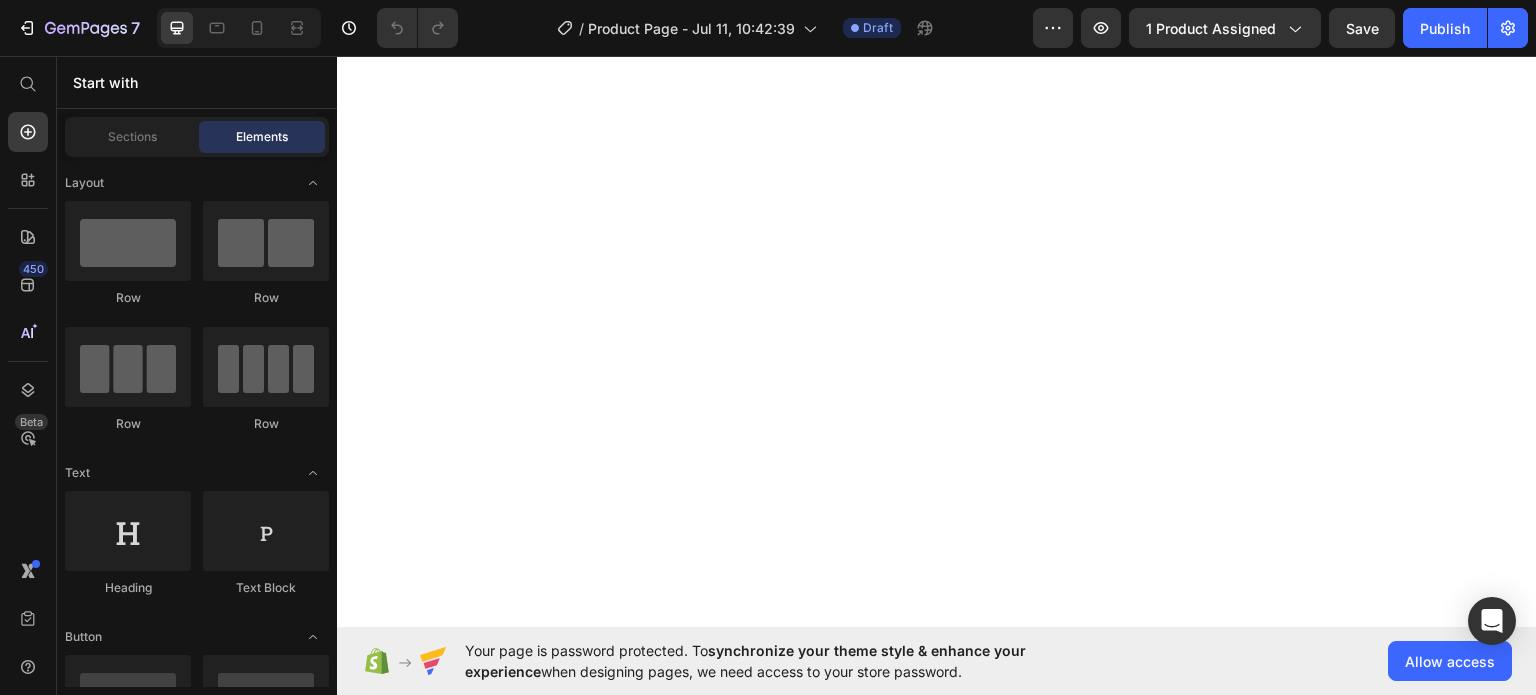 scroll, scrollTop: 0, scrollLeft: 0, axis: both 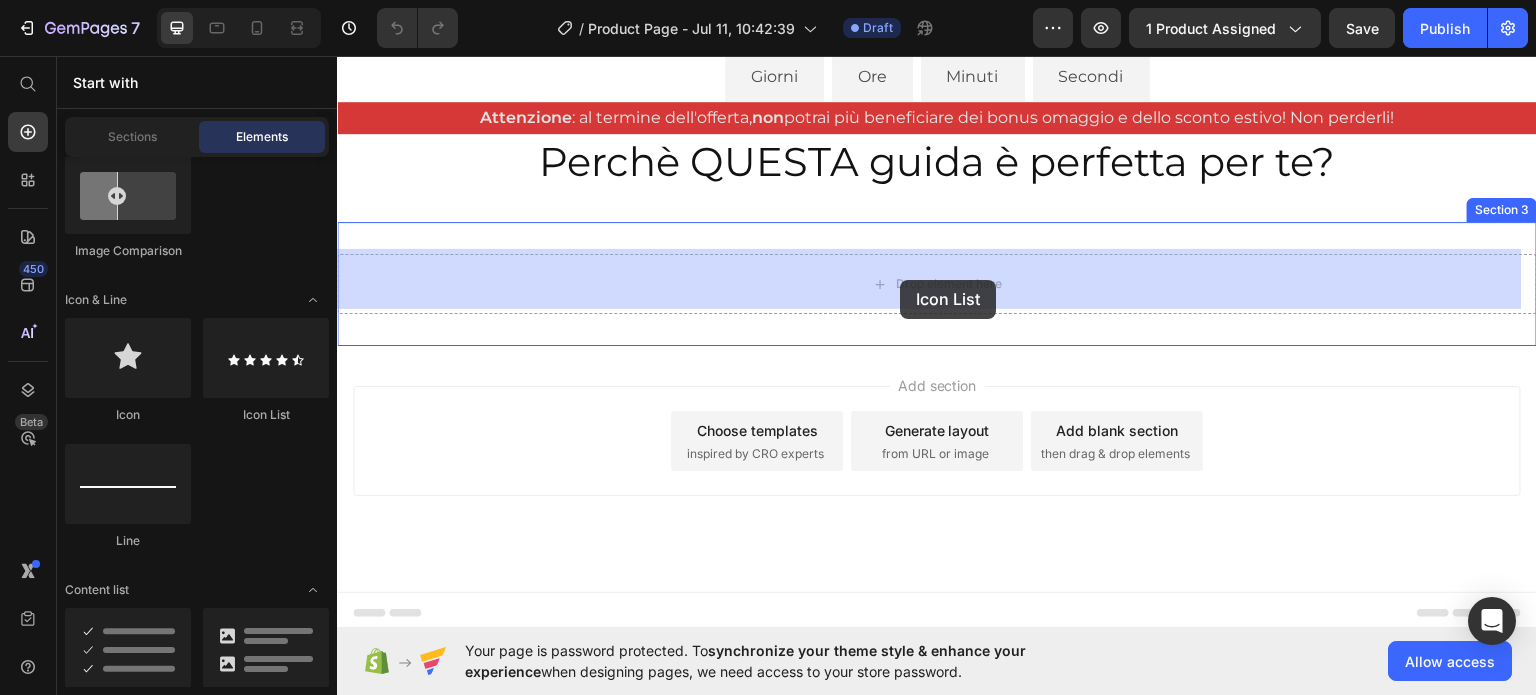 drag, startPoint x: 599, startPoint y: 413, endPoint x: 900, endPoint y: 279, distance: 329.4799 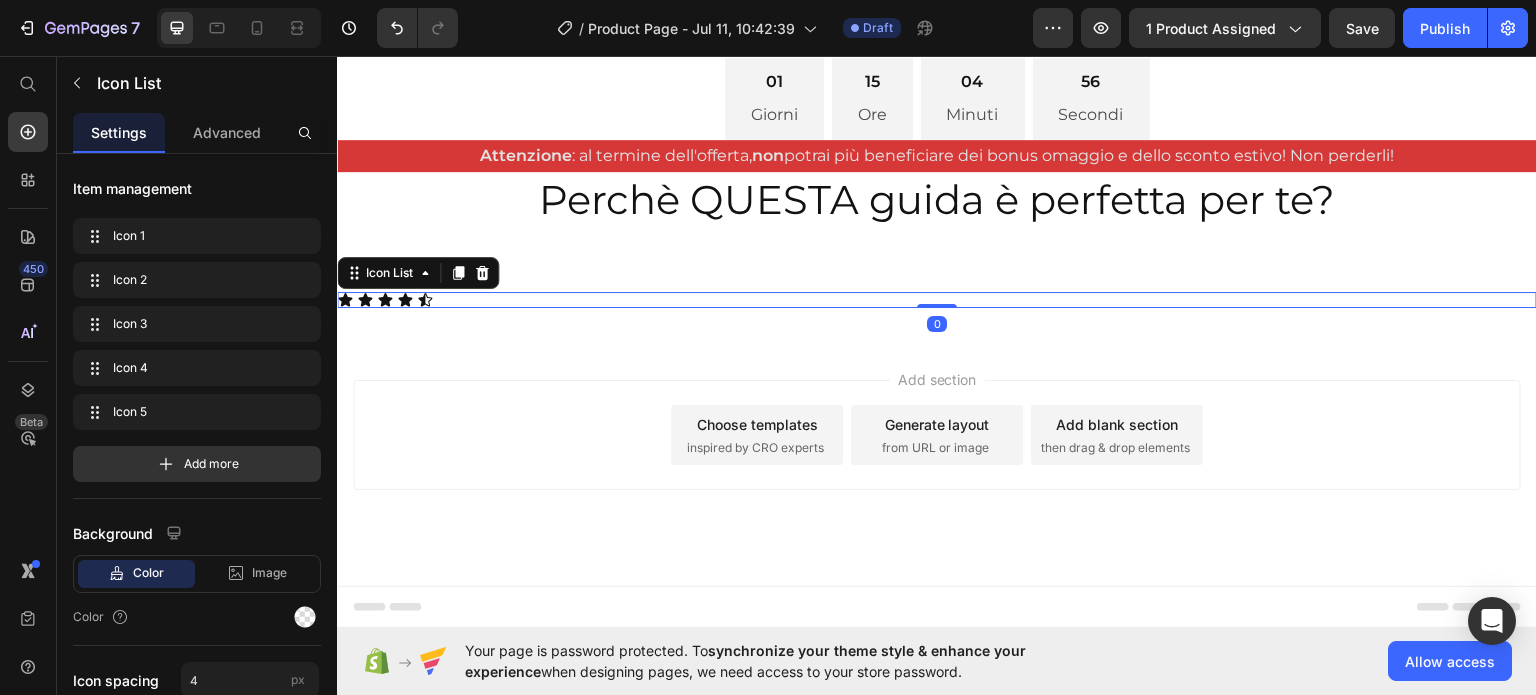 scroll, scrollTop: 1107, scrollLeft: 0, axis: vertical 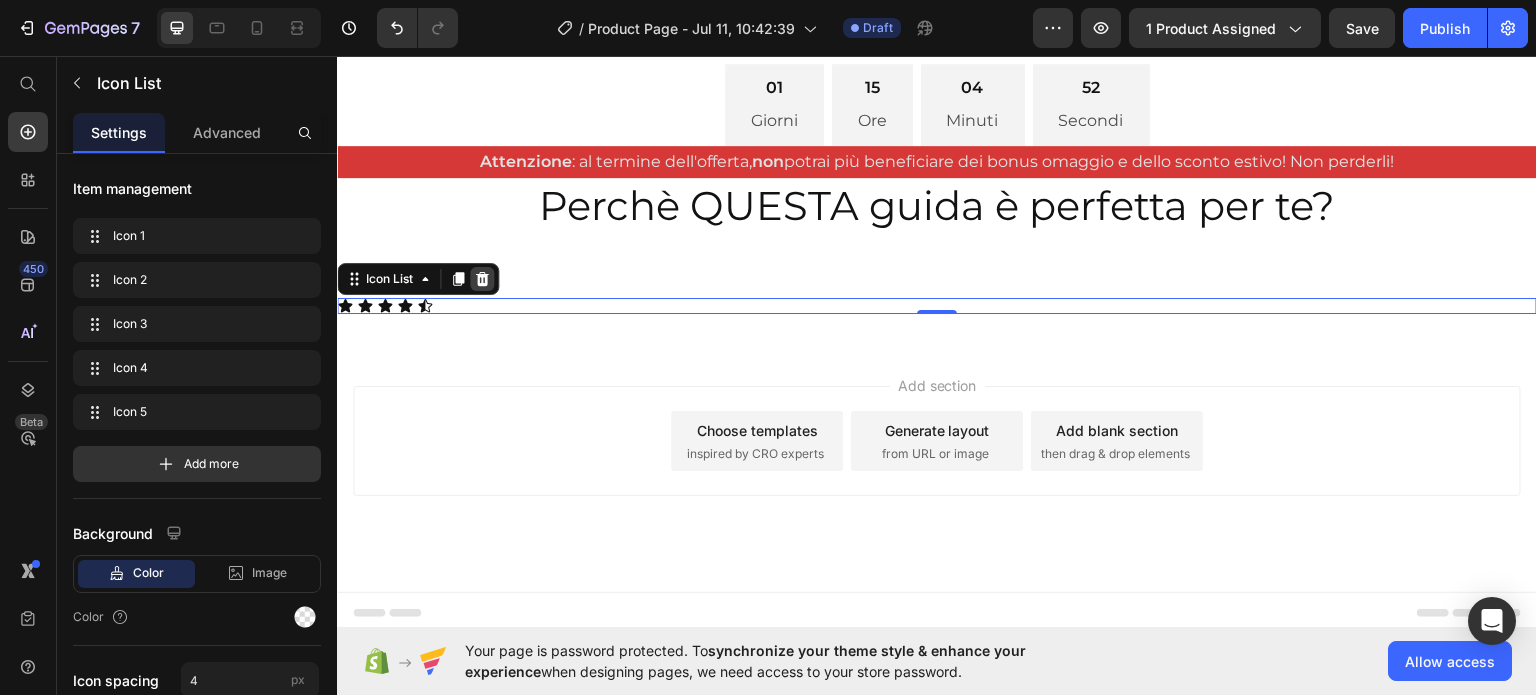 click 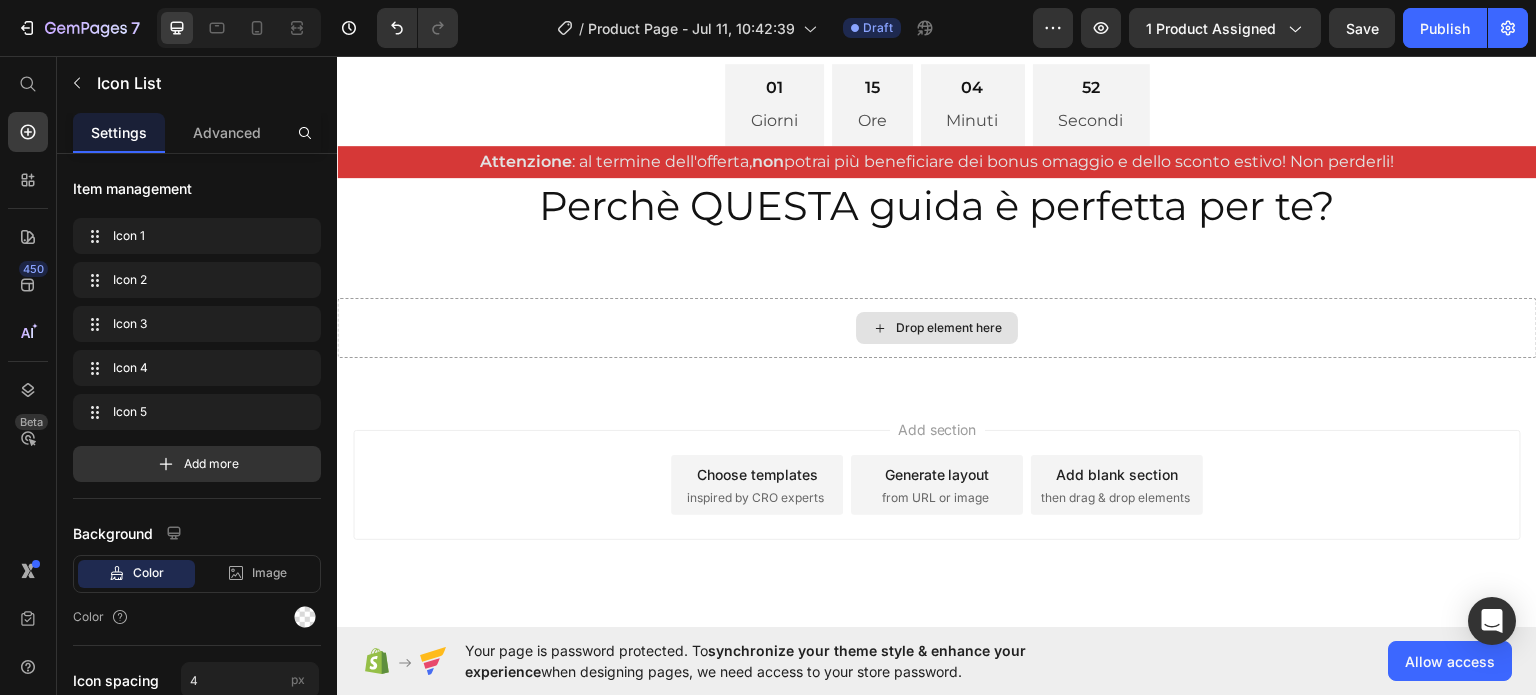 scroll, scrollTop: 1151, scrollLeft: 0, axis: vertical 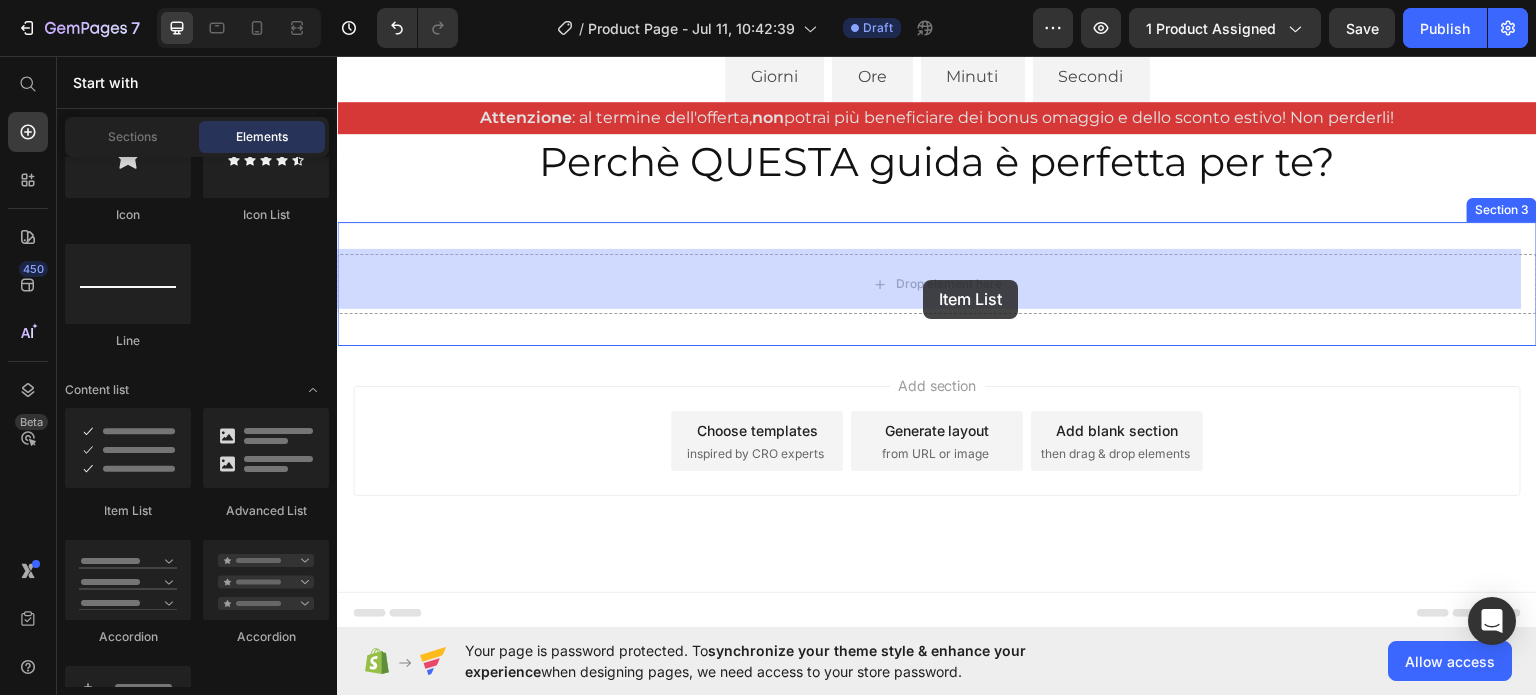 drag, startPoint x: 470, startPoint y: 498, endPoint x: 923, endPoint y: 279, distance: 503.16 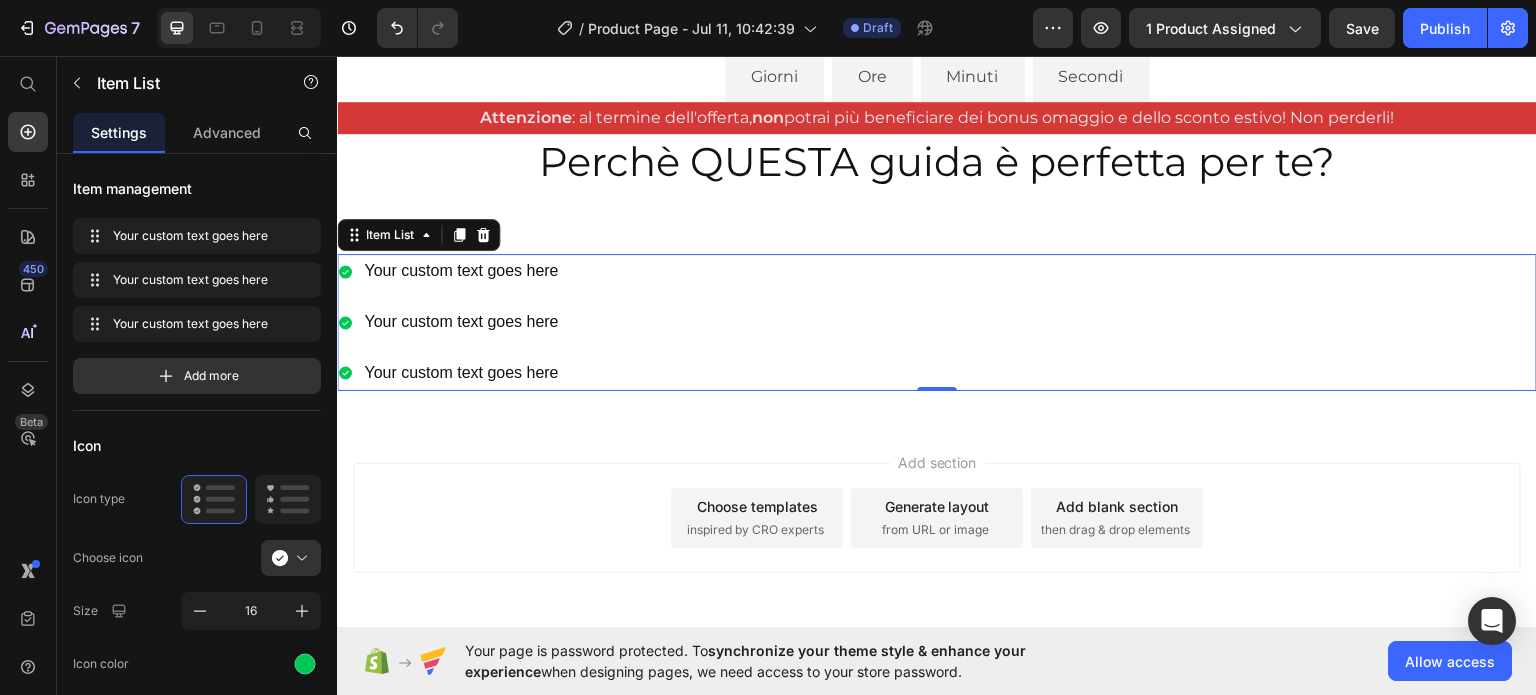 click on "Your custom text goes here" at bounding box center (461, 270) 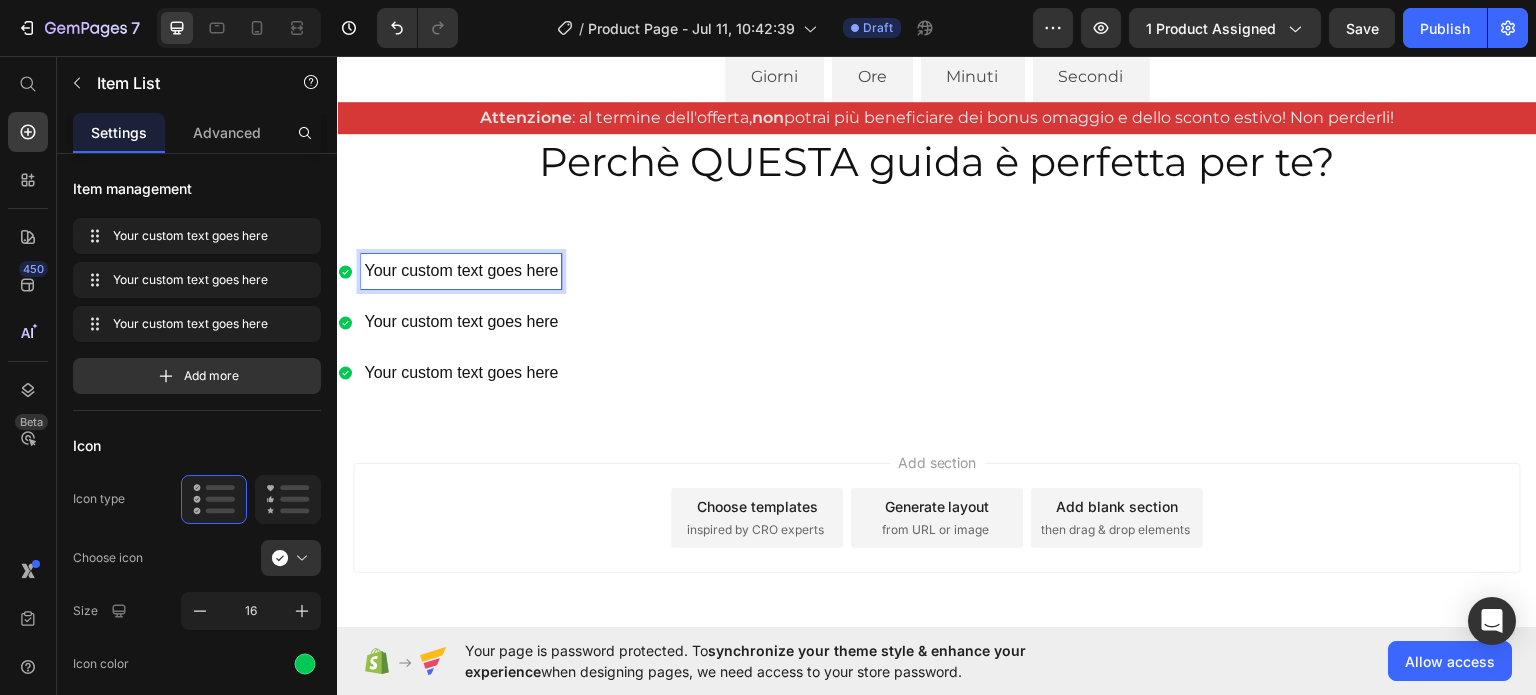 click on "Your custom text goes here" at bounding box center [461, 270] 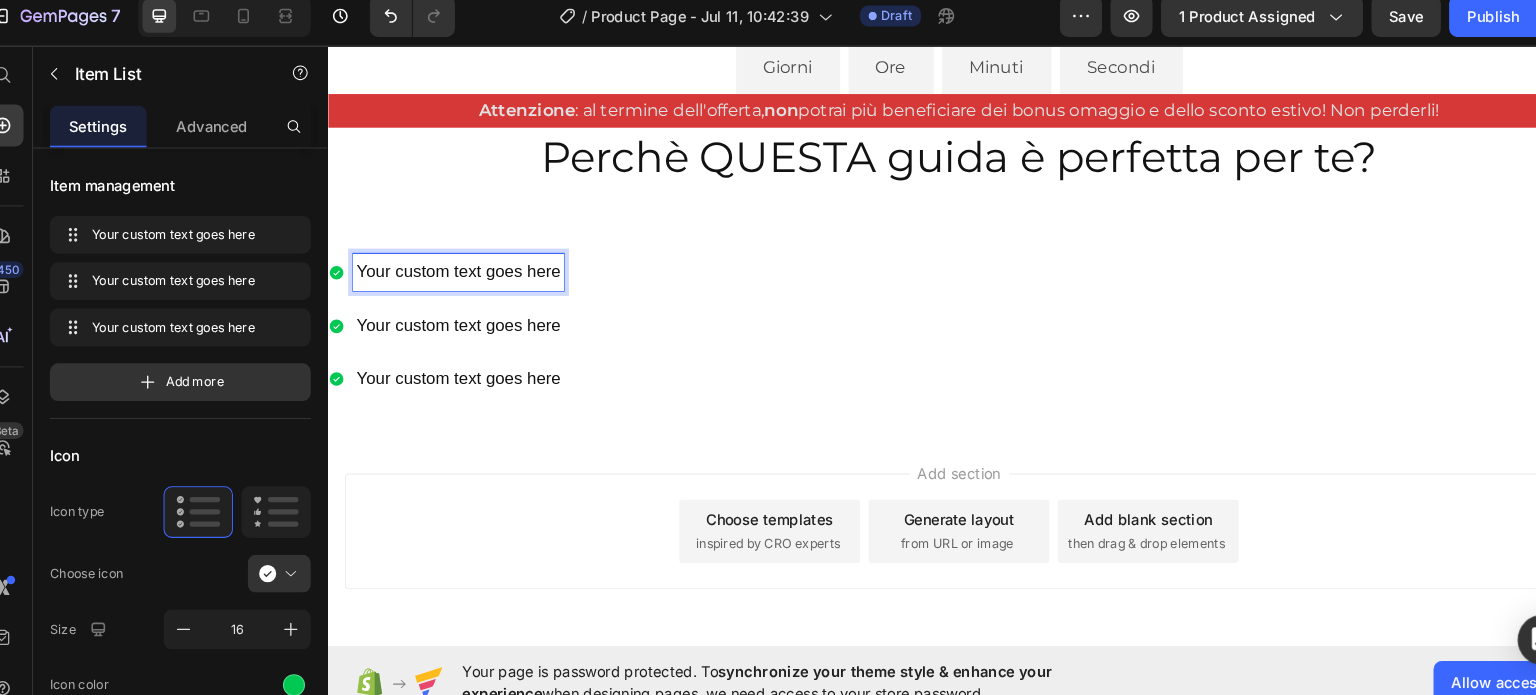 click on "Your custom text goes here" at bounding box center [451, 260] 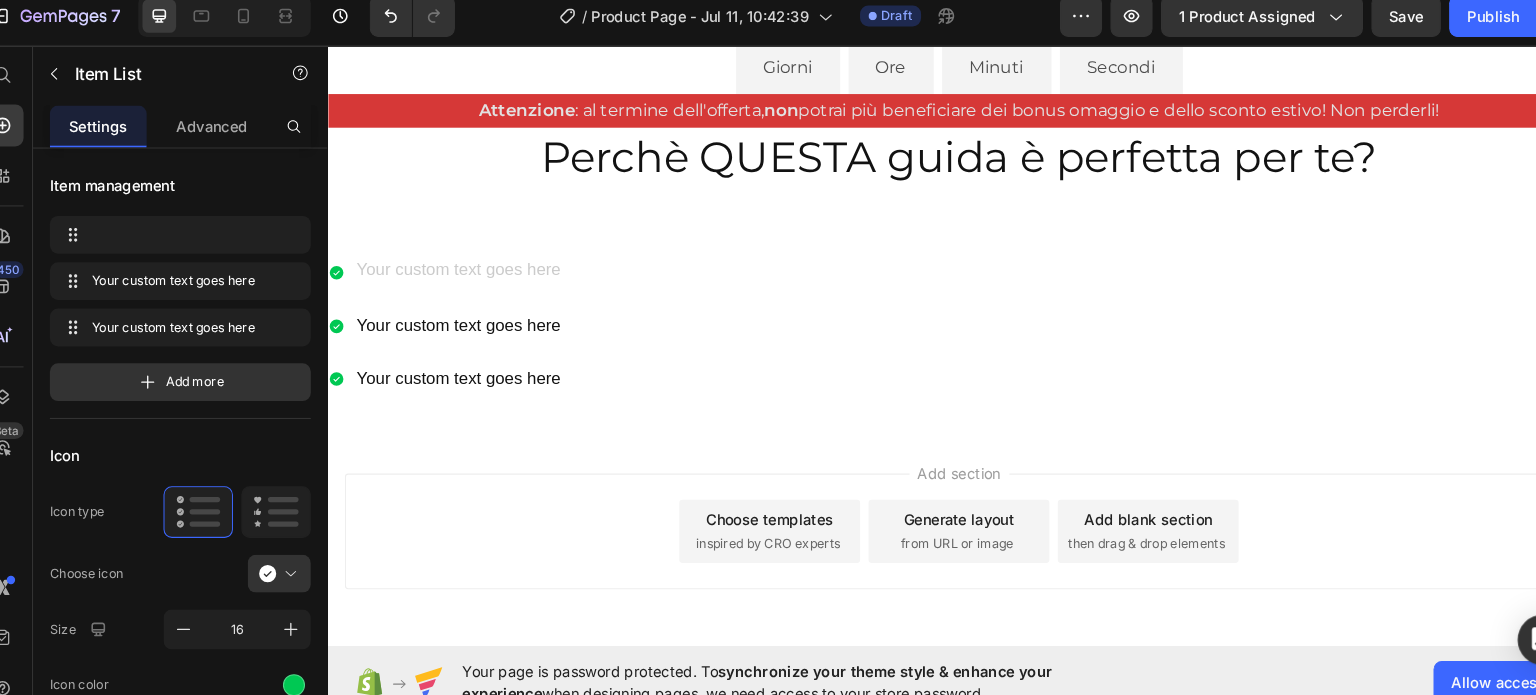 scroll, scrollTop: 1145, scrollLeft: 0, axis: vertical 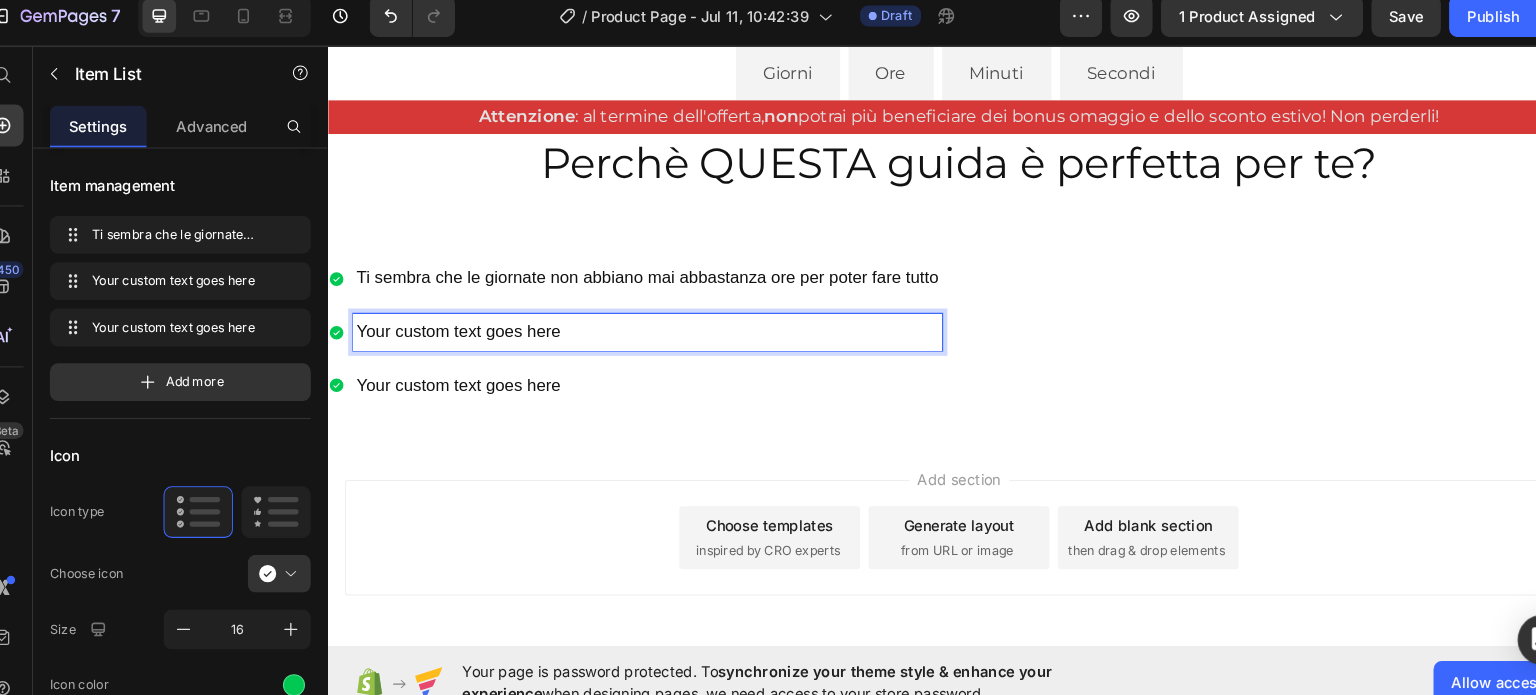 click on "Your custom text goes here" at bounding box center (631, 317) 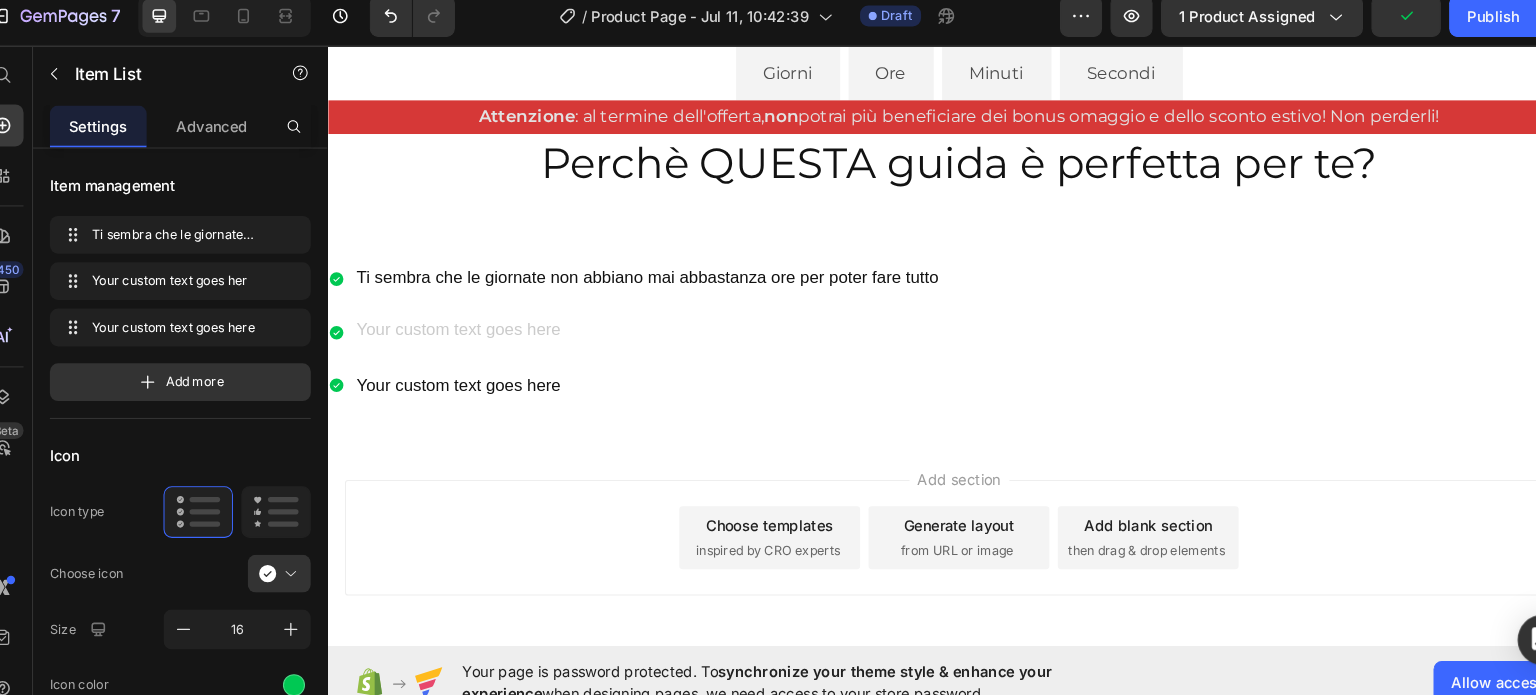 scroll, scrollTop: 1140, scrollLeft: 0, axis: vertical 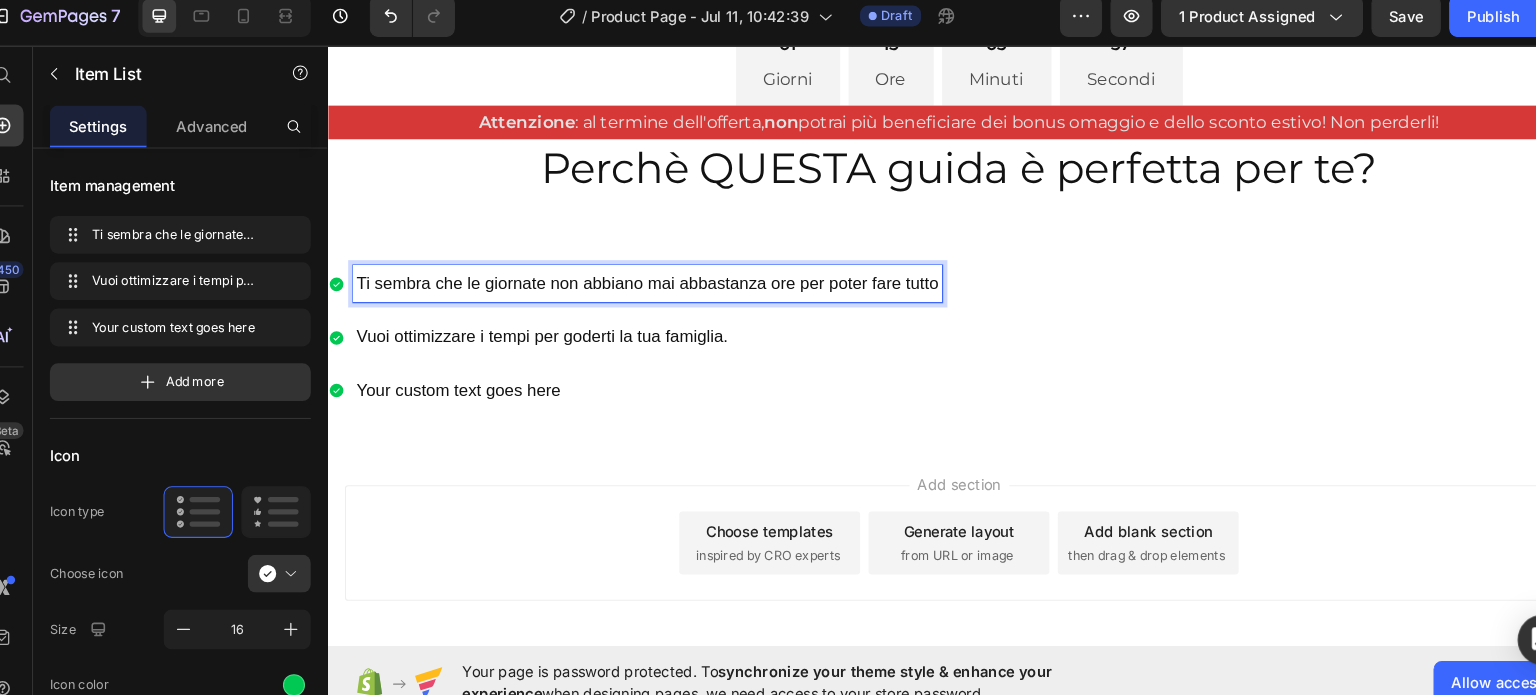 click on "Ti sembra che le giornate non abbiano mai abbastanza ore per poter fare tutto" at bounding box center (631, 271) 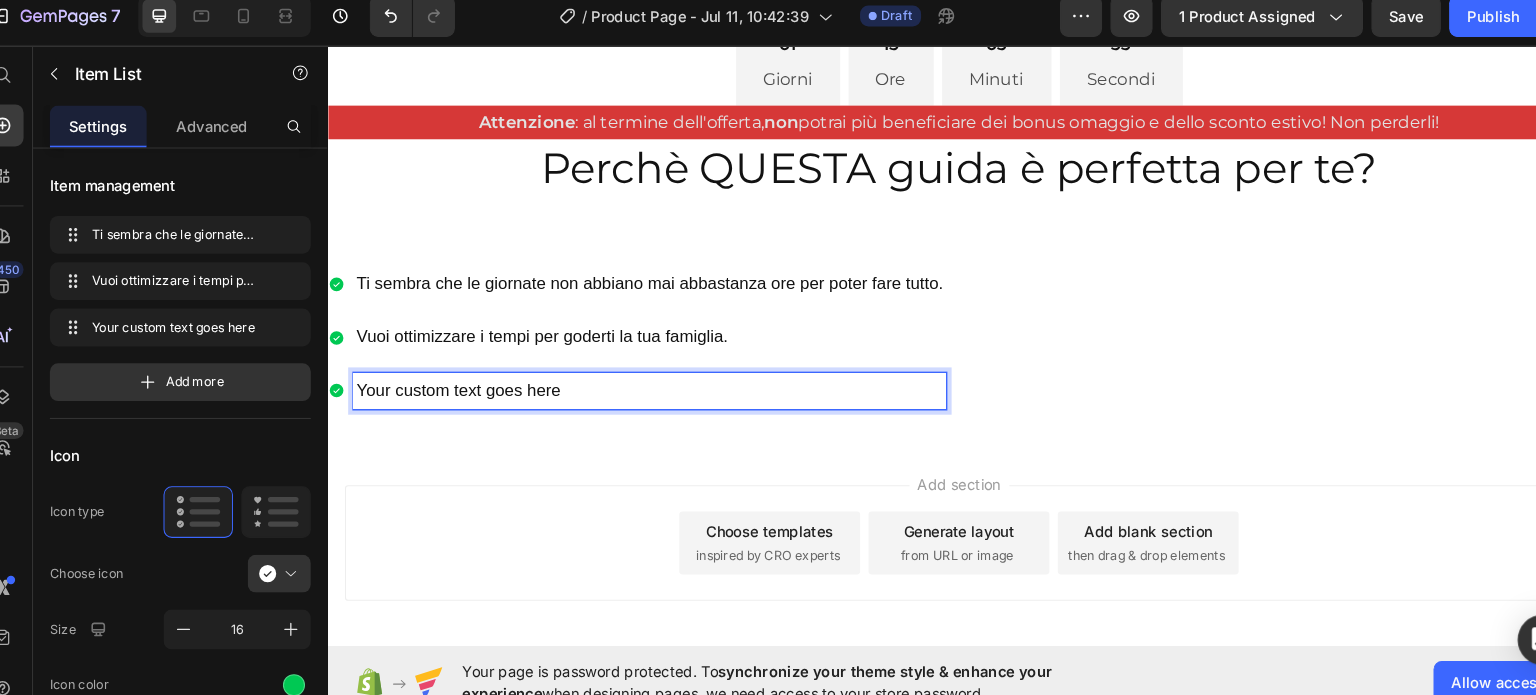 click on "Your custom text goes here" at bounding box center (633, 373) 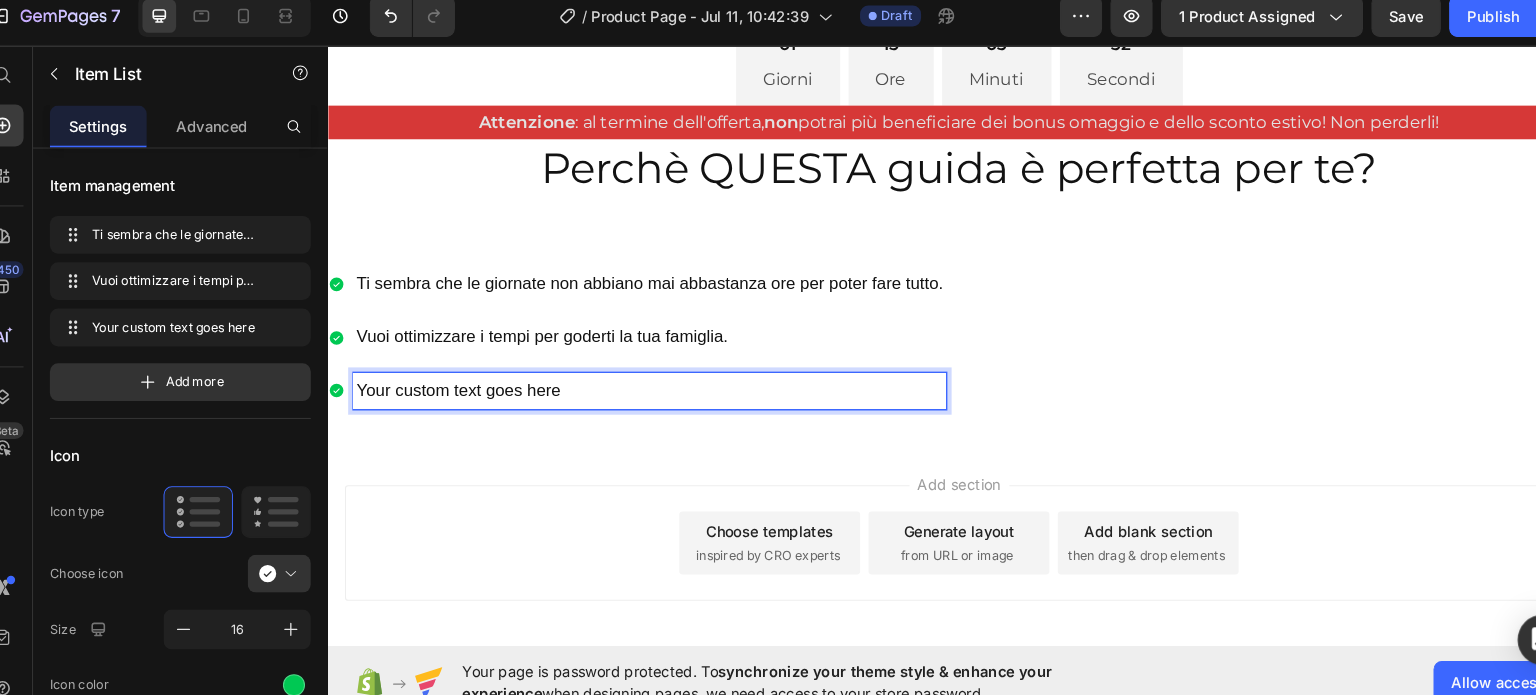 click on "Your custom text goes here" at bounding box center (633, 373) 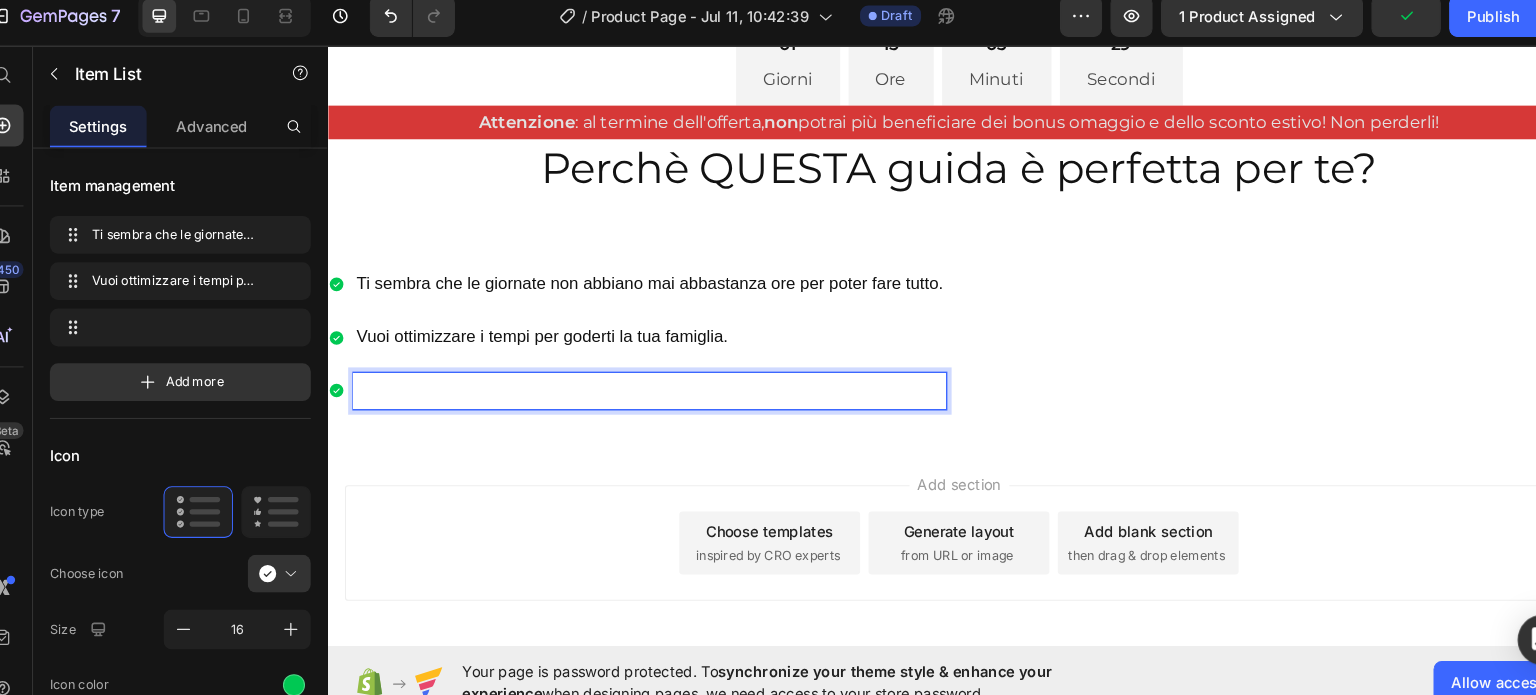 scroll, scrollTop: 1134, scrollLeft: 0, axis: vertical 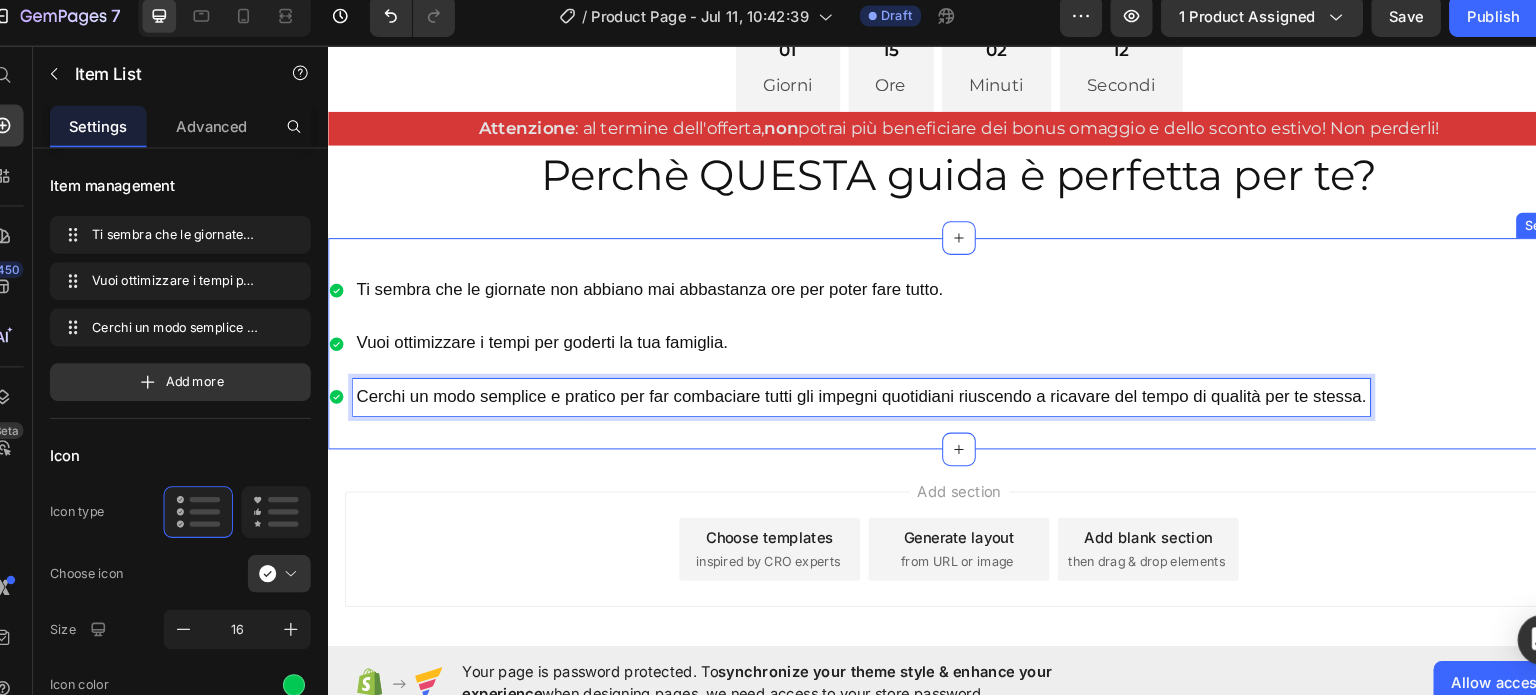 click on "Ti sembra che le giornate non abbiano mai abbastanza ore per poter fare tutto. Vuoi ottimizzare i tempi per goderti la tua famiglia. Cerchi un modo semplice e pratico per far combaciare tutti gli impegni quotidiani riuscendo a ricavare del tempo di qualità per te stessa. Item List   0 Section 3" at bounding box center [927, 328] 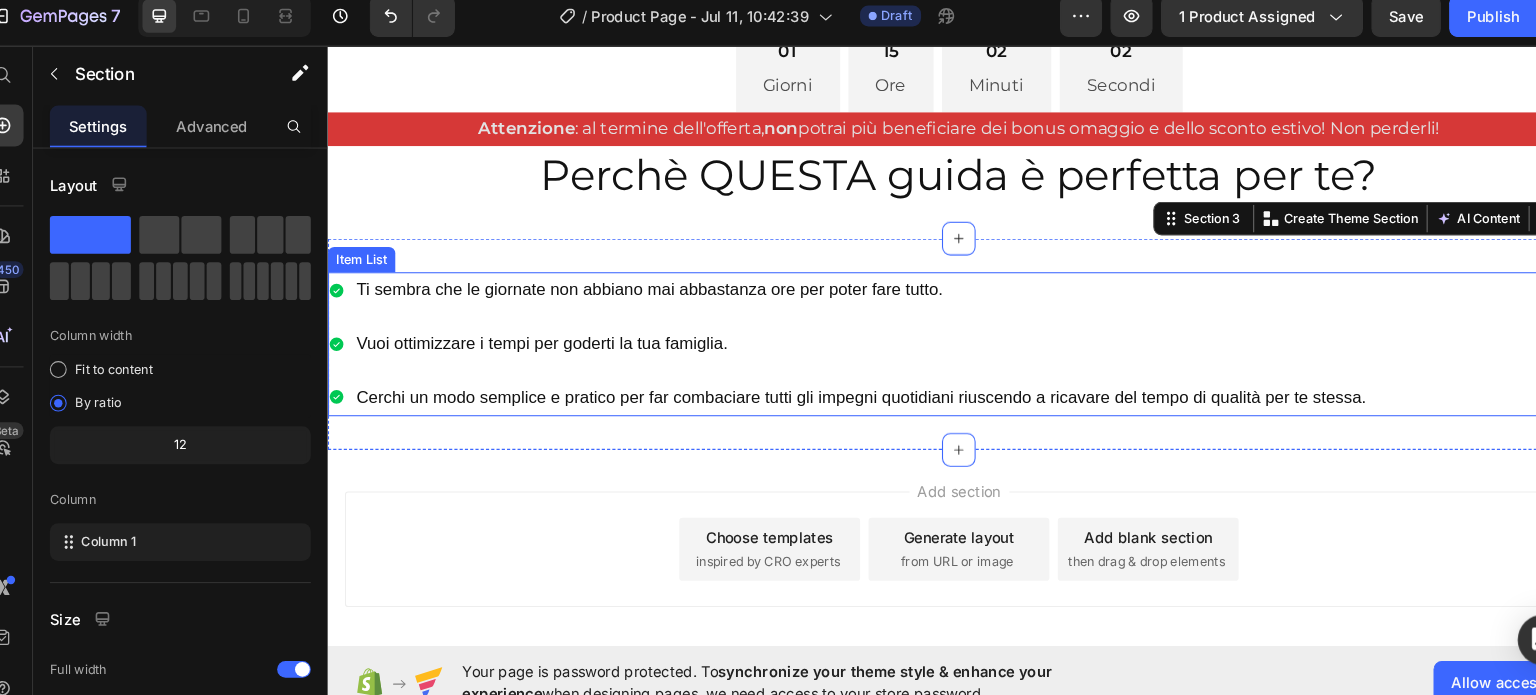 click on "Ti sembra che le giornate non abbiano mai abbastanza ore per poter fare tutto." at bounding box center (834, 277) 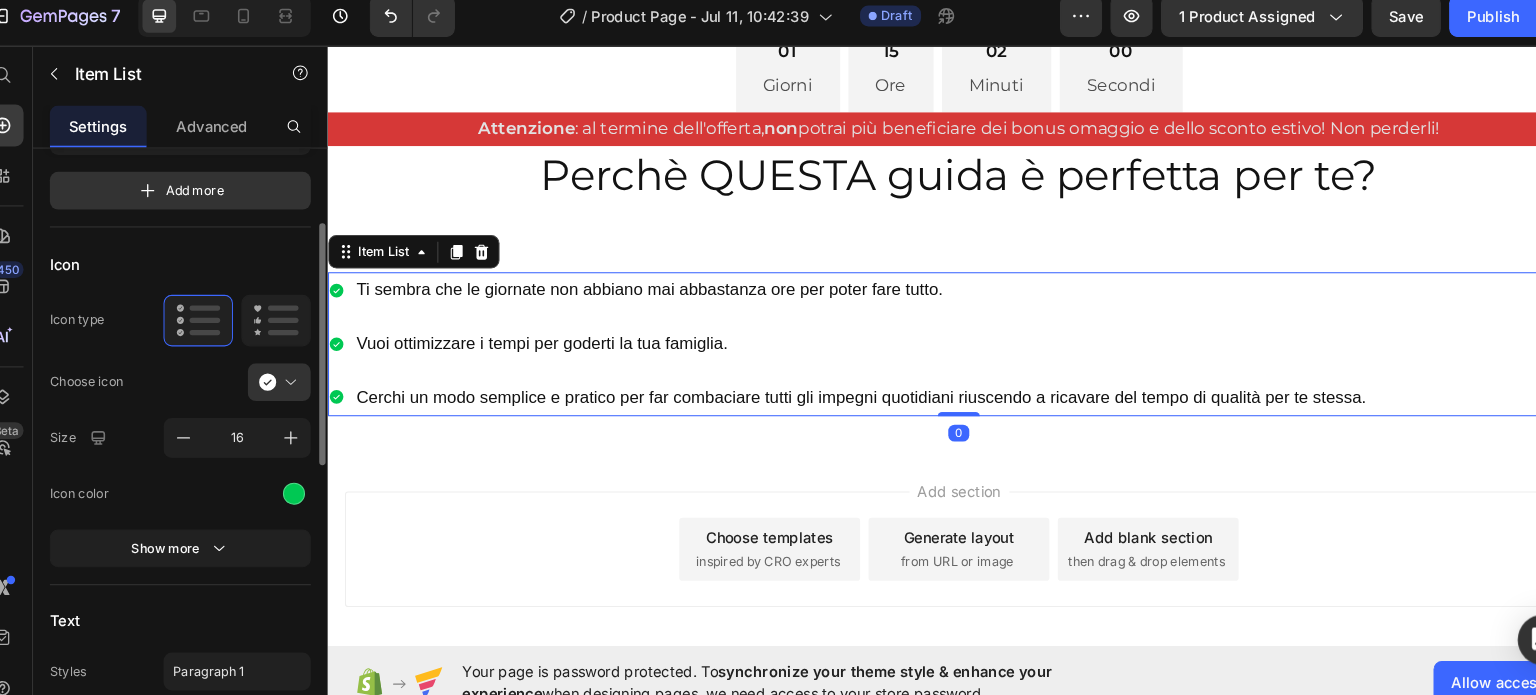 scroll, scrollTop: 183, scrollLeft: 0, axis: vertical 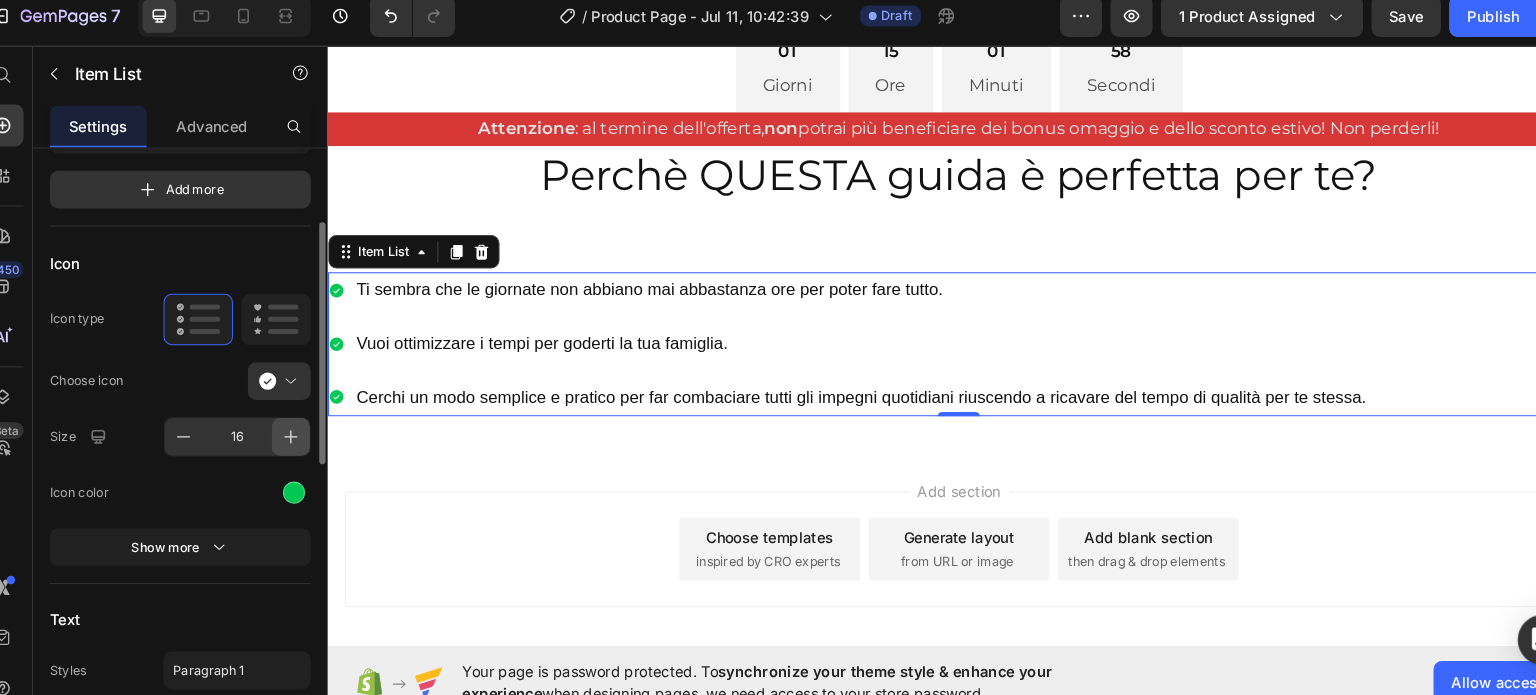click 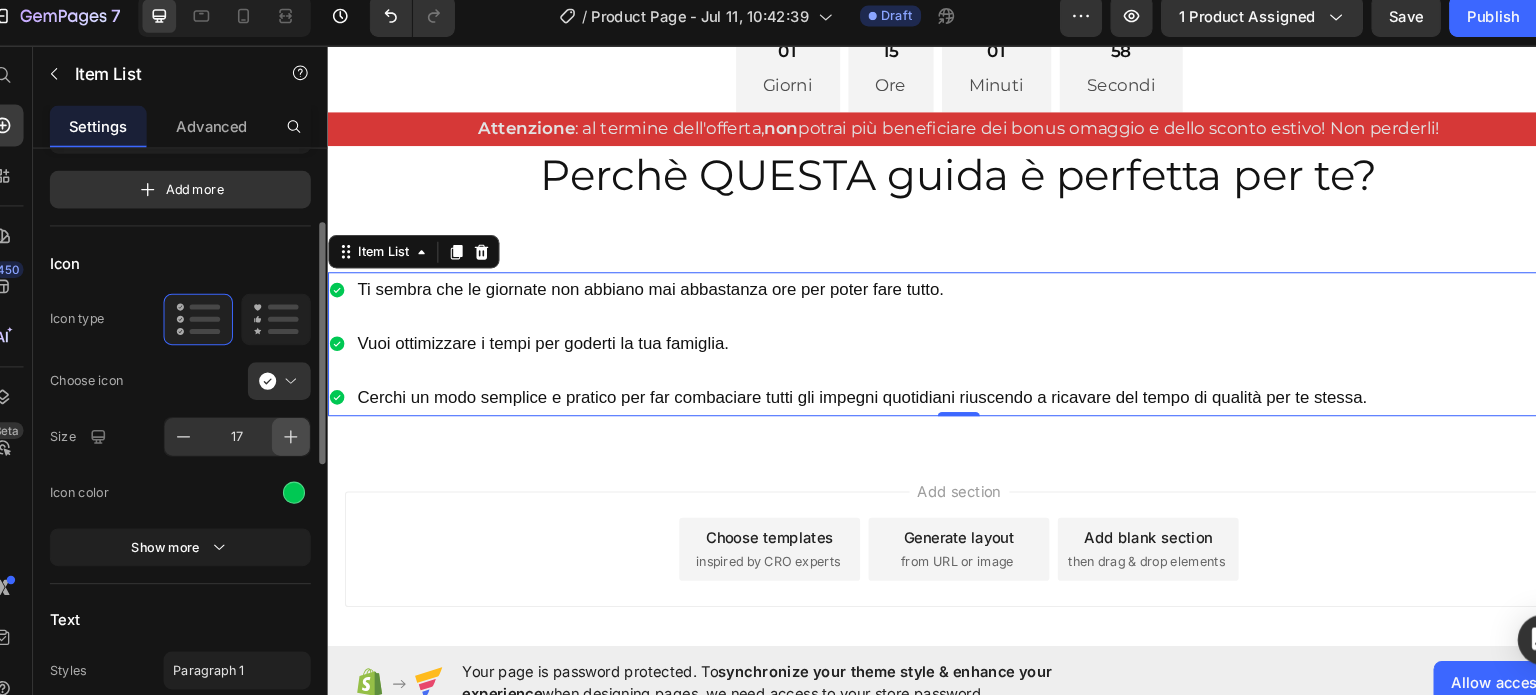 click 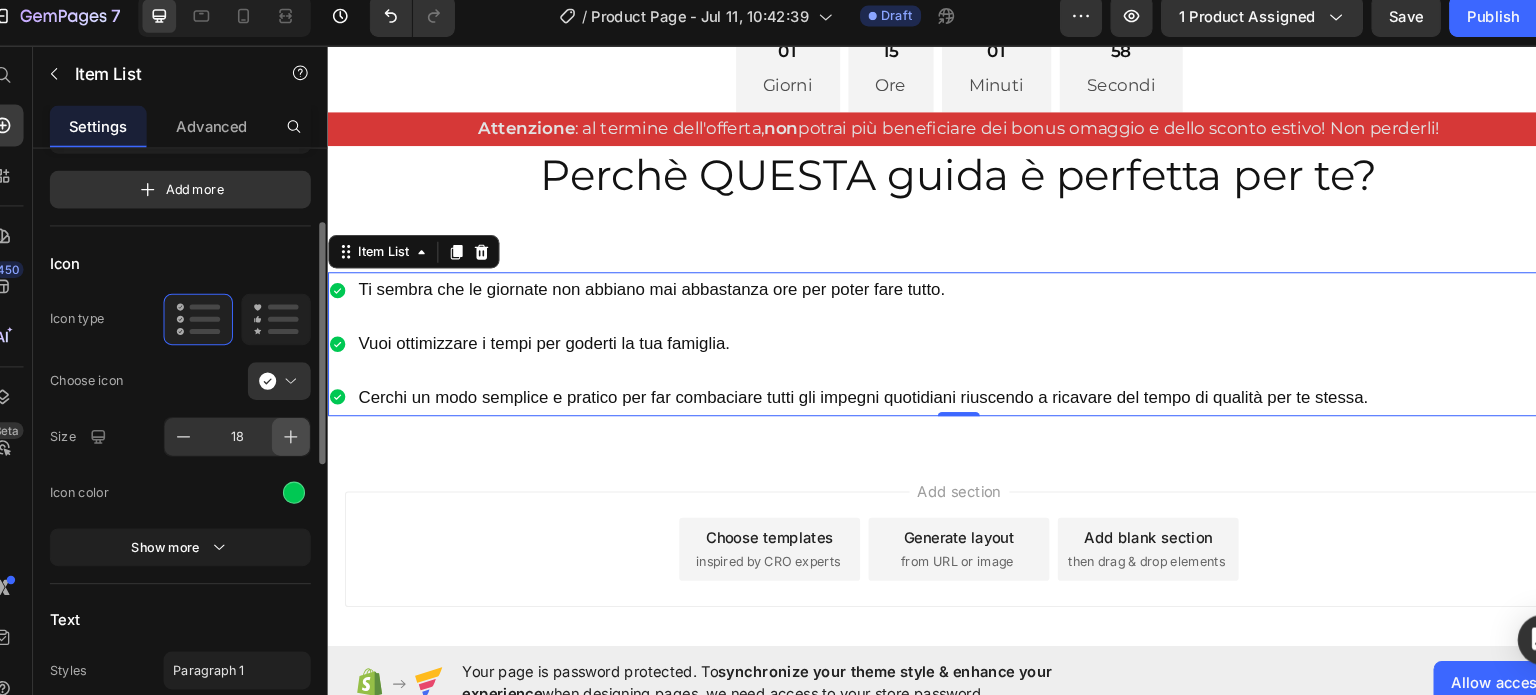 click 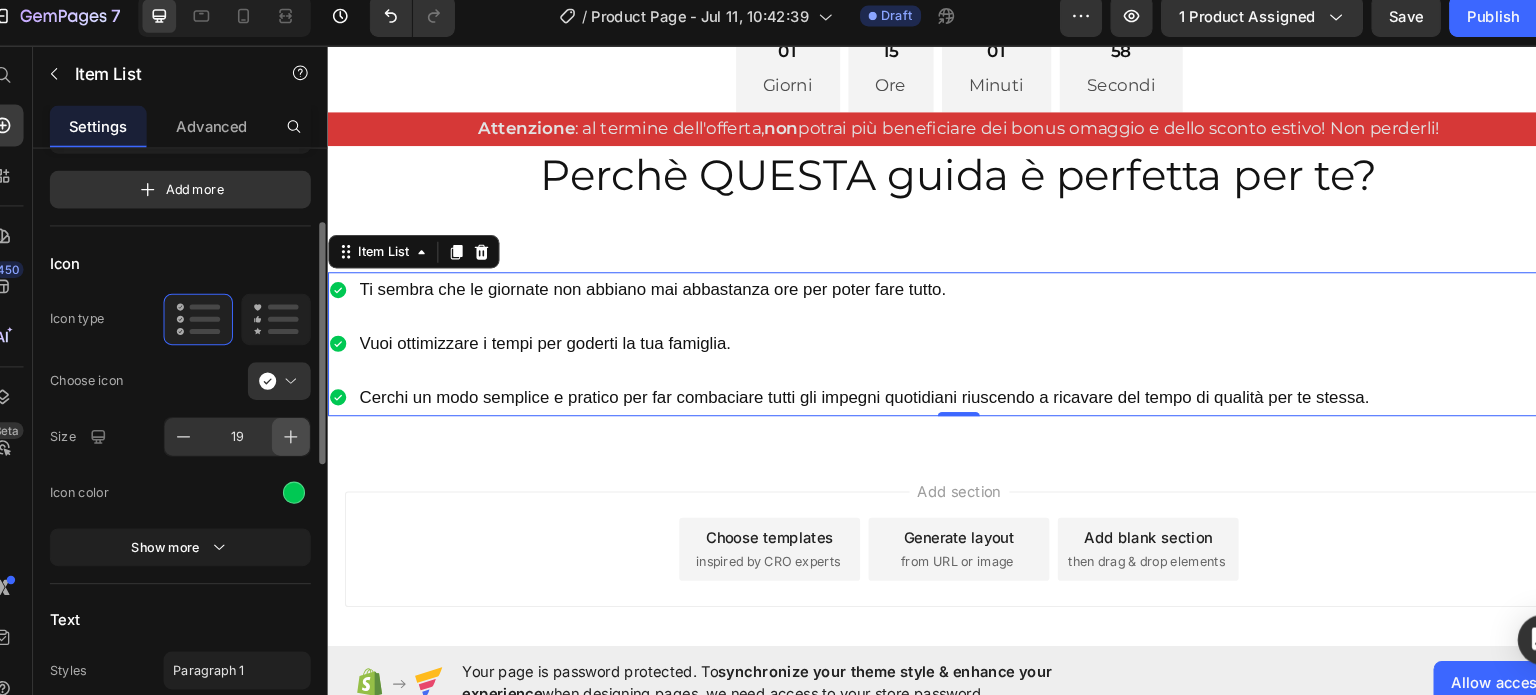click 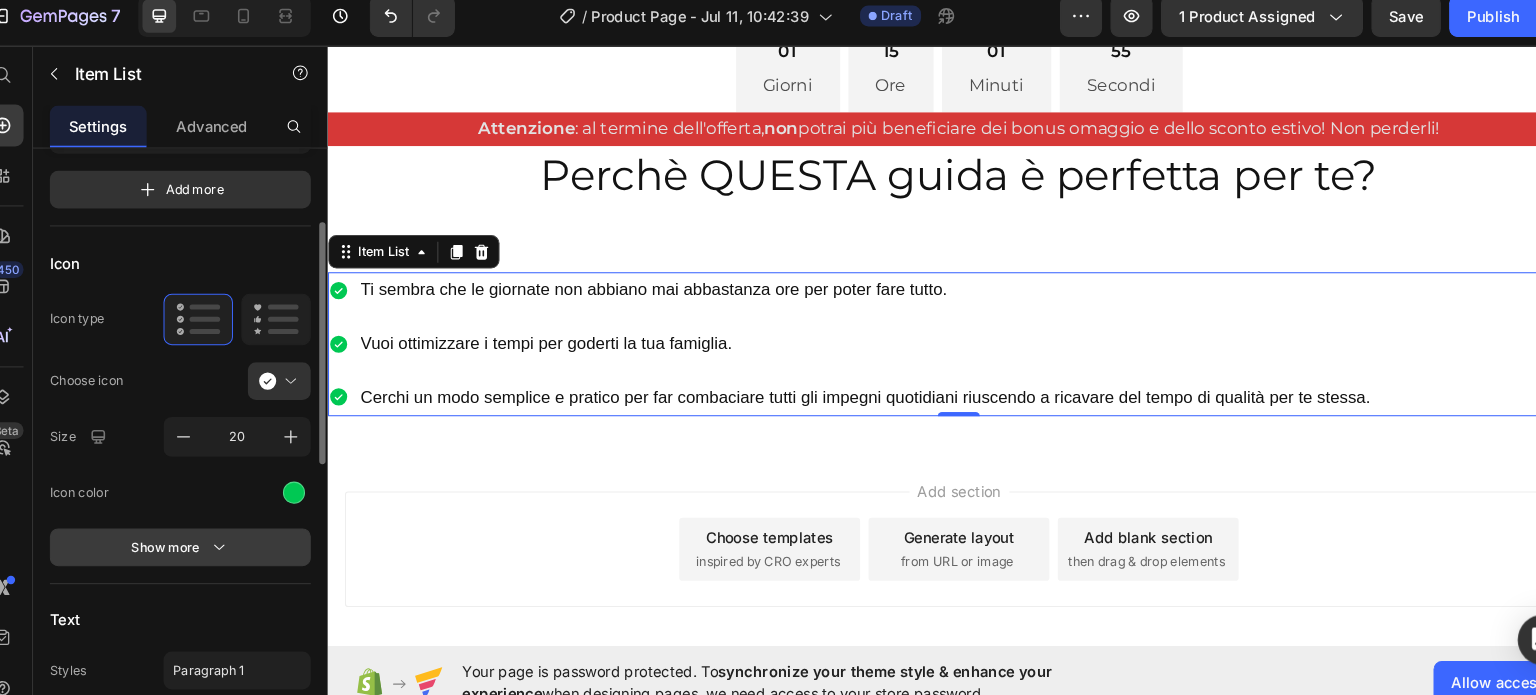 click 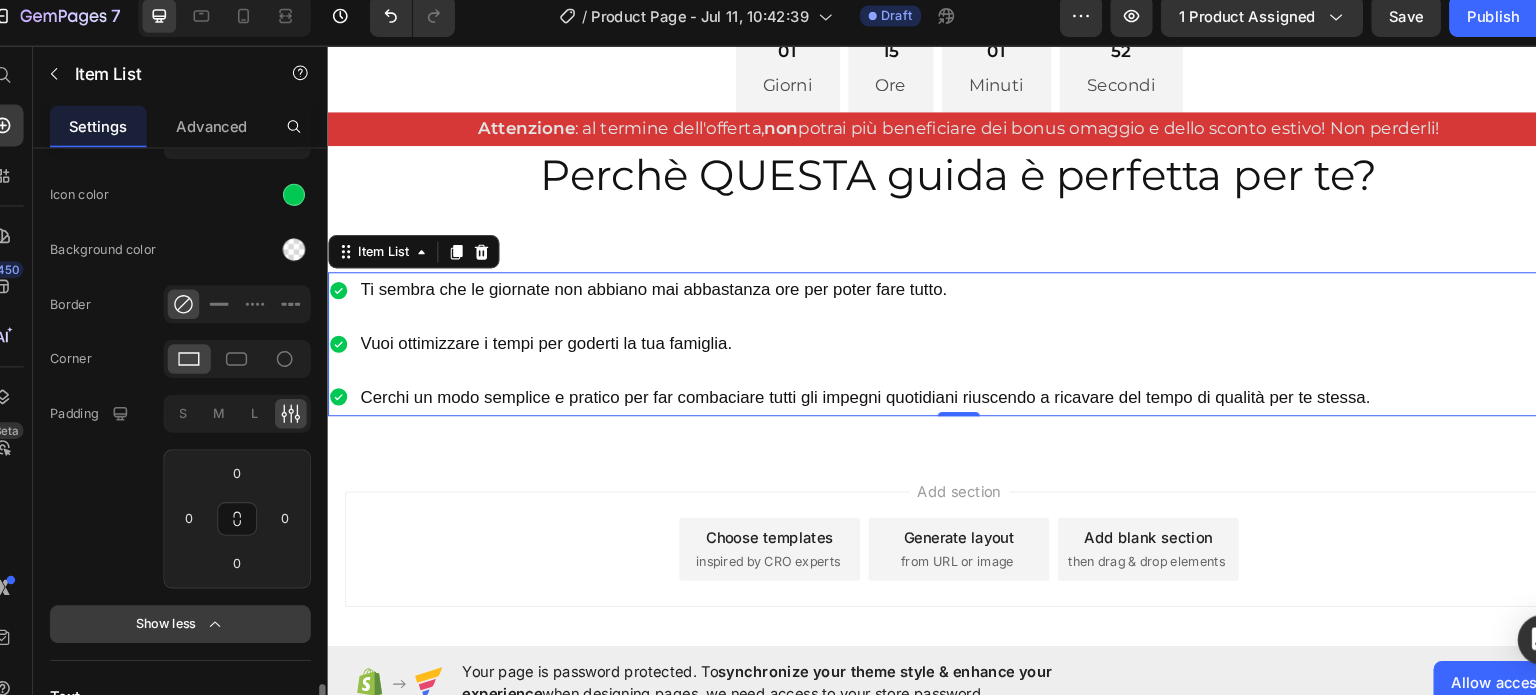 scroll, scrollTop: 746, scrollLeft: 0, axis: vertical 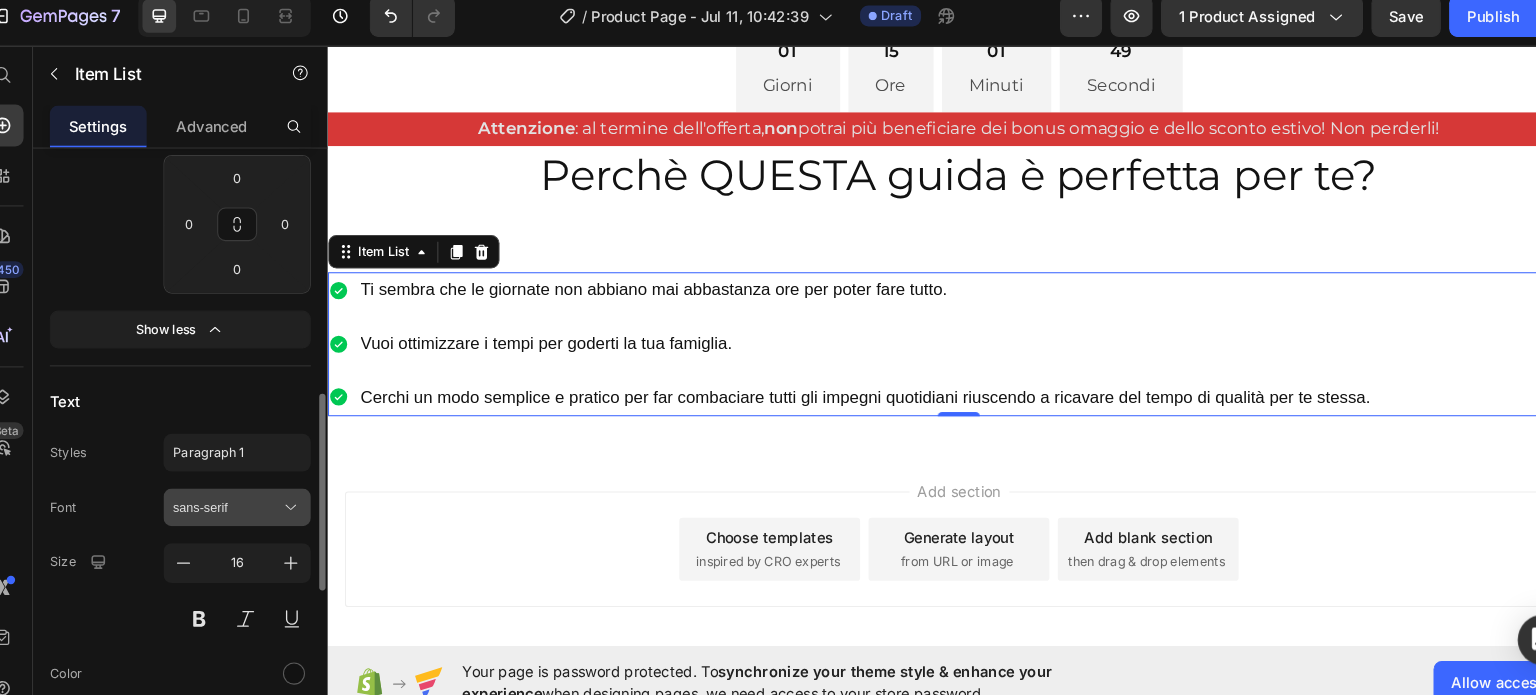 click 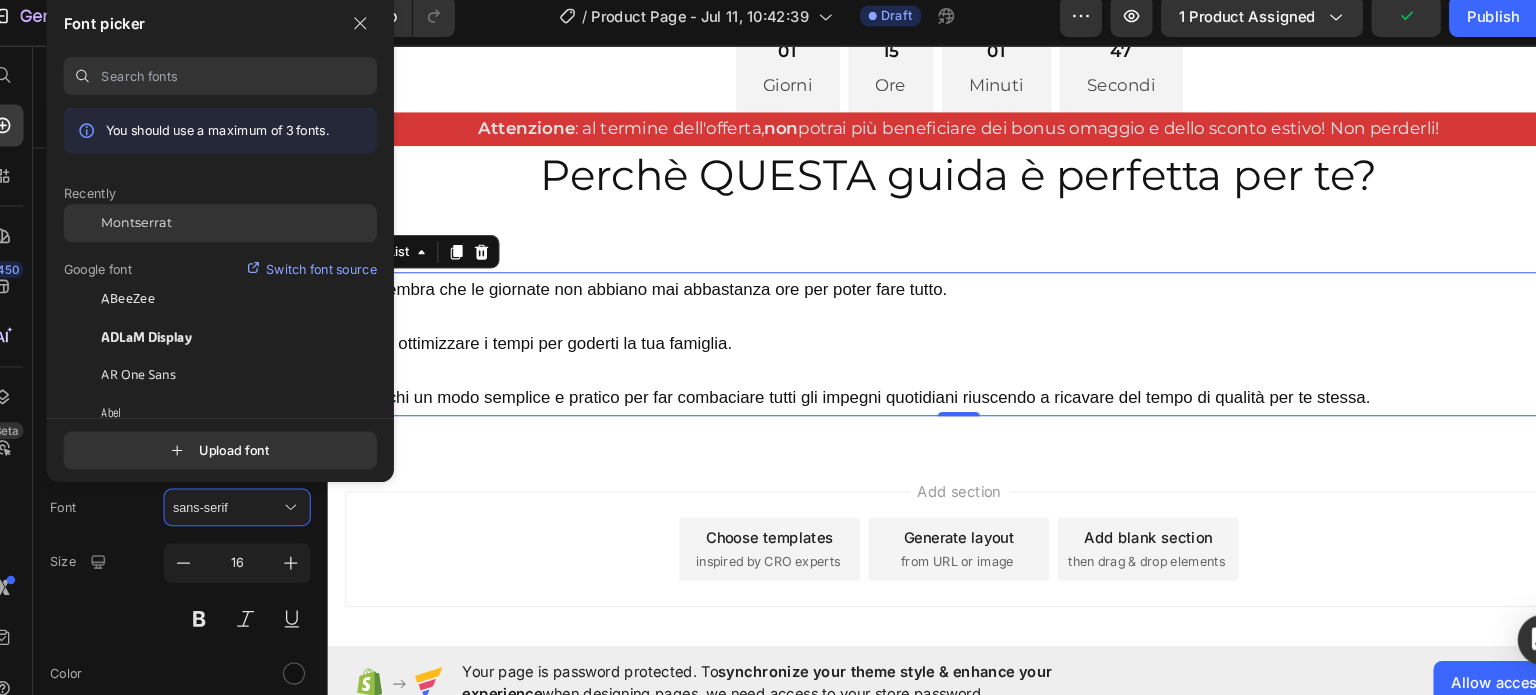 click on "Montserrat" 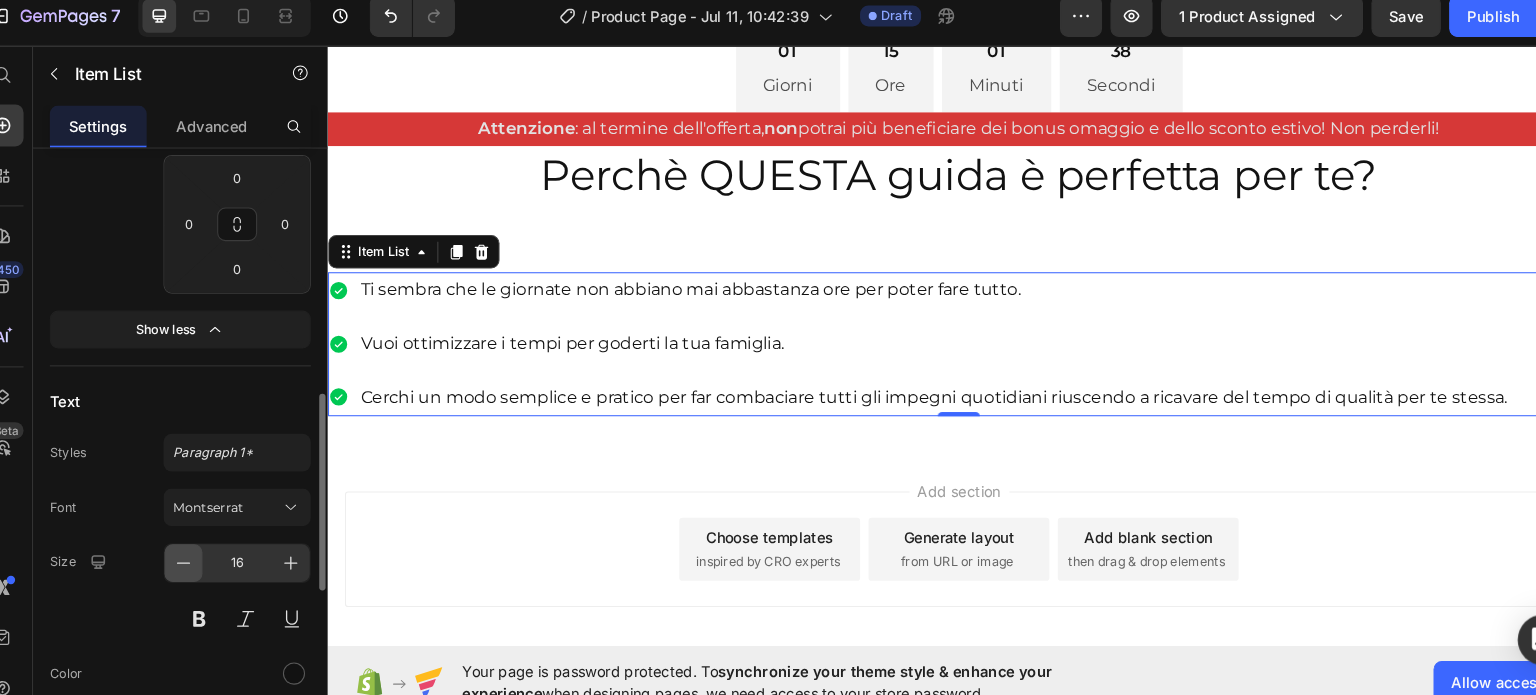 click 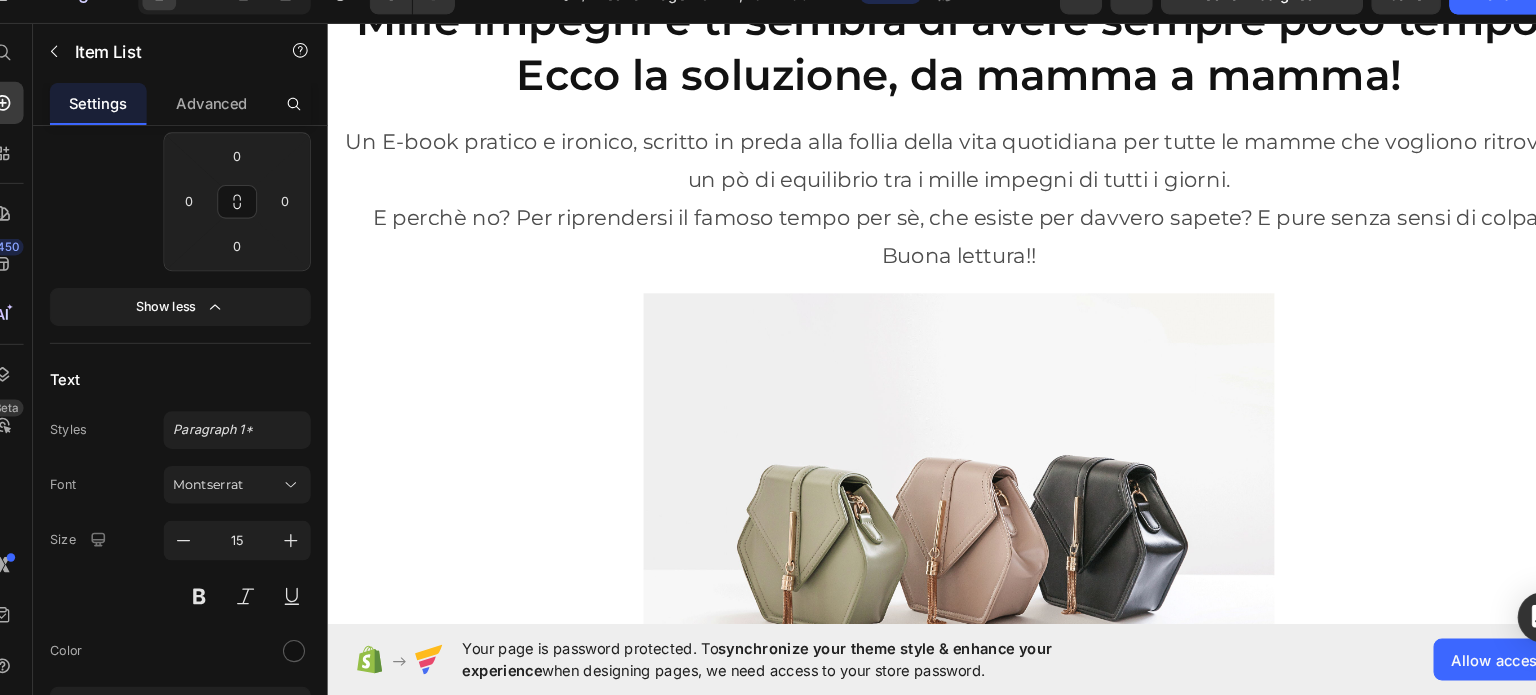scroll, scrollTop: 0, scrollLeft: 0, axis: both 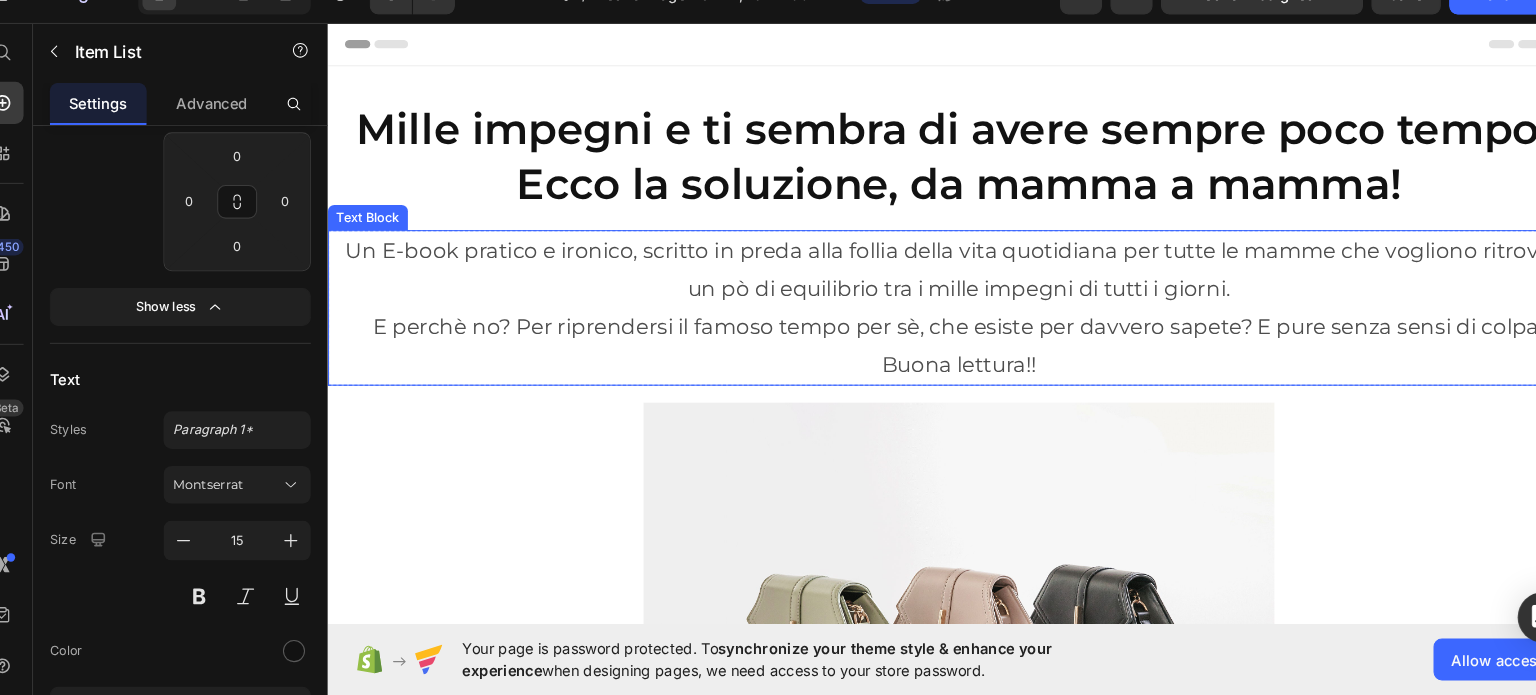 click on "Un E-book pratico e ironico, scritto in preda alla follia della vita quotidiana per tutte le mamme che vogliono ritrovare un pò di equilibrio tra i mille impegni di tutti i giorni." at bounding box center [927, 257] 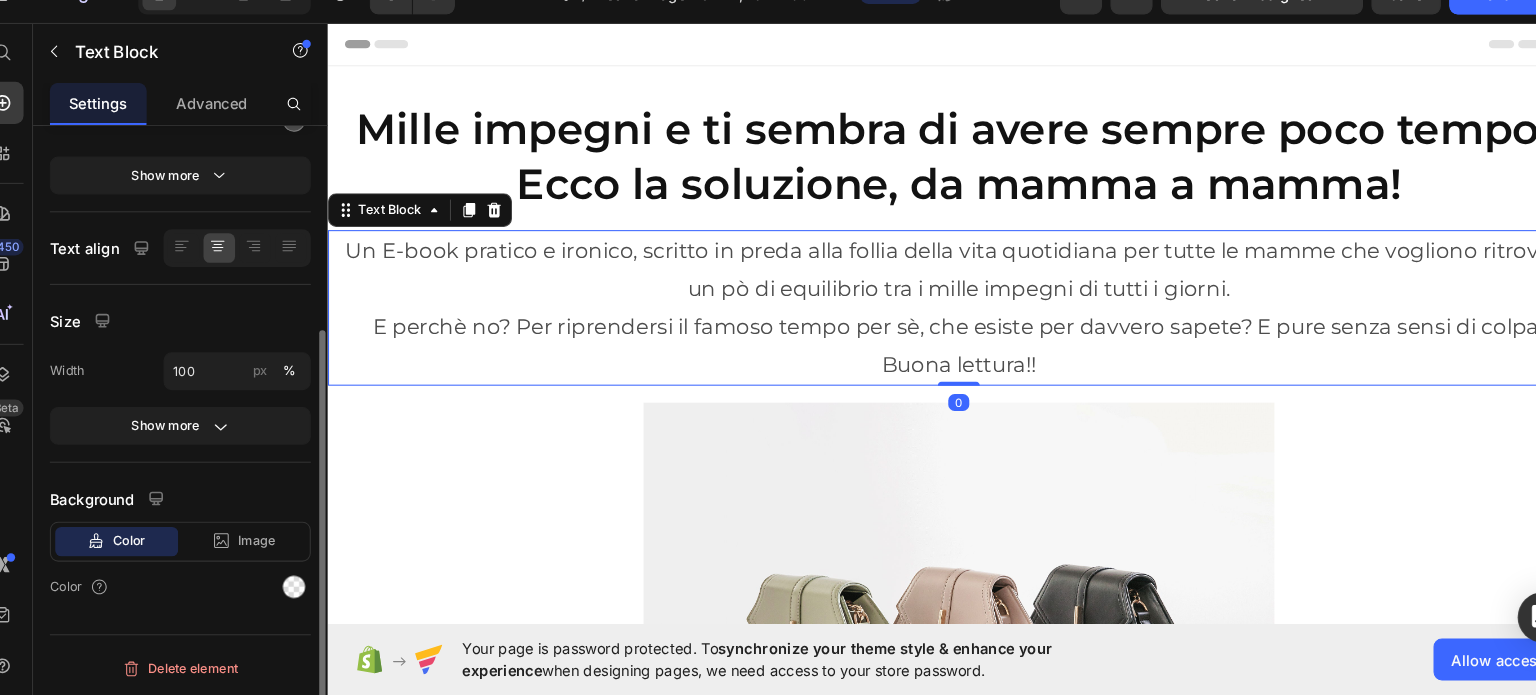 scroll, scrollTop: 0, scrollLeft: 0, axis: both 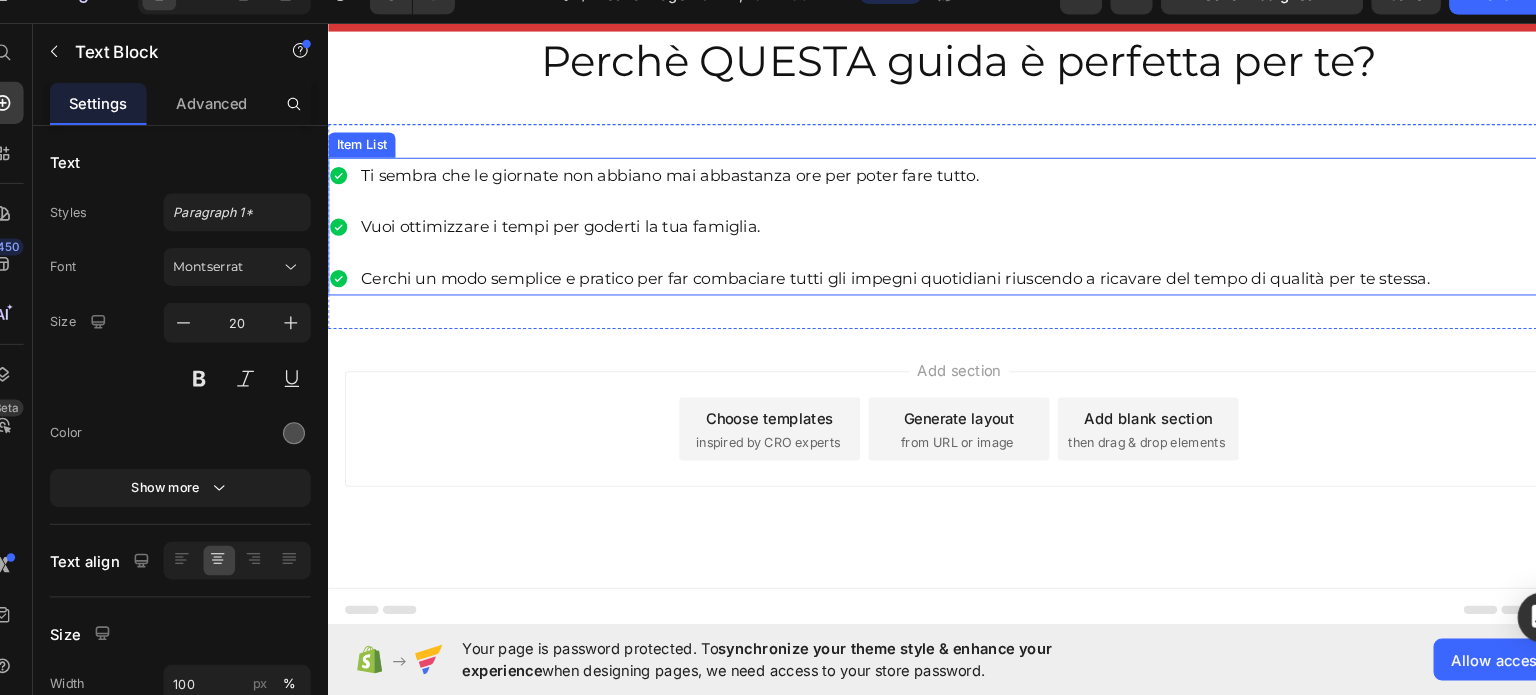 click on "Ti sembra che le giornate non abbiano mai abbastanza ore per poter fare tutto." at bounding box center (866, 166) 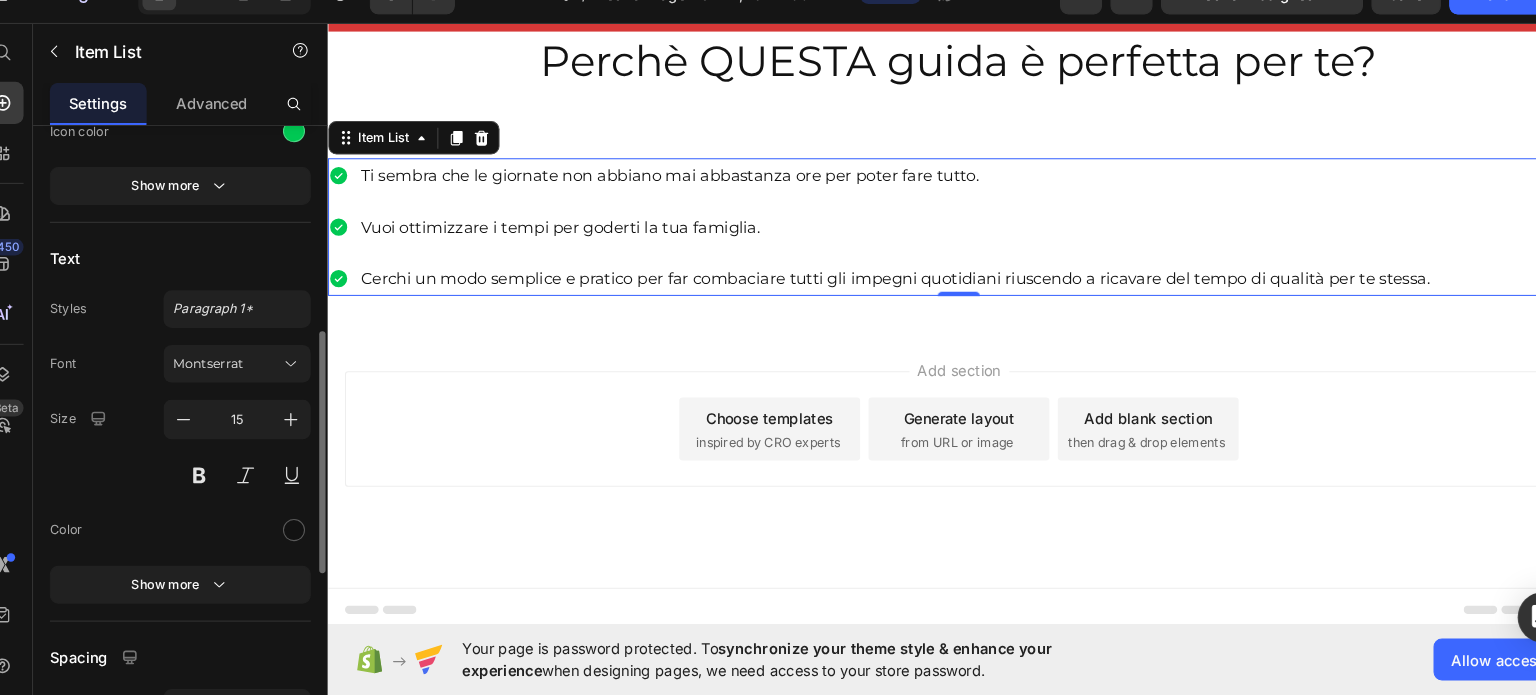 scroll, scrollTop: 507, scrollLeft: 0, axis: vertical 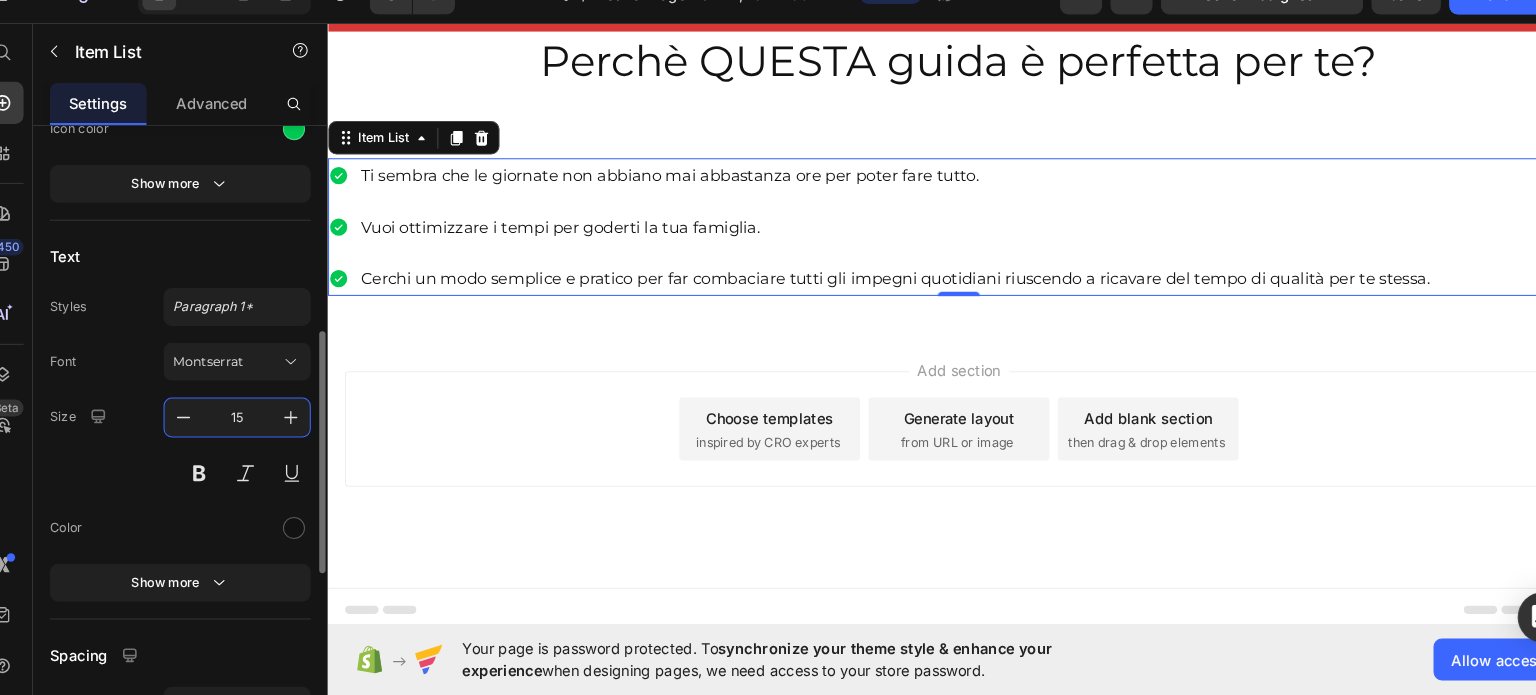 click on "15" at bounding box center (251, 431) 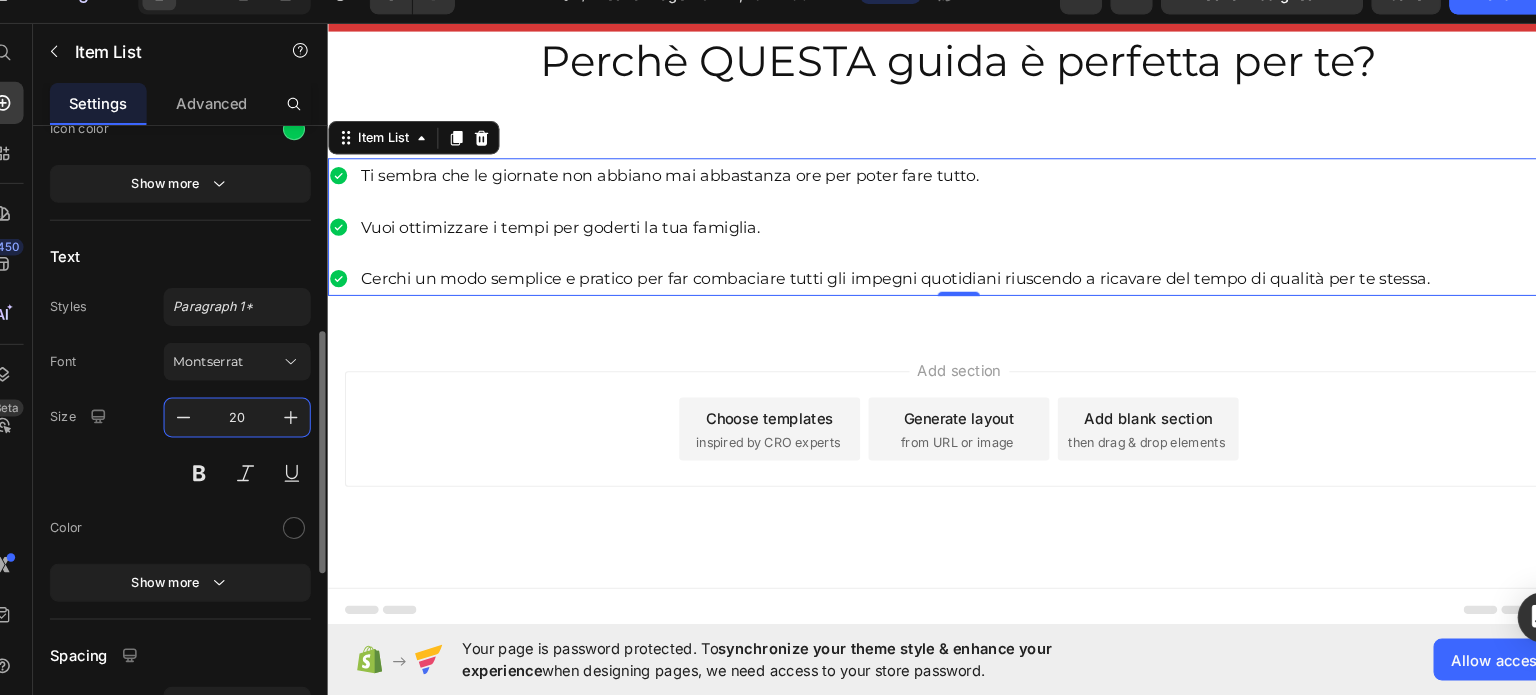 type on "20" 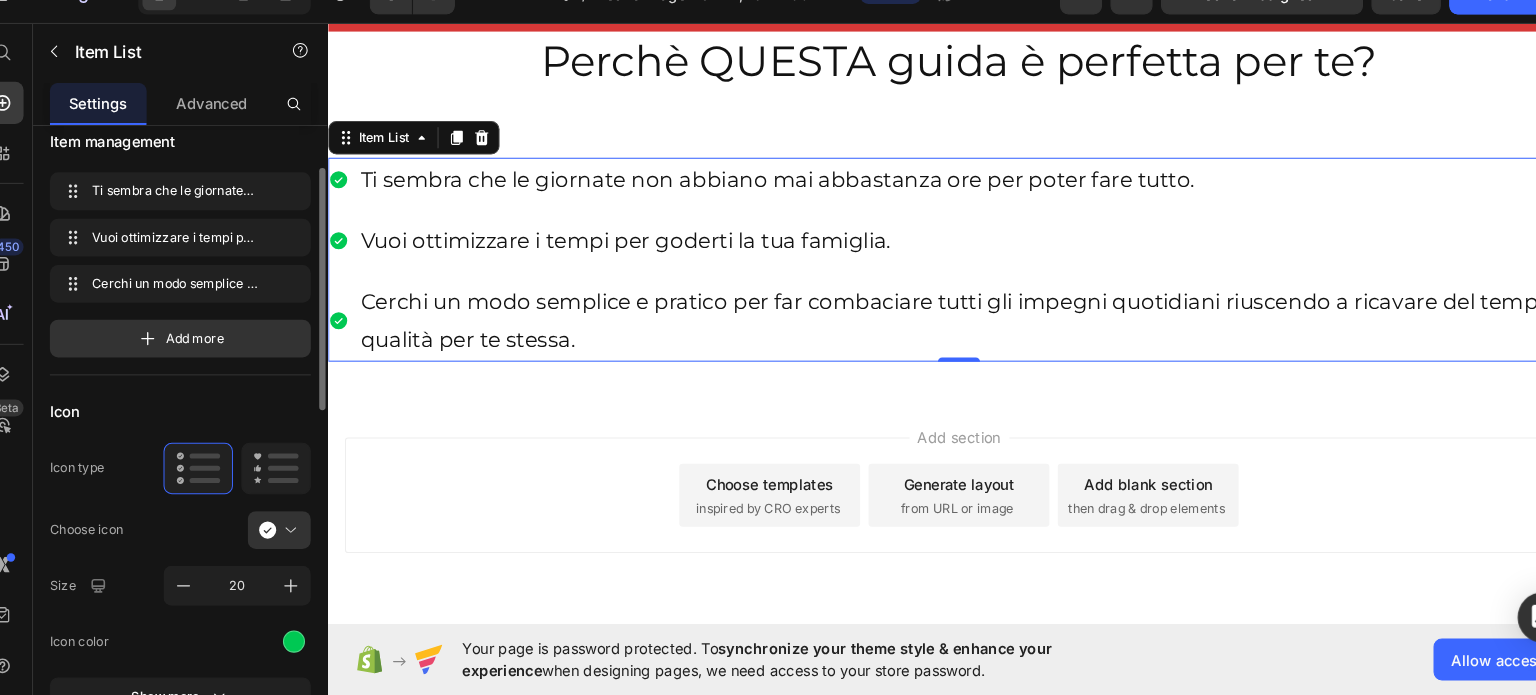 scroll, scrollTop: 0, scrollLeft: 0, axis: both 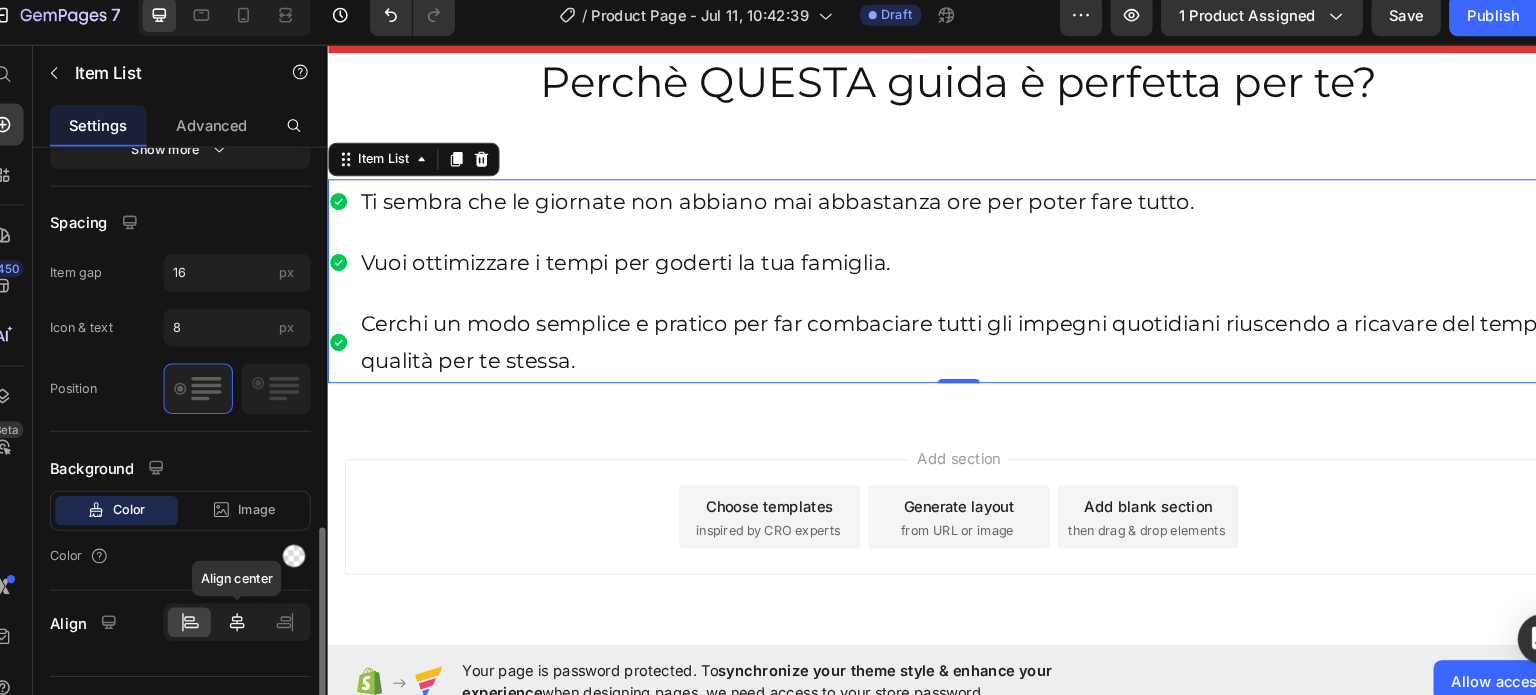 click 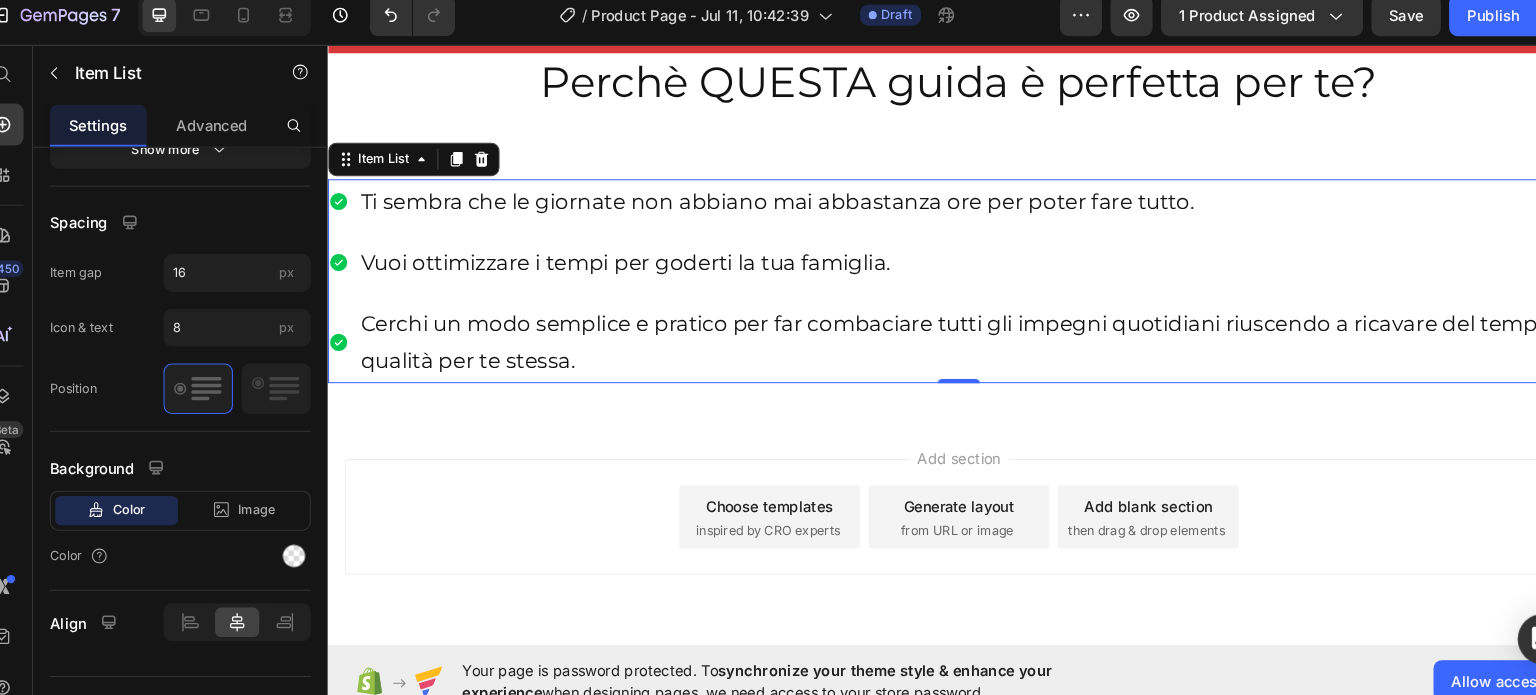 click on "Ti sembra che le giornate non abbiano mai abbastanza ore per poter fare tutto." at bounding box center (941, 193) 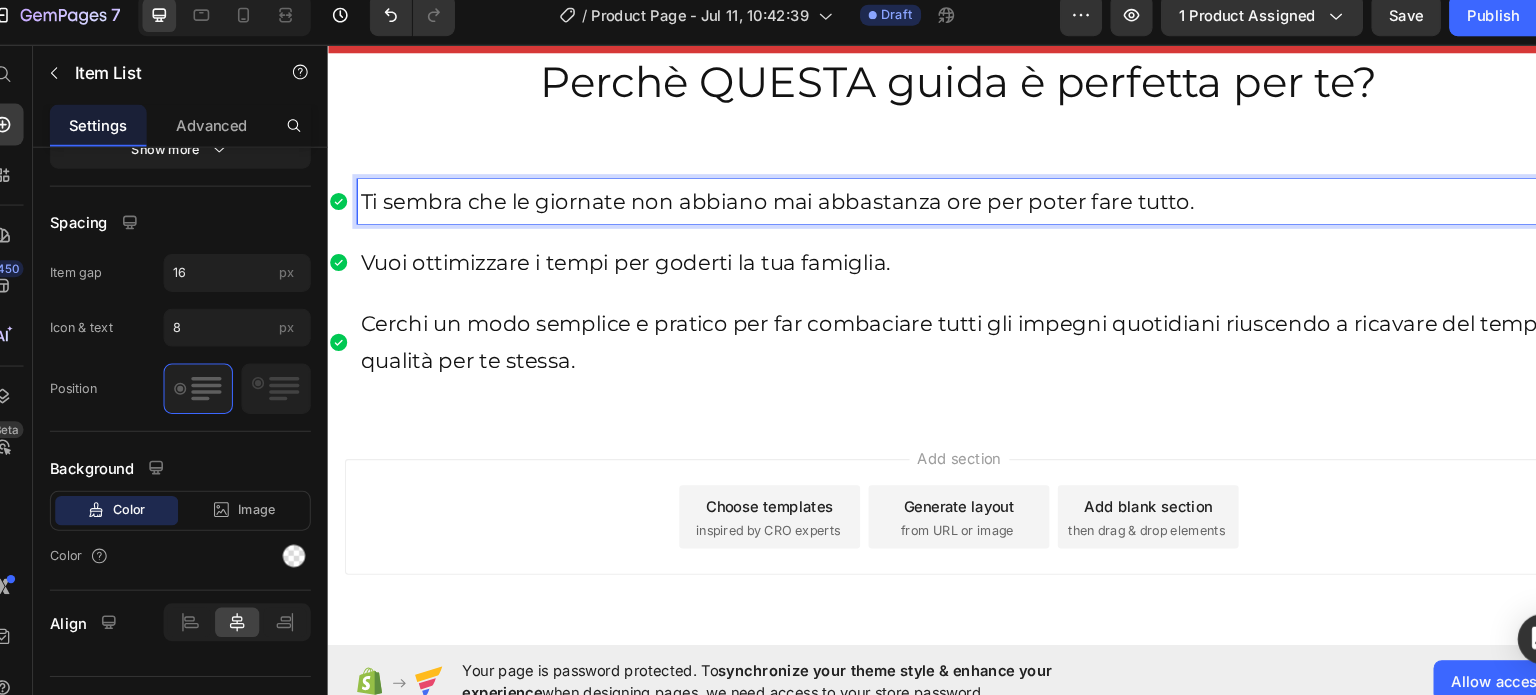 click on "Add section Choose templates inspired by CRO experts Generate layout from URL or image Add blank section then drag & drop elements" at bounding box center (927, 493) 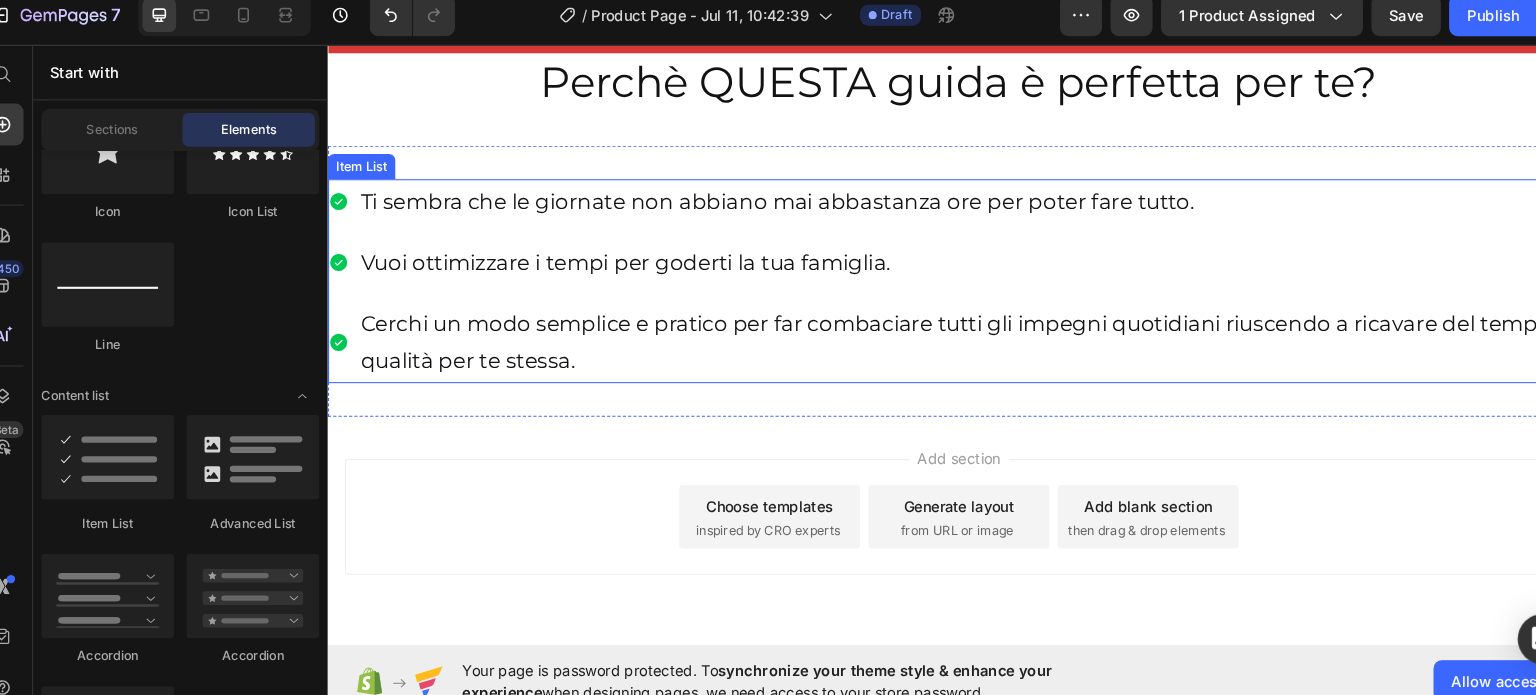 click on "Vuoi ottimizzare i tempi per goderti la tua famiglia." at bounding box center (941, 251) 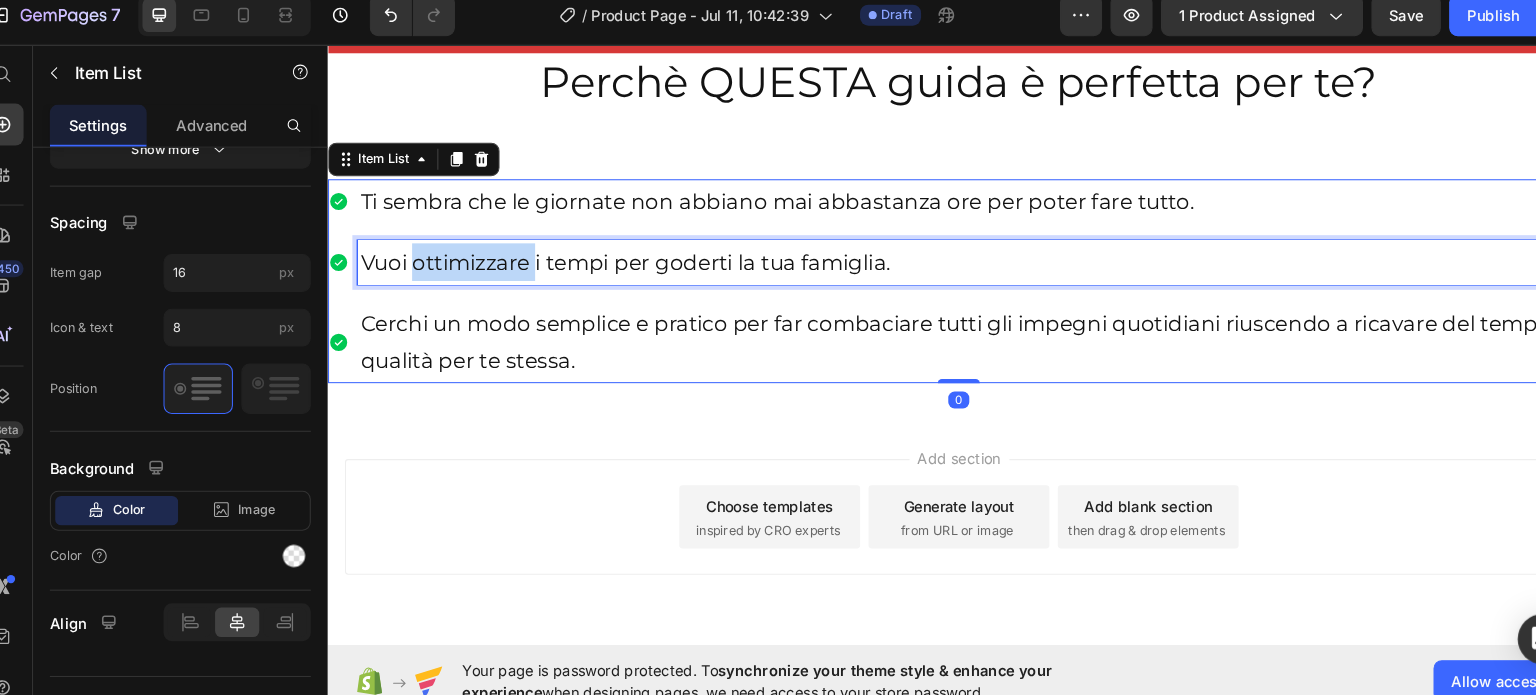 click on "Vuoi ottimizzare i tempi per goderti la tua famiglia." at bounding box center (941, 251) 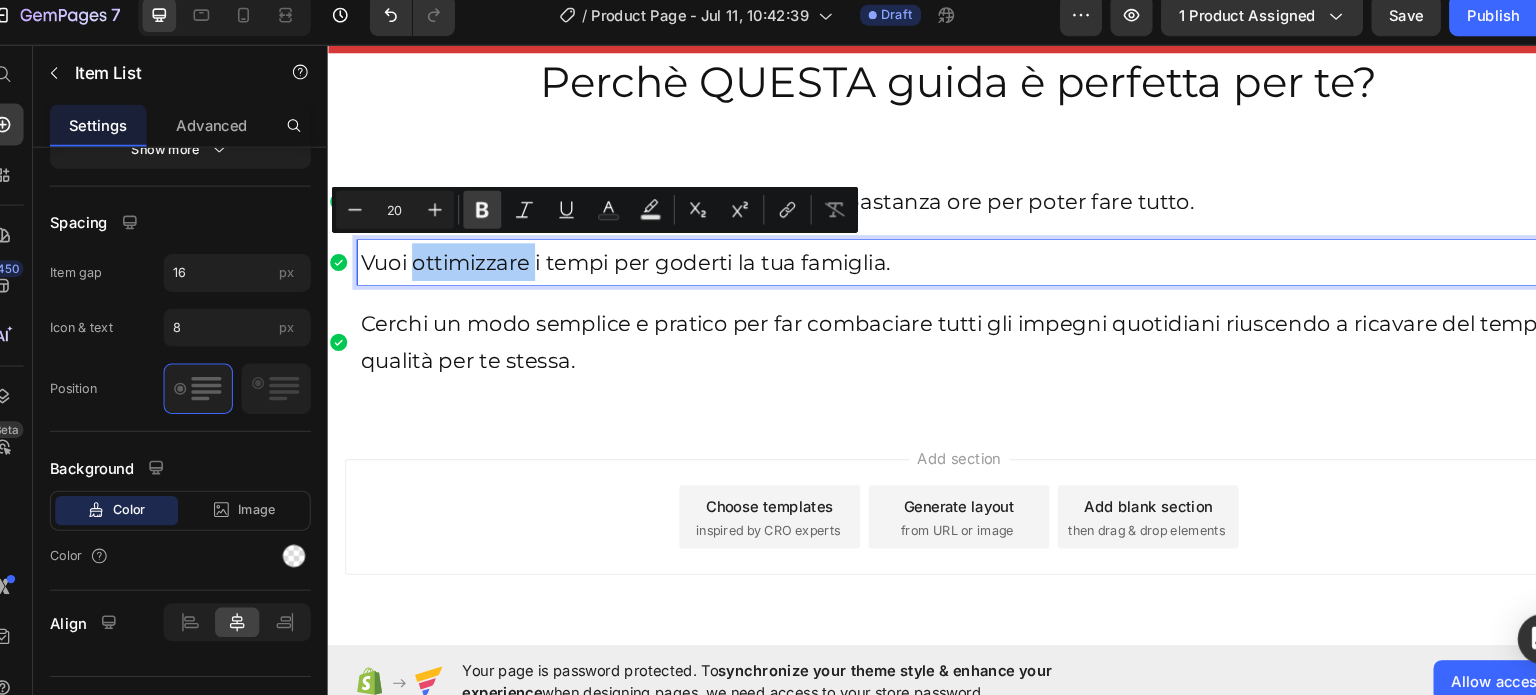 click 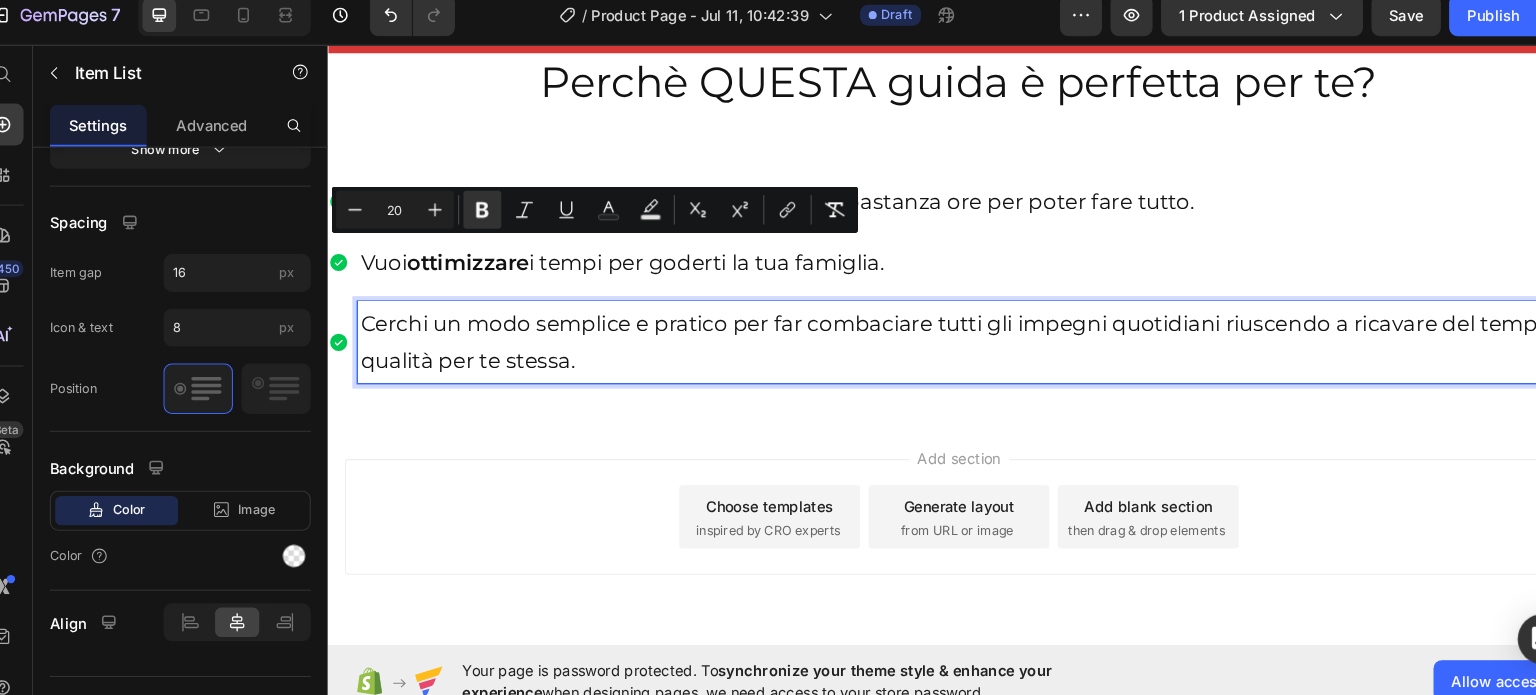 click on "Cerchi un modo semplice e pratico per far combaciare tutti gli impegni quotidiani riuscendo a ricavare del tempo di qualità per te stessa." at bounding box center [941, 327] 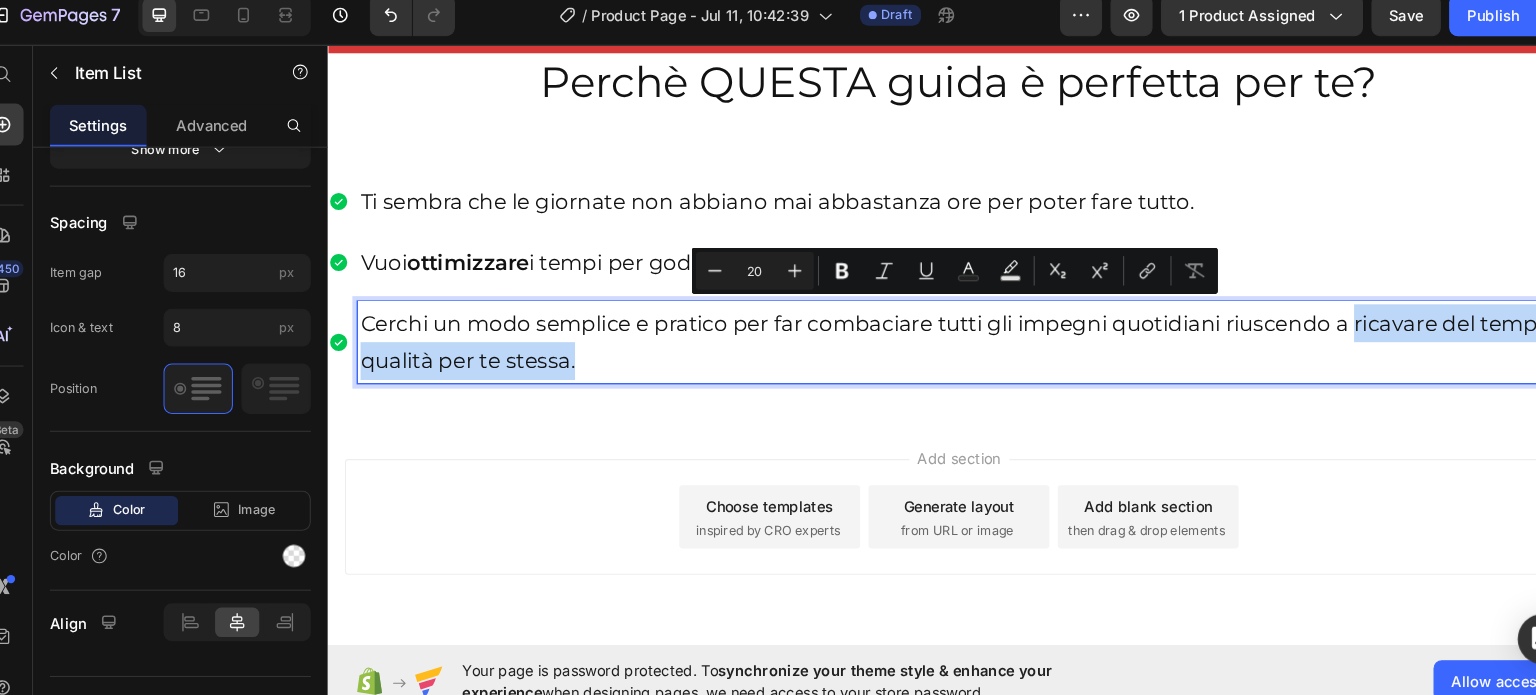 drag, startPoint x: 1306, startPoint y: 303, endPoint x: 1312, endPoint y: 341, distance: 38.470768 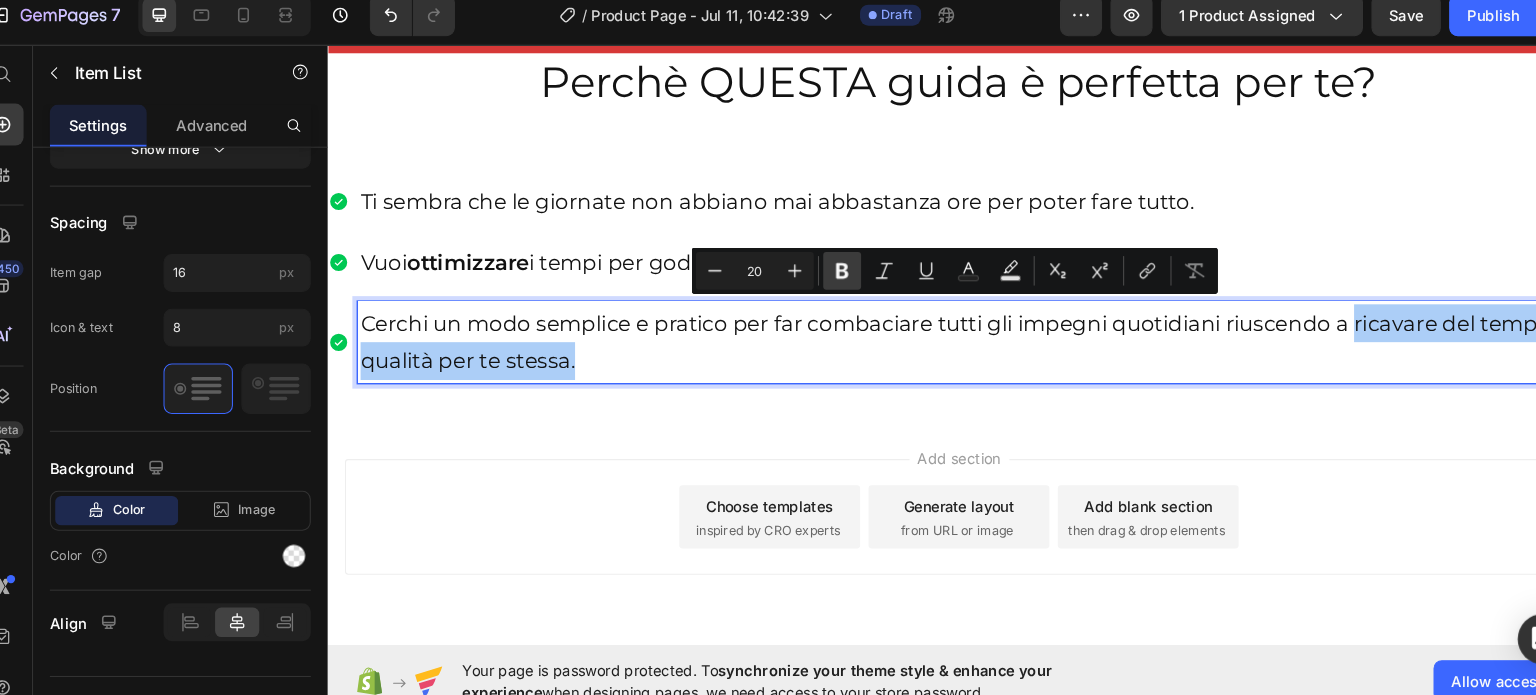 click 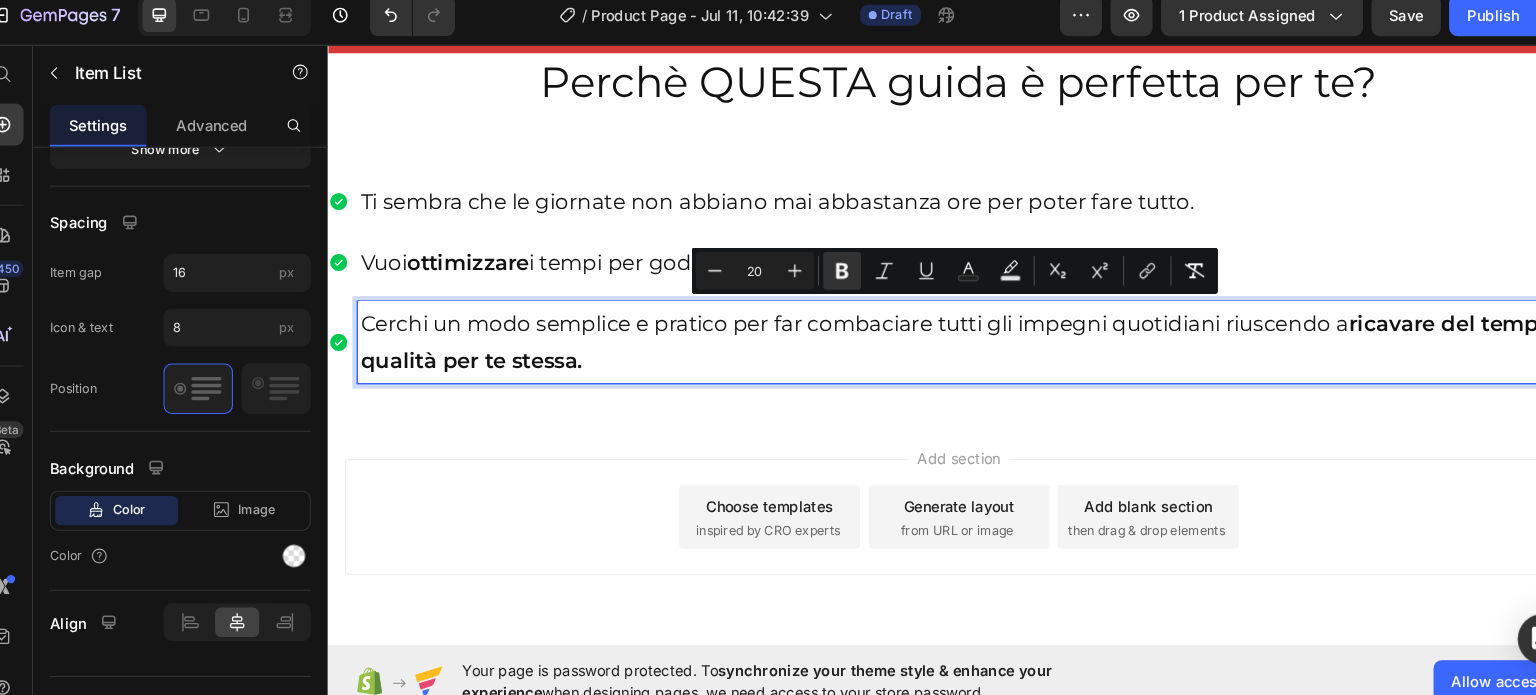 click on "Ti sembra che le giornate non abbiano mai abbastanza ore per poter fare tutto." at bounding box center [941, 193] 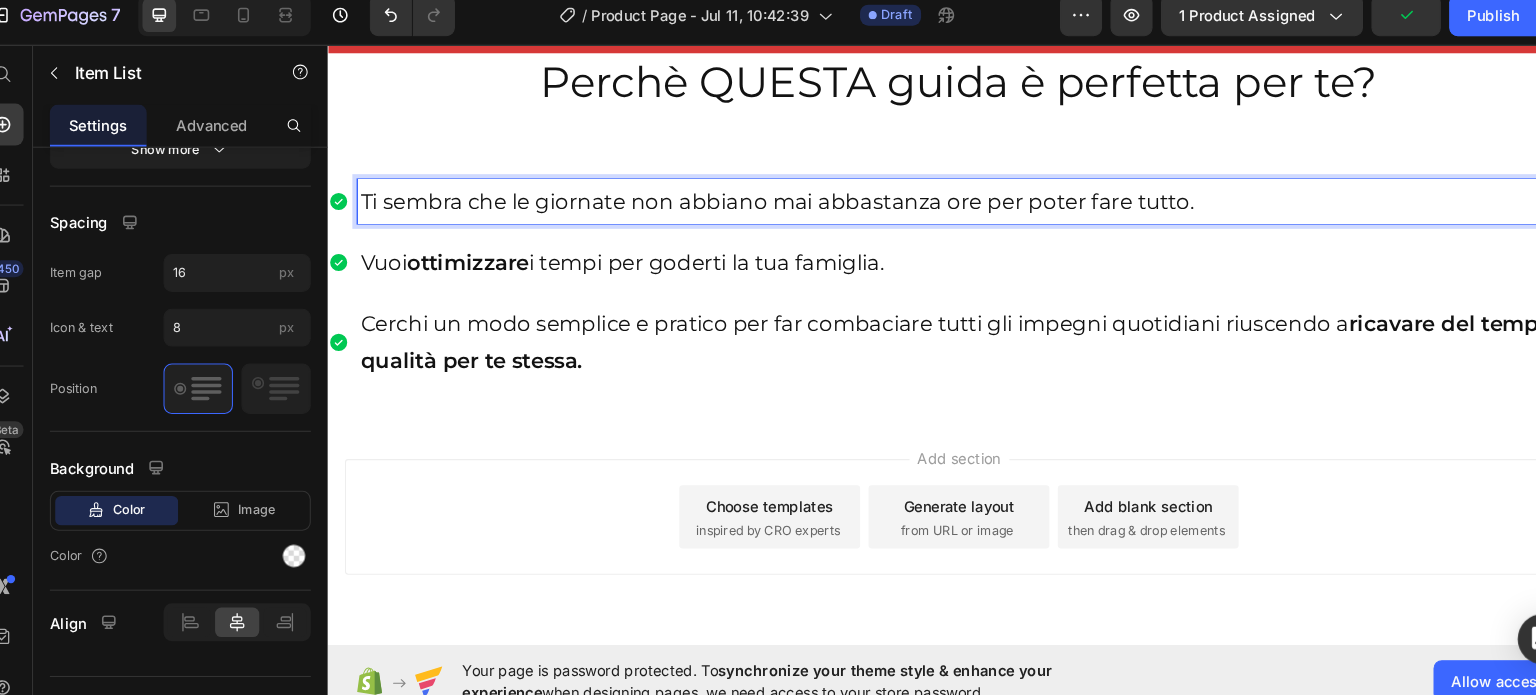 click on "Ti sembra che le giornate non abbiano mai abbastanza ore per poter fare tutto." at bounding box center [941, 193] 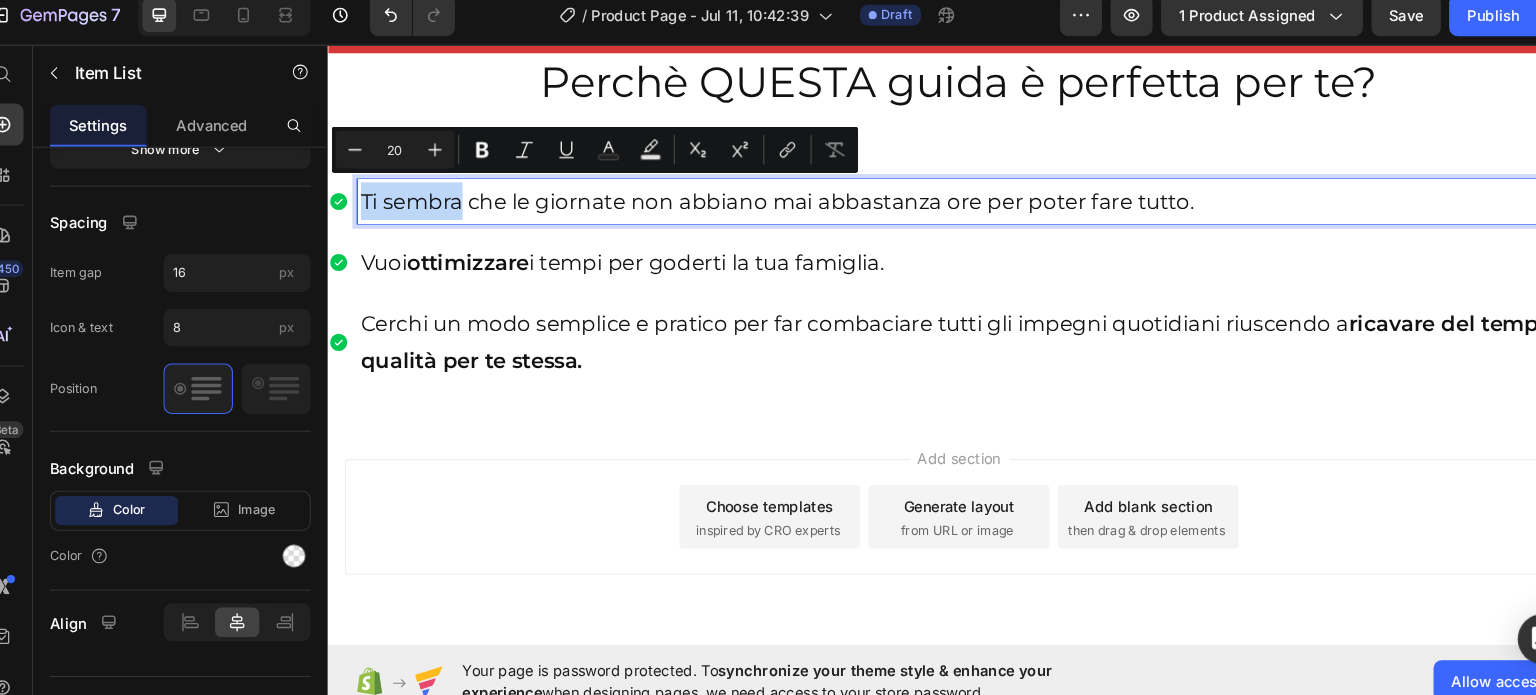 drag, startPoint x: 358, startPoint y: 189, endPoint x: 454, endPoint y: 192, distance: 96.04687 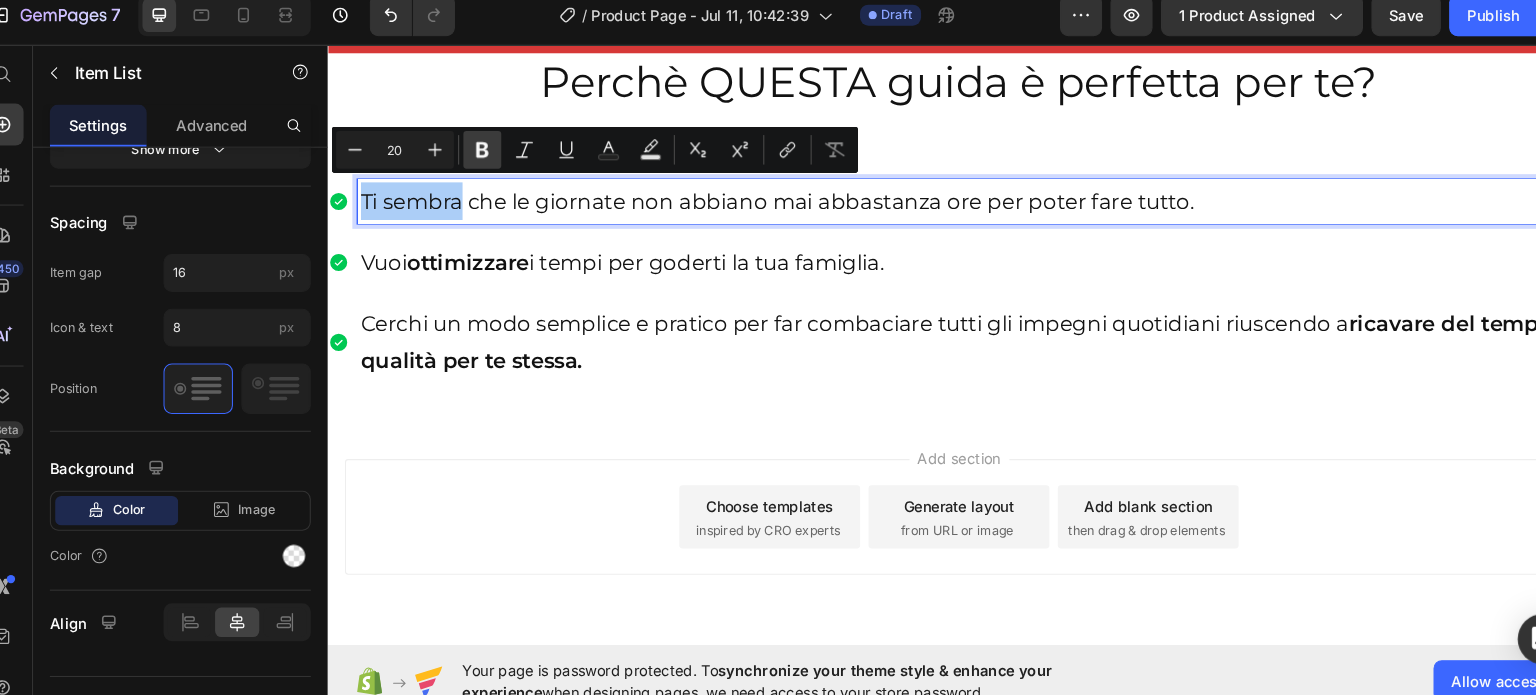 click 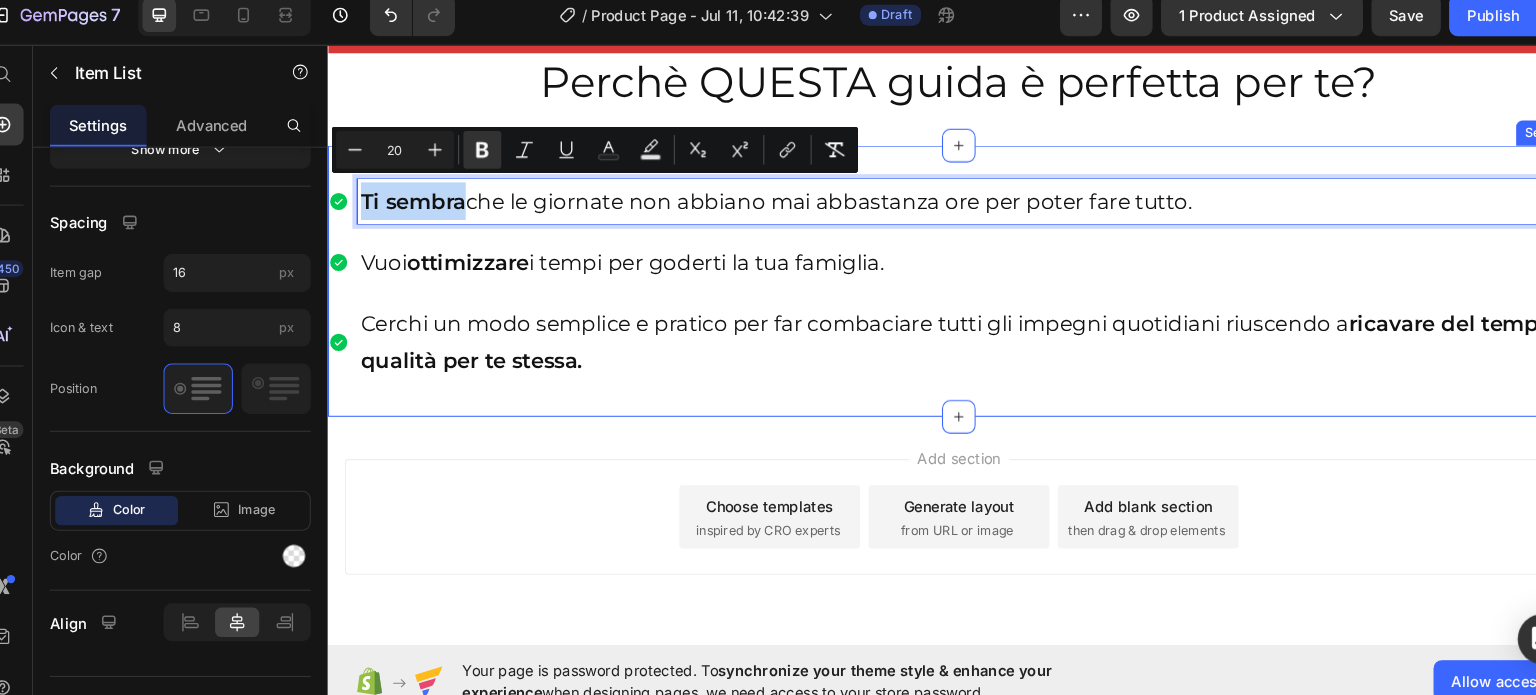 click on "Ti sembra  che le giornate non abbiano mai abbastanza ore per poter fare tutto. Vuoi  ottimizzare  i tempi per goderti la tua famiglia. Cerchi un modo semplice e pratico per far combaciare tutti gli impegni quotidiani riuscendo a  ricavare del tempo di qualità per te stessa. Item List   0 Section 3" at bounding box center [927, 269] 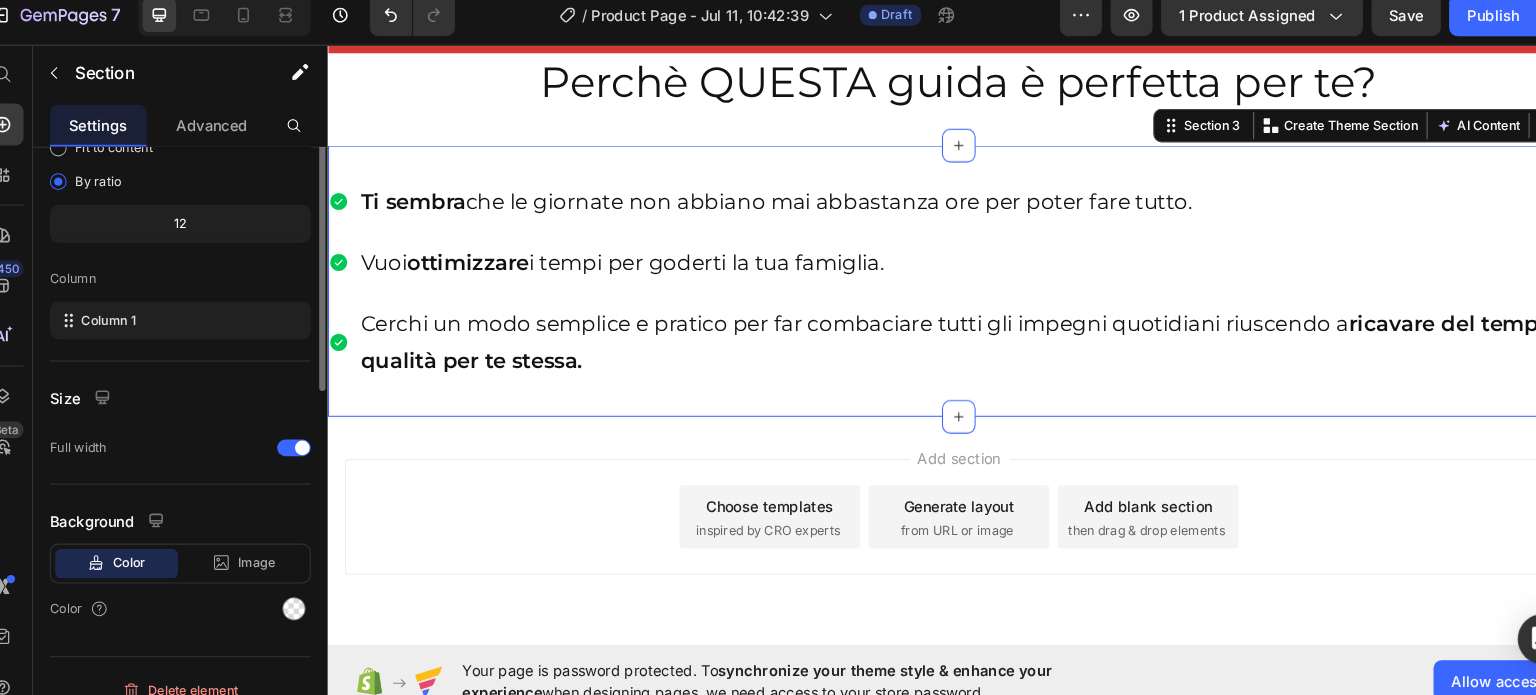 scroll, scrollTop: 0, scrollLeft: 0, axis: both 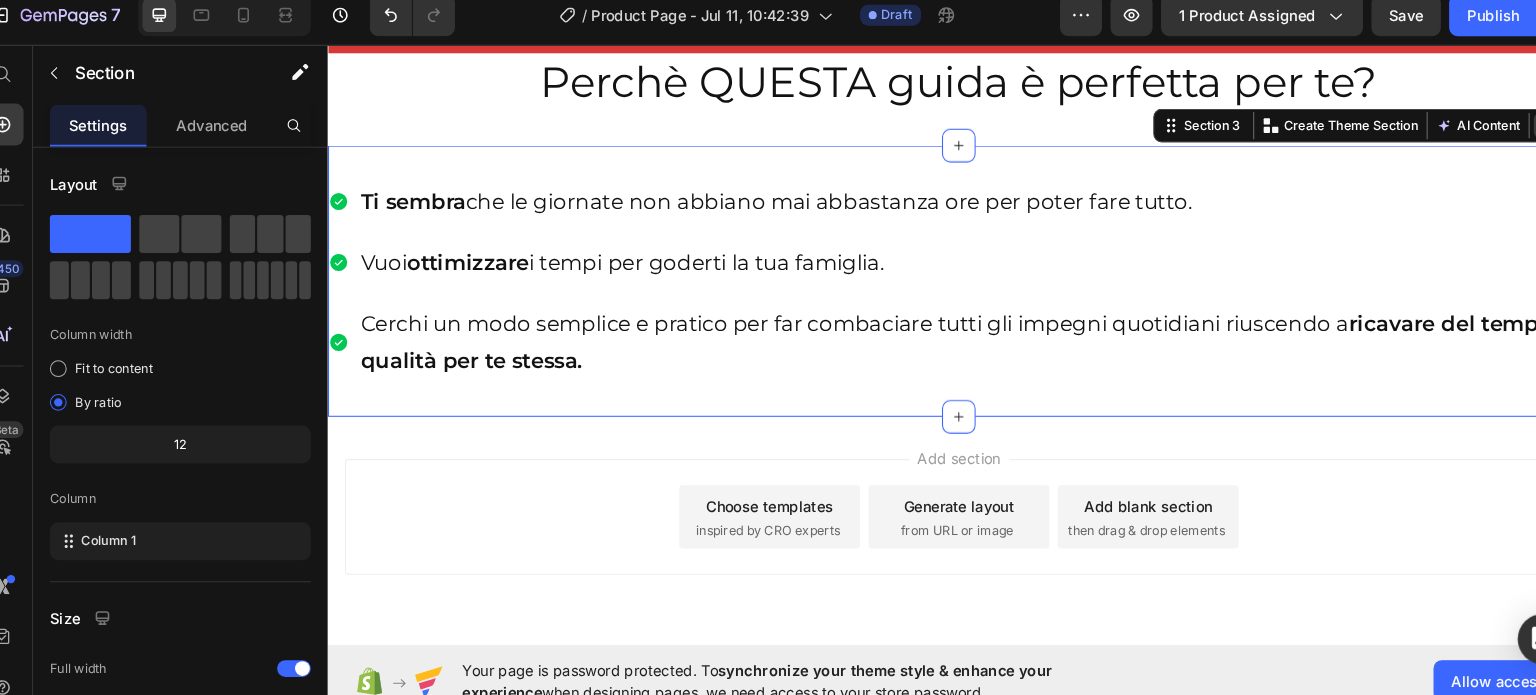 click 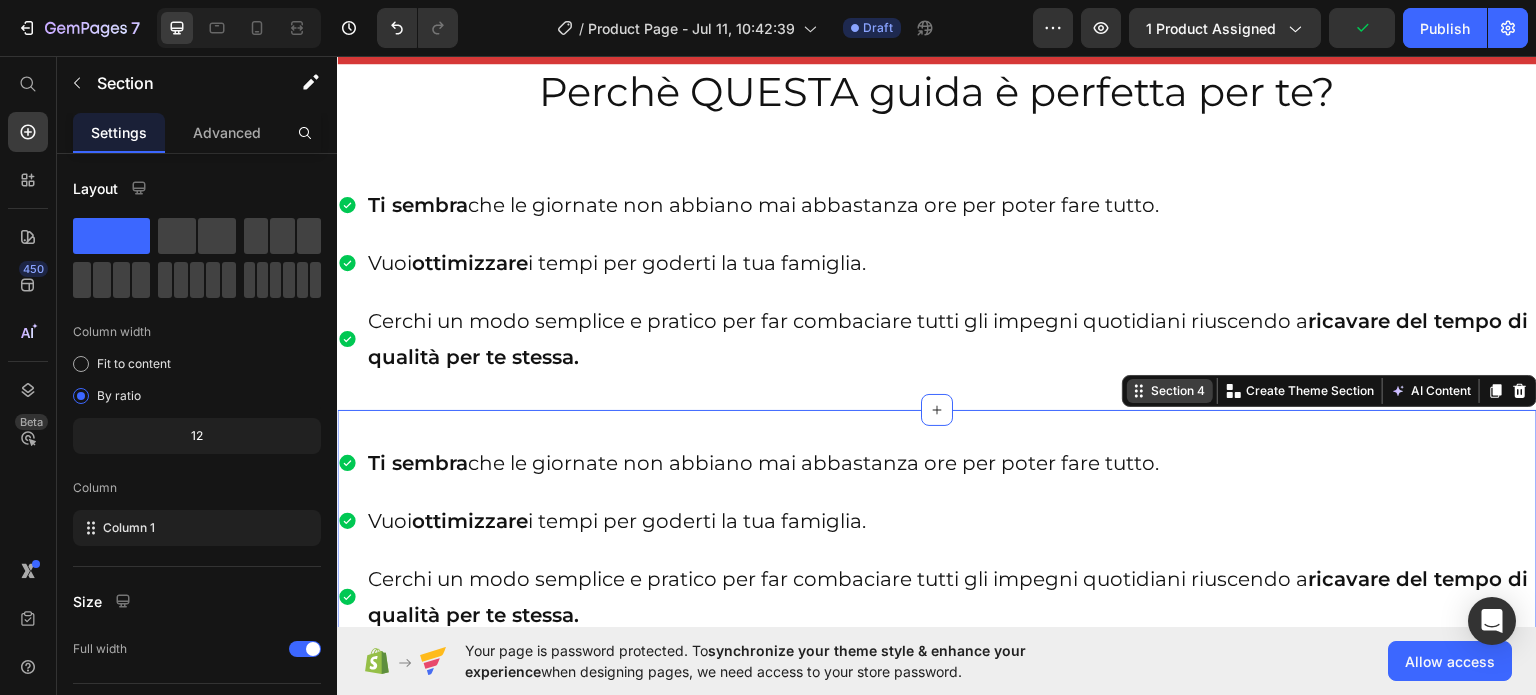 click on "Section 4   You can create reusable sections Create Theme Section AI Content Write with GemAI What would you like to describe here? Tone and Voice Persuasive Product Mamma Felice E-Book Show more Generate" at bounding box center [1329, 390] 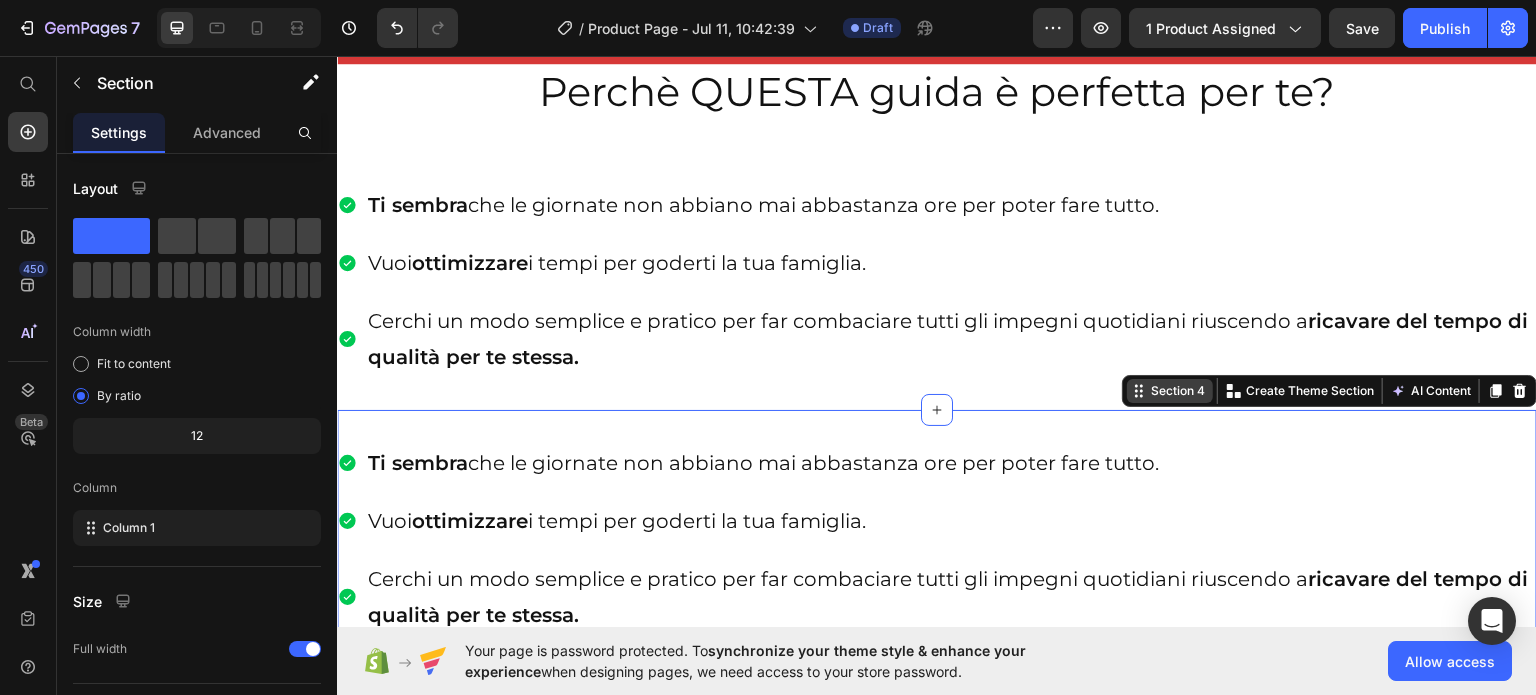 click at bounding box center [1520, 390] 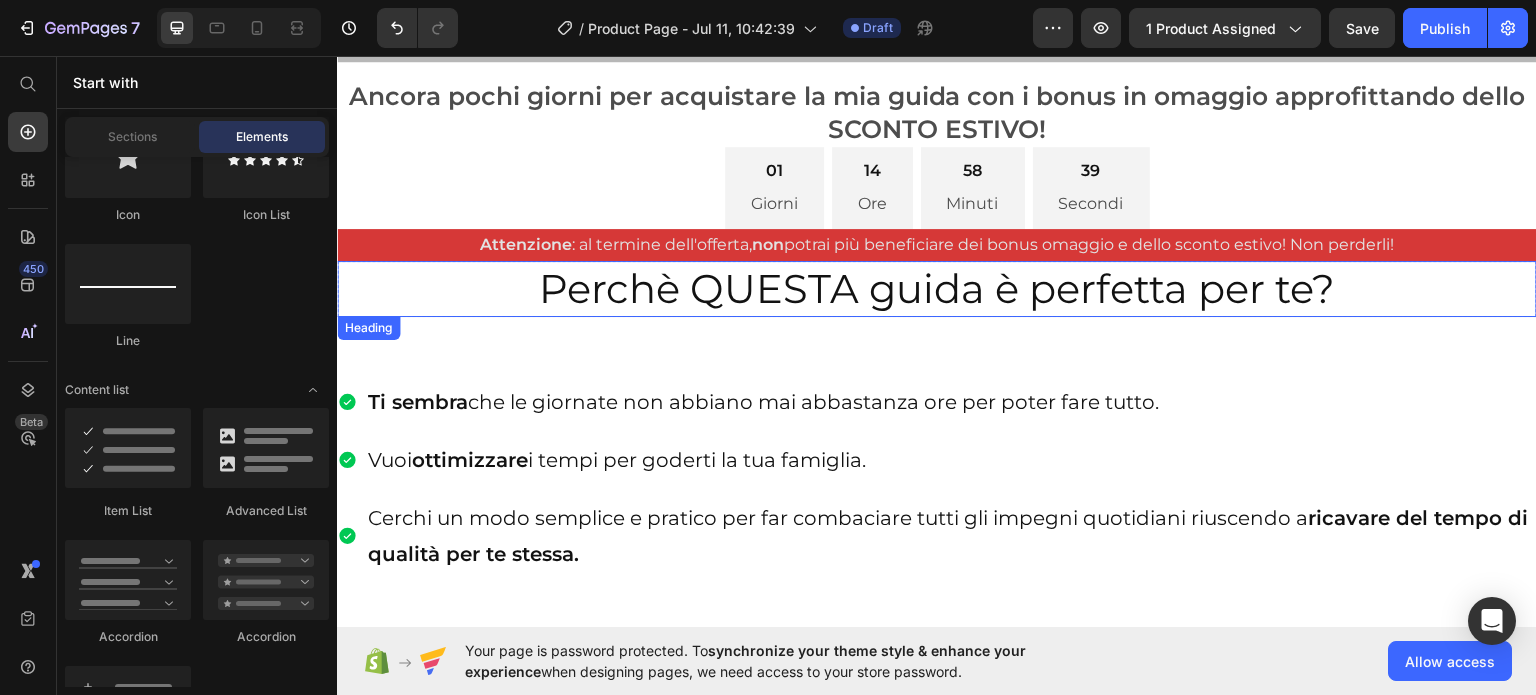 scroll, scrollTop: 1024, scrollLeft: 0, axis: vertical 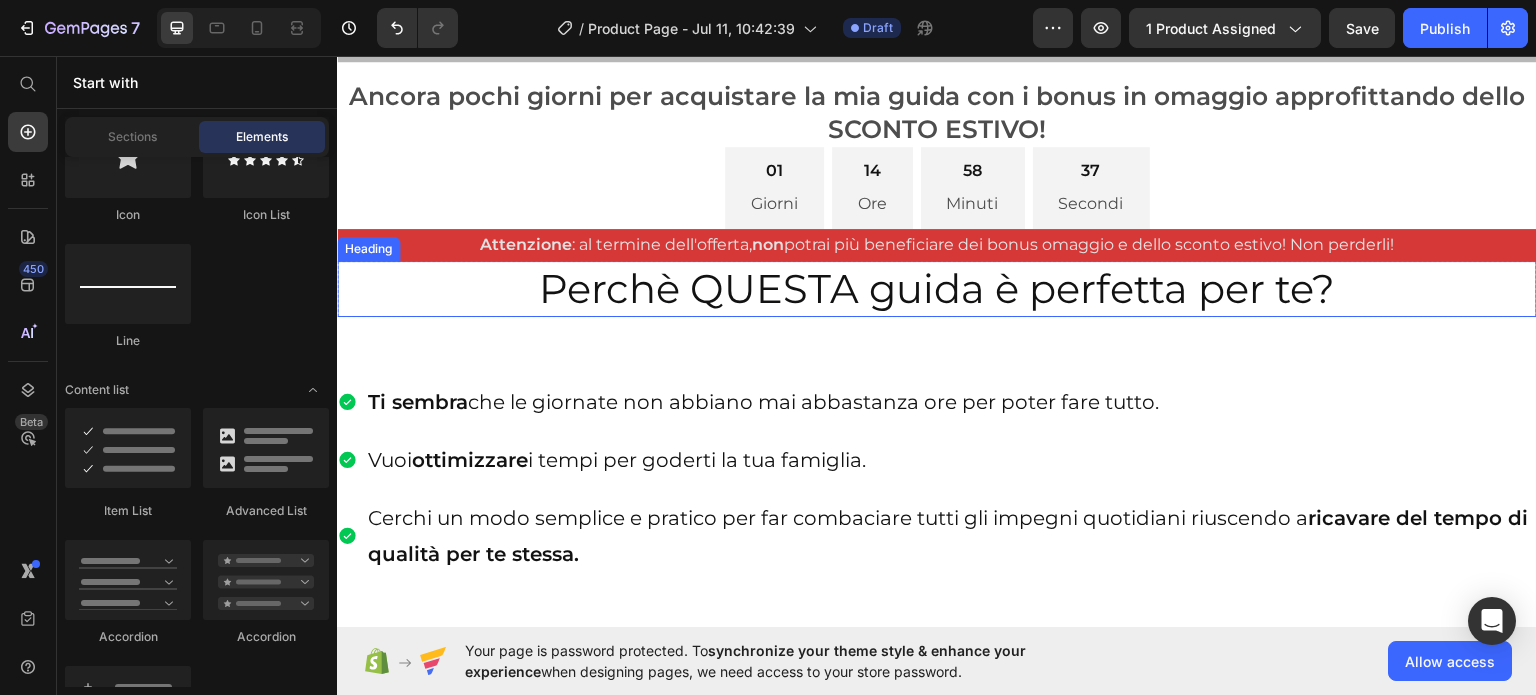 click on "Perchè QUESTA guida è perfetta per te?" at bounding box center (937, 288) 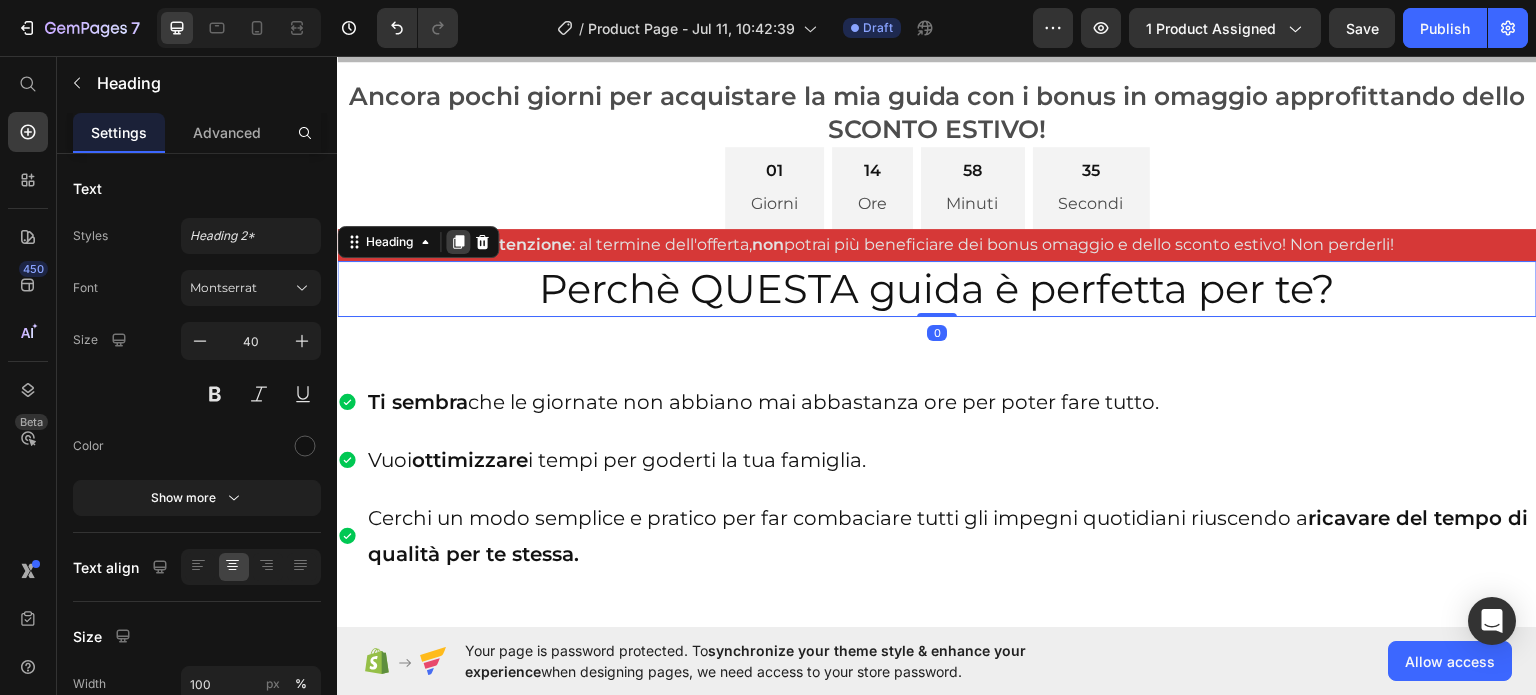 click 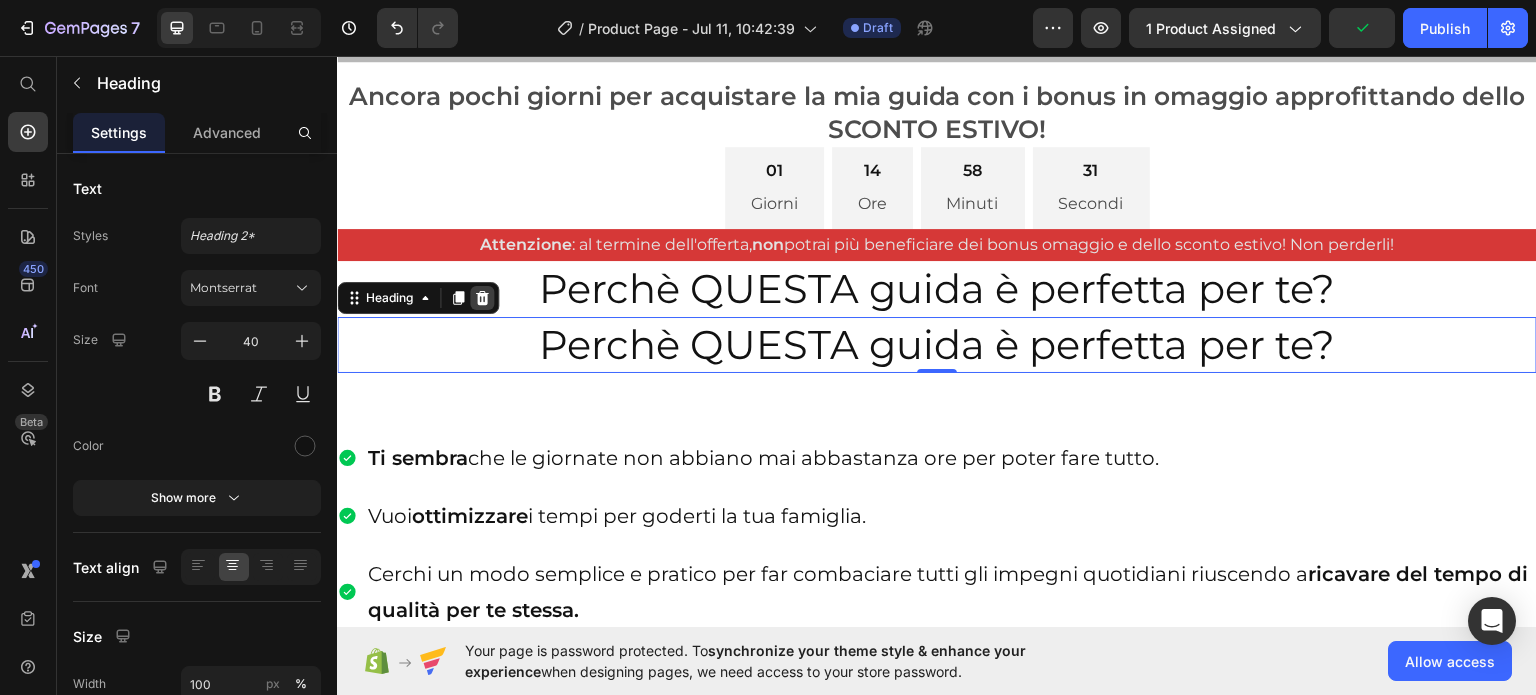 click 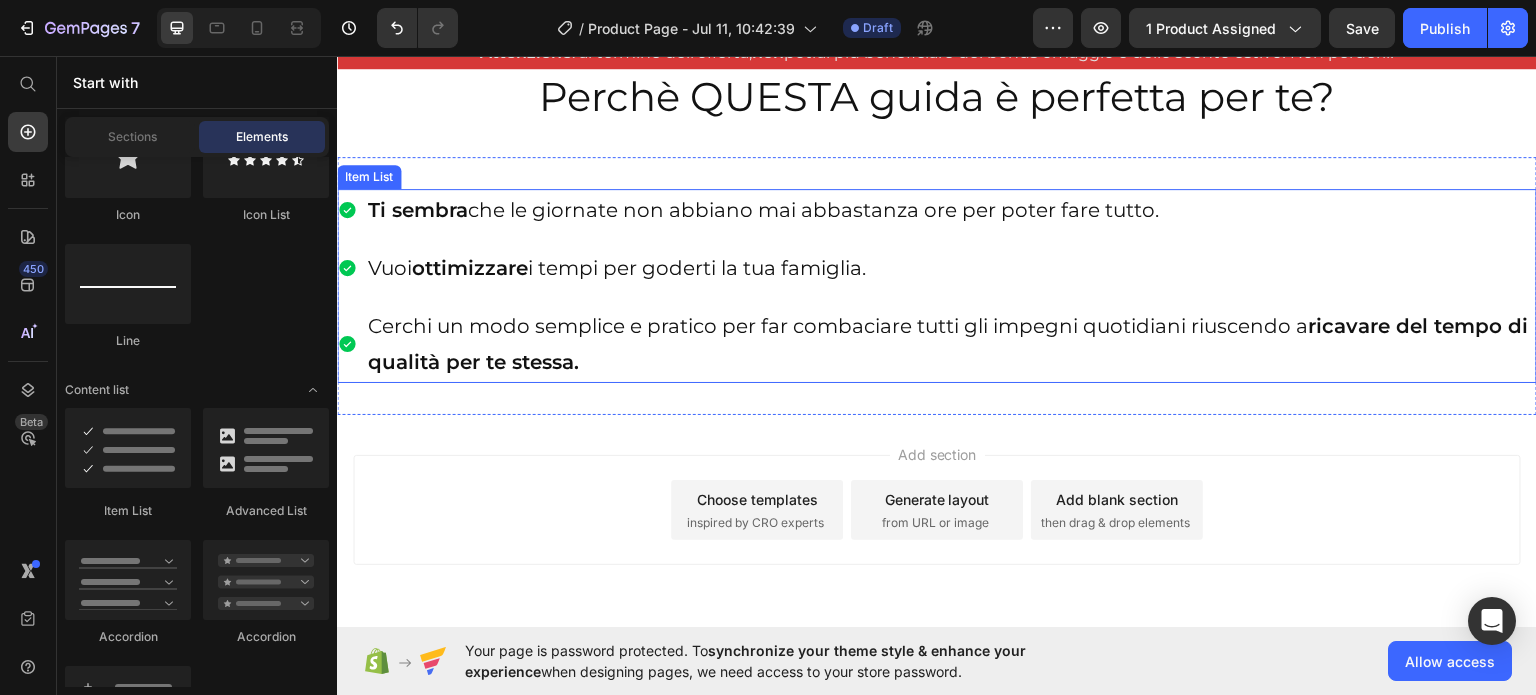 scroll, scrollTop: 1218, scrollLeft: 0, axis: vertical 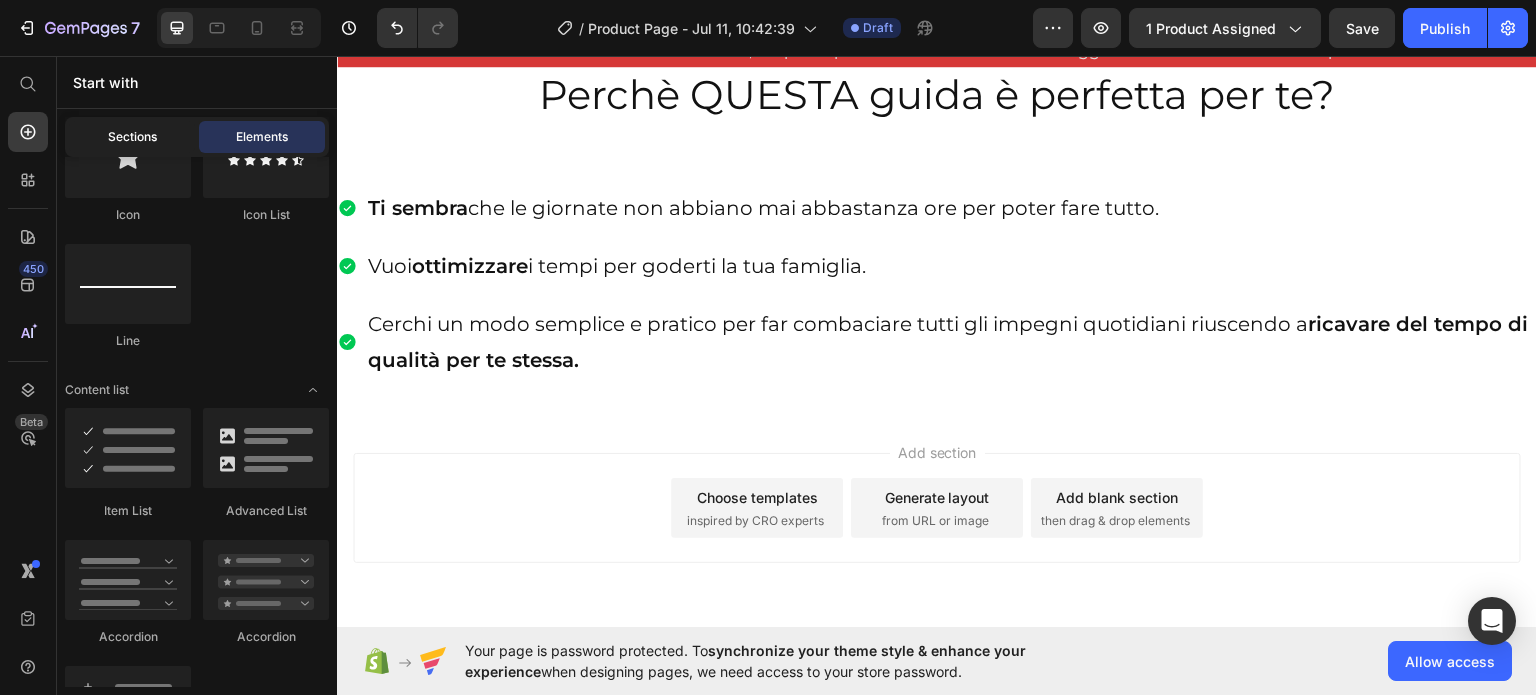 click on "Sections" at bounding box center [132, 137] 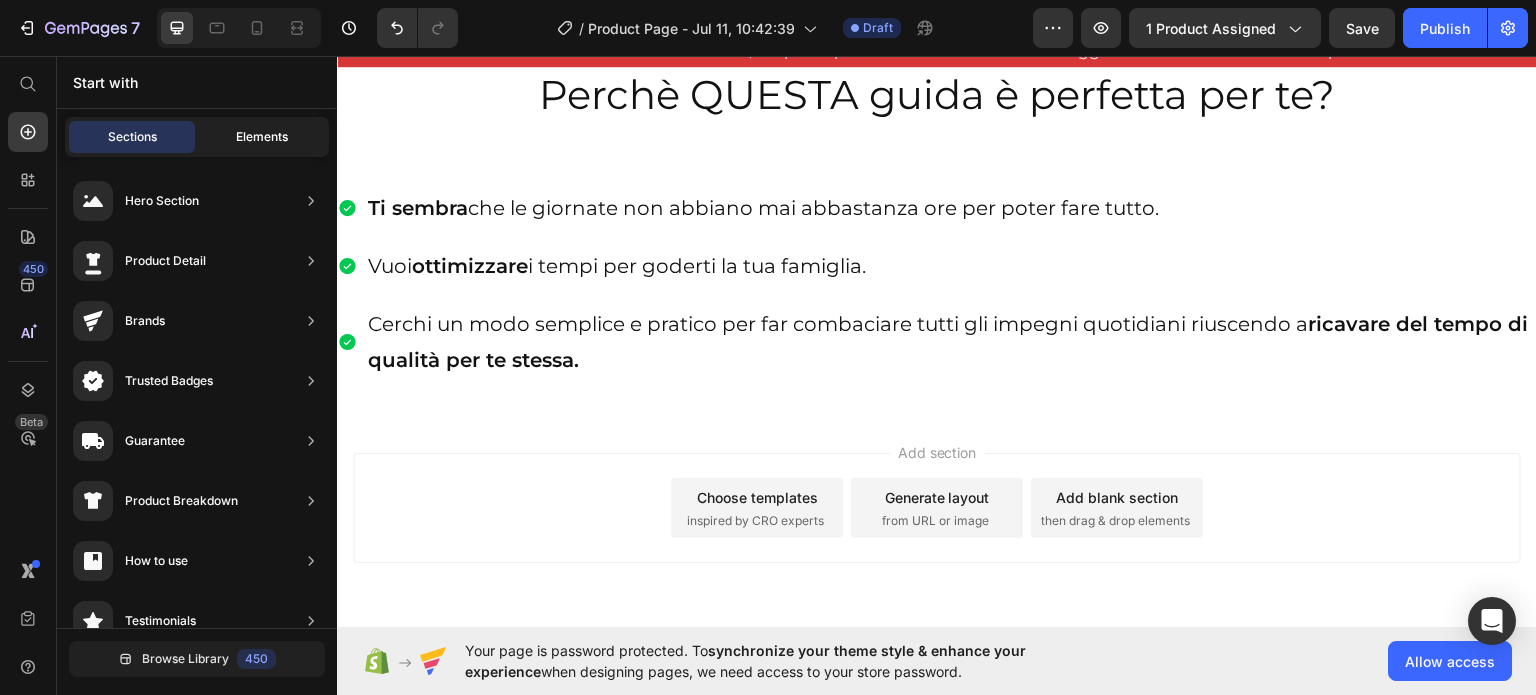 click on "Elements" 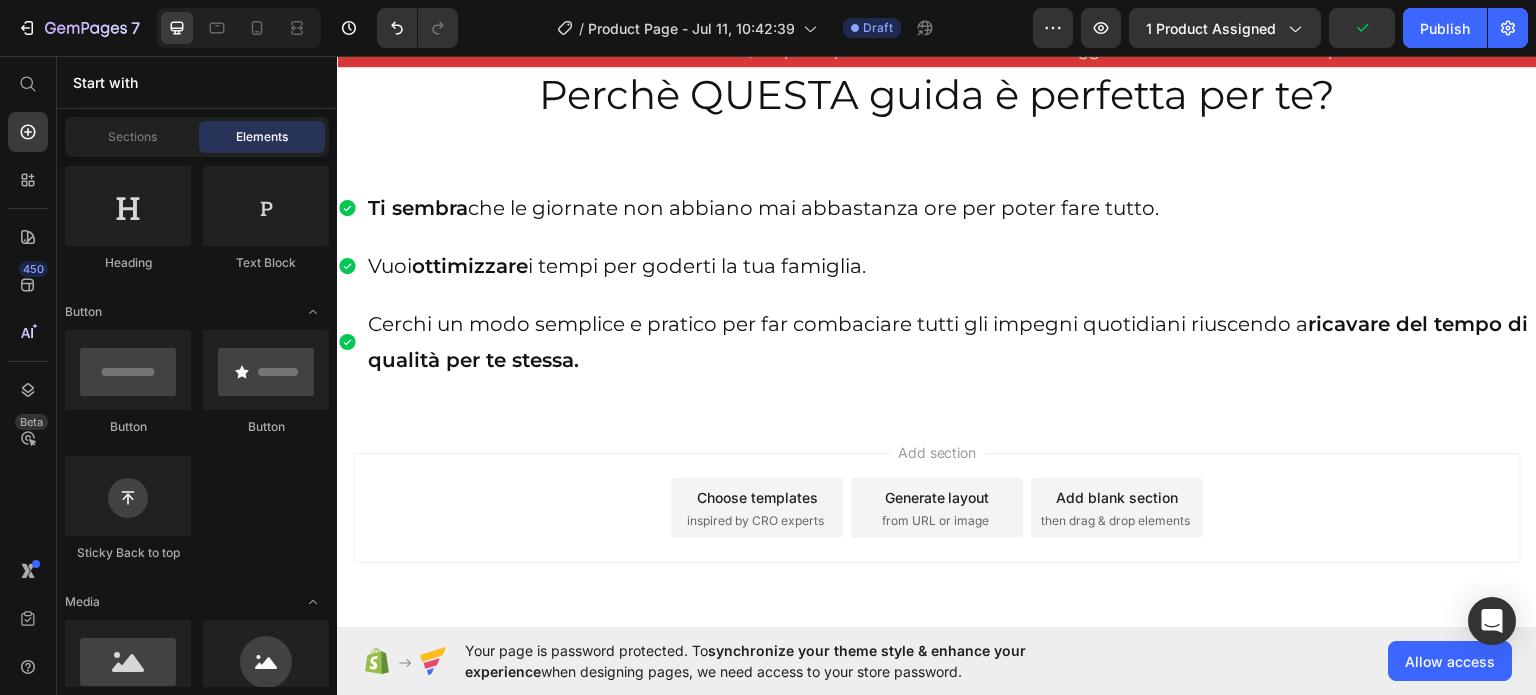 scroll, scrollTop: 0, scrollLeft: 0, axis: both 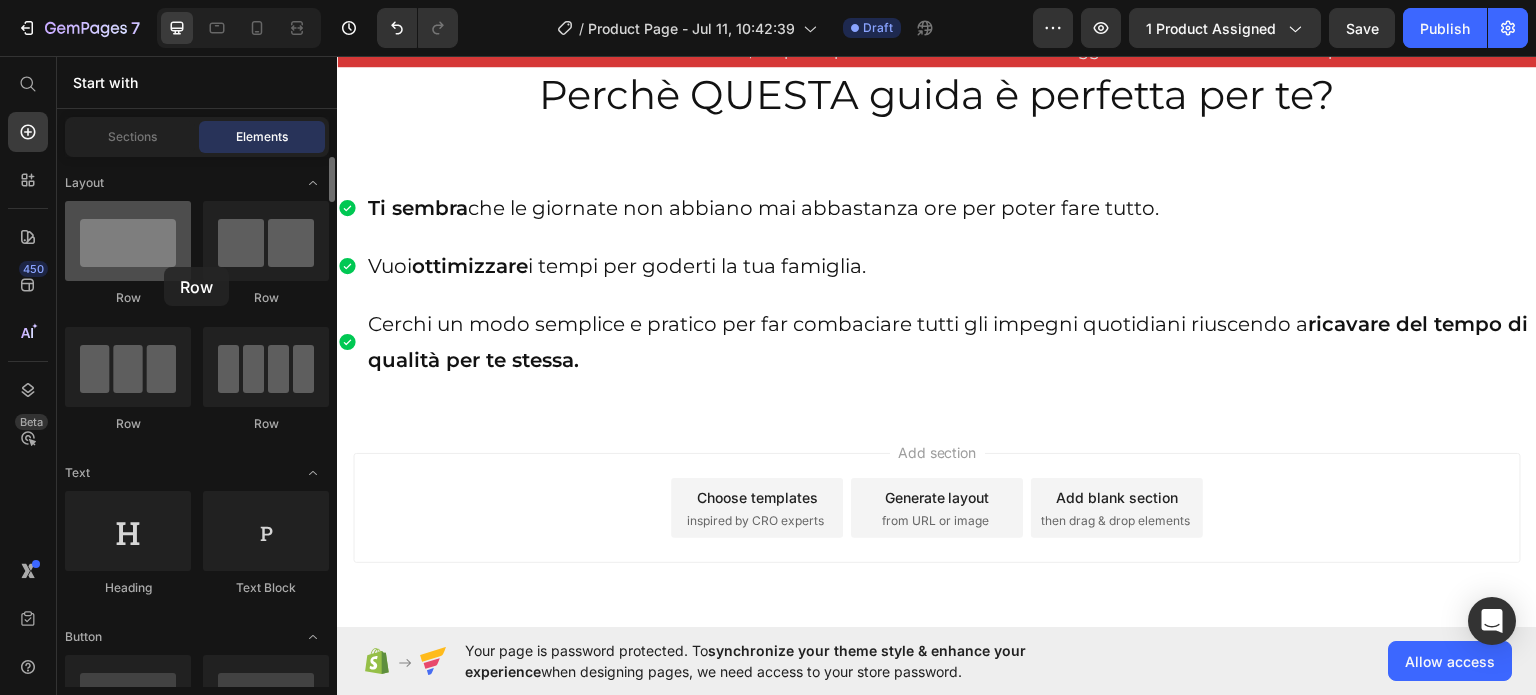 click at bounding box center (128, 241) 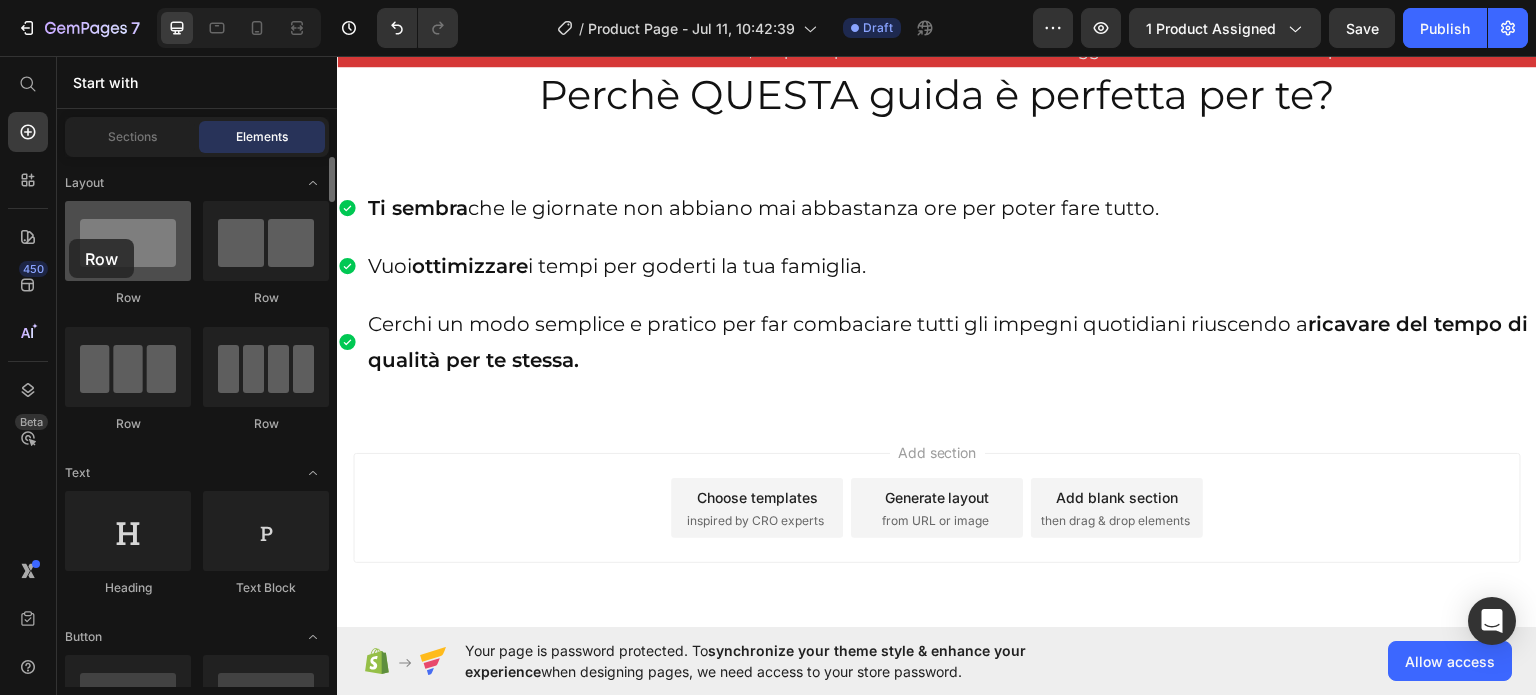 drag, startPoint x: 164, startPoint y: 267, endPoint x: 121, endPoint y: 239, distance: 51.312767 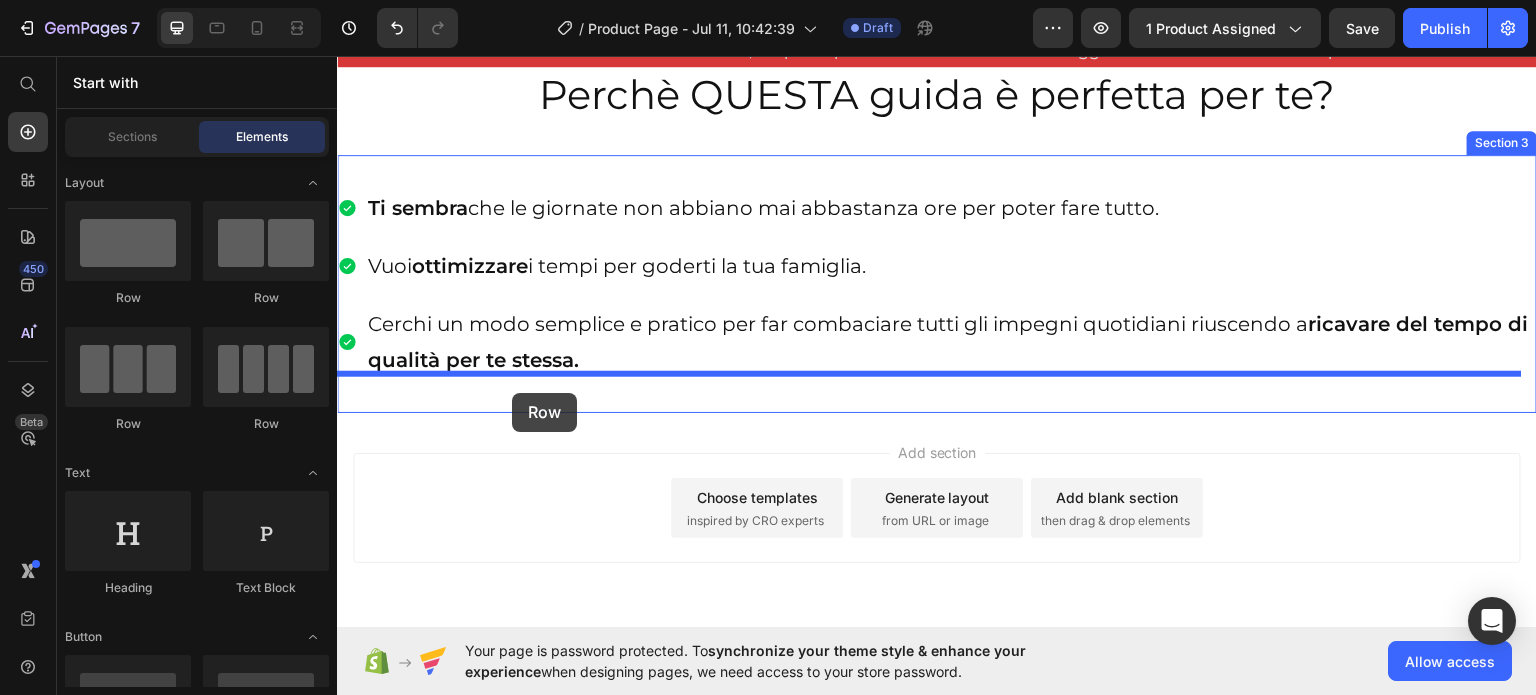 drag, startPoint x: 458, startPoint y: 294, endPoint x: 512, endPoint y: 392, distance: 111.89281 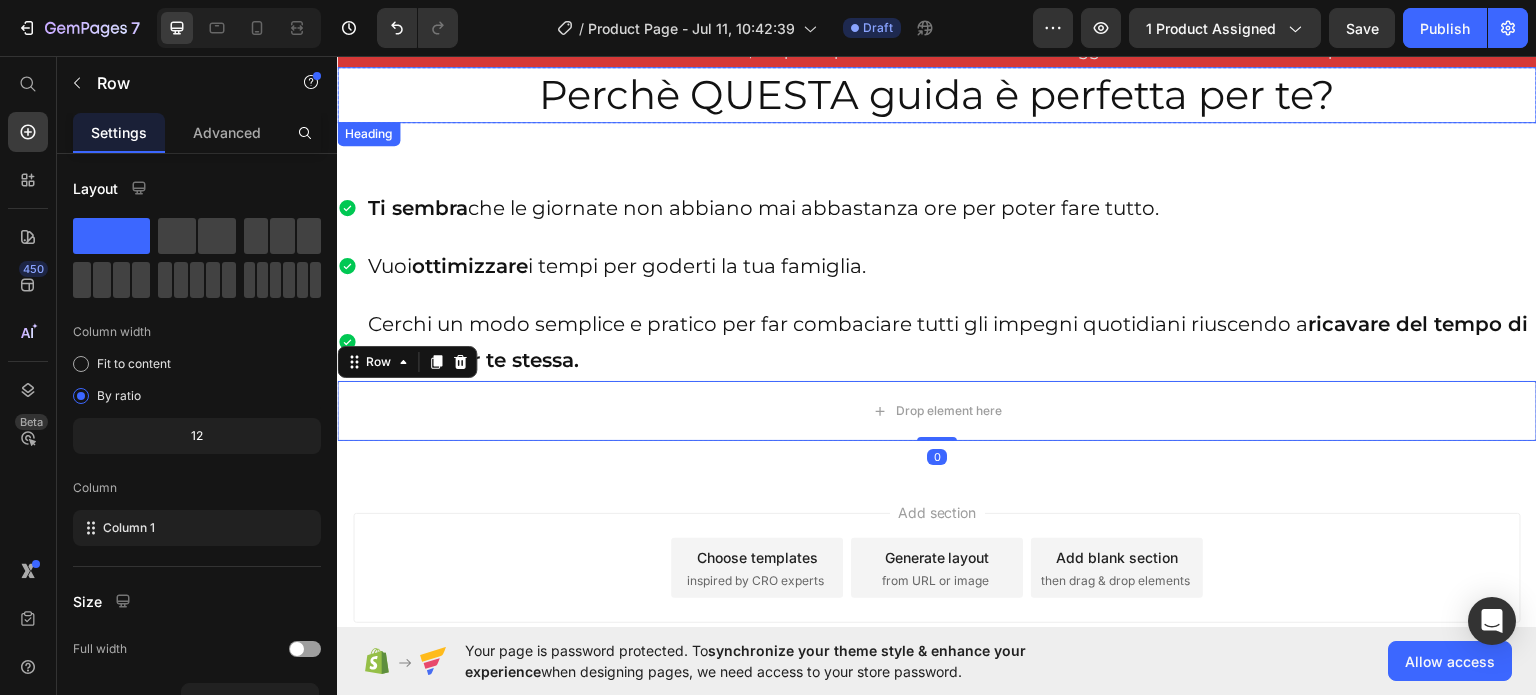 click on "Perchè QUESTA guida è perfetta per te?" at bounding box center (937, 94) 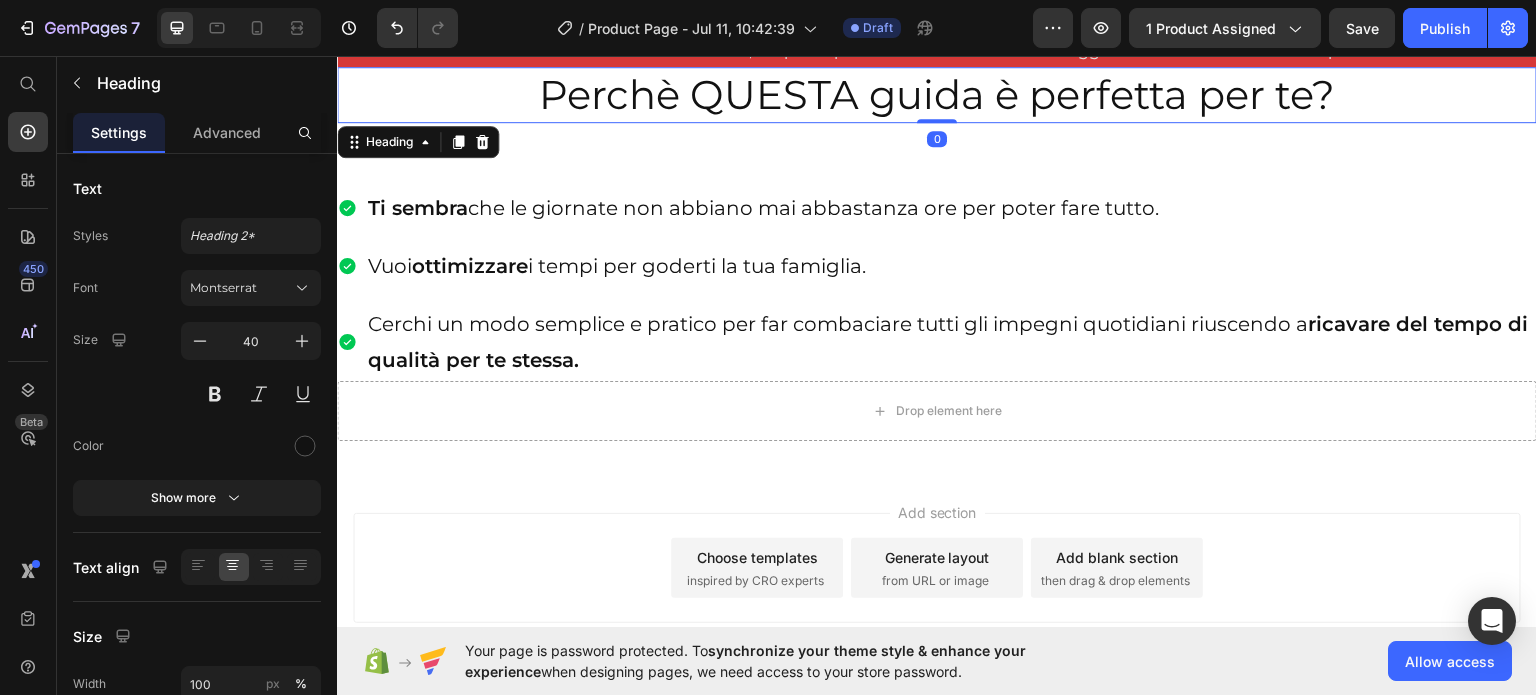 click on "Perchè QUESTA guida è perfetta per te?" at bounding box center (937, 94) 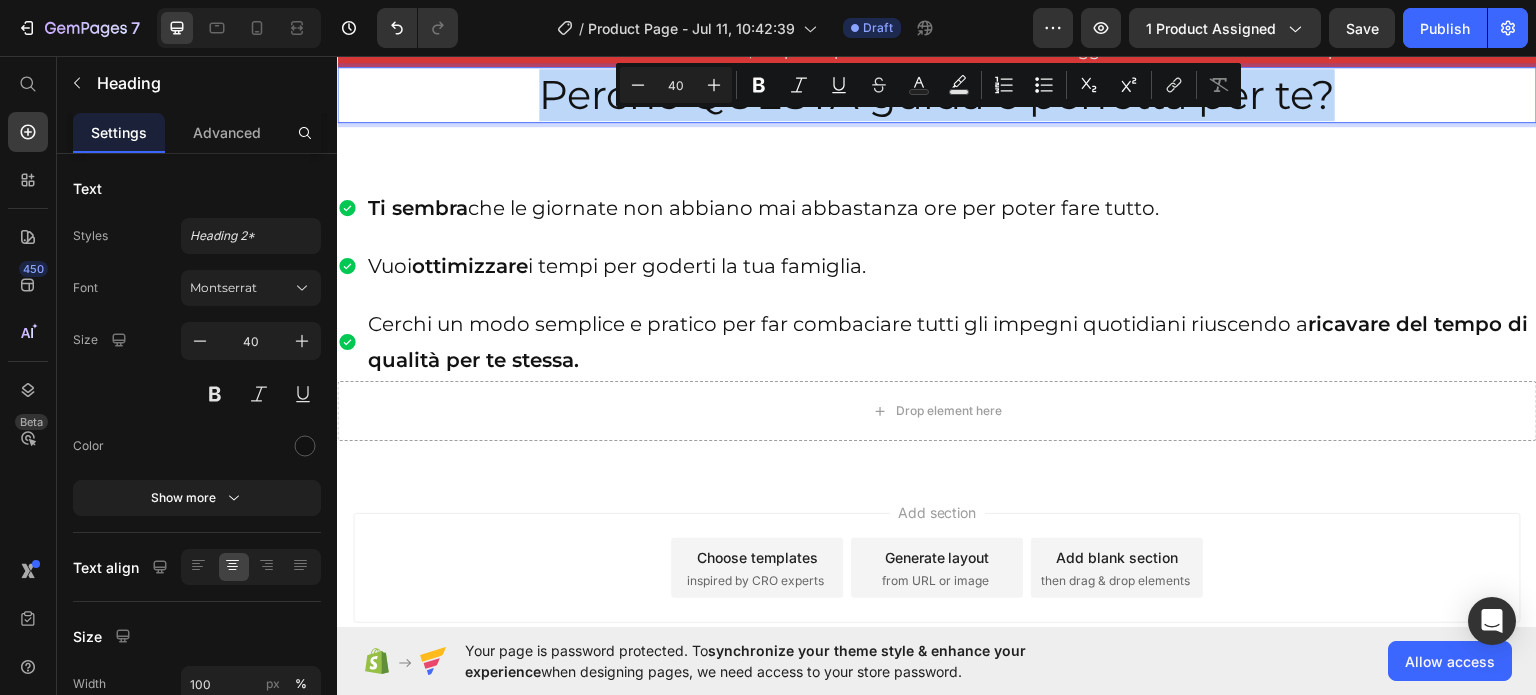 drag, startPoint x: 514, startPoint y: 90, endPoint x: 1340, endPoint y: 114, distance: 826.3486 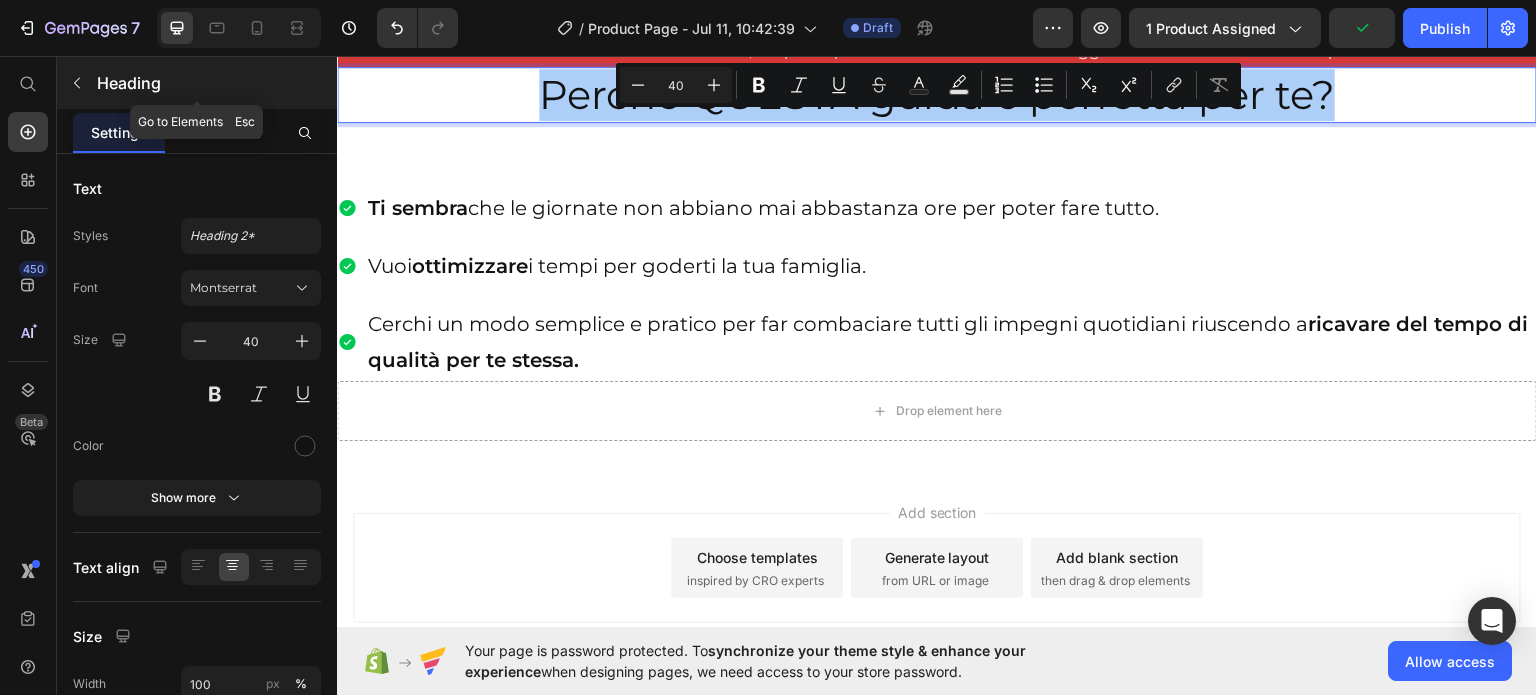 click 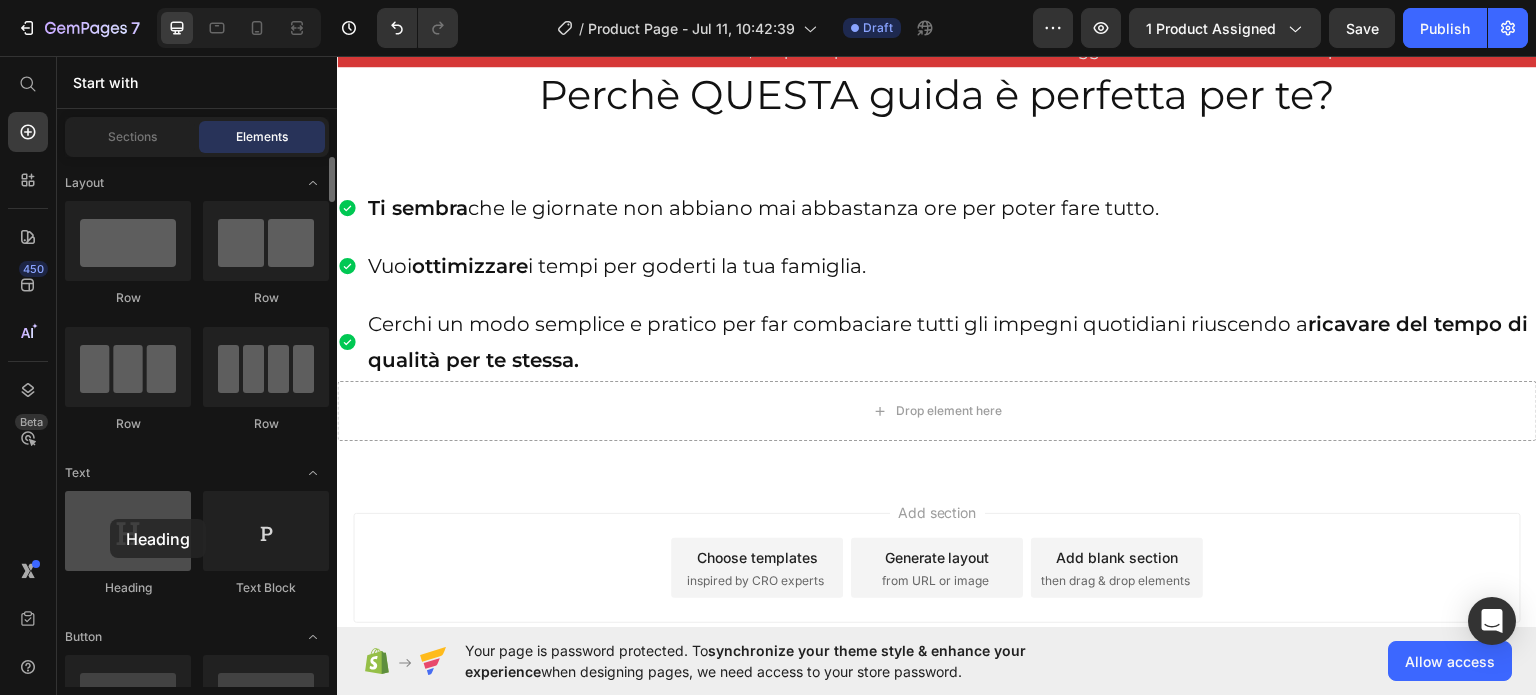 scroll, scrollTop: 1344, scrollLeft: 0, axis: vertical 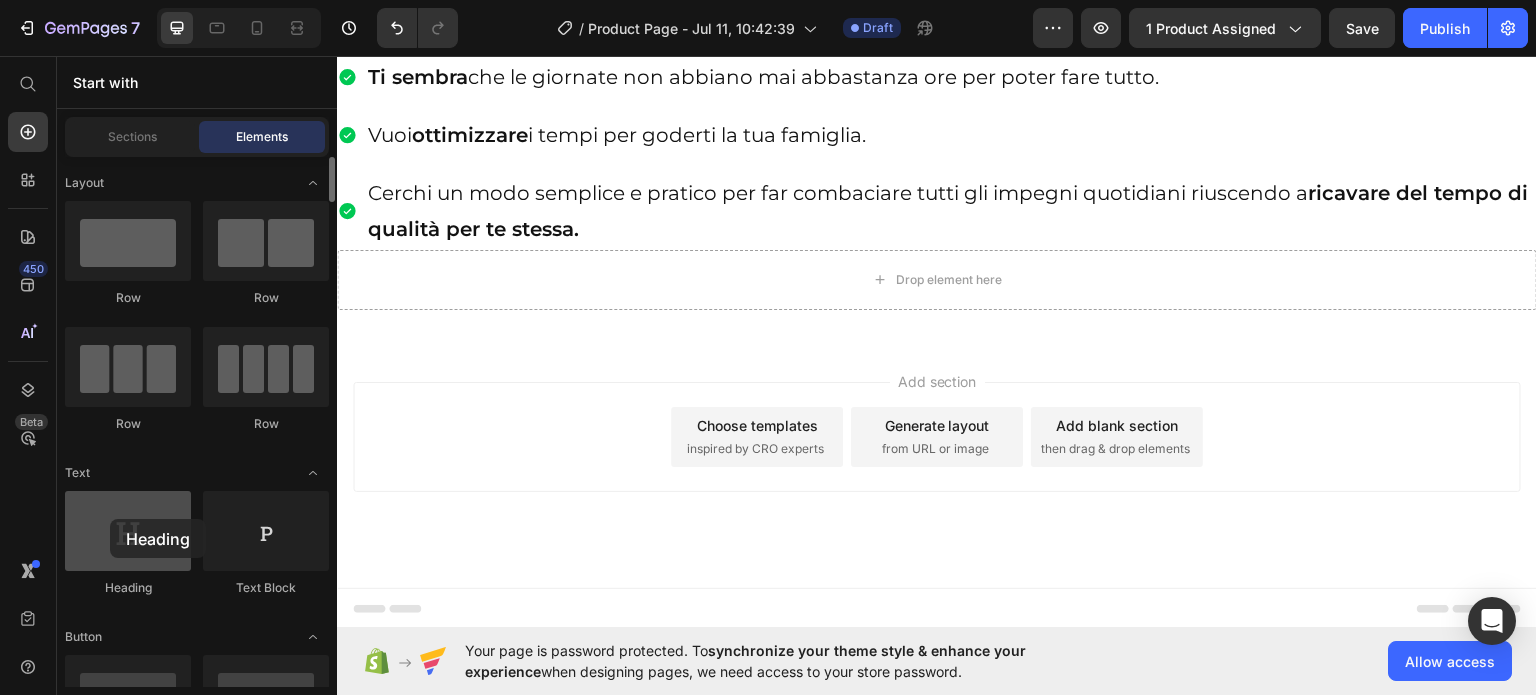 click at bounding box center [128, 531] 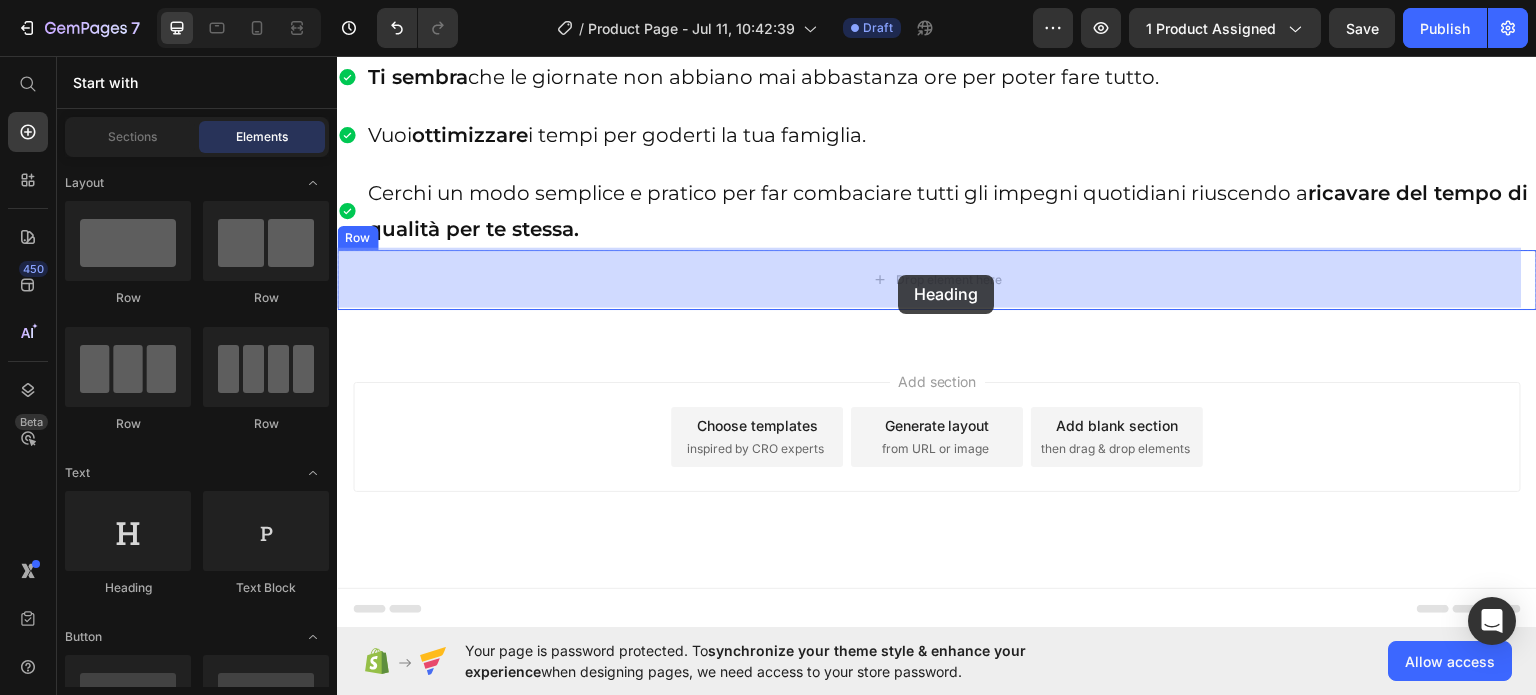 drag, startPoint x: 447, startPoint y: 574, endPoint x: 898, endPoint y: 274, distance: 541.66504 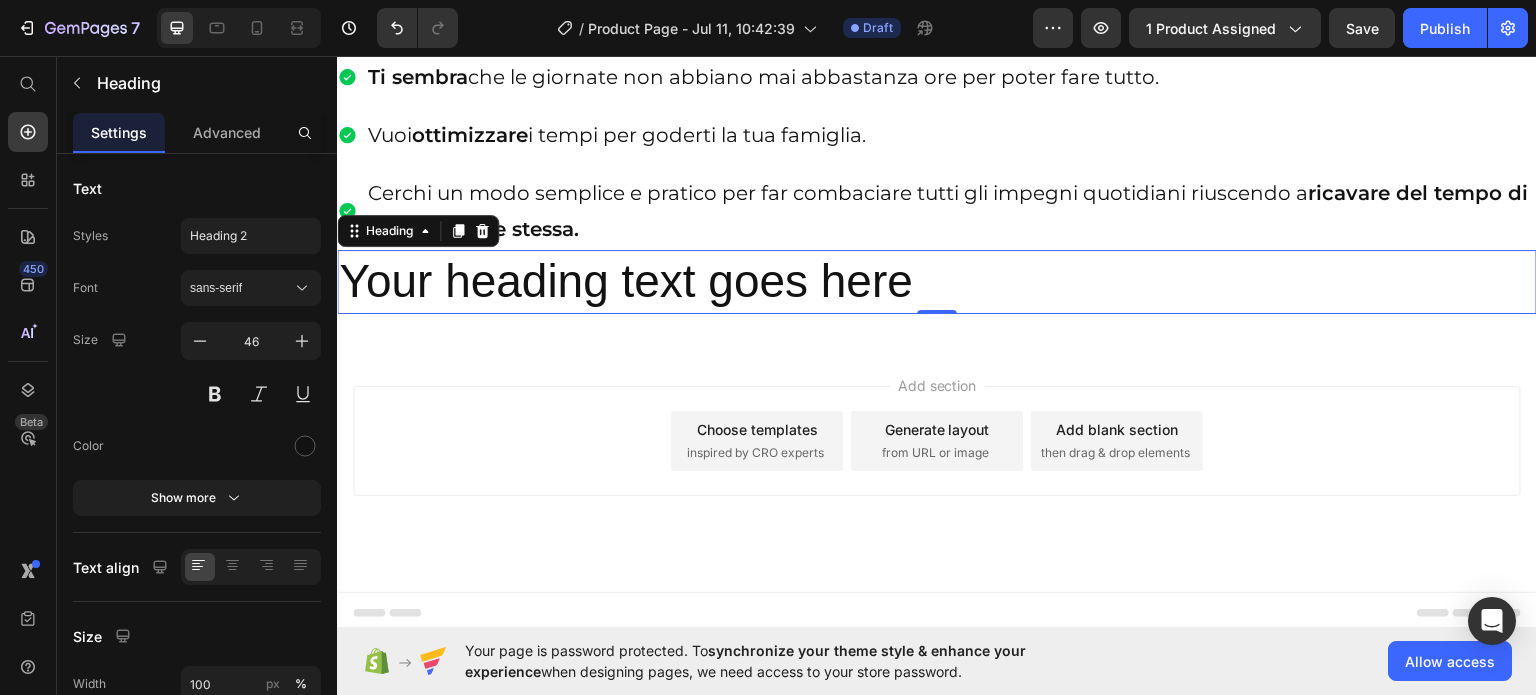 click on "Your heading text goes here" at bounding box center (937, 281) 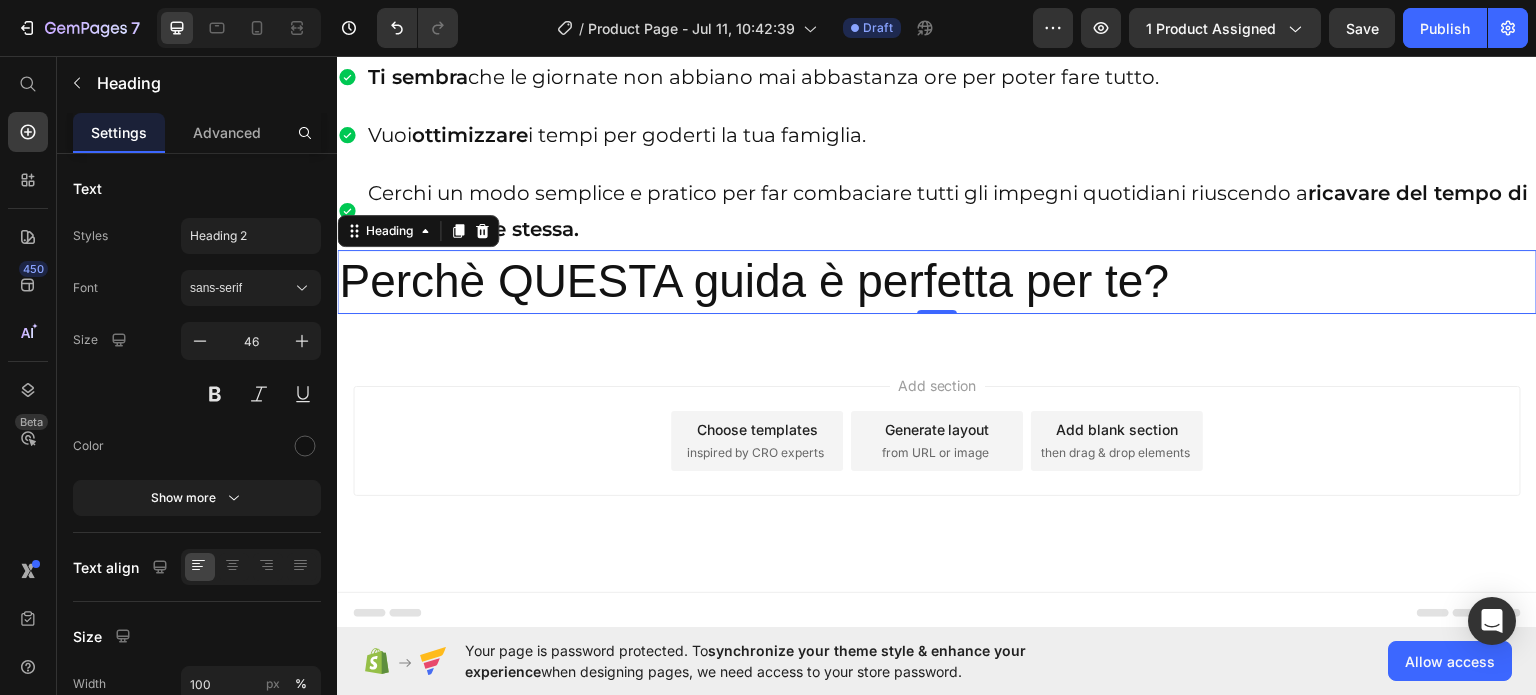 click on "Perchè QUESTA guida è perfetta per te?" at bounding box center (937, 281) 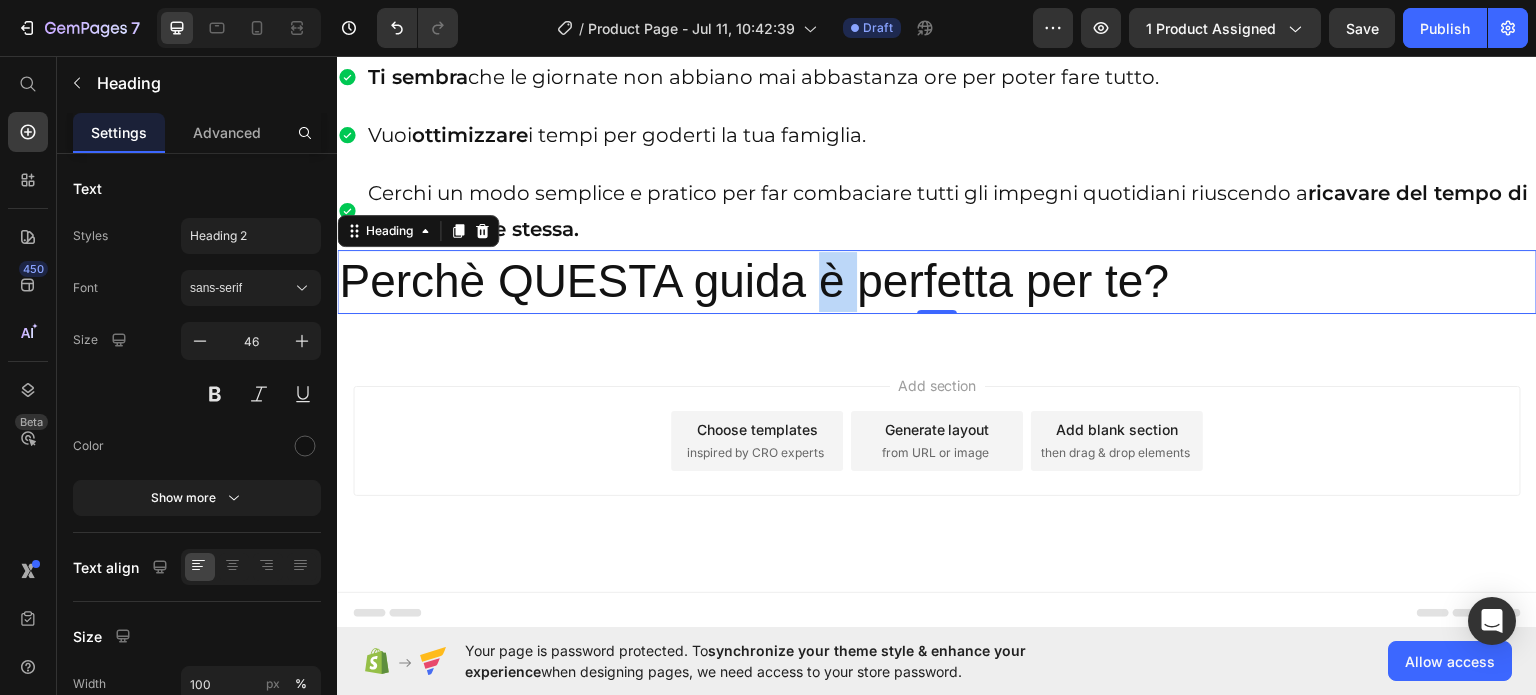 click on "Perchè QUESTA guida è perfetta per te?" at bounding box center (937, 281) 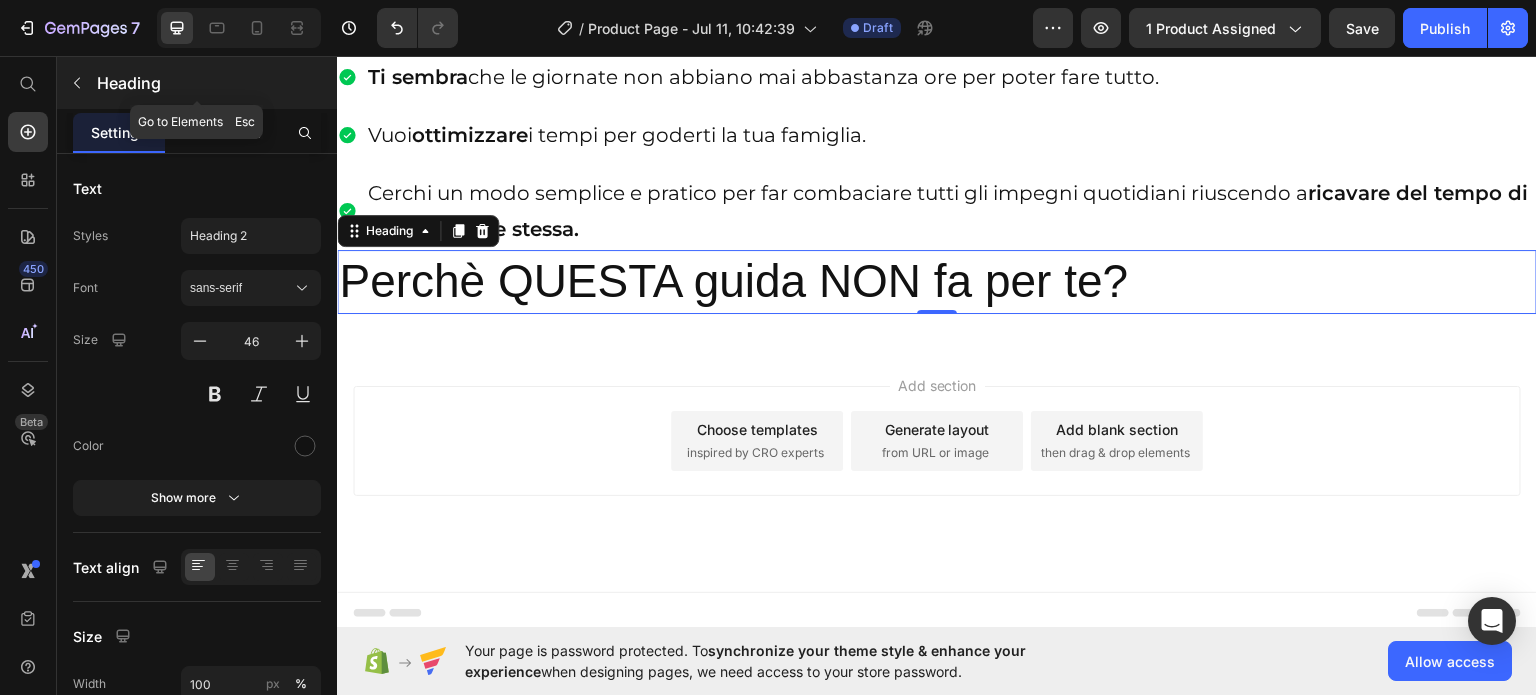 click on "Heading" at bounding box center [215, 83] 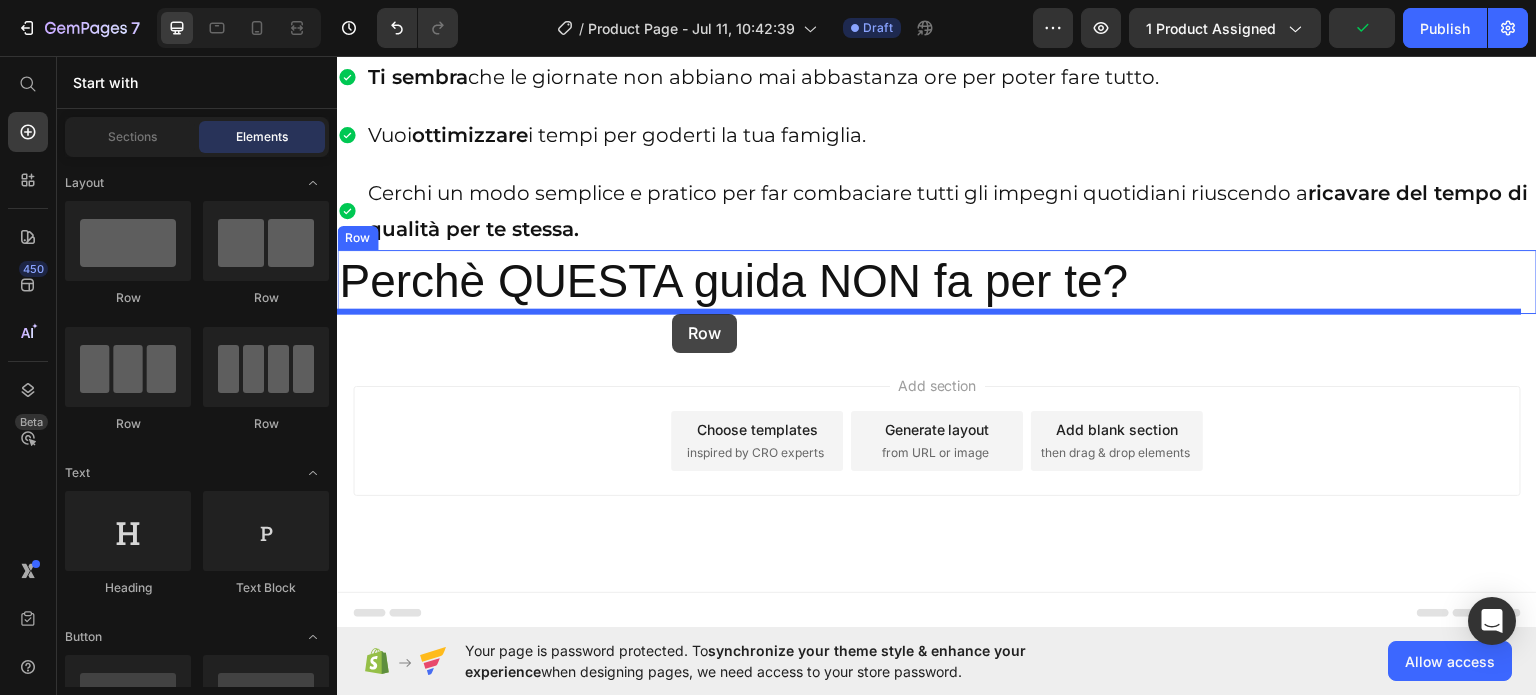 drag, startPoint x: 474, startPoint y: 270, endPoint x: 672, endPoint y: 313, distance: 202.6154 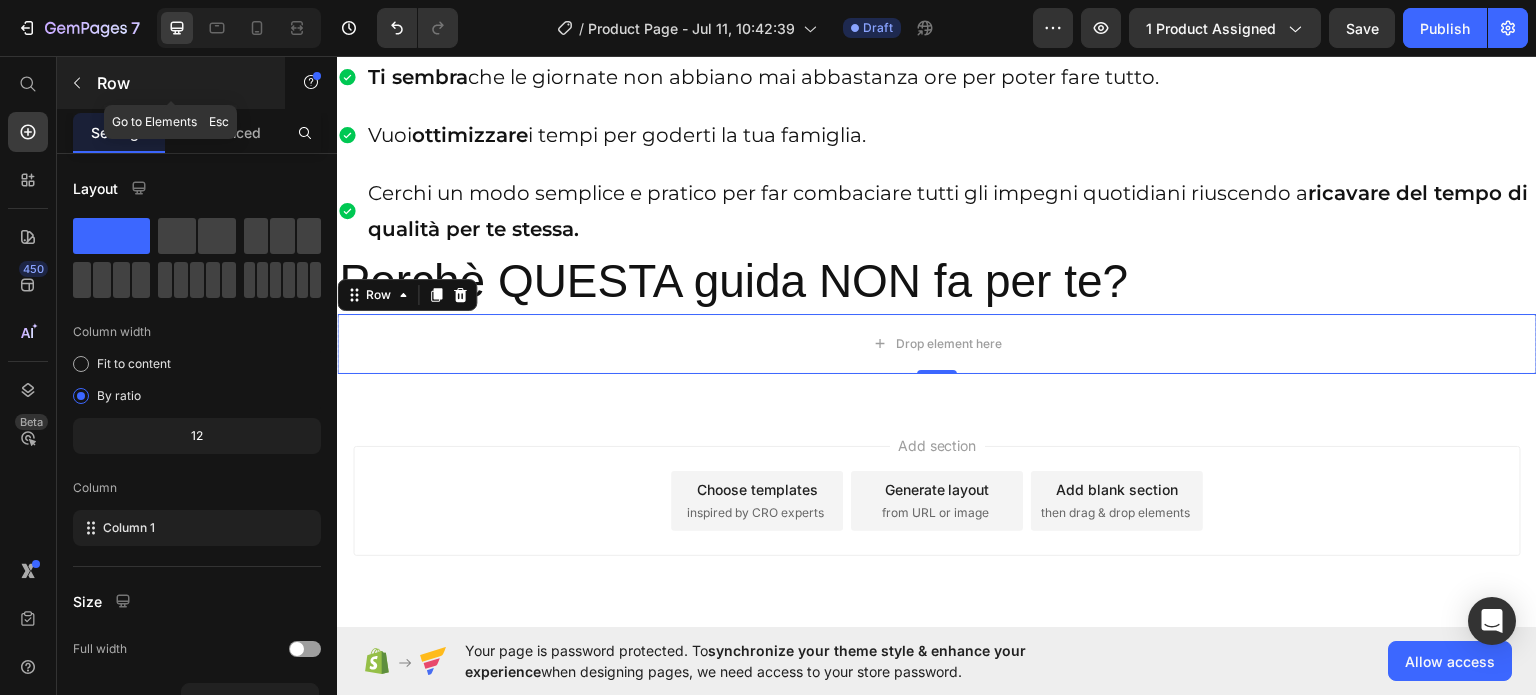 click on "Row" at bounding box center [182, 83] 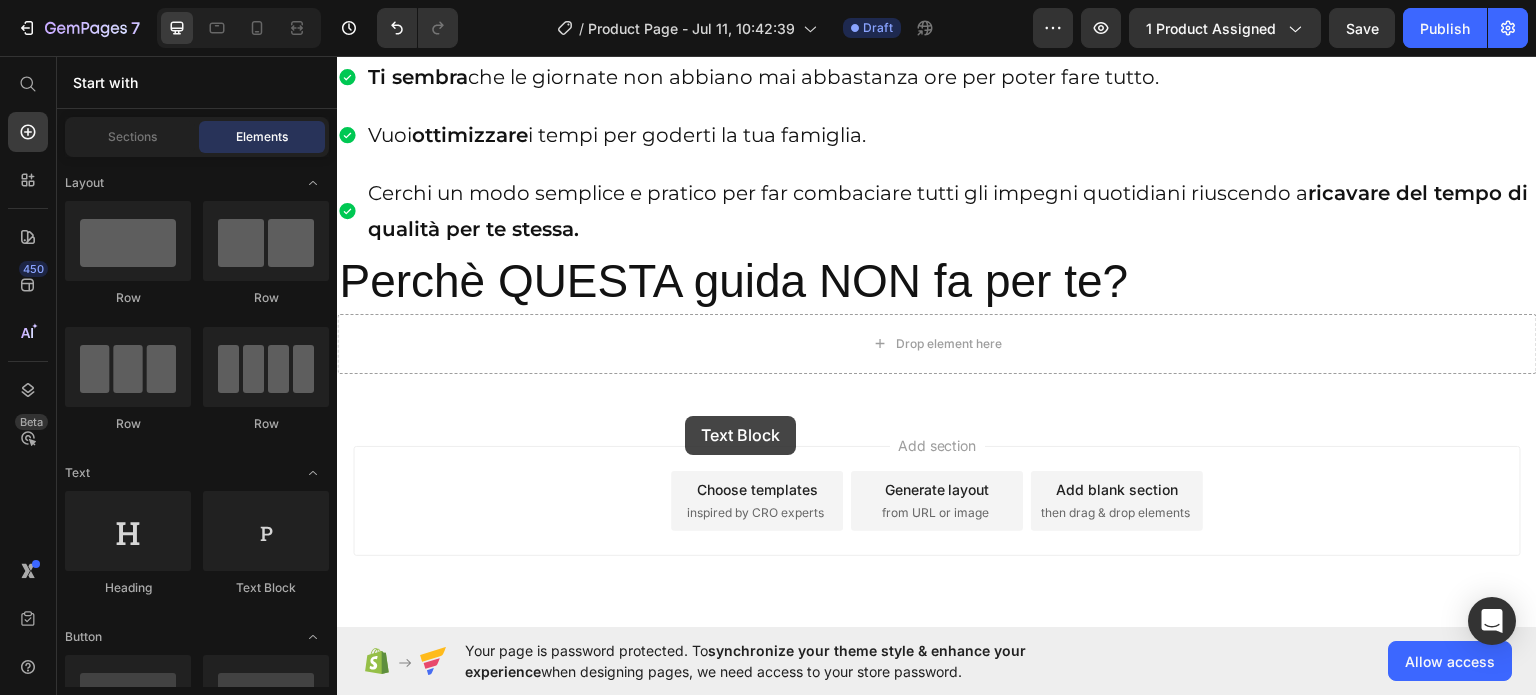 scroll, scrollTop: 1408, scrollLeft: 0, axis: vertical 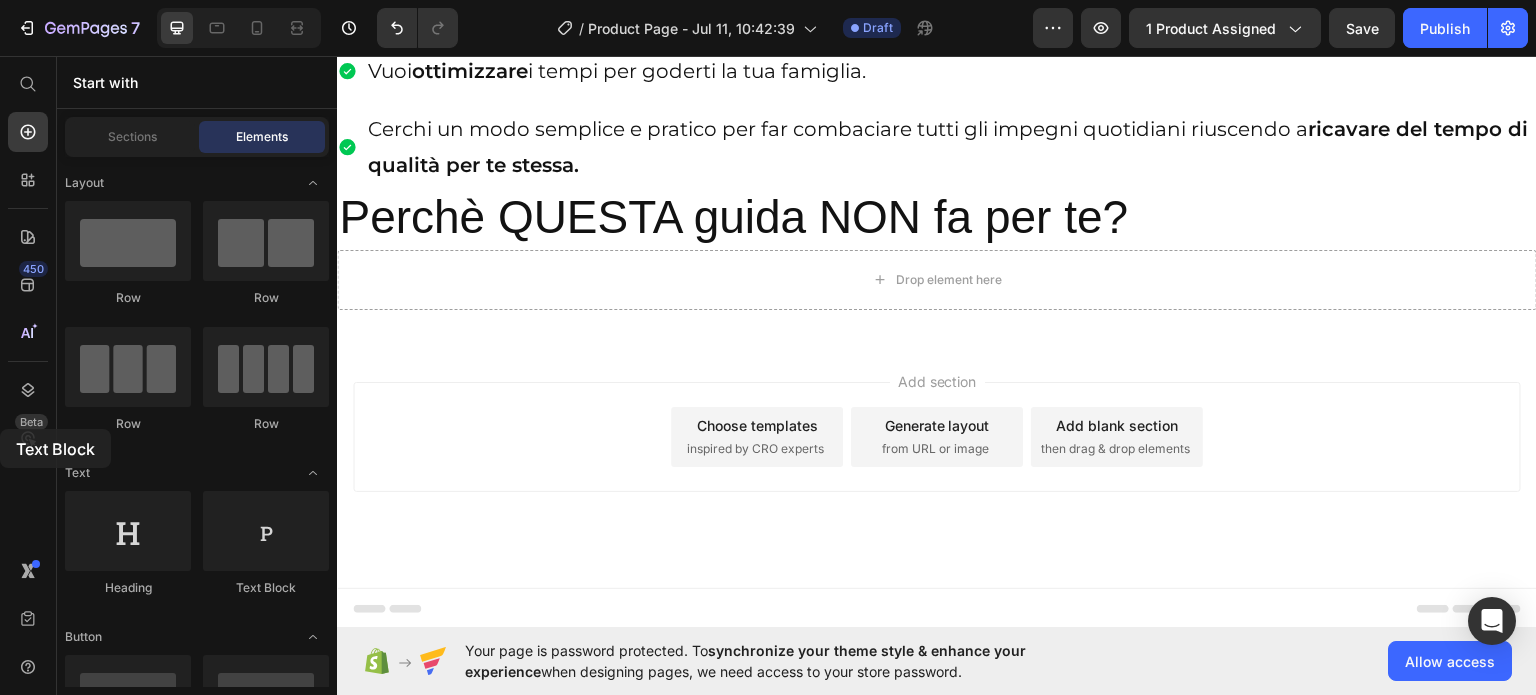 drag, startPoint x: 248, startPoint y: 527, endPoint x: 7, endPoint y: 428, distance: 260.54175 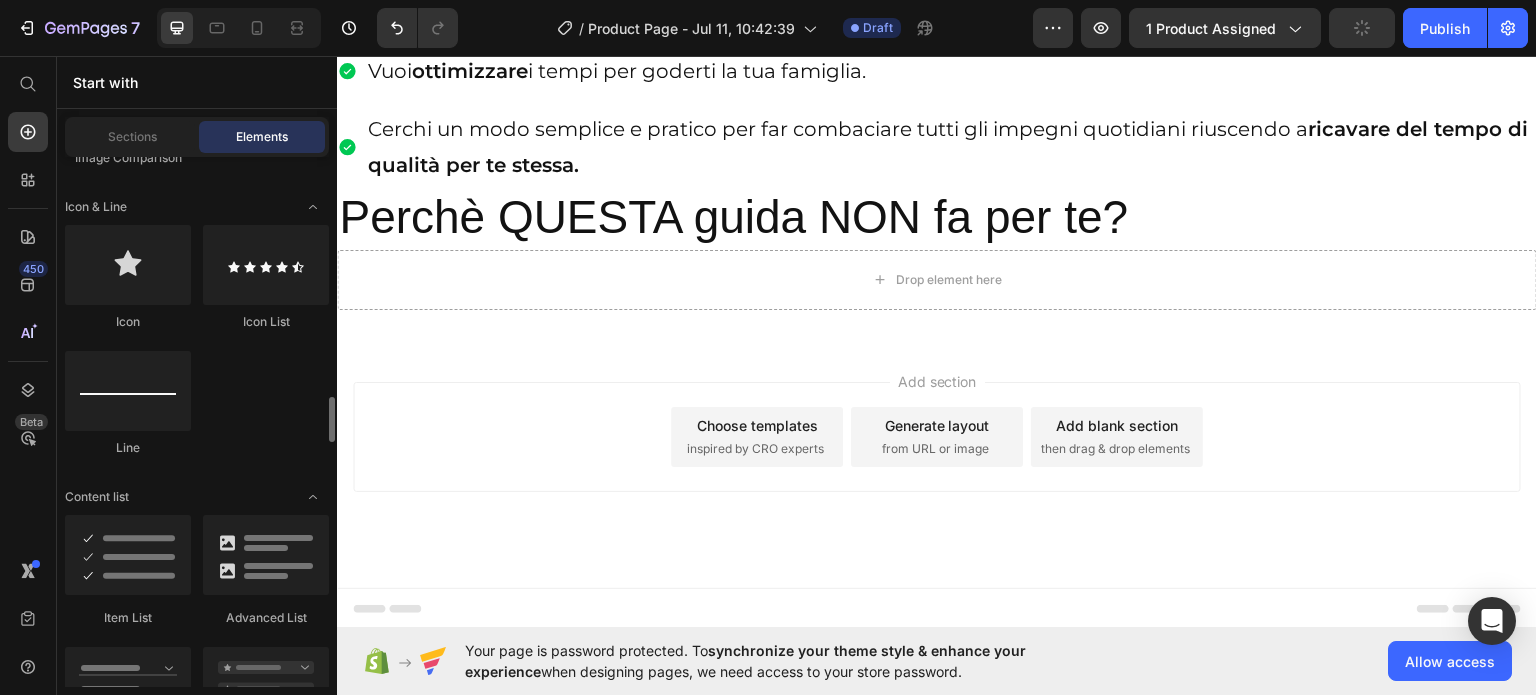 scroll, scrollTop: 1506, scrollLeft: 0, axis: vertical 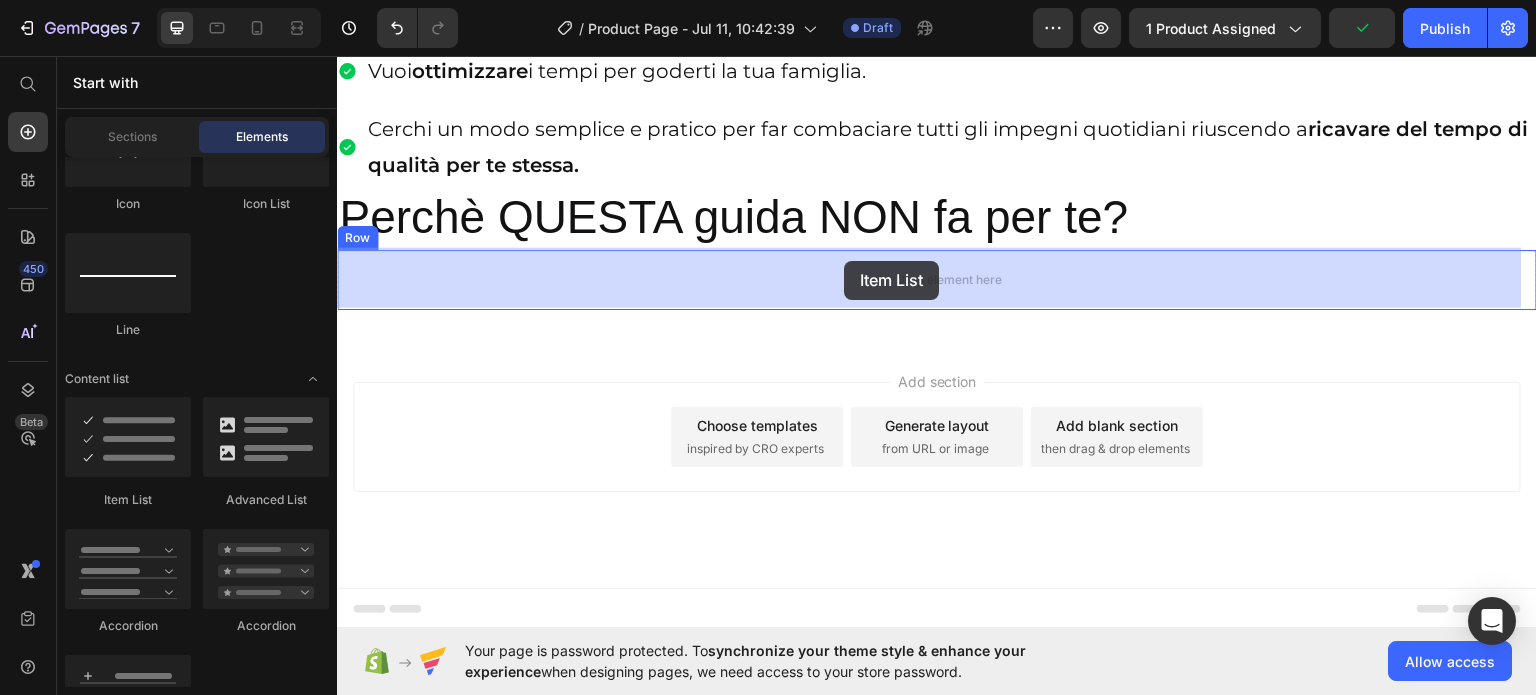 drag, startPoint x: 481, startPoint y: 515, endPoint x: 844, endPoint y: 260, distance: 443.6147 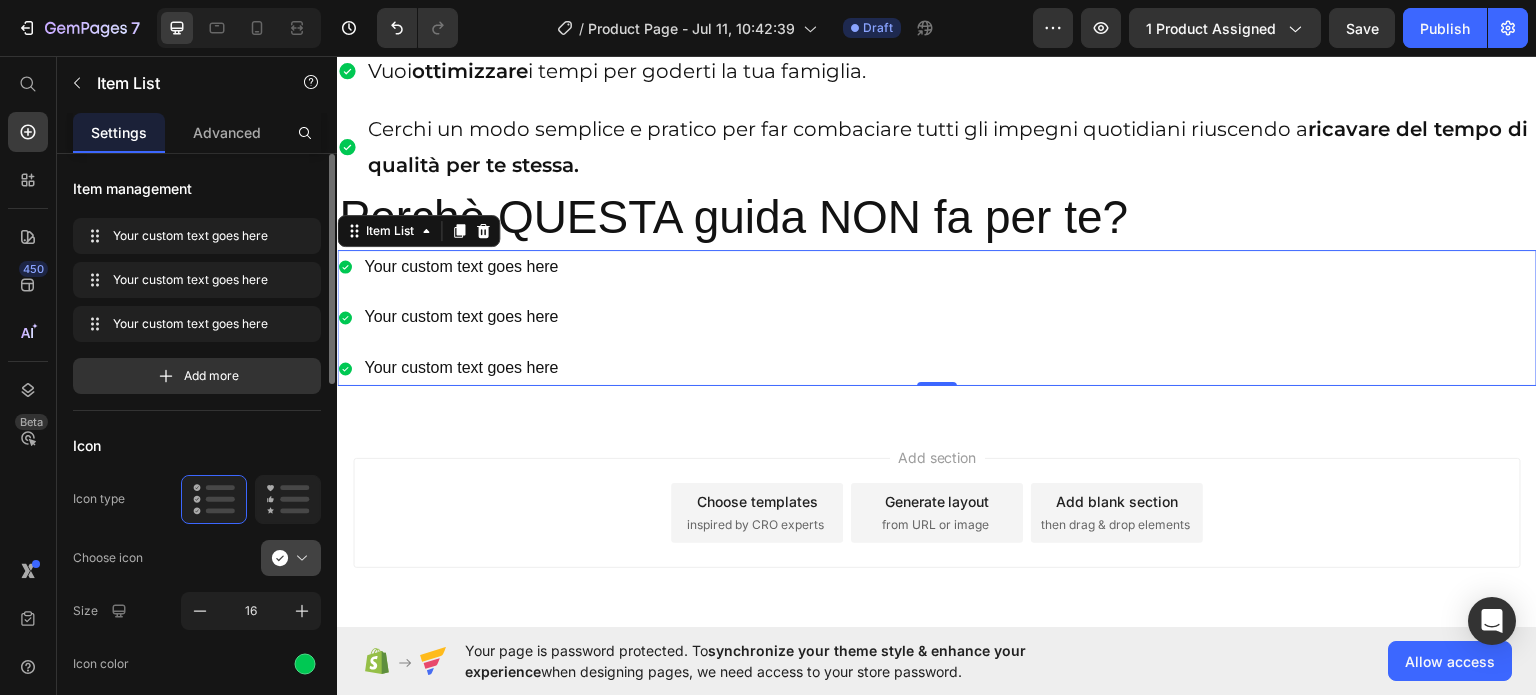 click at bounding box center [299, 558] 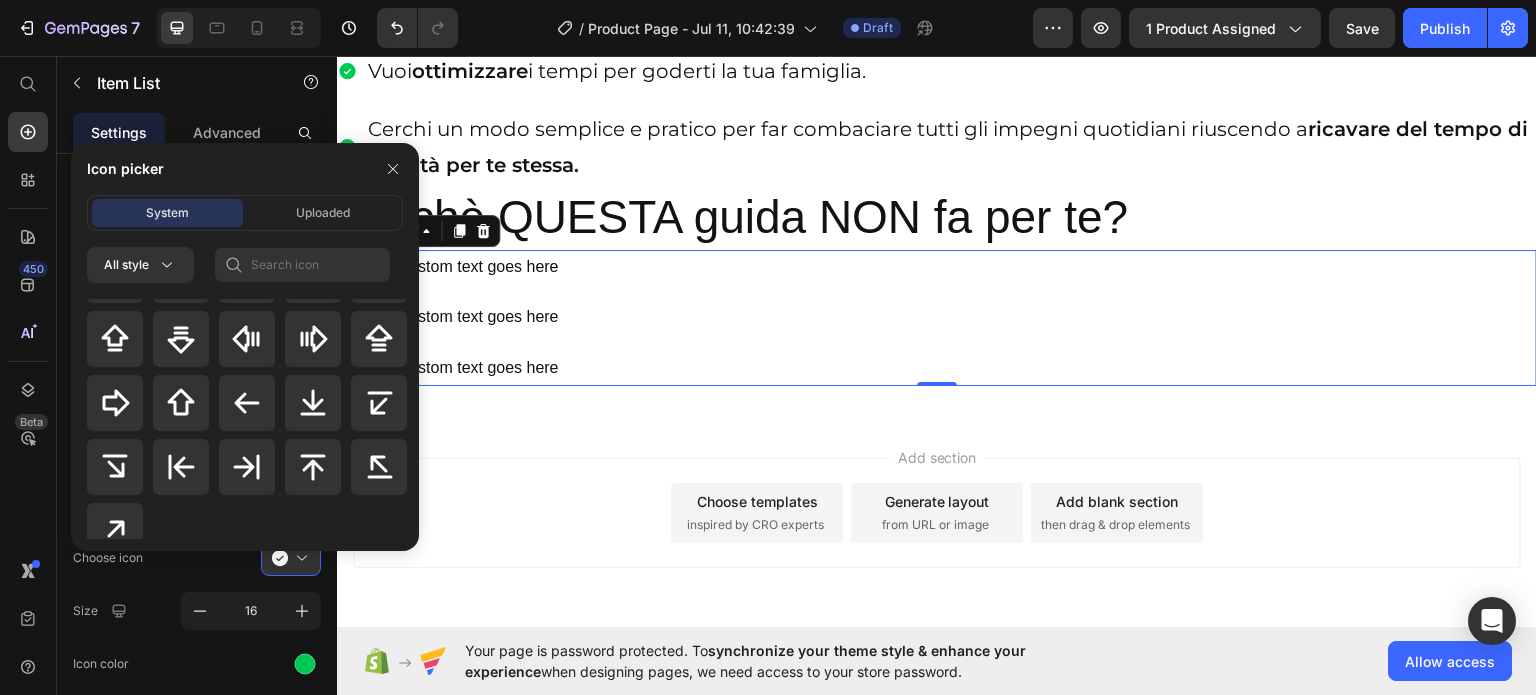 scroll, scrollTop: 928, scrollLeft: 0, axis: vertical 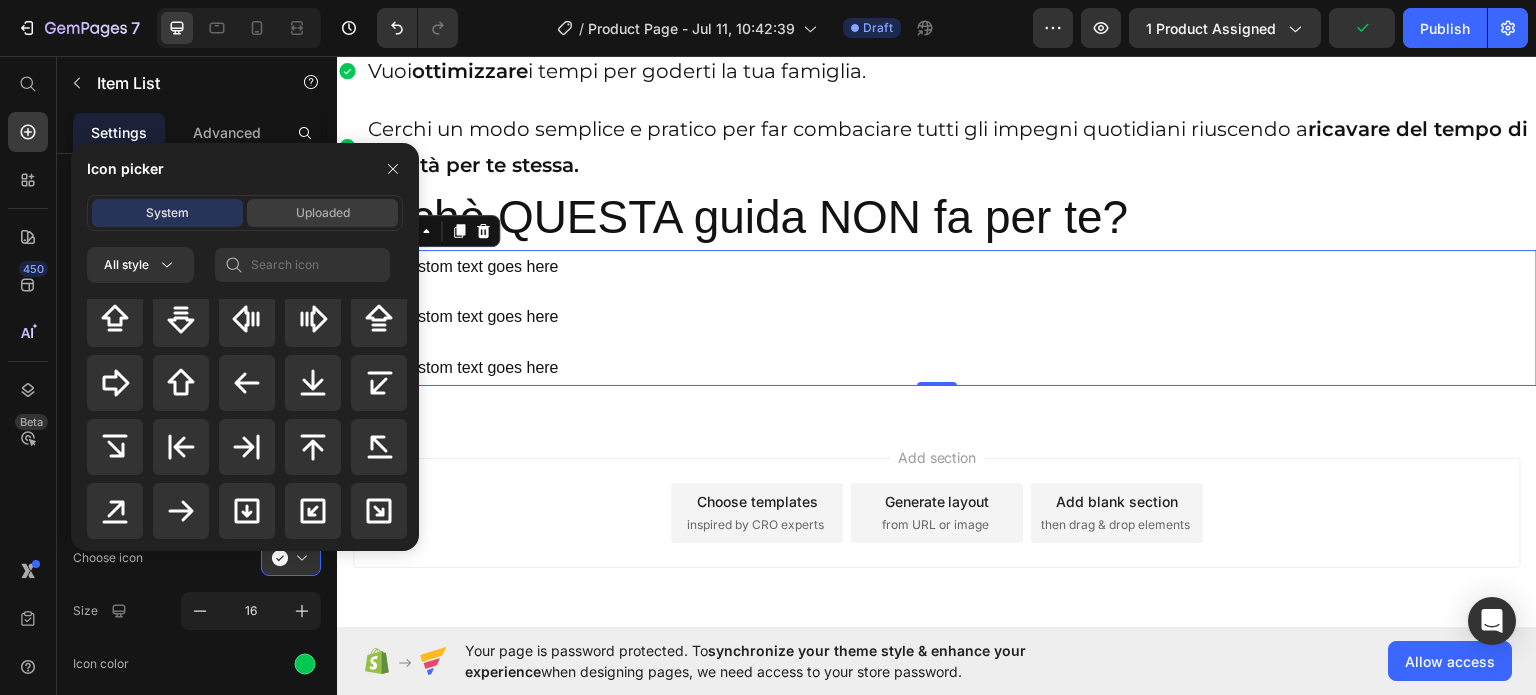 click on "Uploaded" at bounding box center (323, 213) 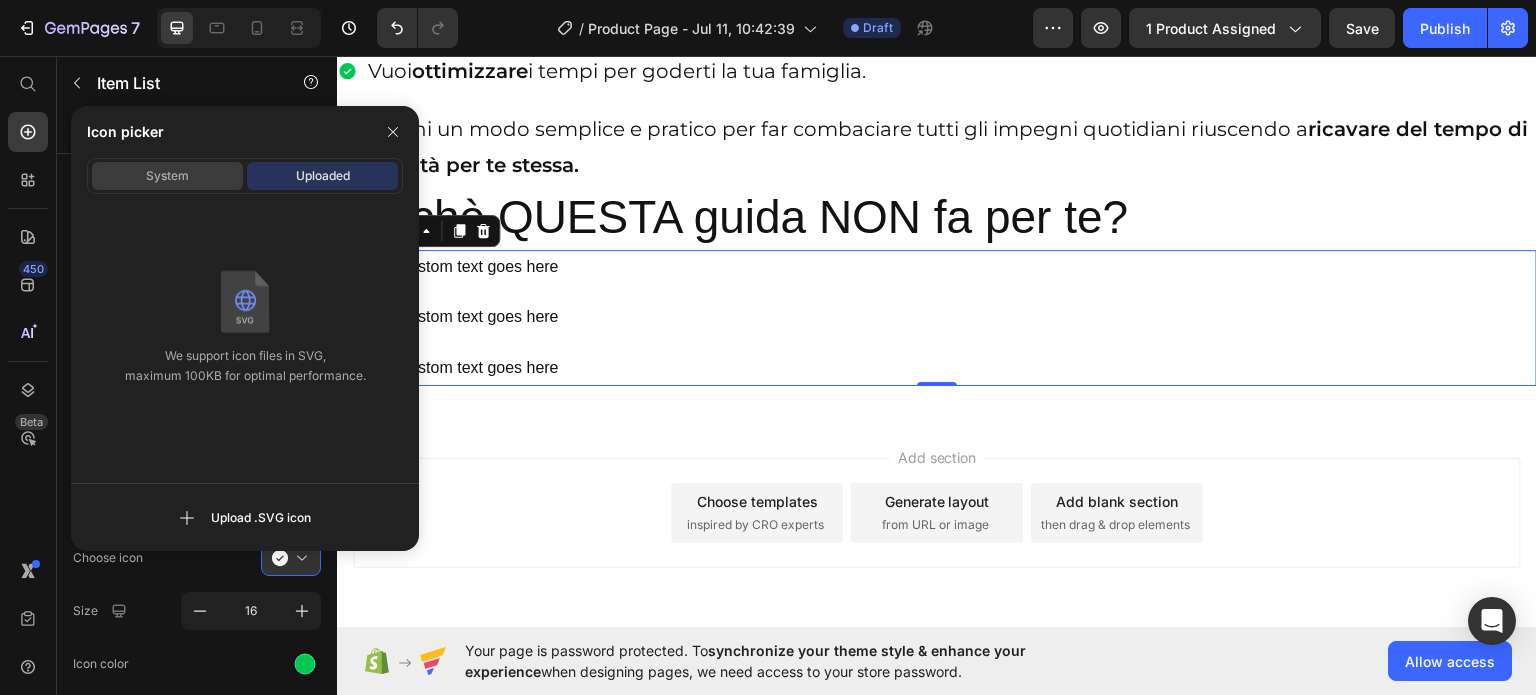 click on "System" at bounding box center [167, 176] 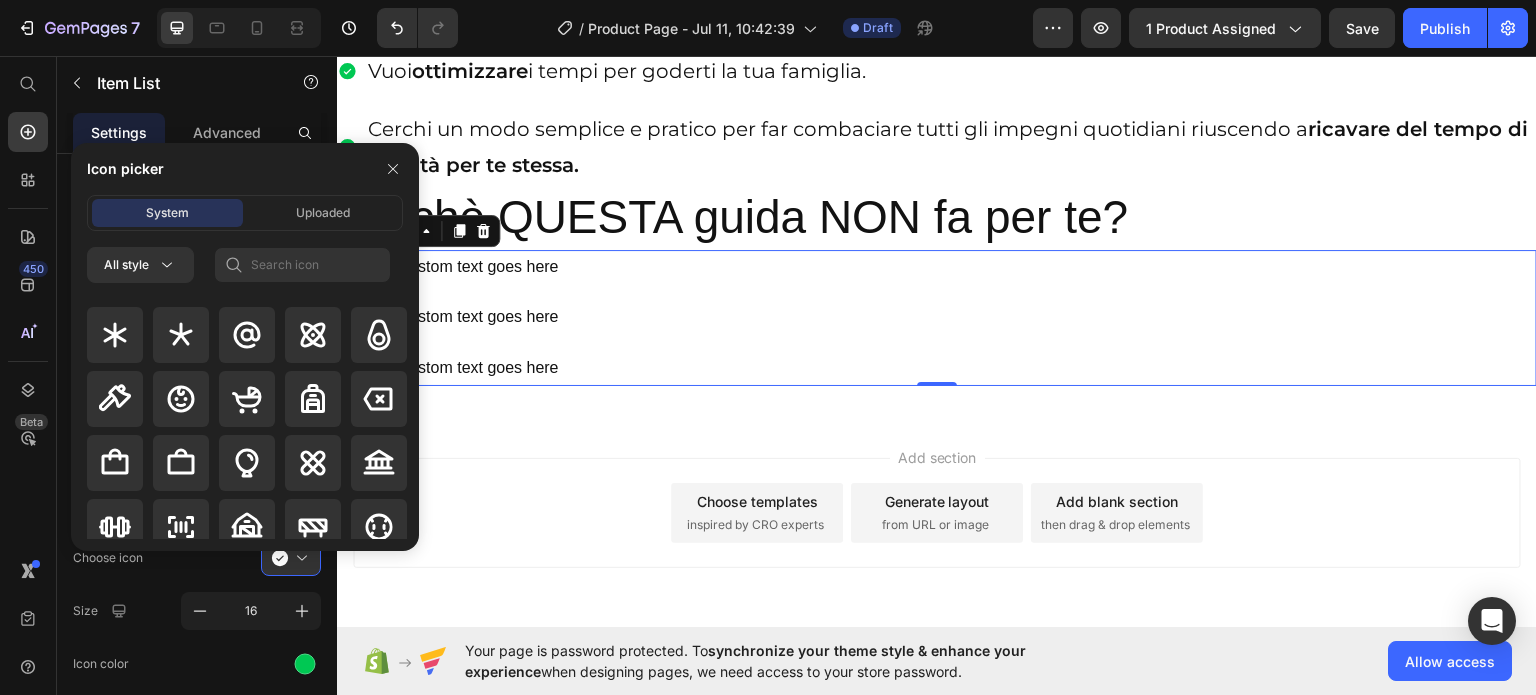 scroll, scrollTop: 1558, scrollLeft: 0, axis: vertical 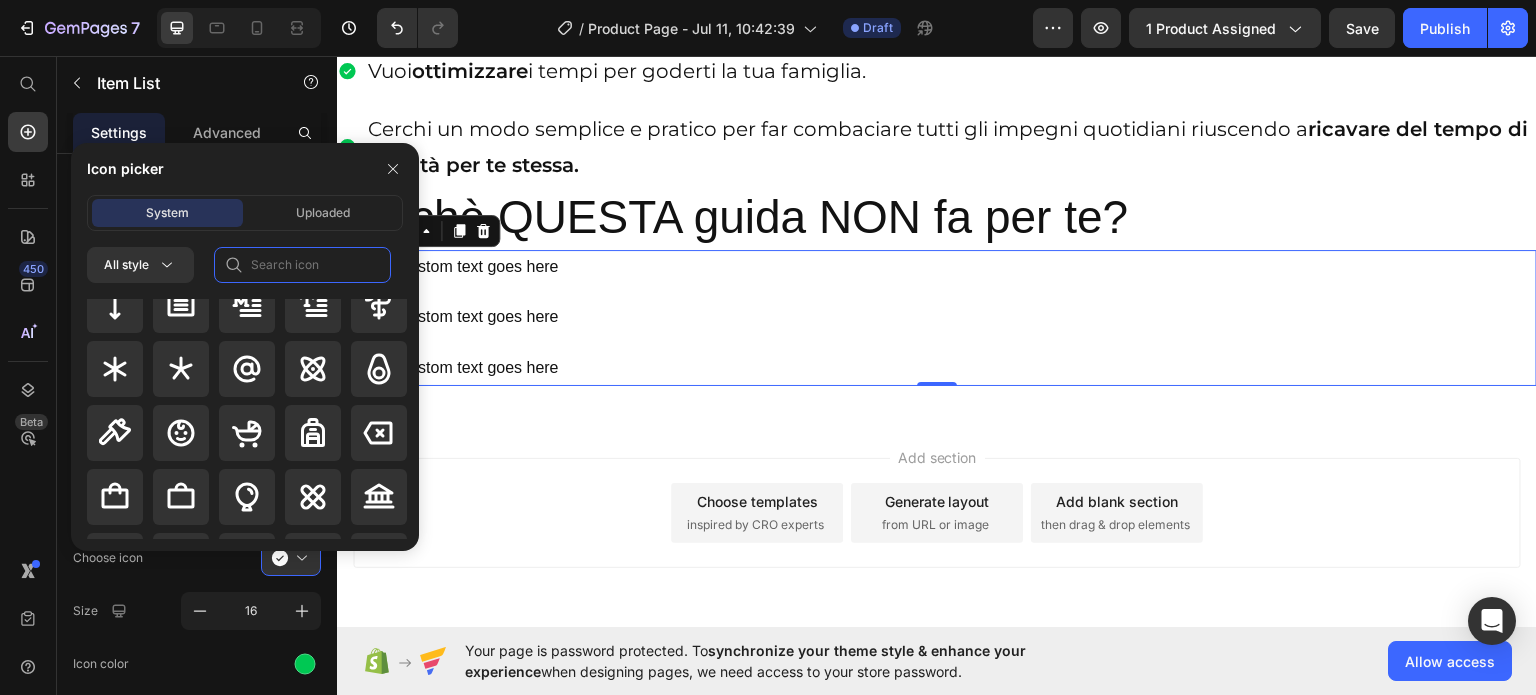 click 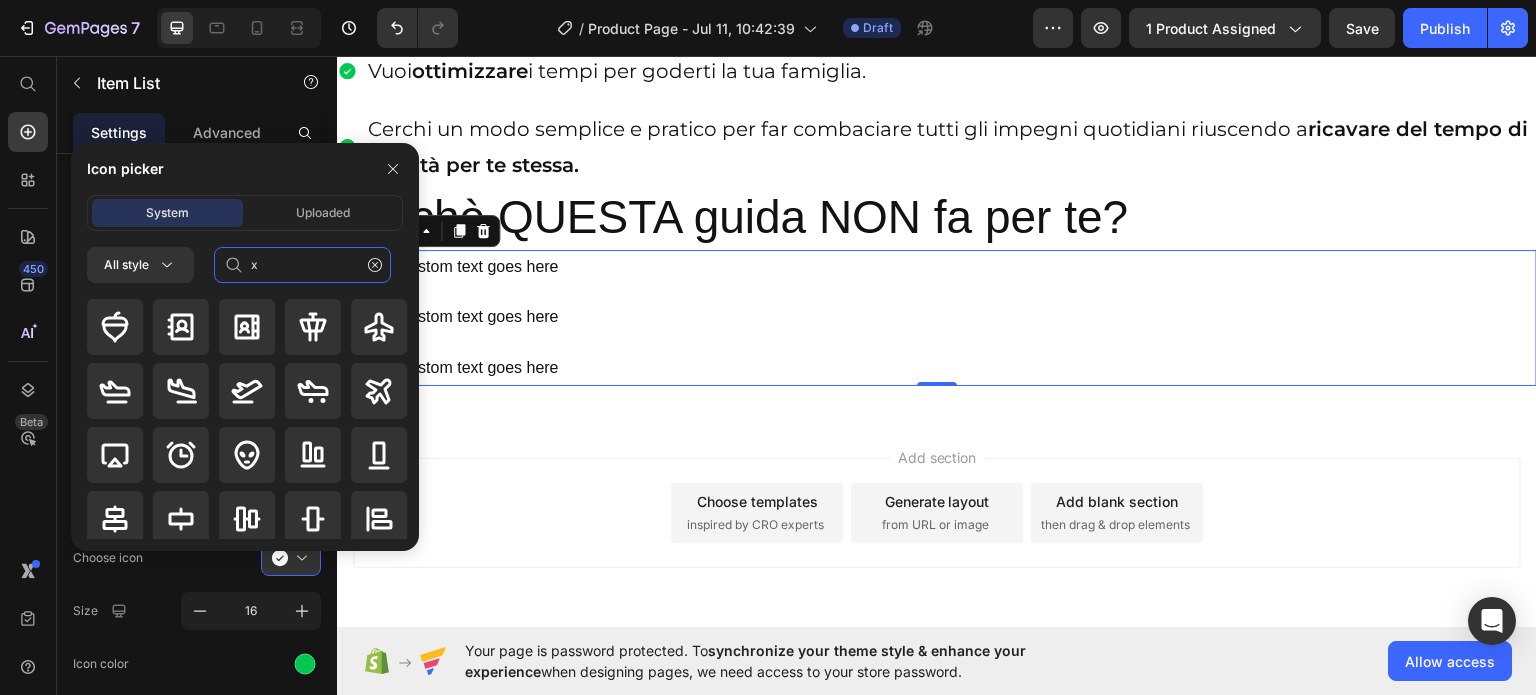 scroll, scrollTop: 0, scrollLeft: 0, axis: both 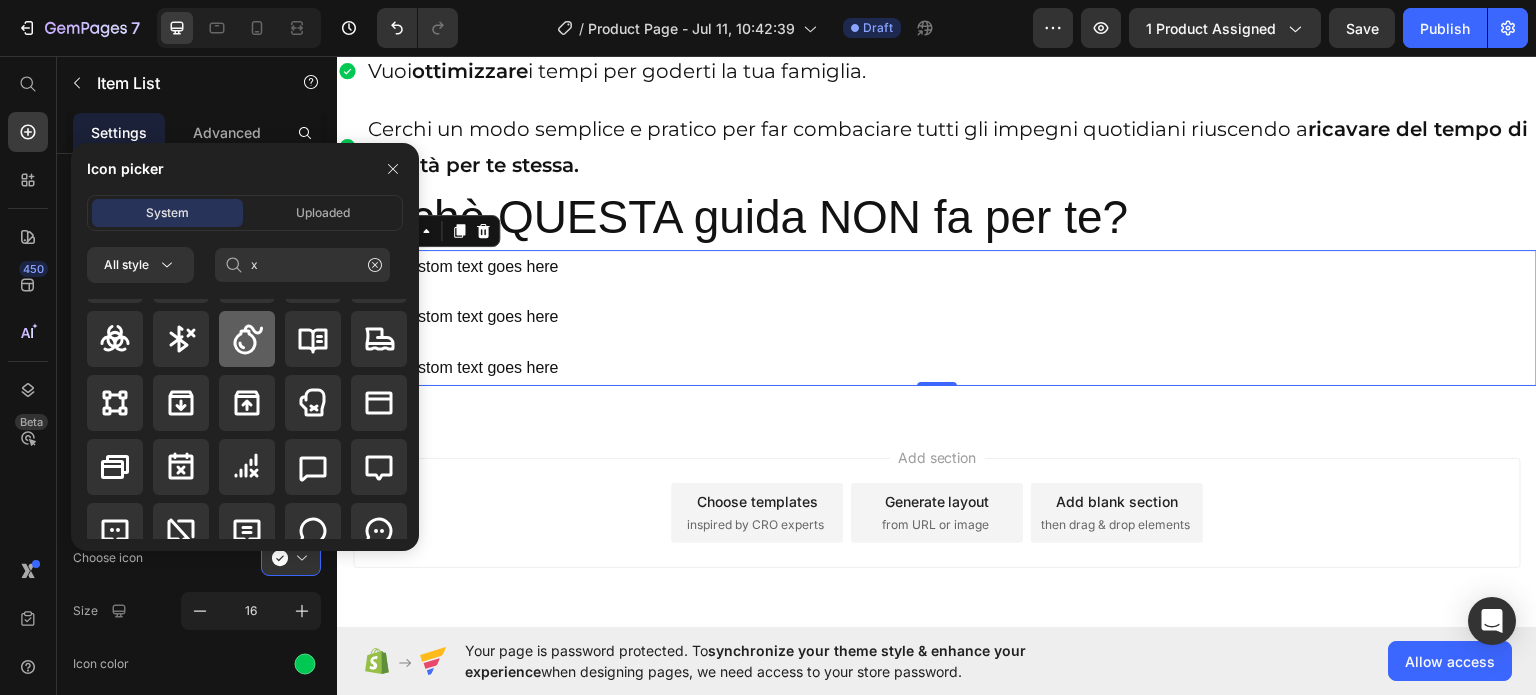 click 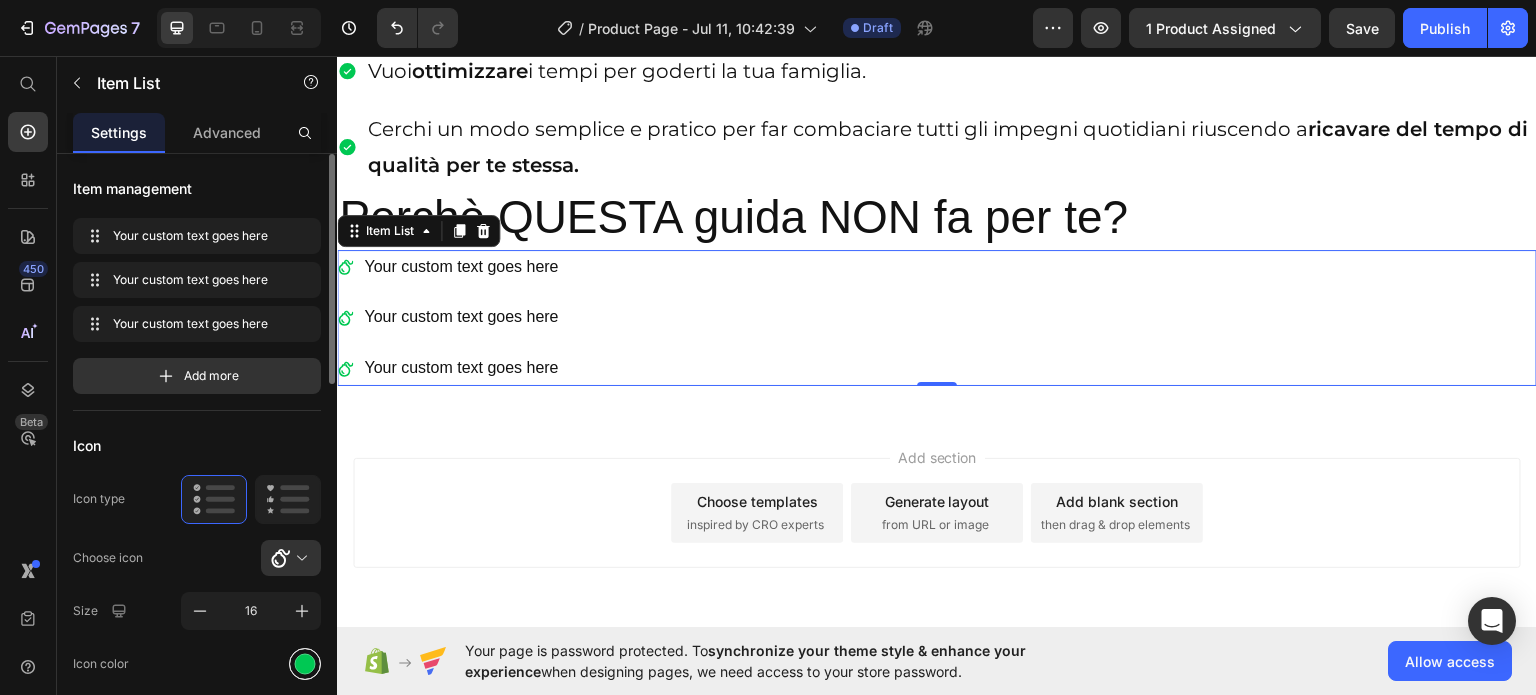 click at bounding box center (305, 663) 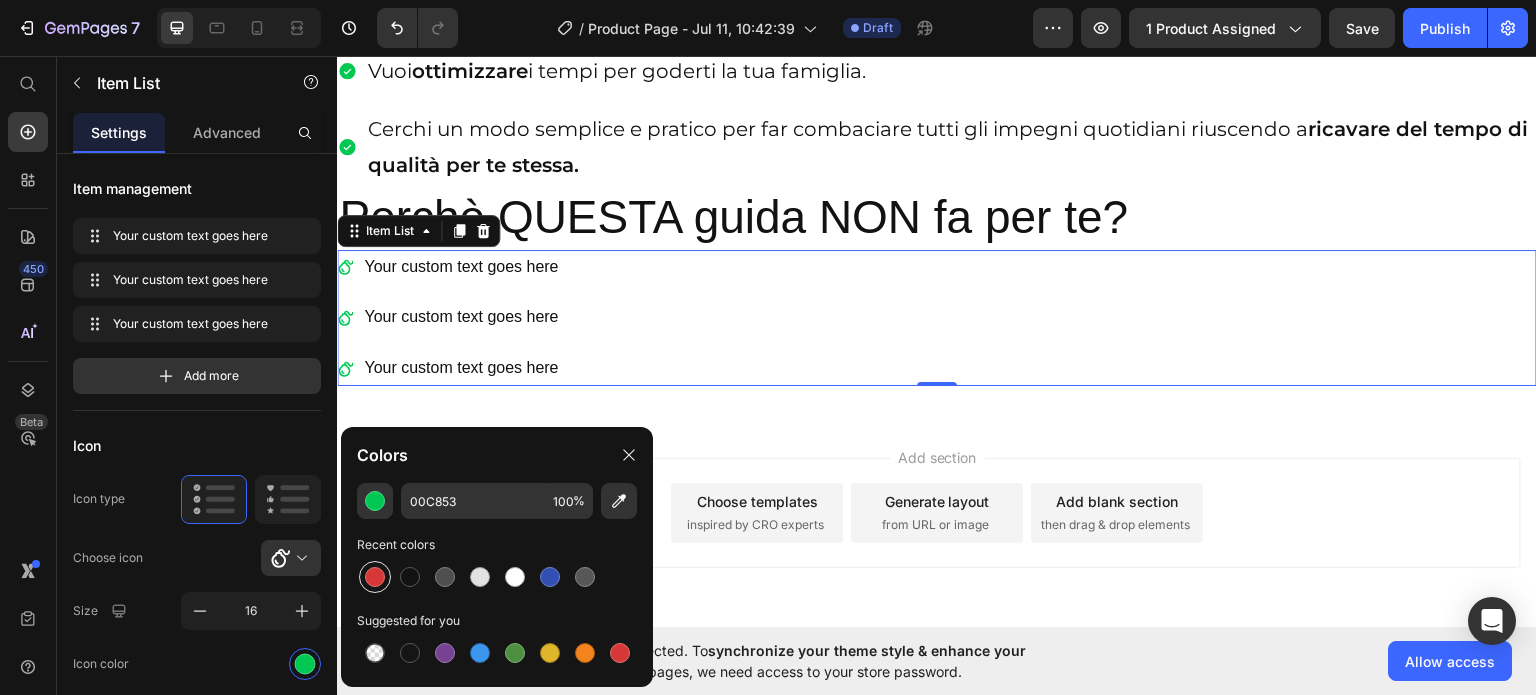 click at bounding box center (375, 577) 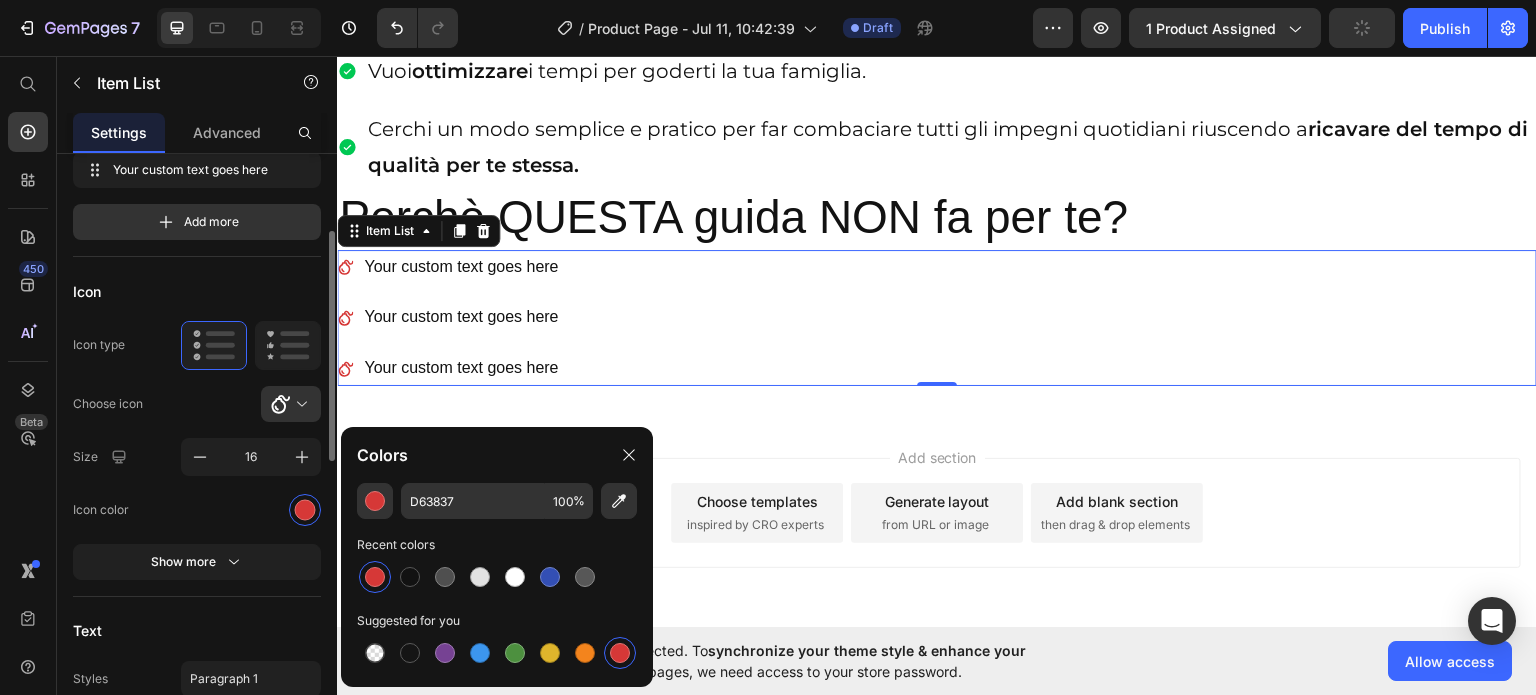 scroll, scrollTop: 167, scrollLeft: 0, axis: vertical 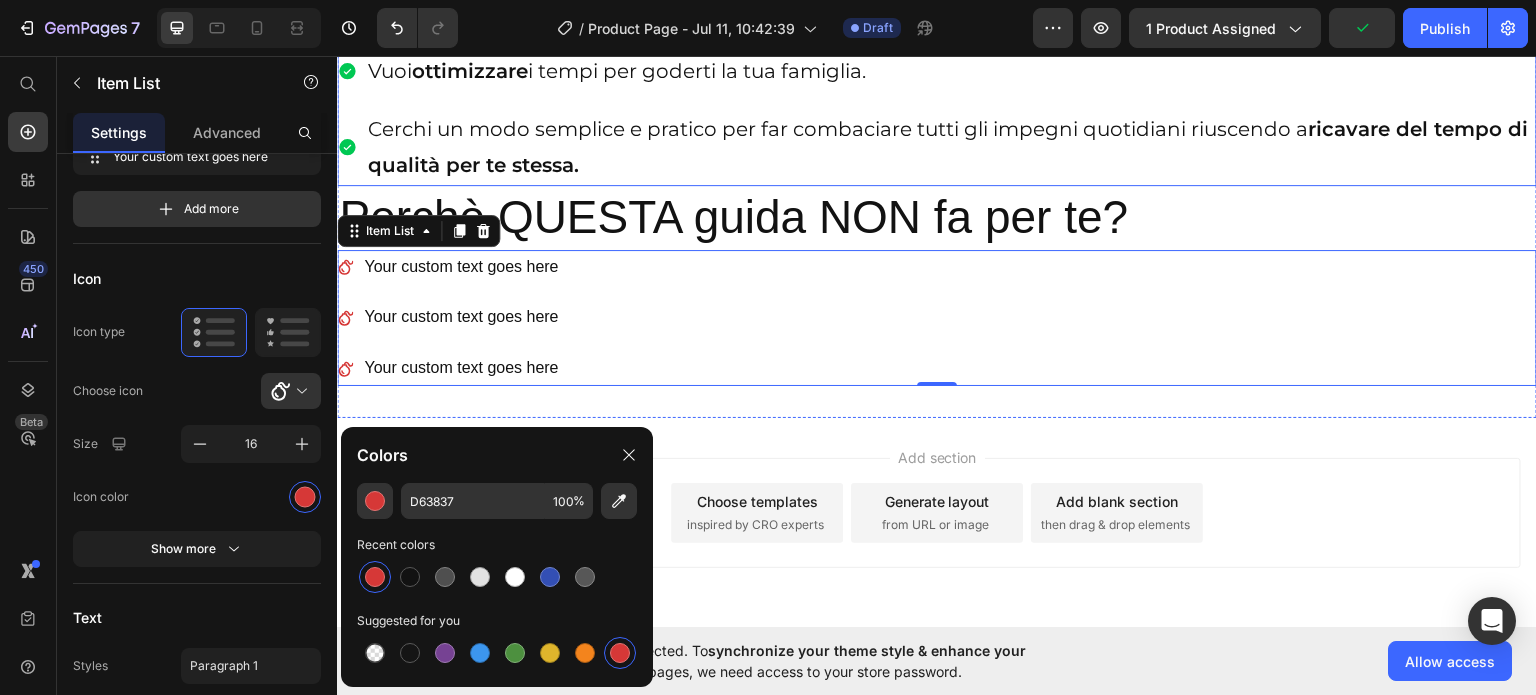 click on "Cerchi un modo semplice e pratico per far combaciare tutti gli impegni quotidiani riuscendo a  ricavare del tempo di qualità per te stessa." at bounding box center [937, 146] 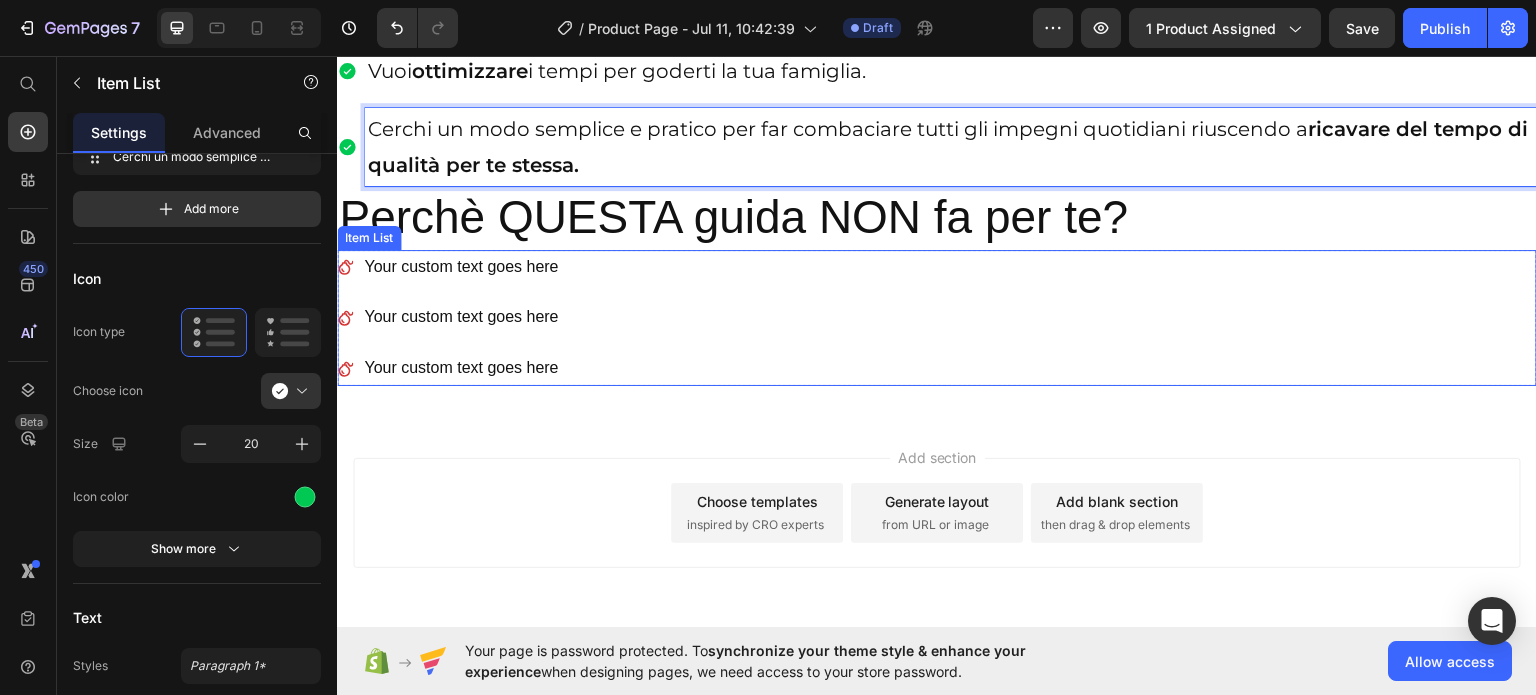 click on "Your custom text goes here
Your custom text goes here
Your custom text goes here" at bounding box center (449, 317) 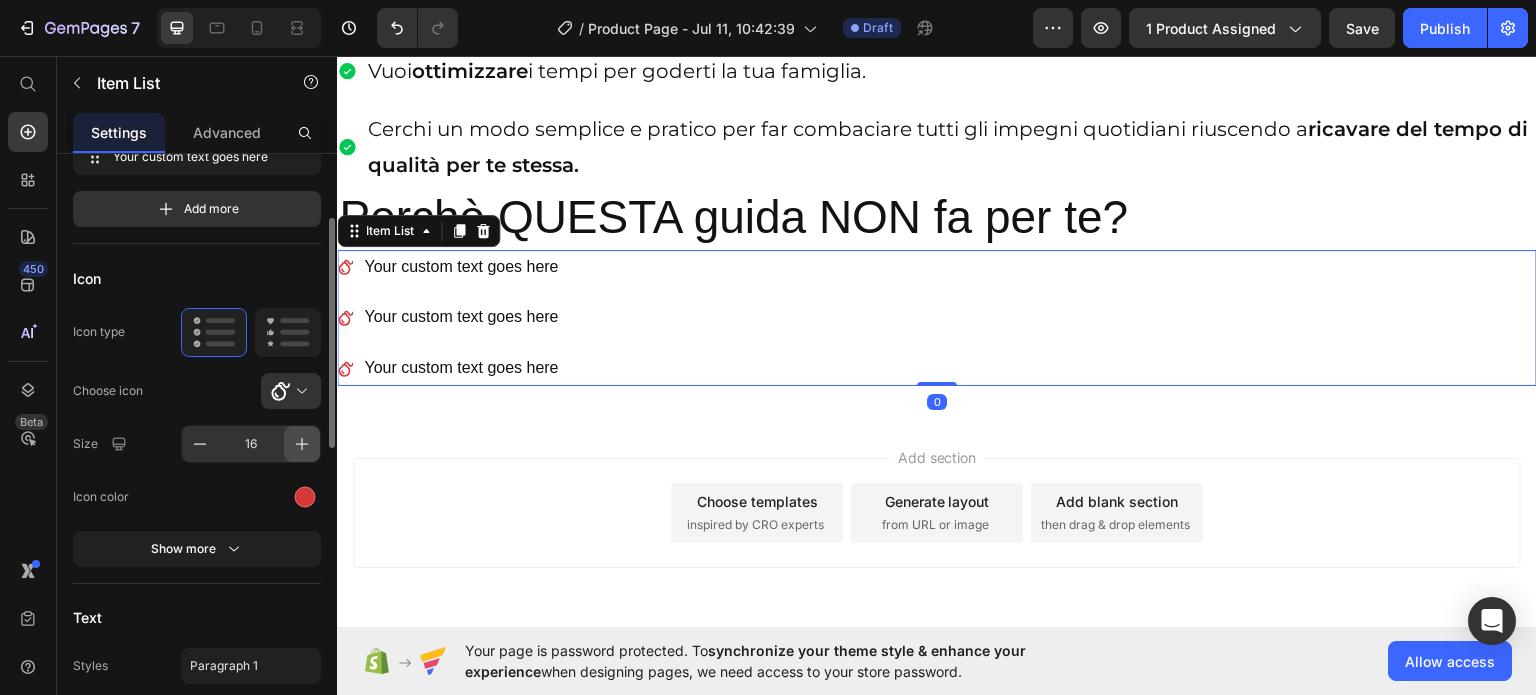 click 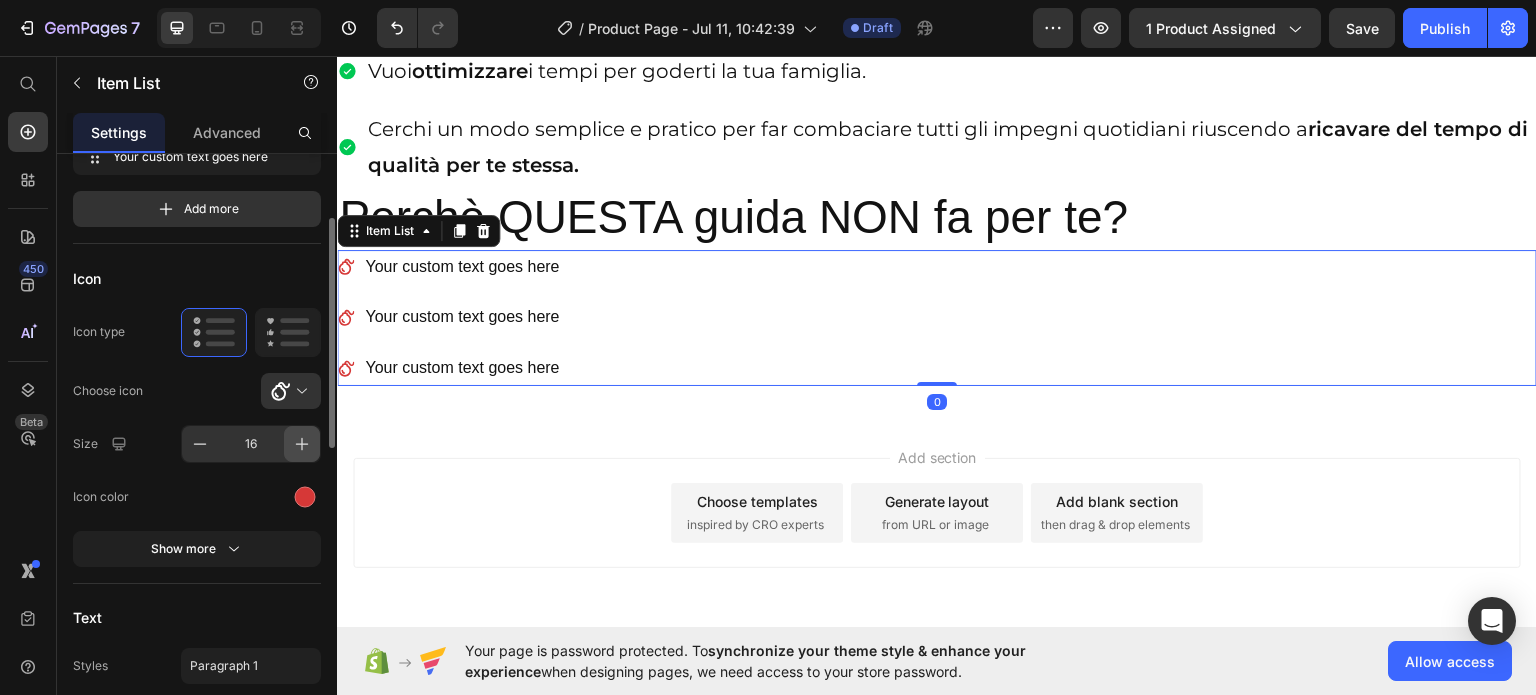 click 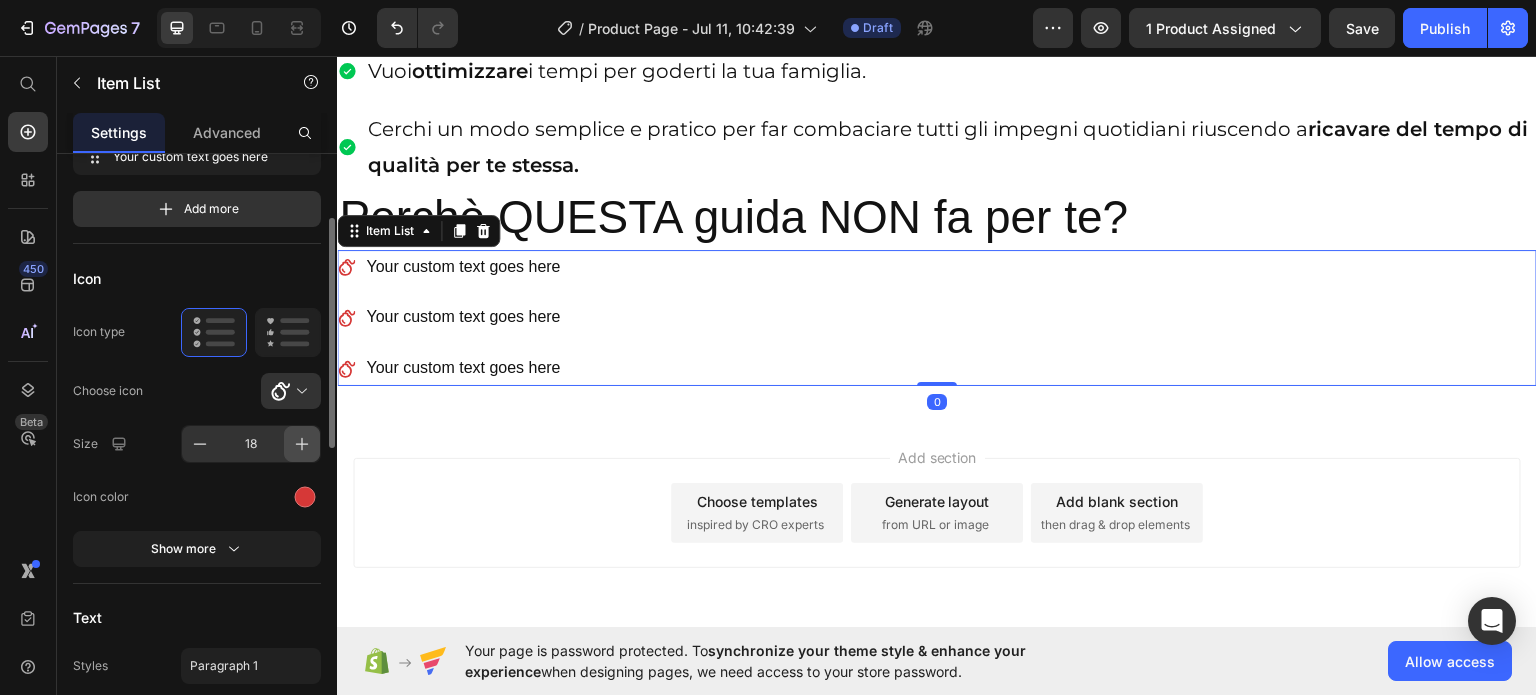 click 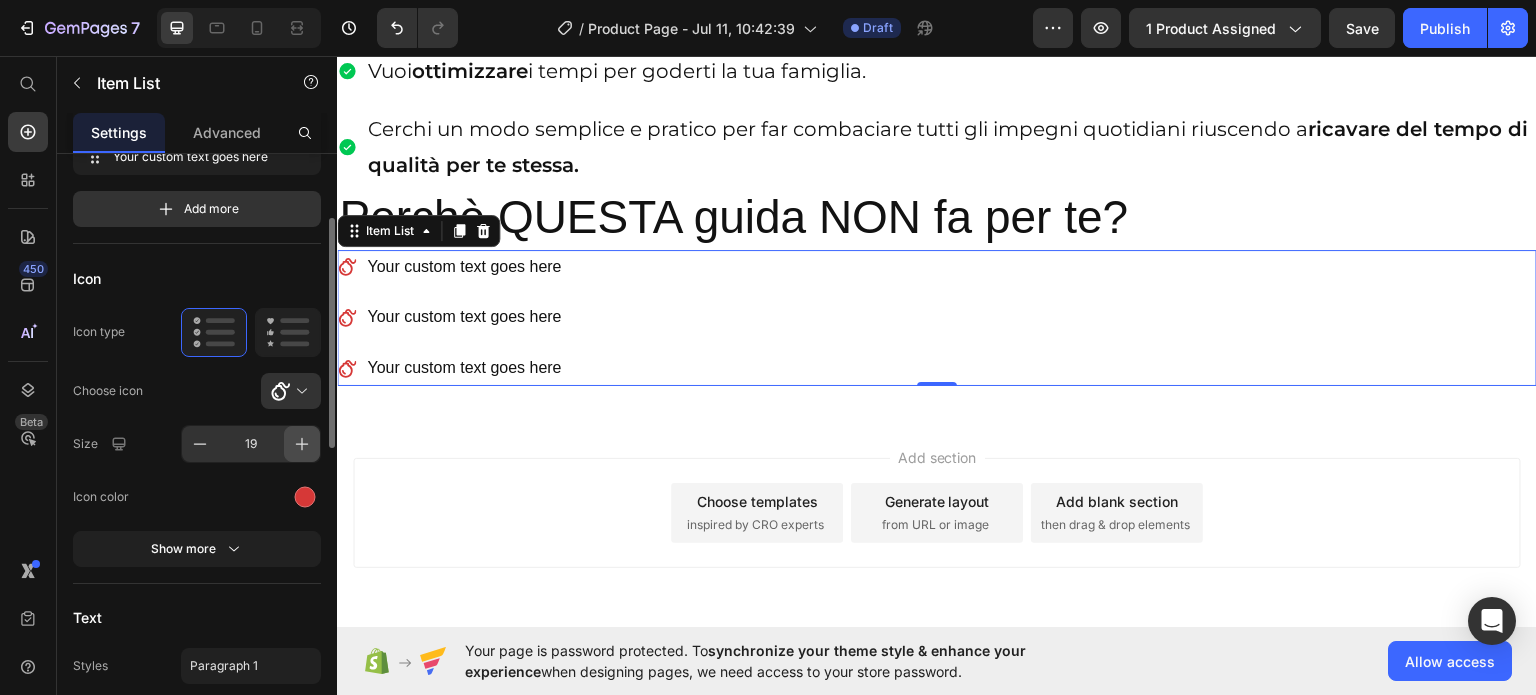 click 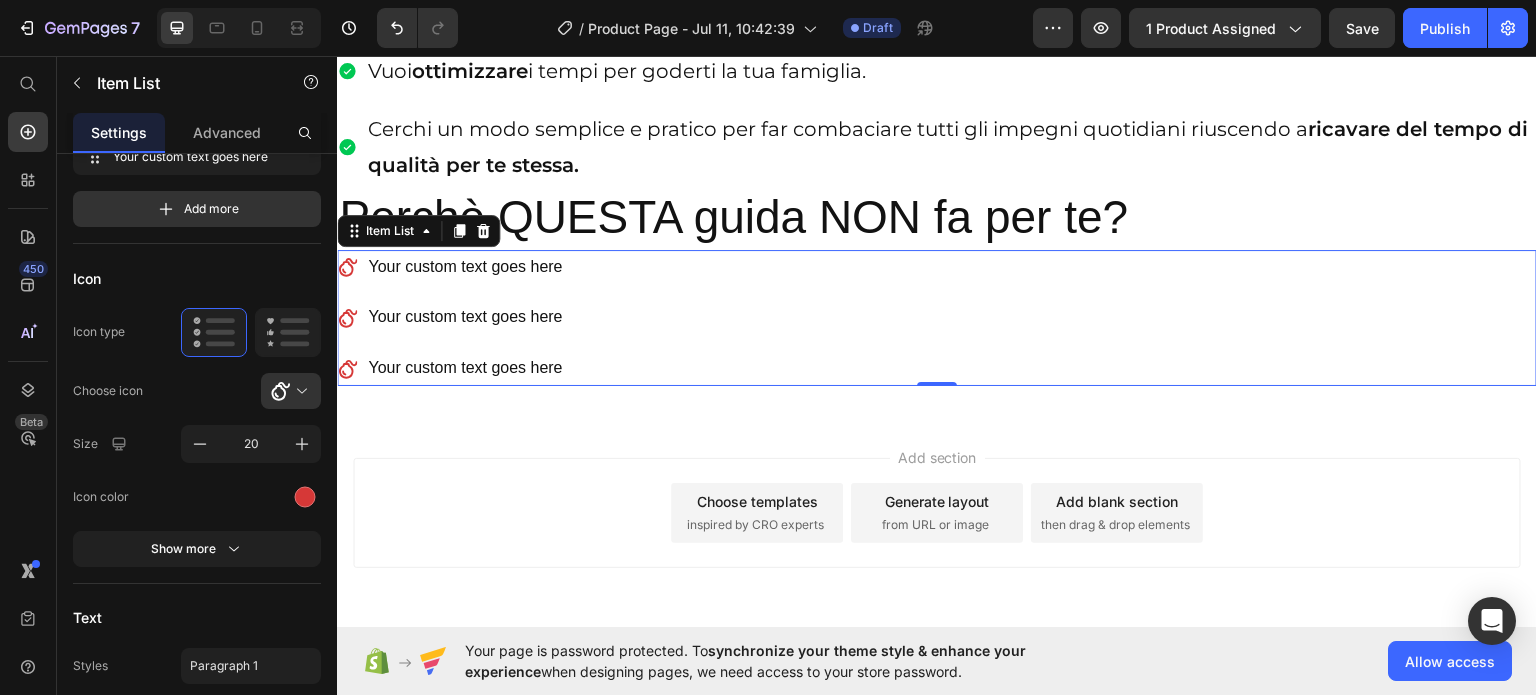 click on "Your custom text goes here" at bounding box center (465, 266) 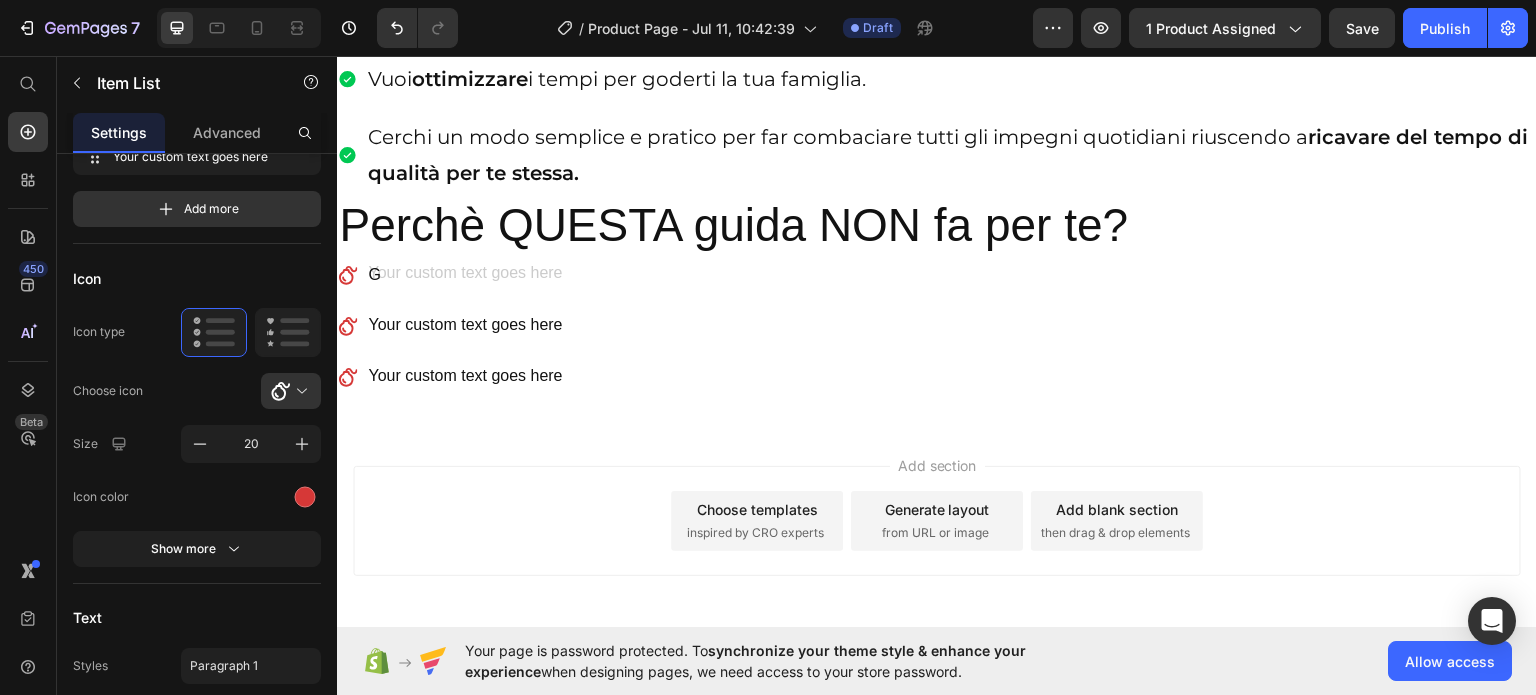 scroll, scrollTop: 1393, scrollLeft: 0, axis: vertical 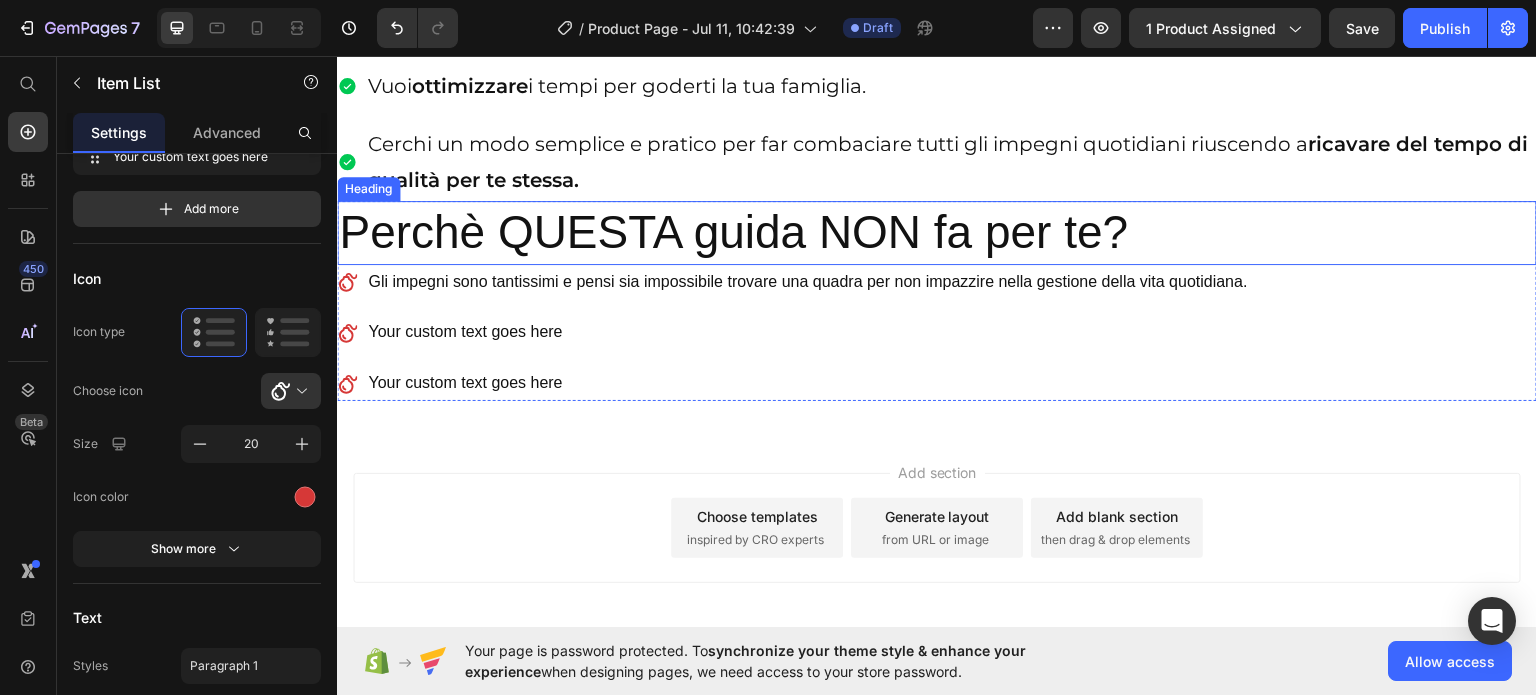 click on "Perchè QUESTA guida NON fa per te?" at bounding box center (937, 232) 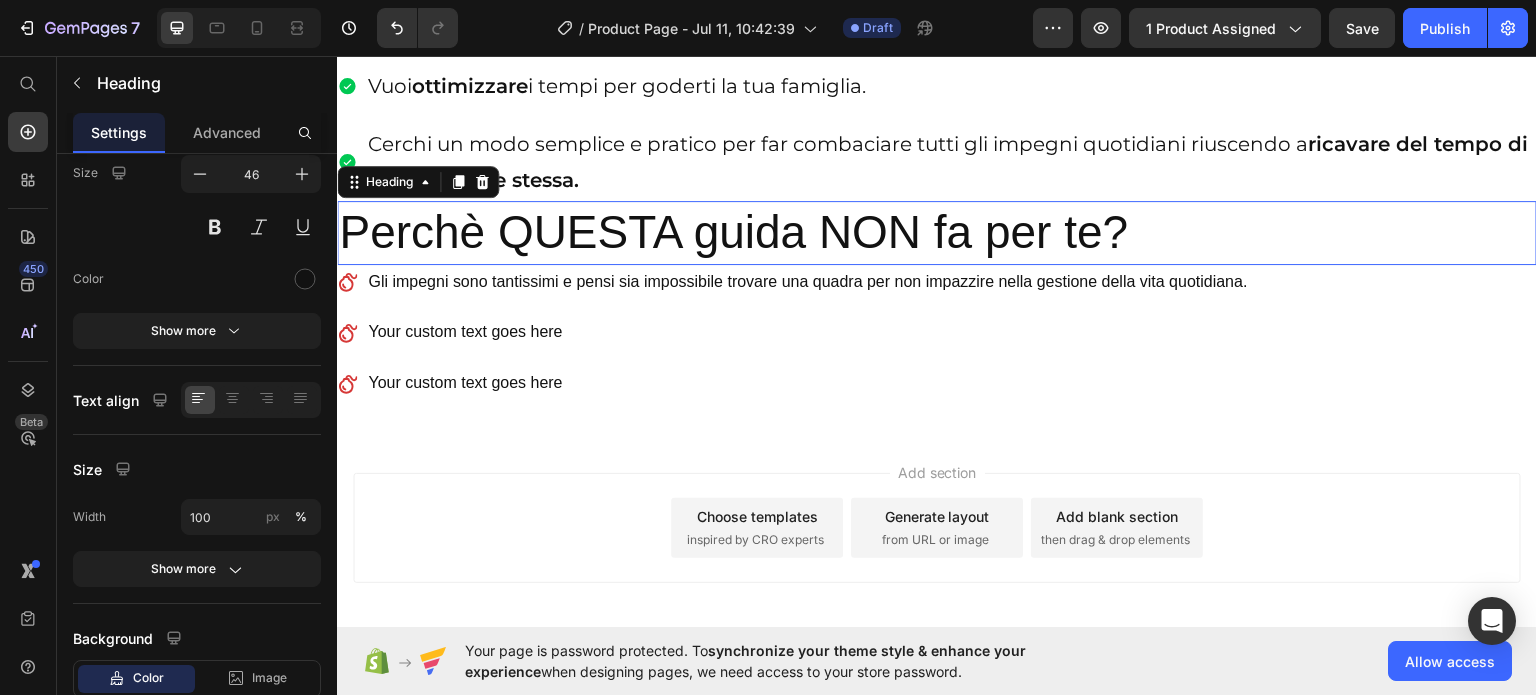 scroll, scrollTop: 0, scrollLeft: 0, axis: both 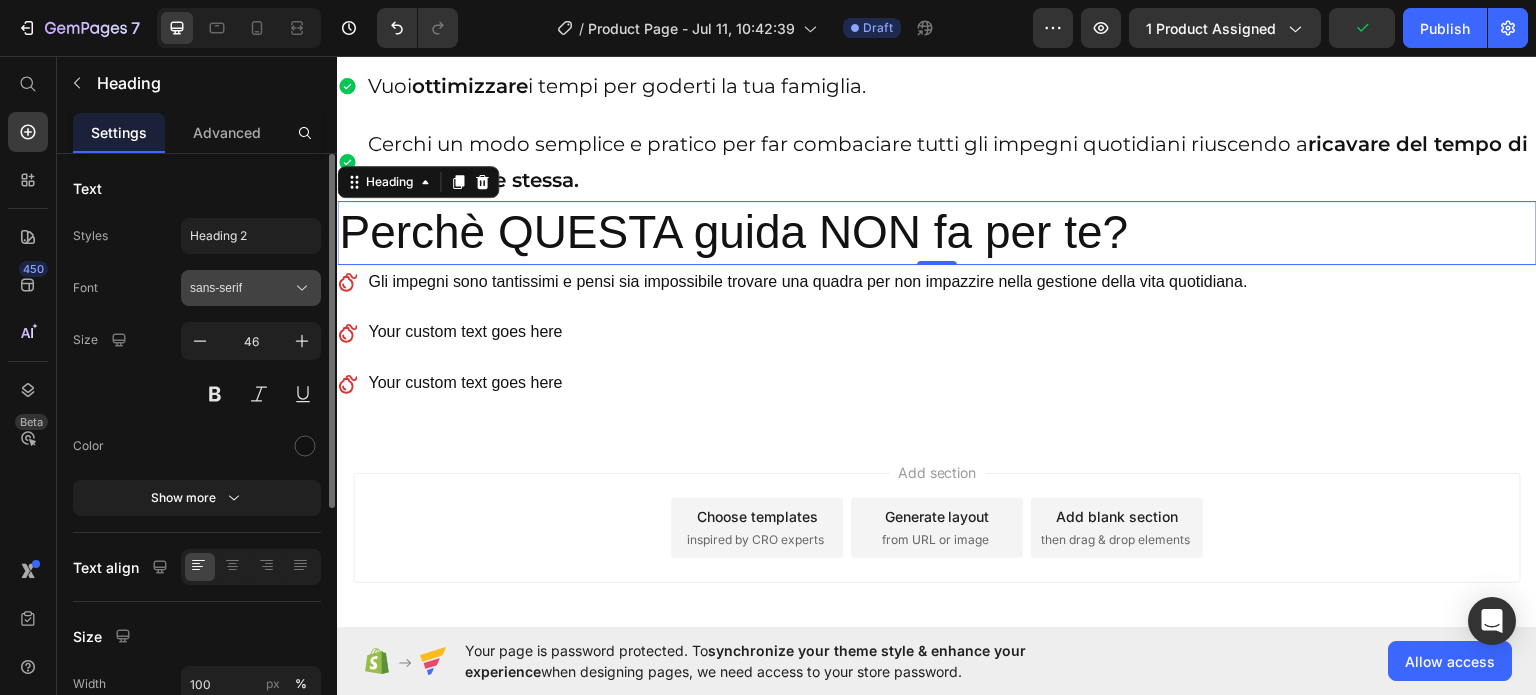 click on "sans-serif" at bounding box center [241, 288] 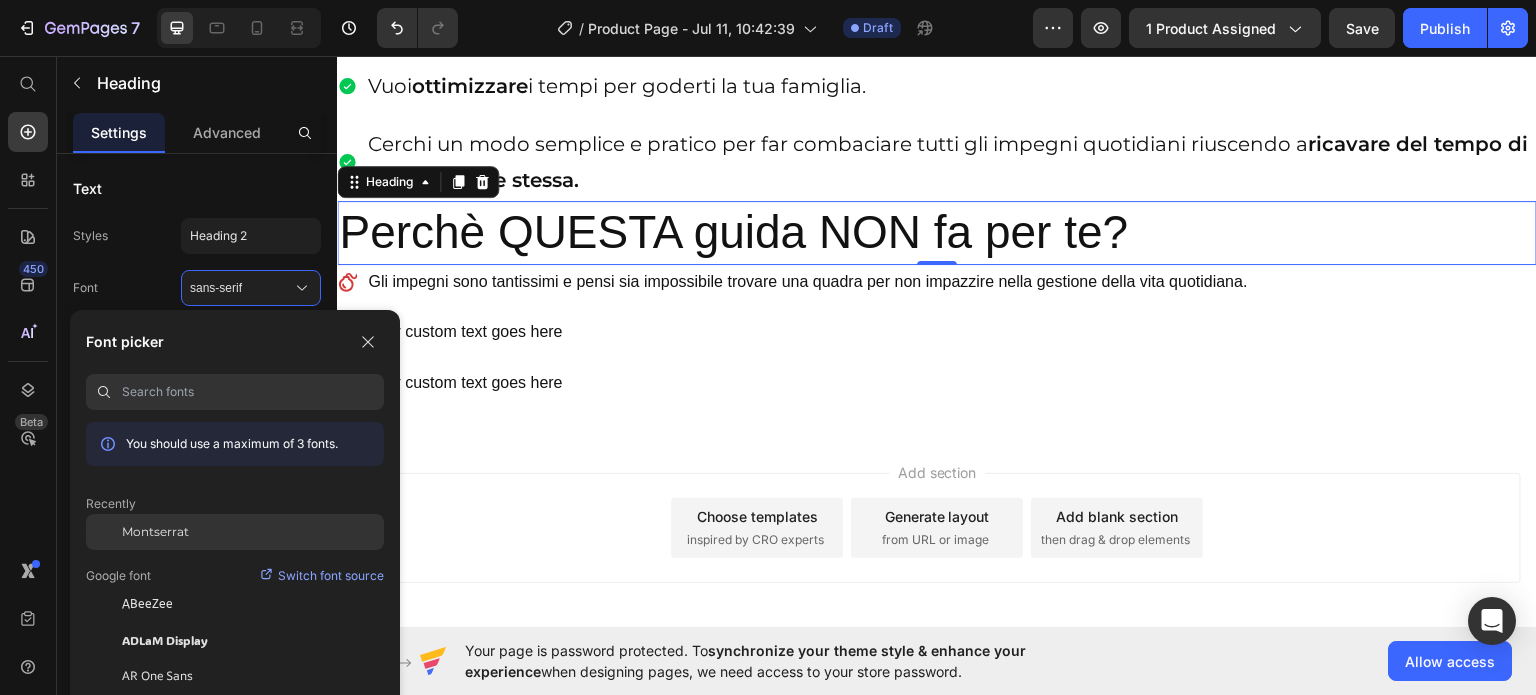 click on "Montserrat" at bounding box center [155, 532] 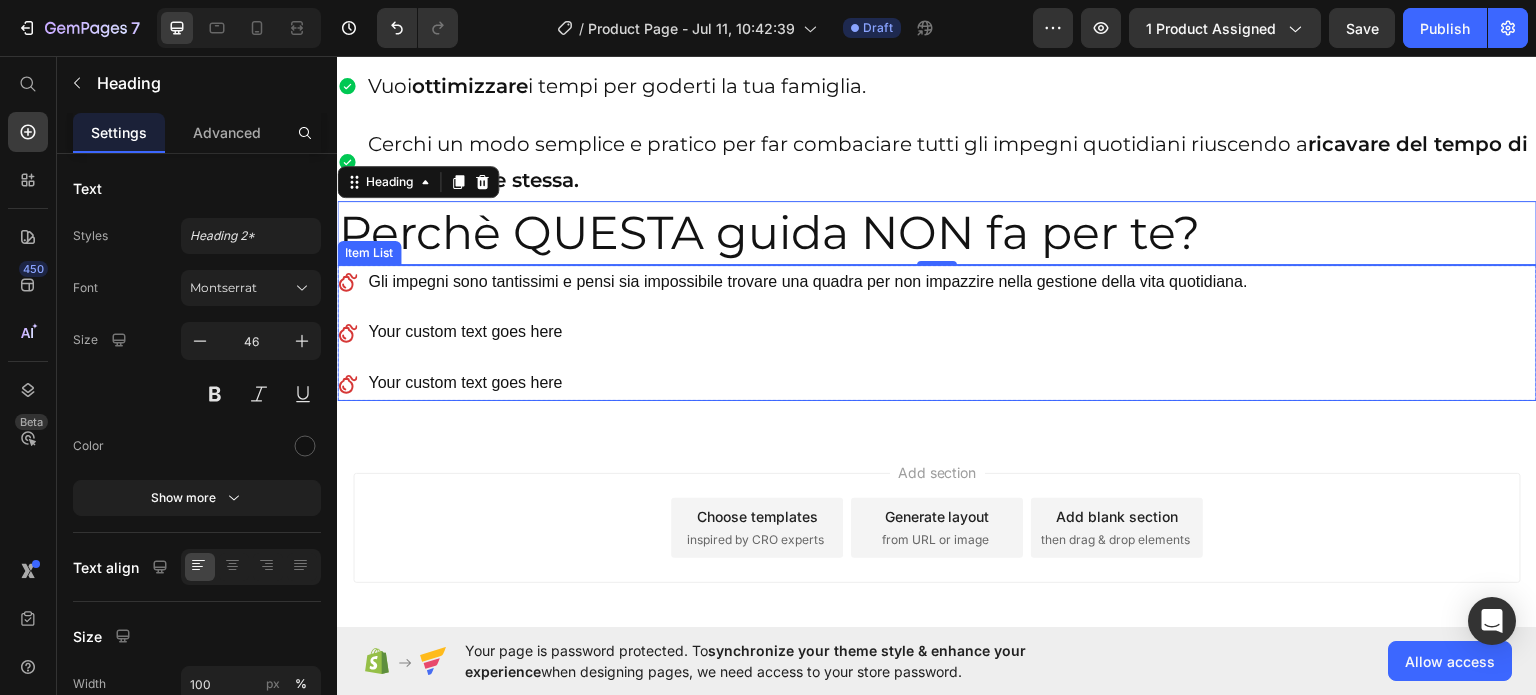 click on "Gli impegni sono tantissimi e pensi sia impossibile trovare una quadra per non impazzire nella gestione della vita quotidiana." at bounding box center (808, 281) 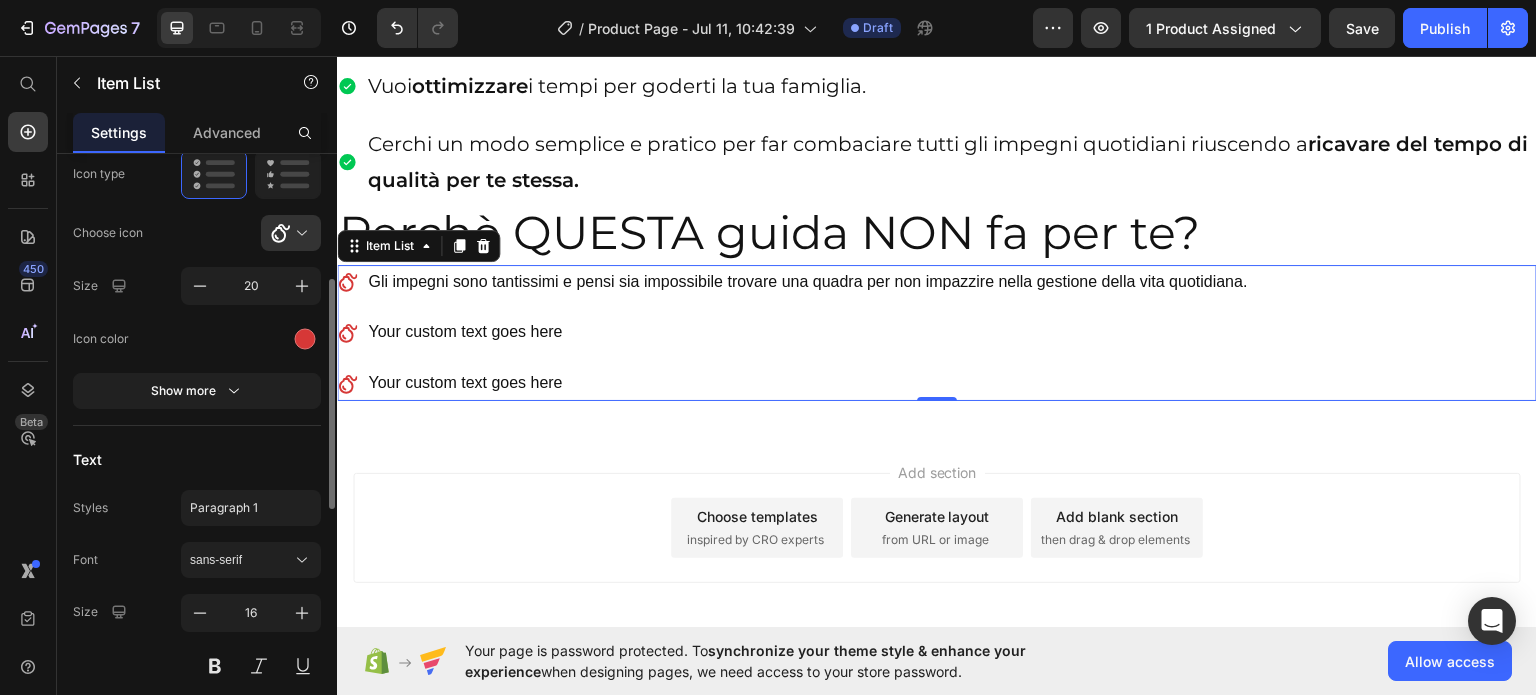 scroll, scrollTop: 327, scrollLeft: 0, axis: vertical 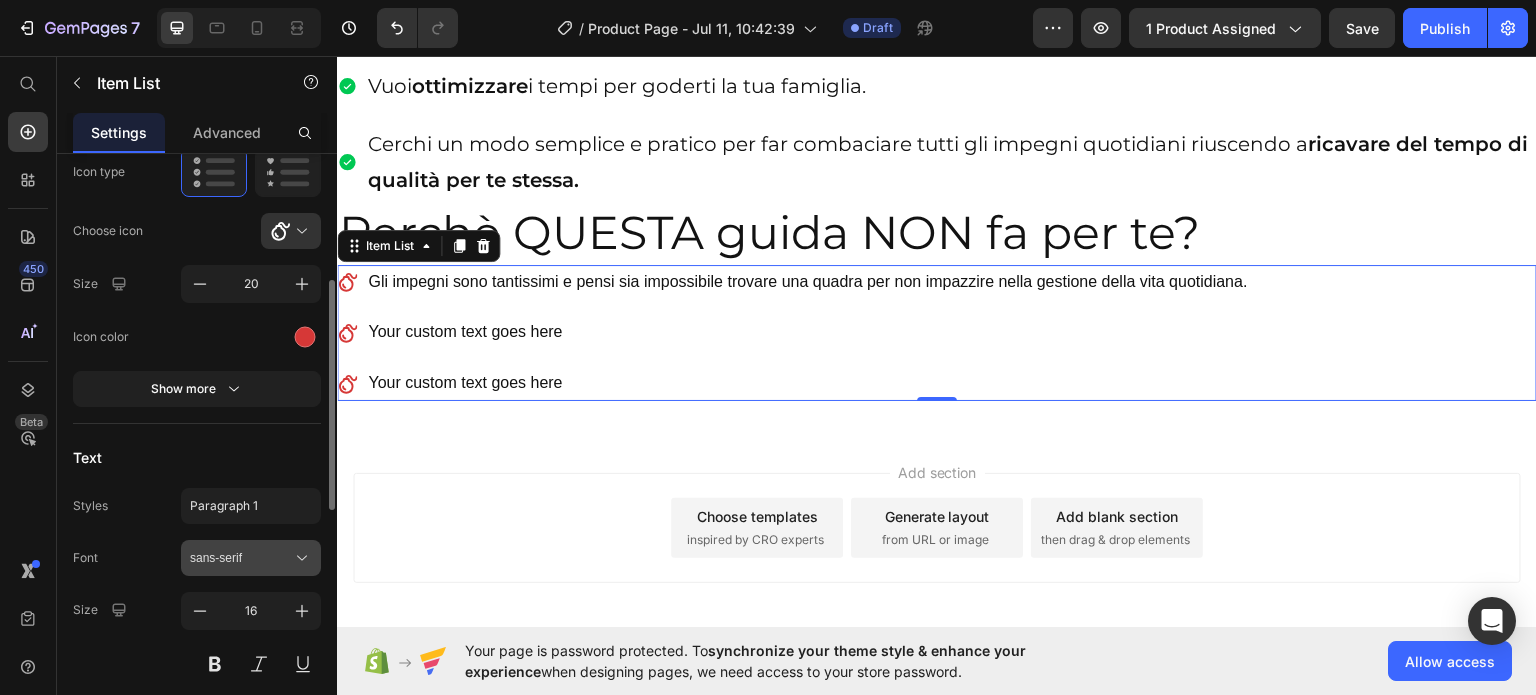 click on "sans-serif" at bounding box center (241, 558) 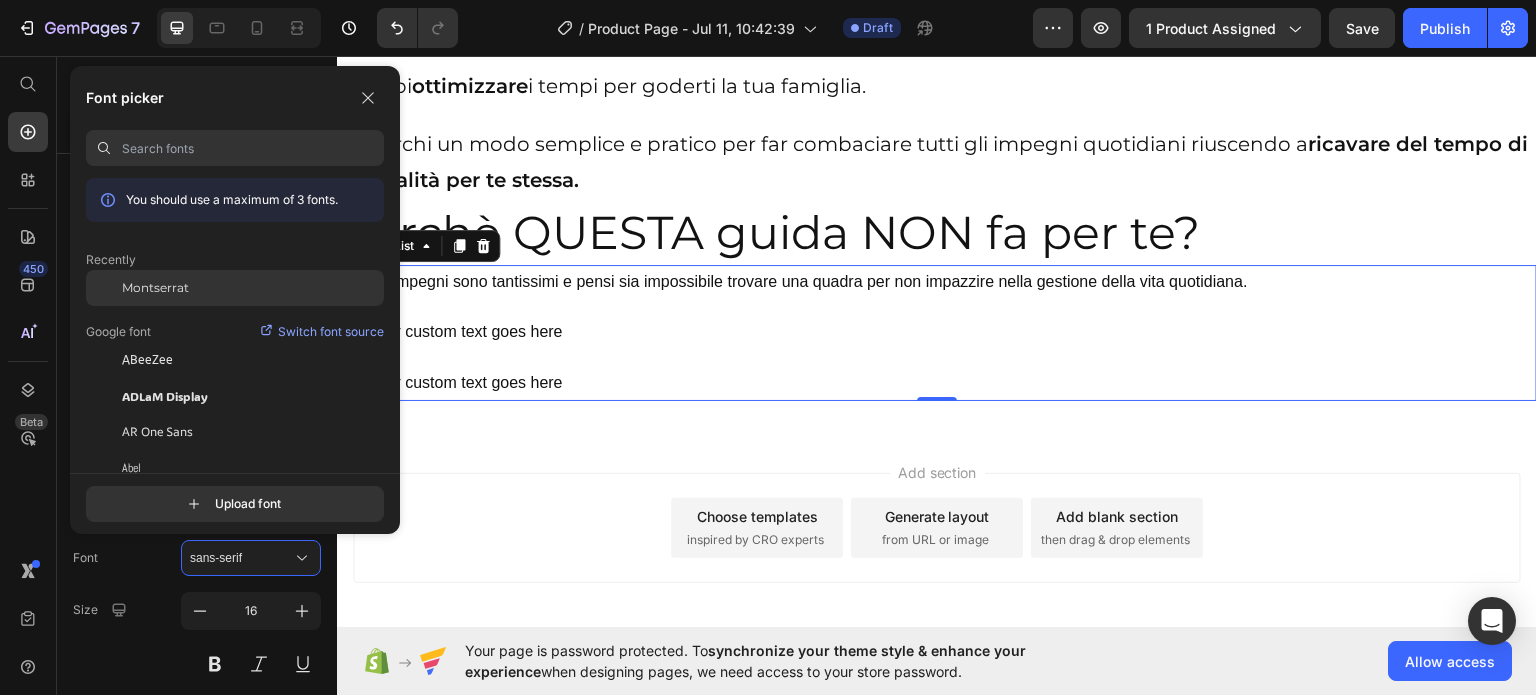 click on "Montserrat" 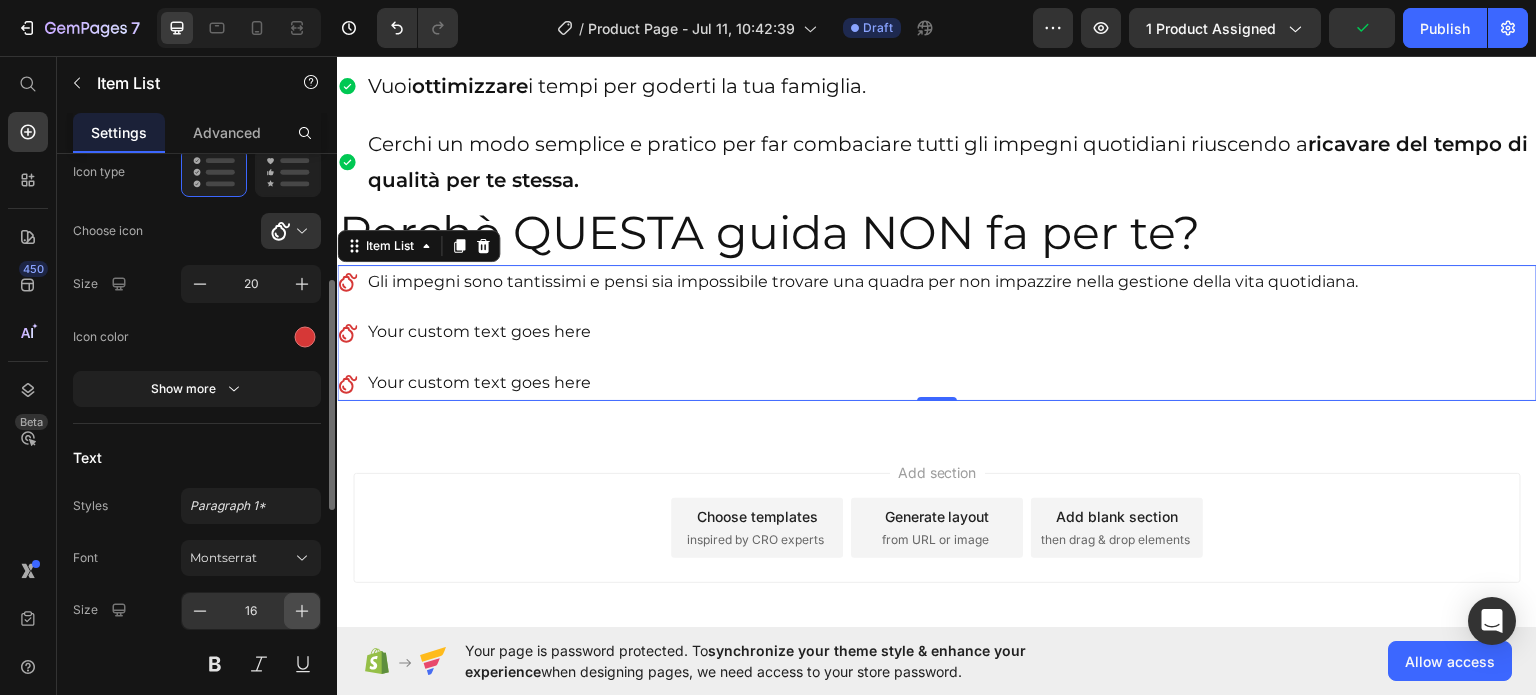 click at bounding box center [302, 611] 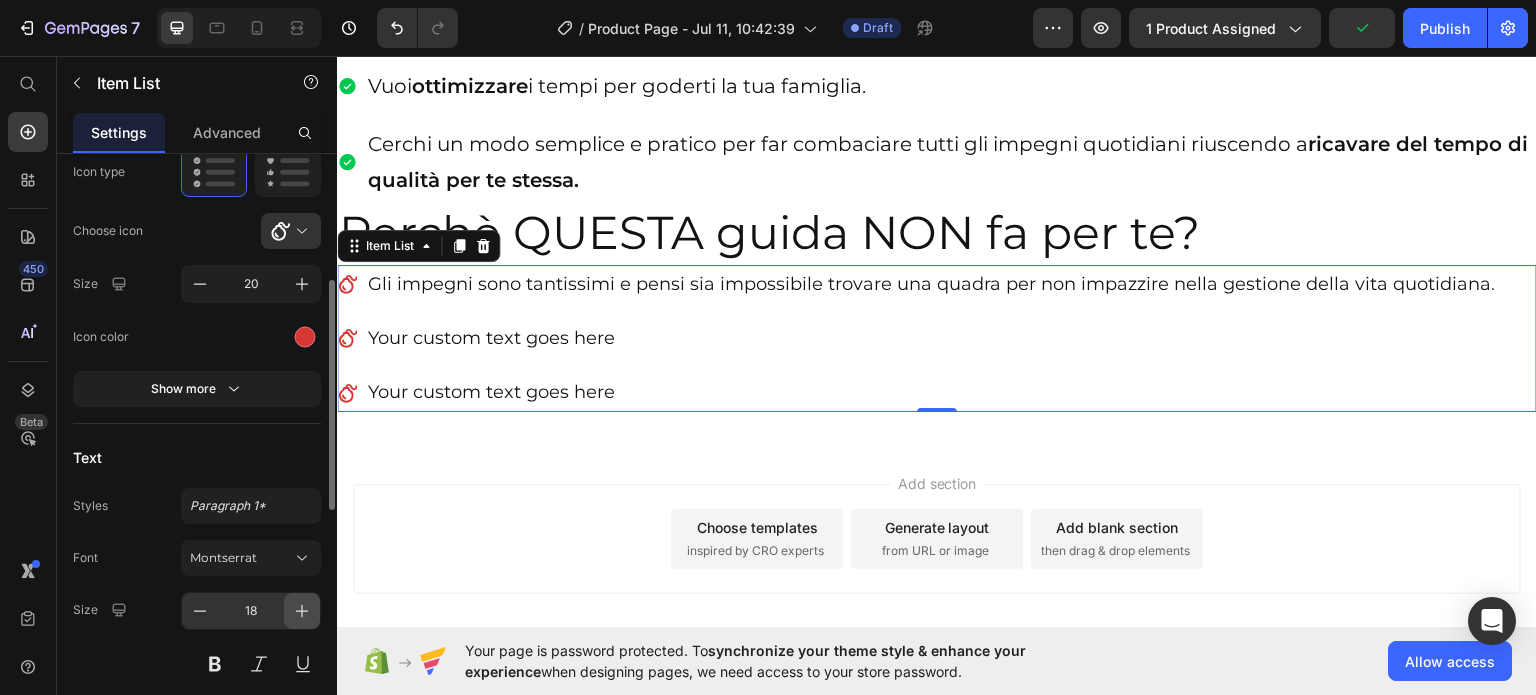 click at bounding box center (302, 611) 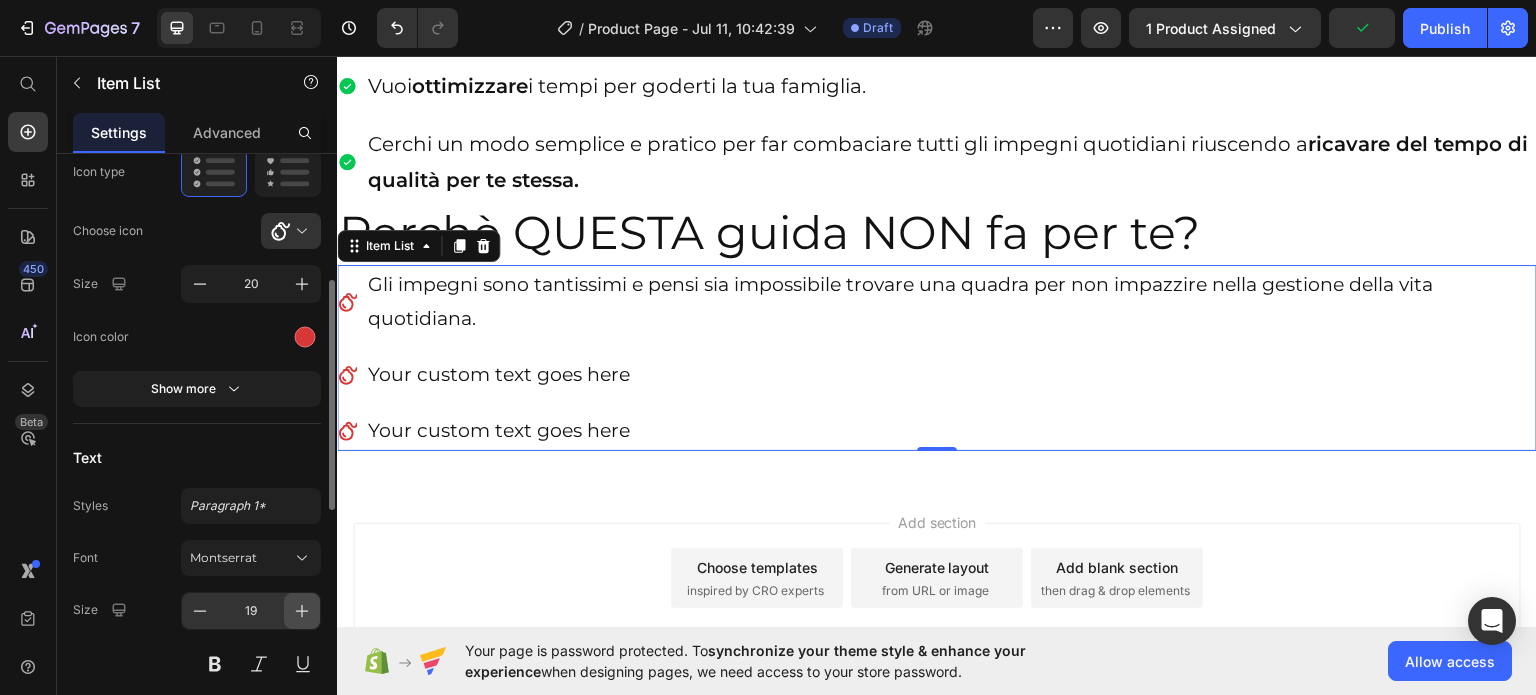 click at bounding box center (302, 611) 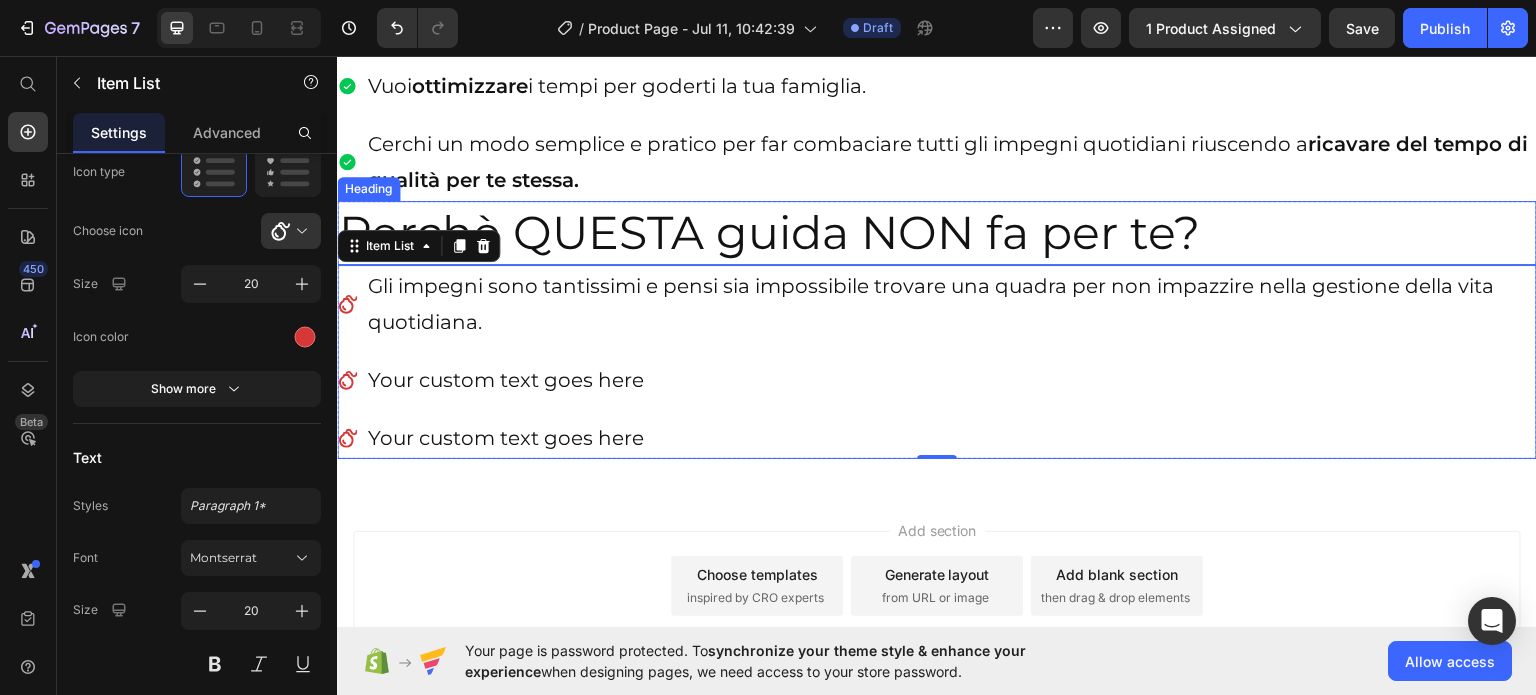 click on "Perchè QUESTA guida NON fa per te?" at bounding box center [937, 232] 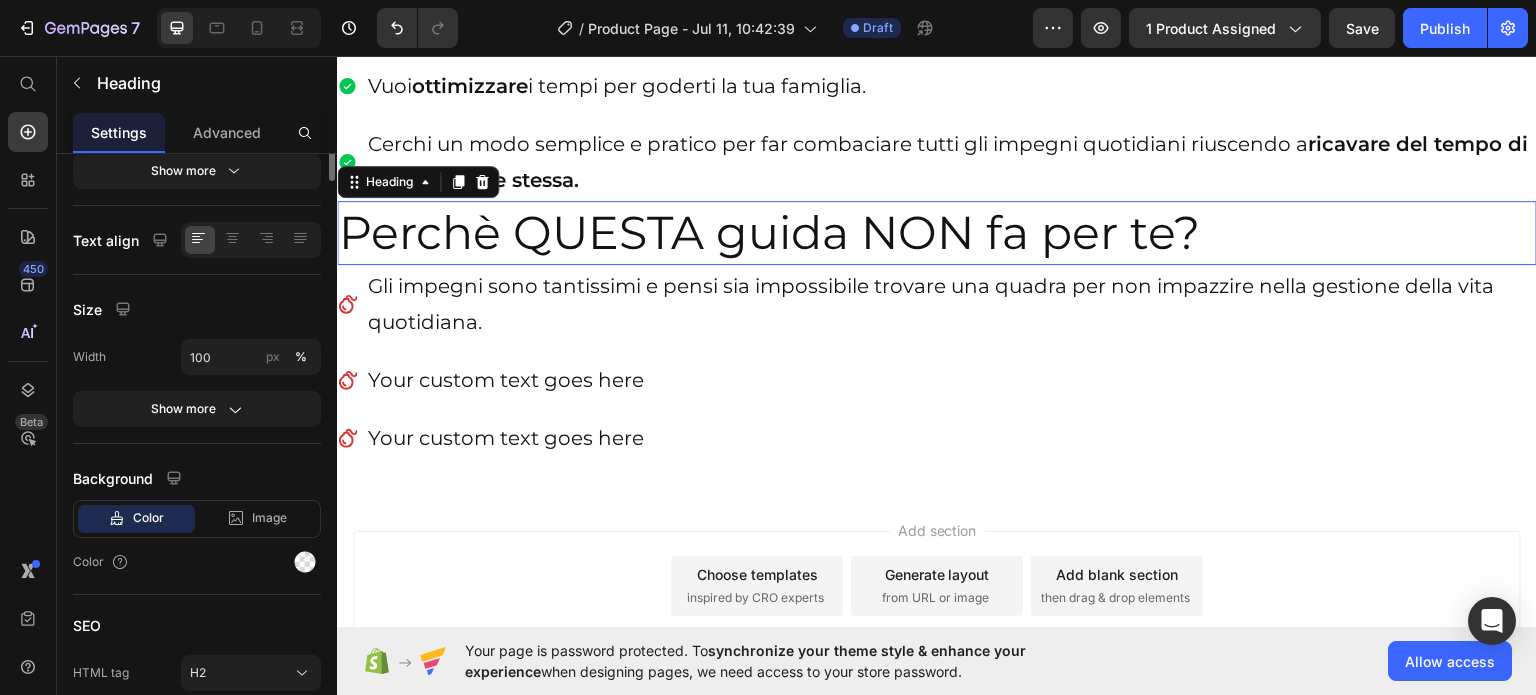 scroll, scrollTop: 0, scrollLeft: 0, axis: both 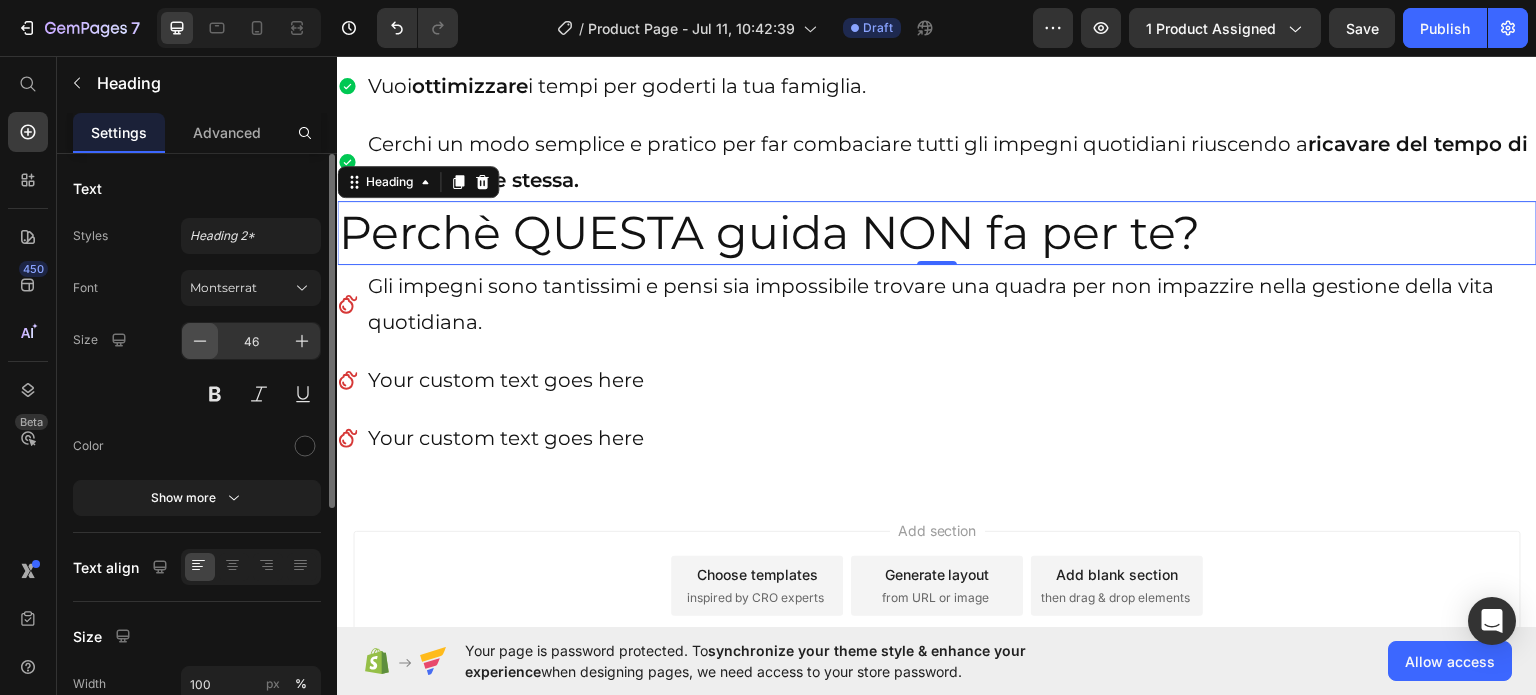 click 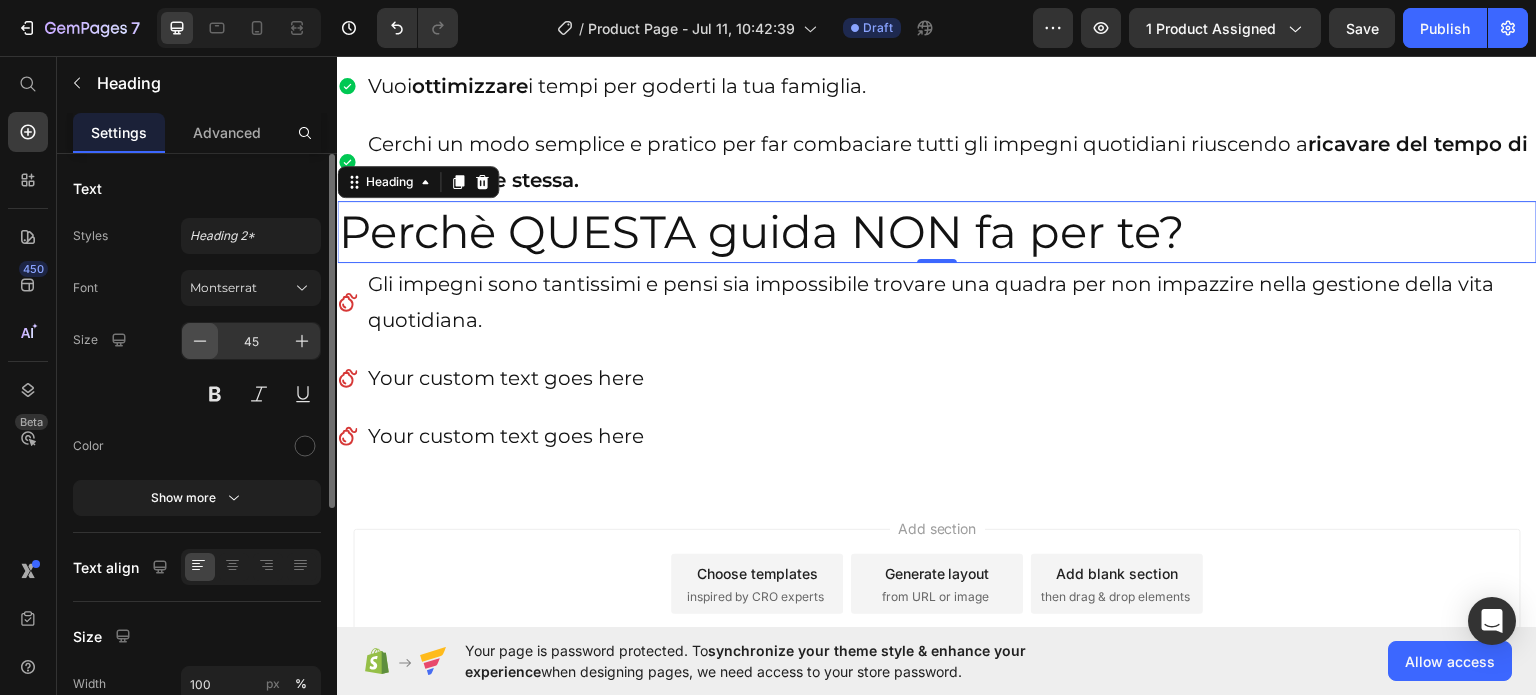 click 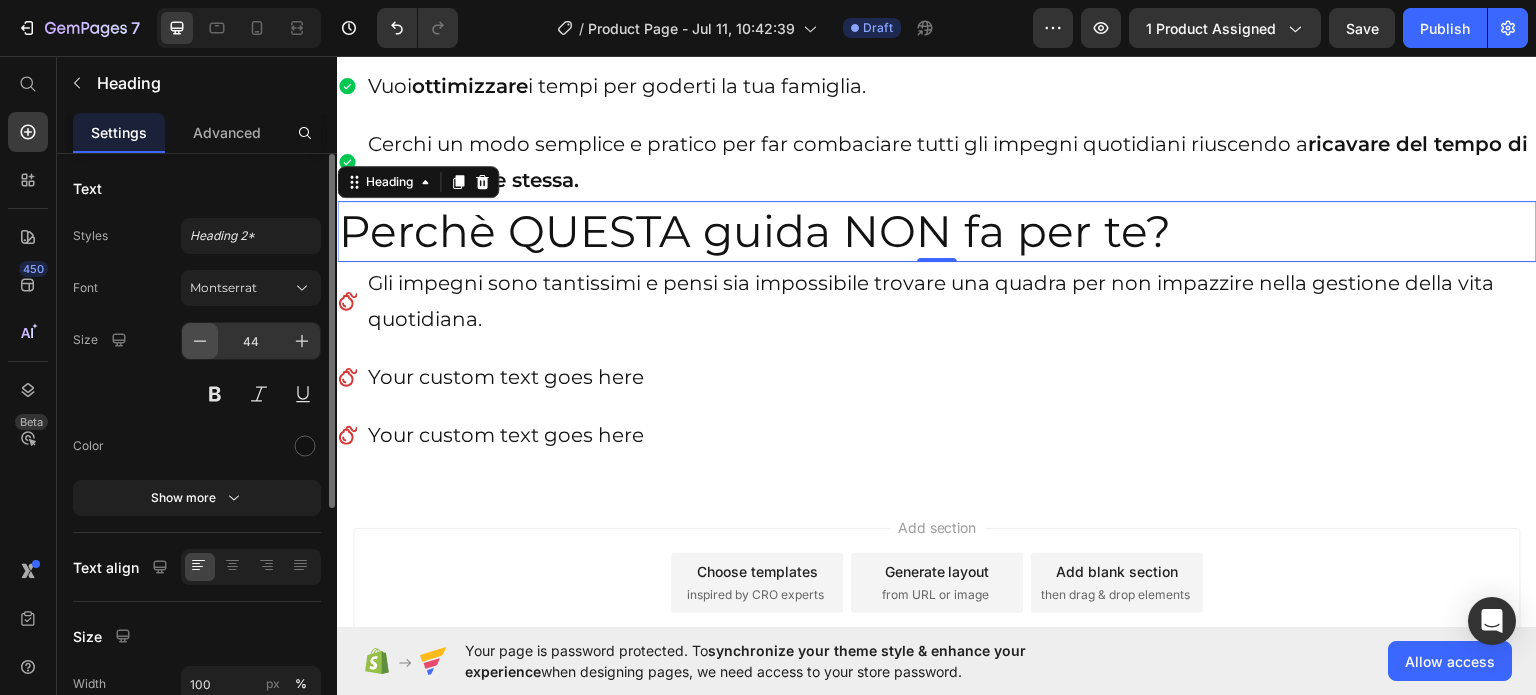 click 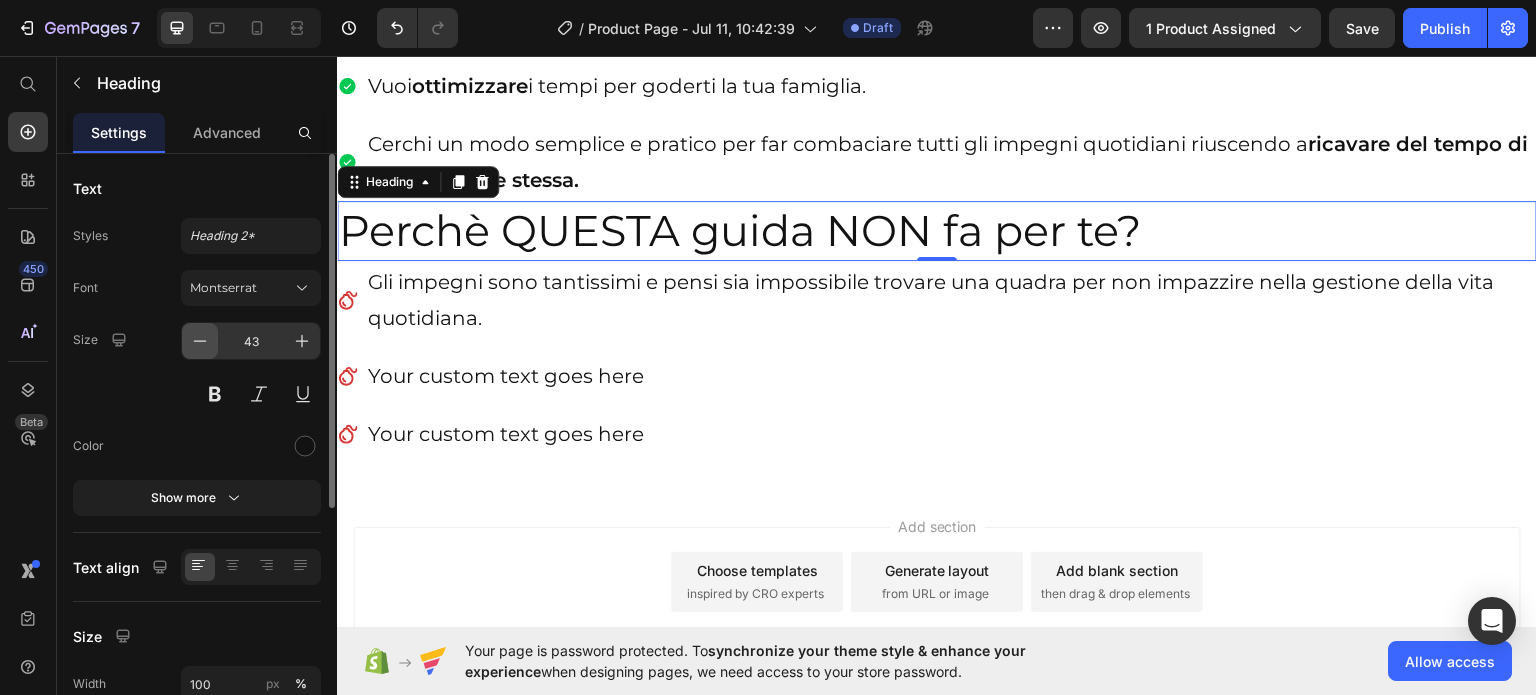 click 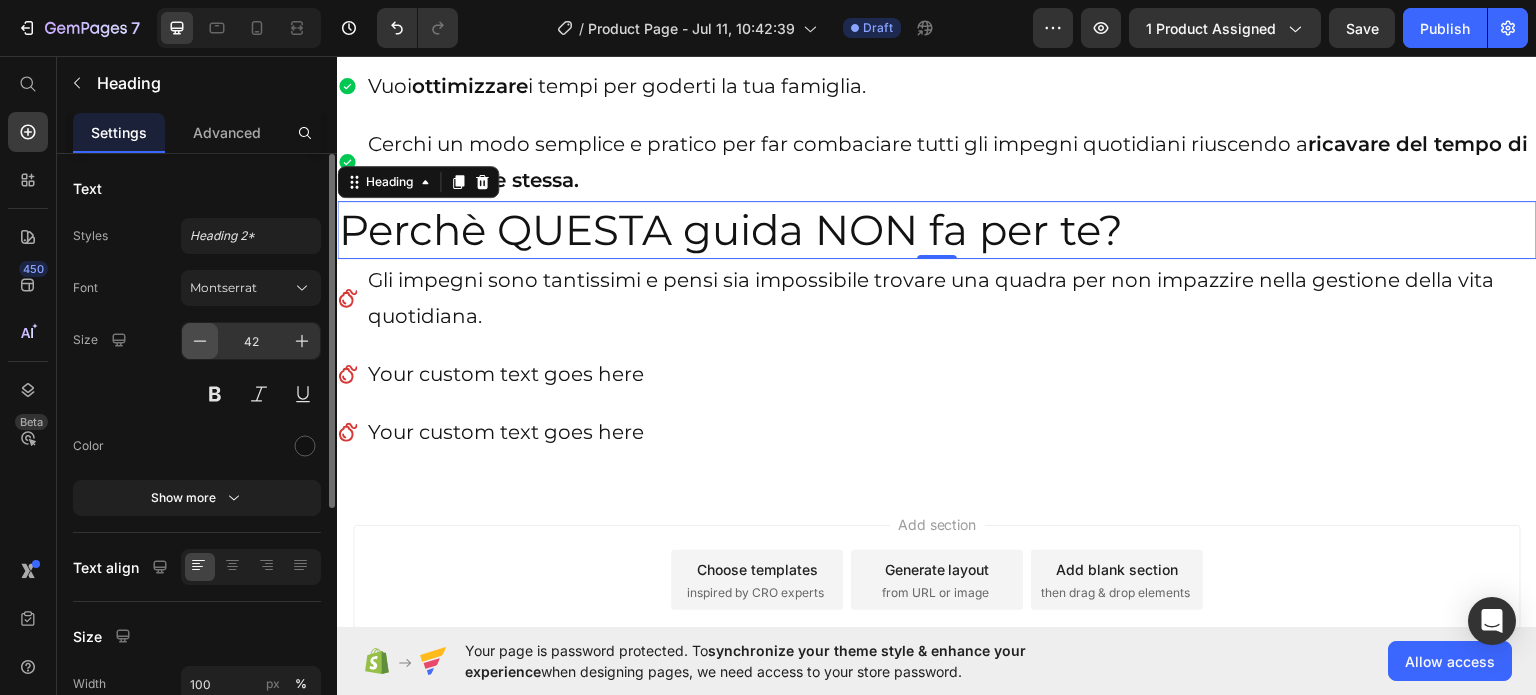 click 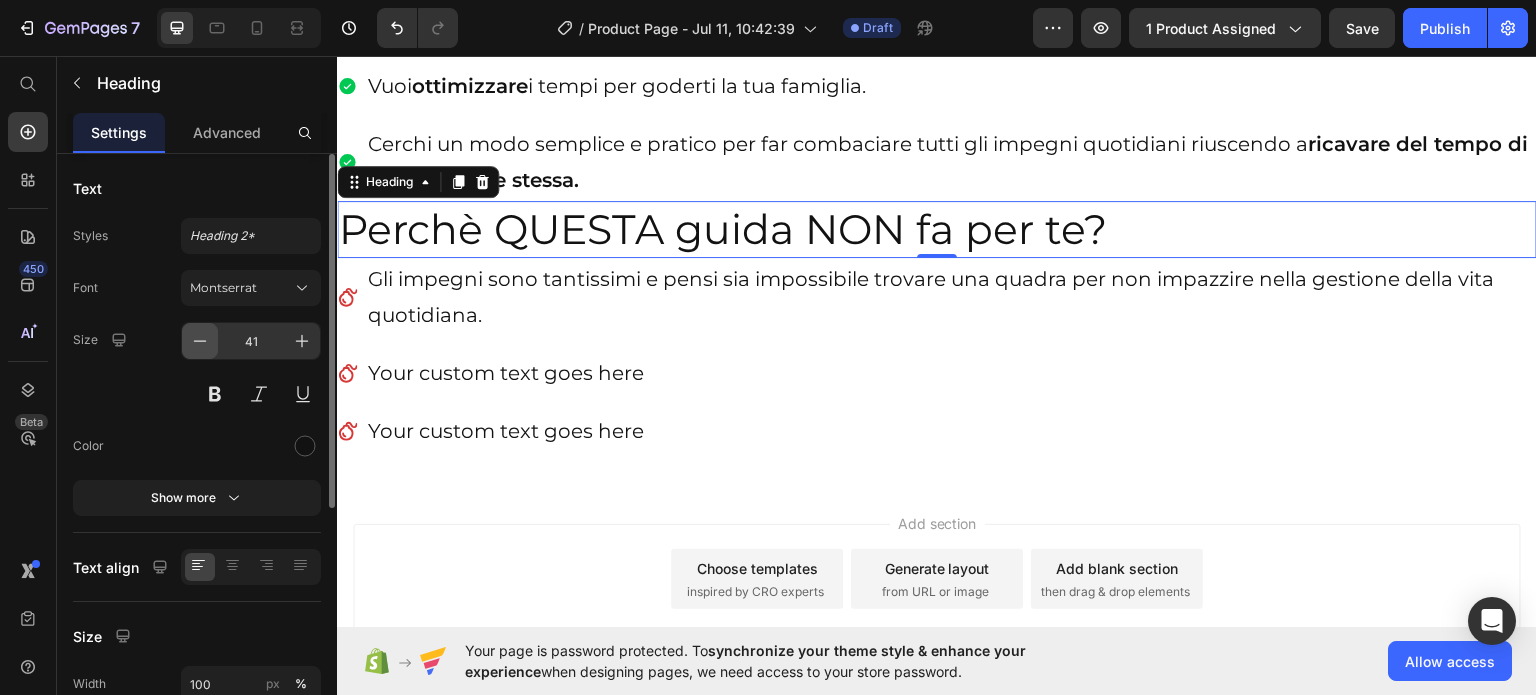 click 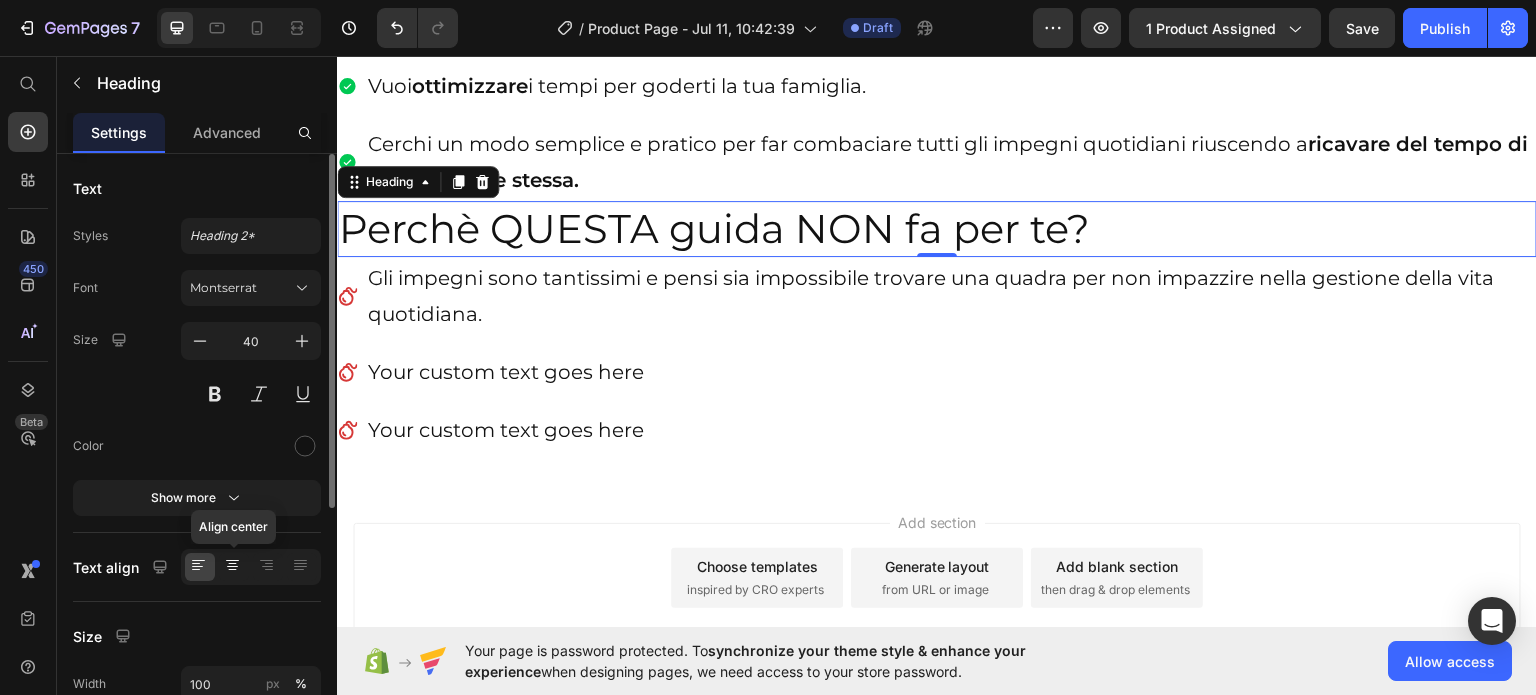 click 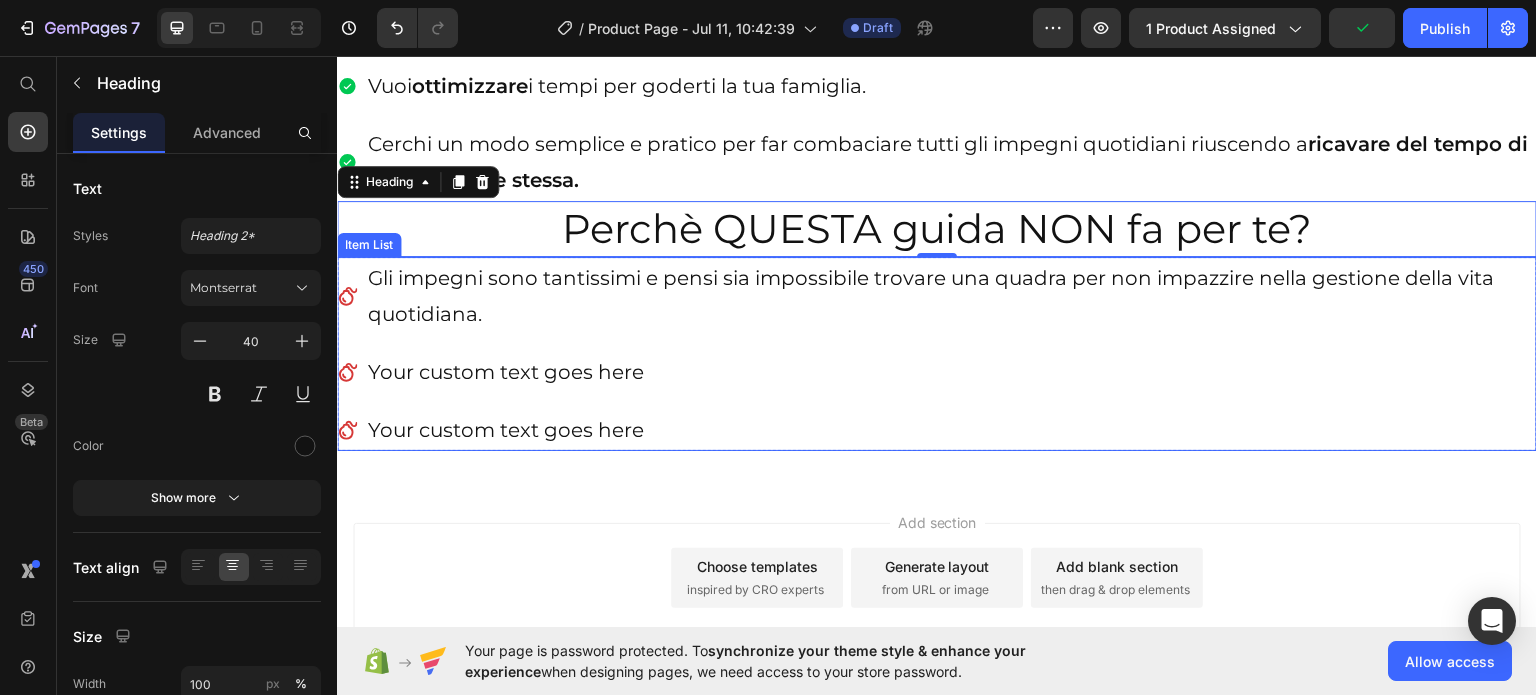 click on "Your custom text goes here" at bounding box center (951, 371) 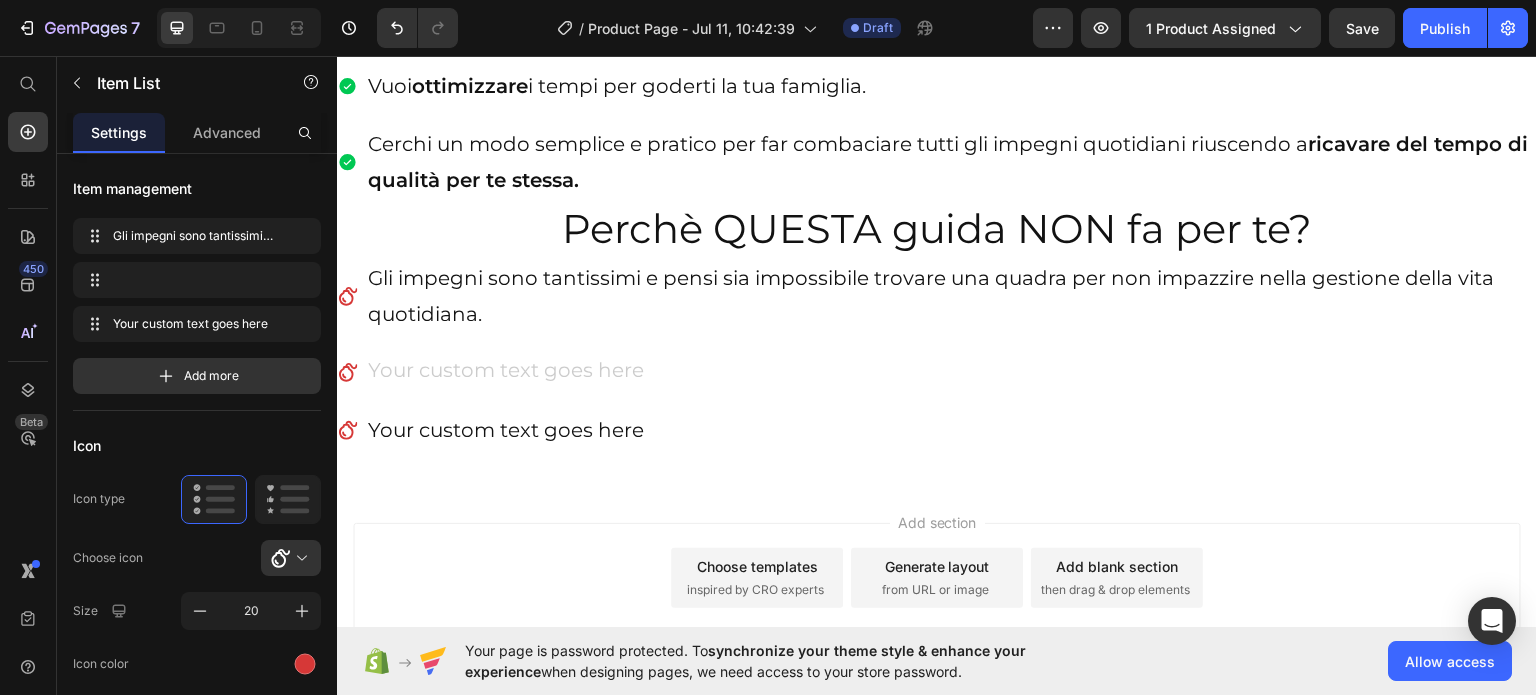 scroll, scrollTop: 1386, scrollLeft: 0, axis: vertical 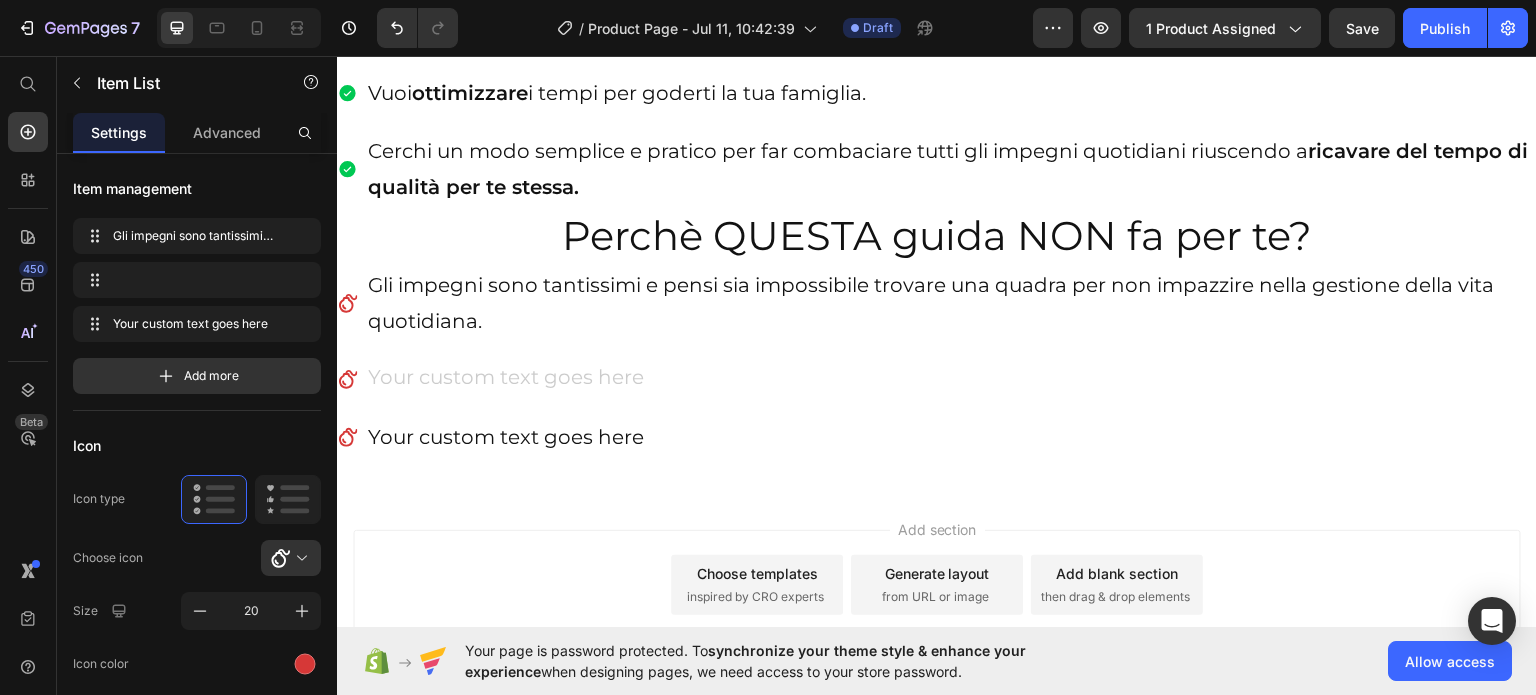 click at bounding box center (951, 378) 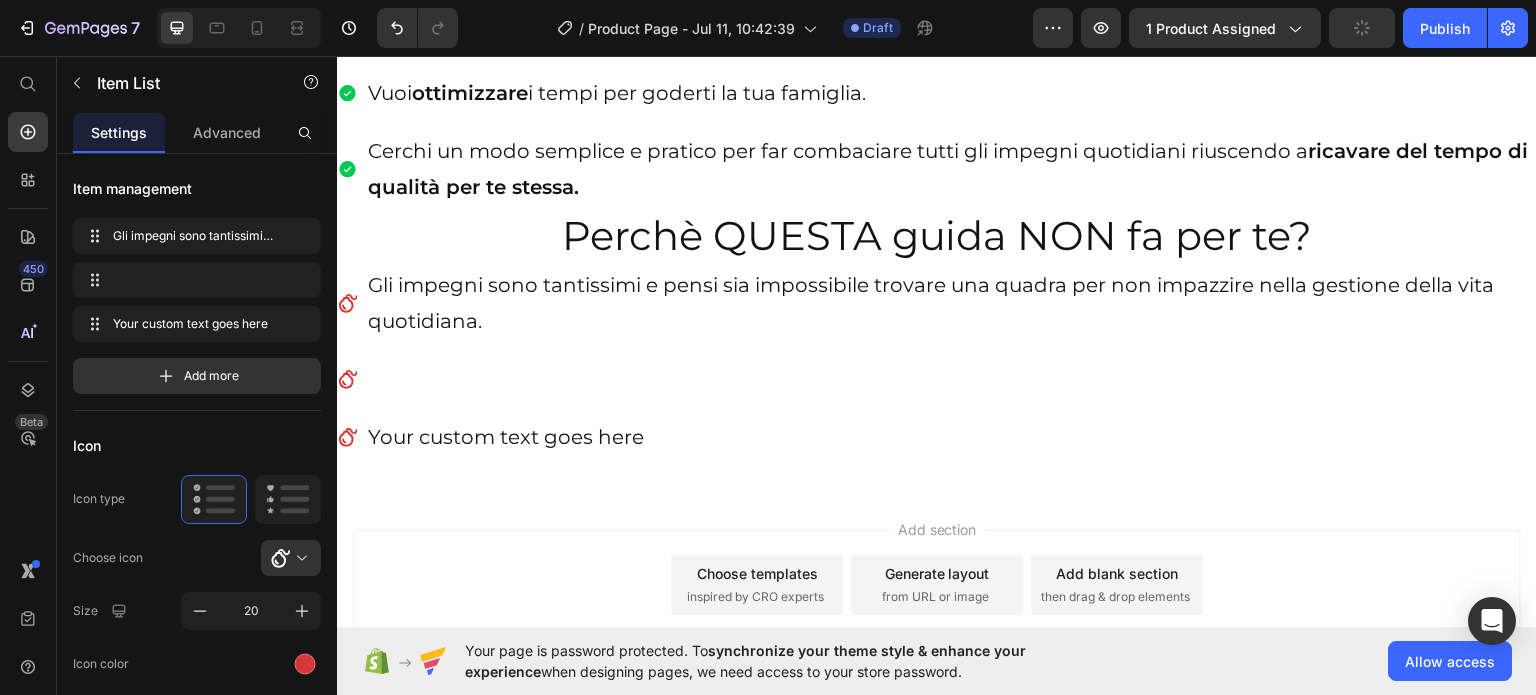 scroll, scrollTop: 1379, scrollLeft: 0, axis: vertical 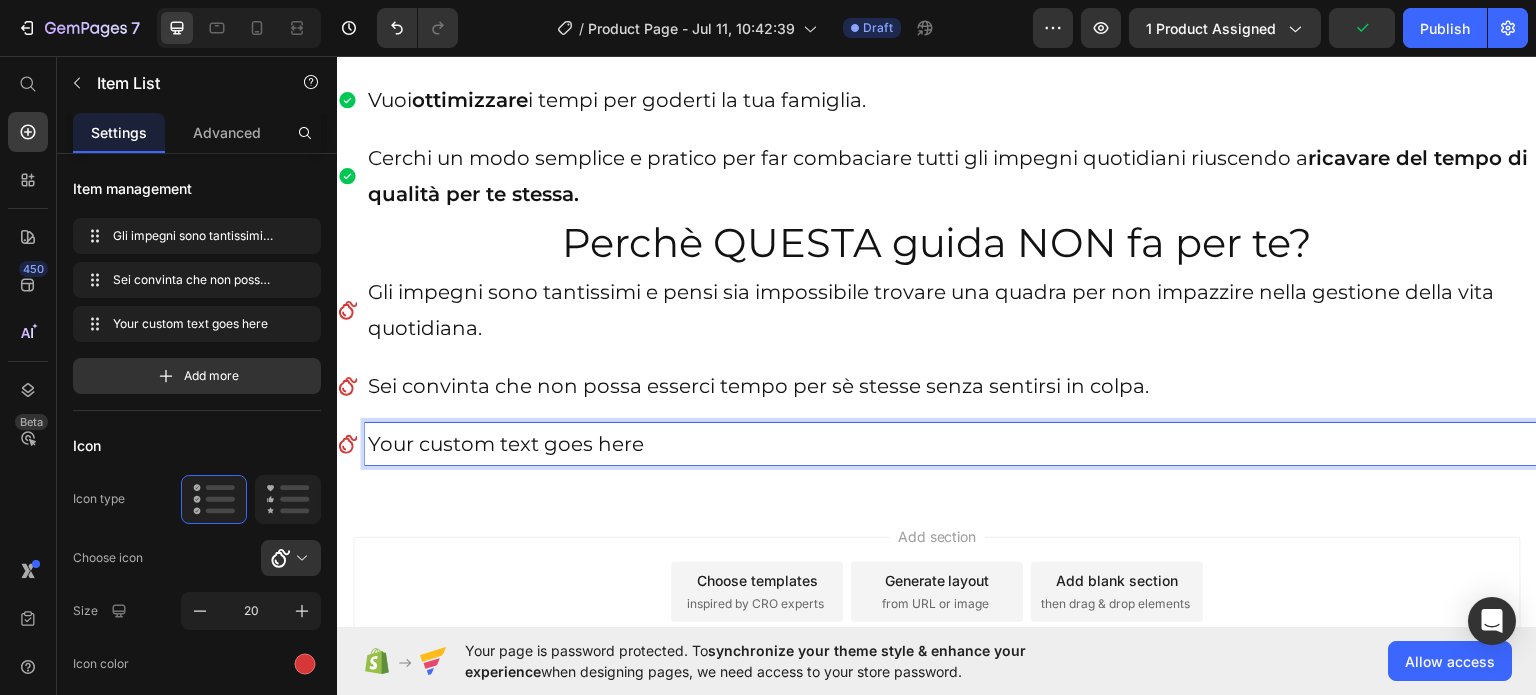 click on "Your custom text goes here" at bounding box center (951, 443) 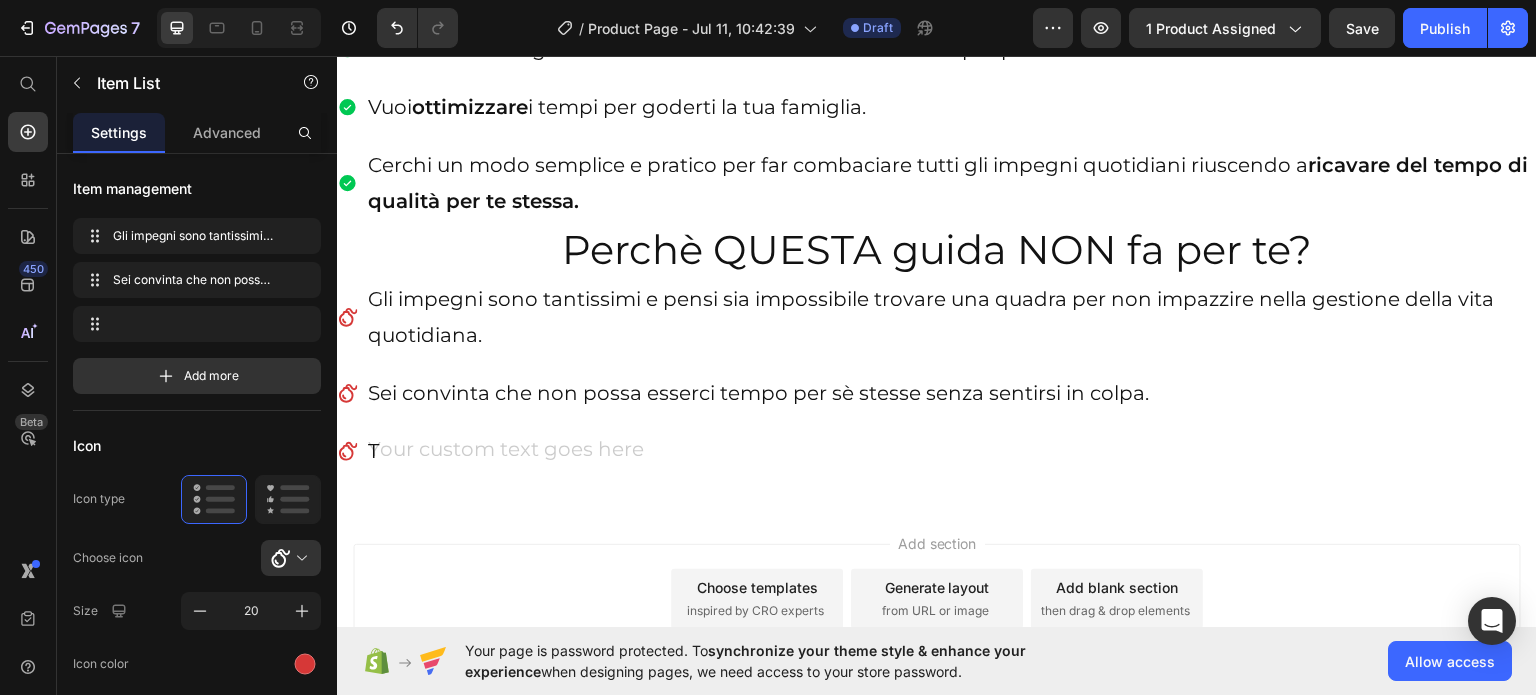 scroll, scrollTop: 1364, scrollLeft: 0, axis: vertical 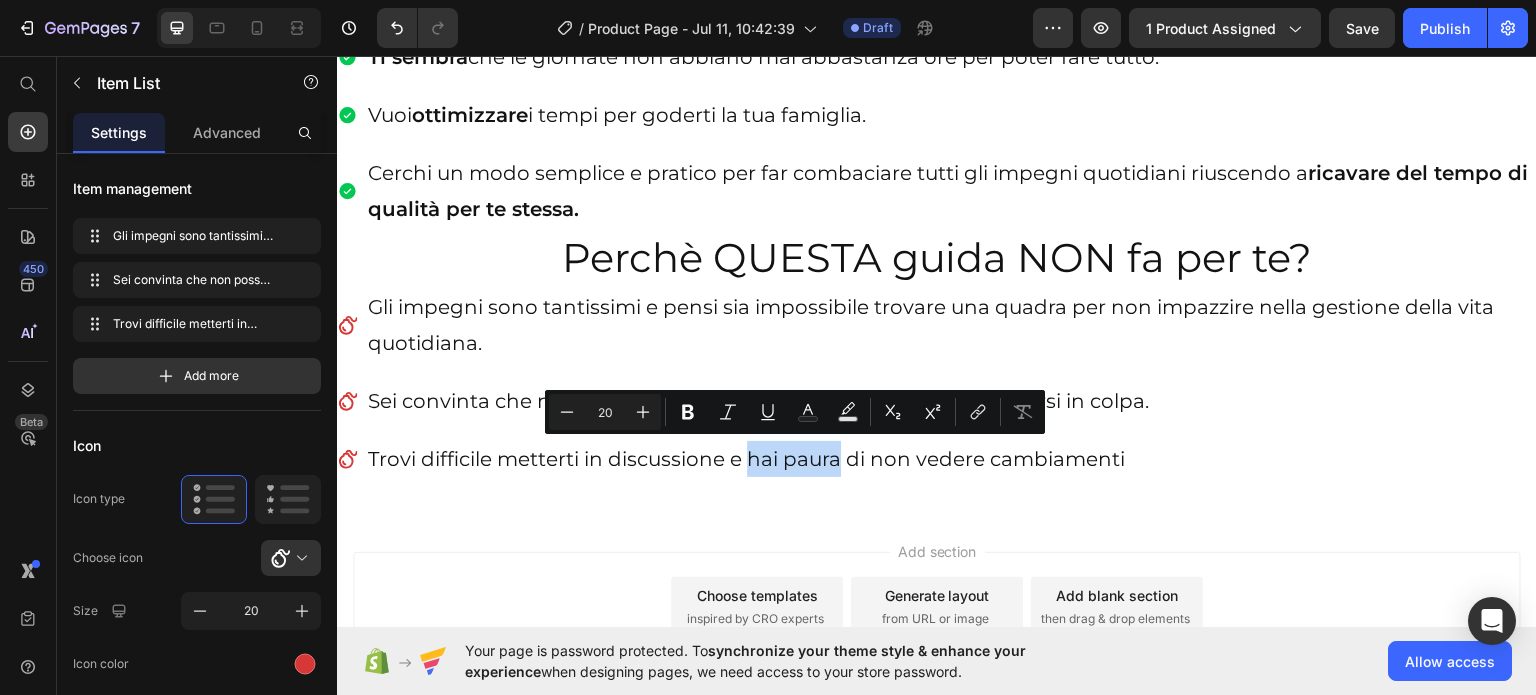 drag, startPoint x: 750, startPoint y: 453, endPoint x: 842, endPoint y: 462, distance: 92.43917 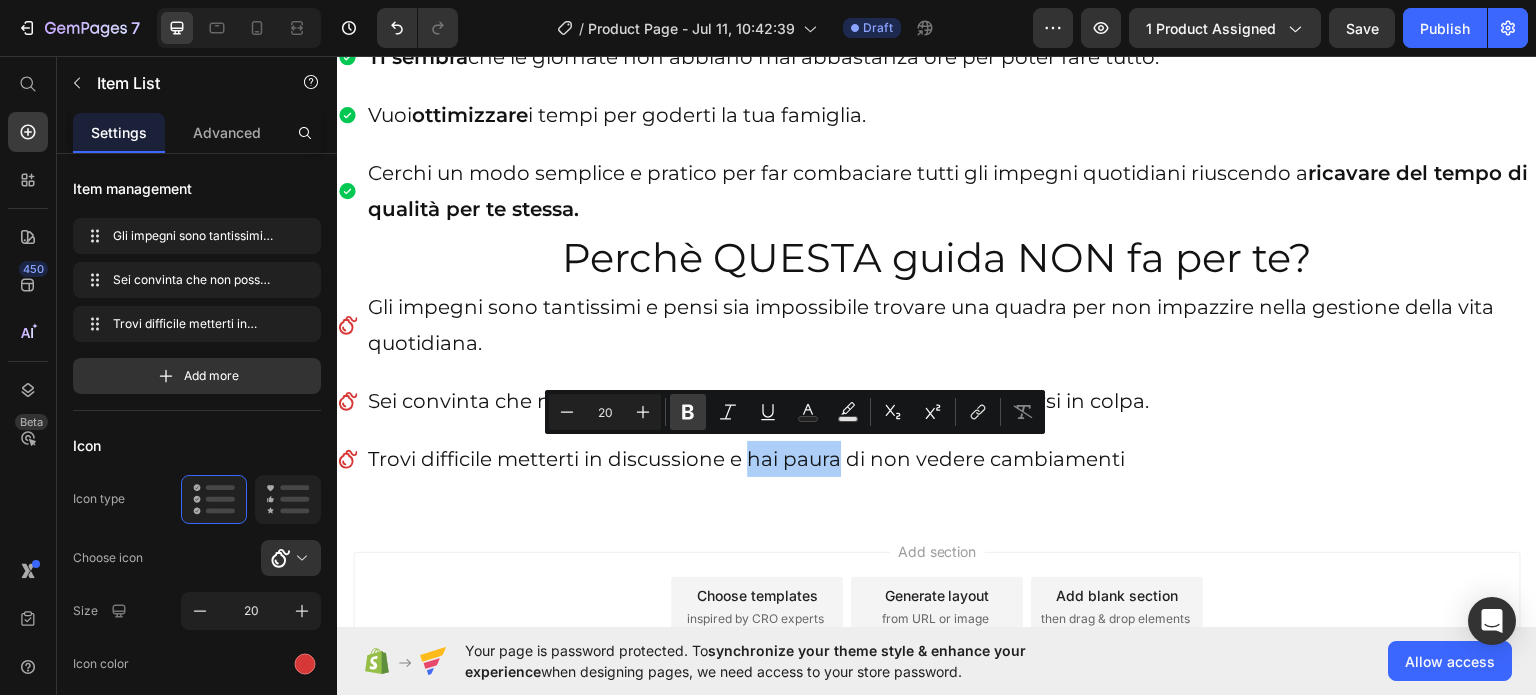 click 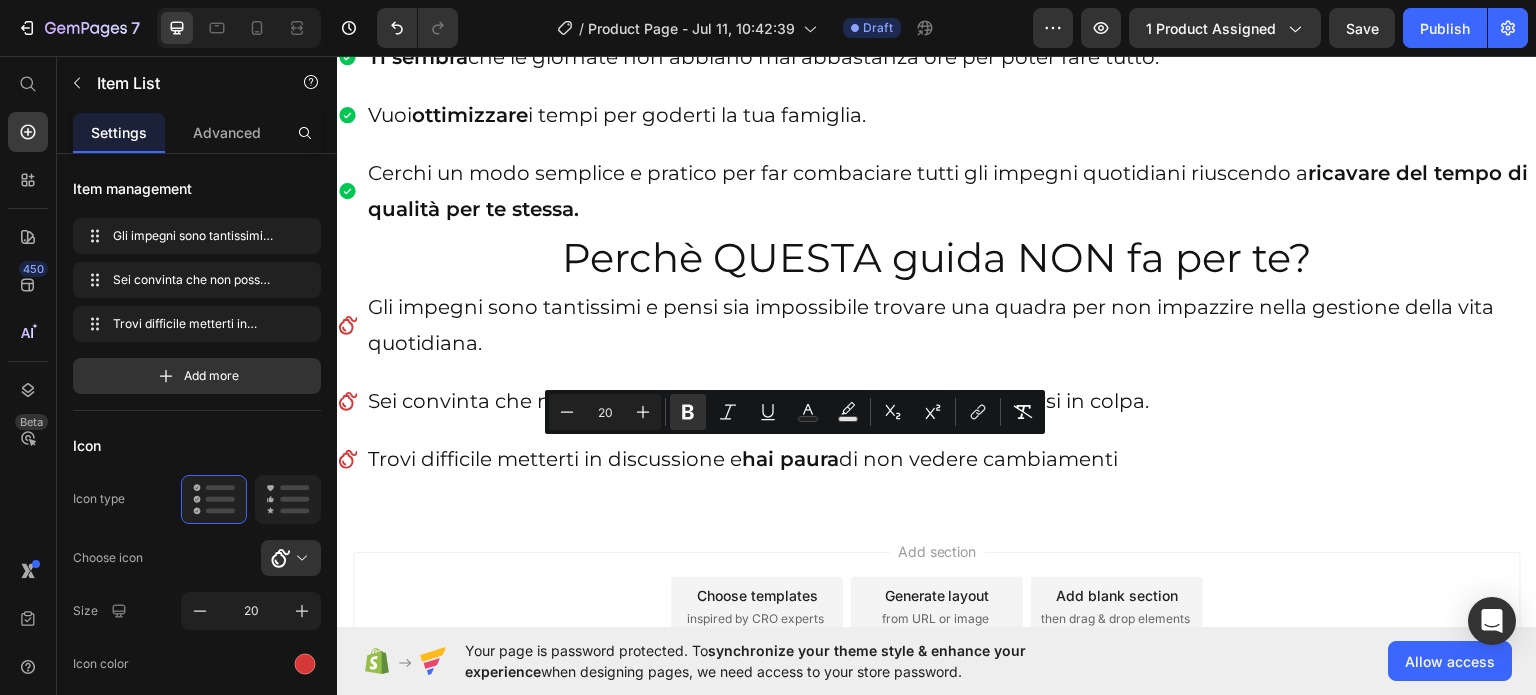 click on "Add section Choose templates inspired by CRO experts Generate layout from URL or image Add blank section then drag & drop elements" at bounding box center [937, 634] 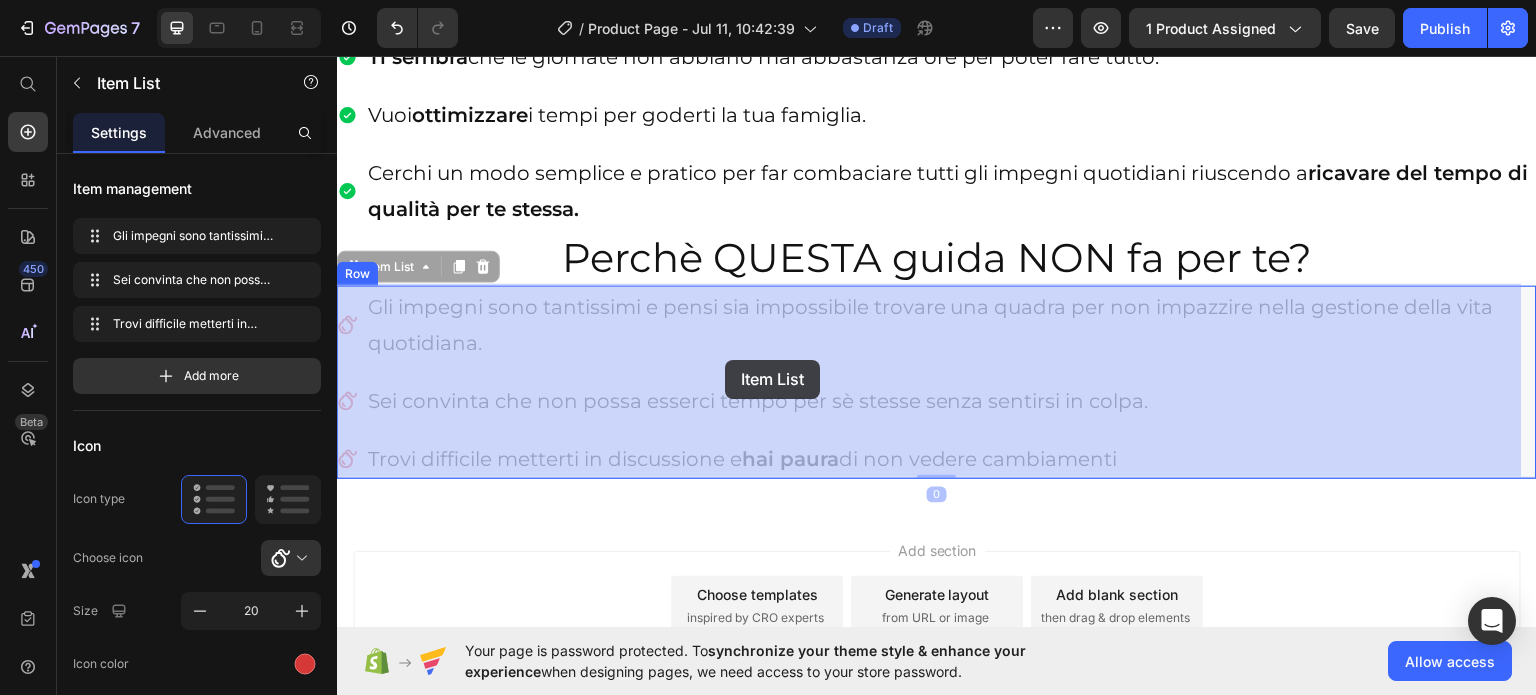 drag, startPoint x: 543, startPoint y: 395, endPoint x: 713, endPoint y: 380, distance: 170.66048 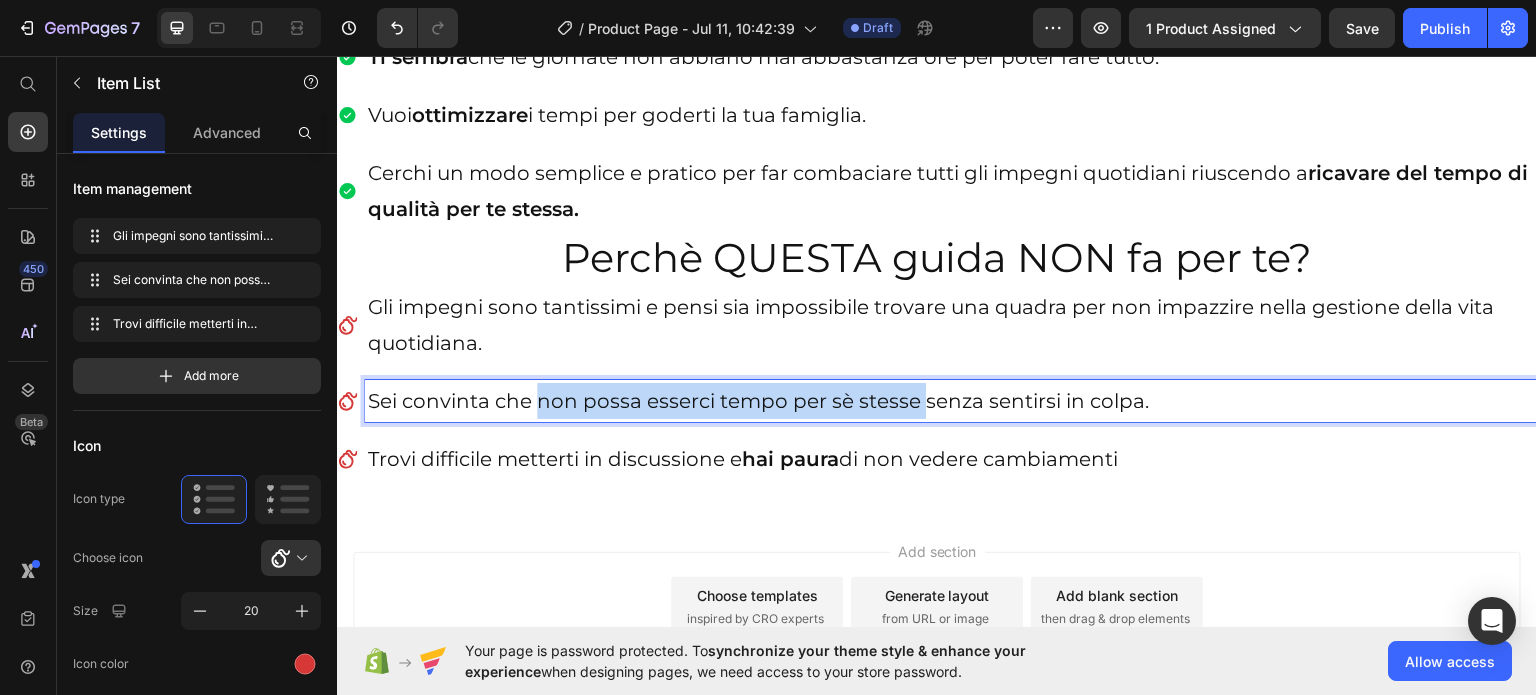 drag, startPoint x: 539, startPoint y: 398, endPoint x: 919, endPoint y: 399, distance: 380.0013 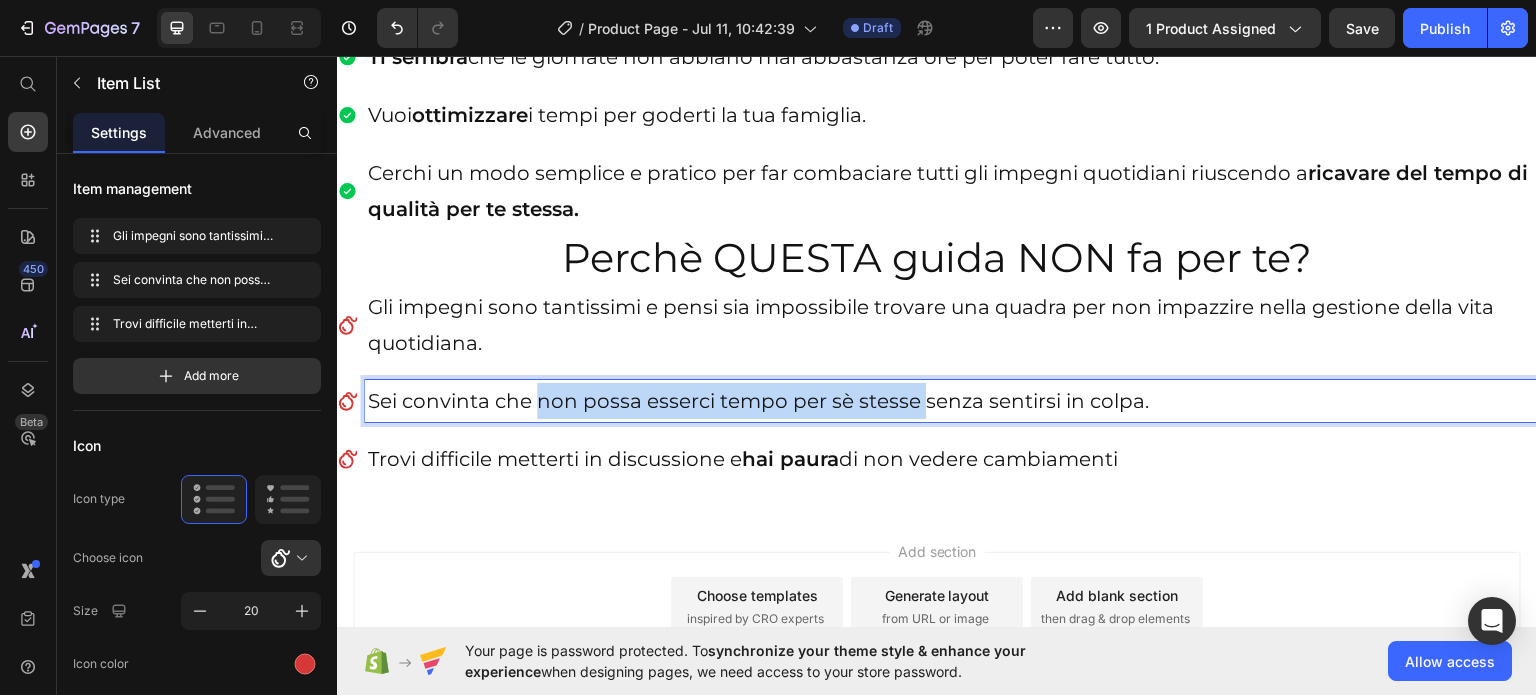 click on "Sei convinta che non possa esserci tempo per sè stesse senza sentirsi in colpa." at bounding box center [951, 400] 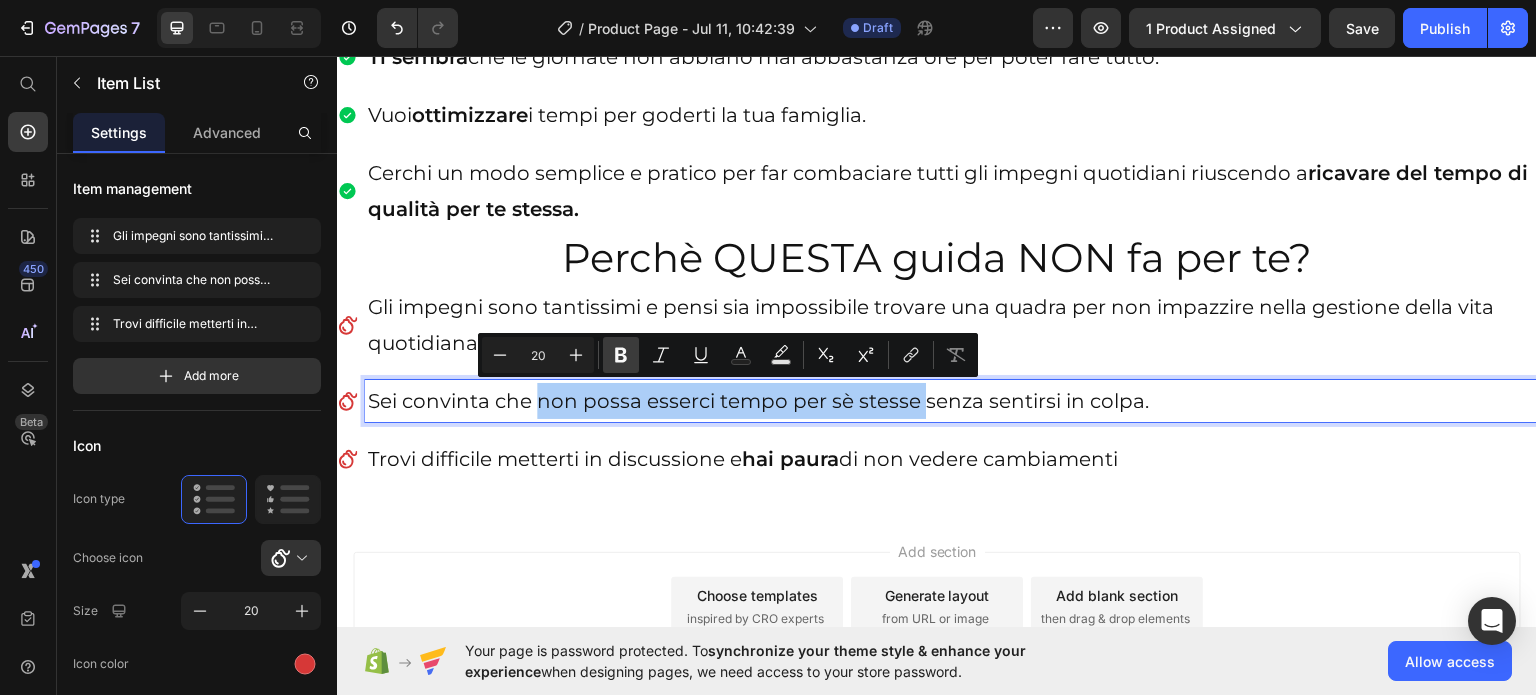 click 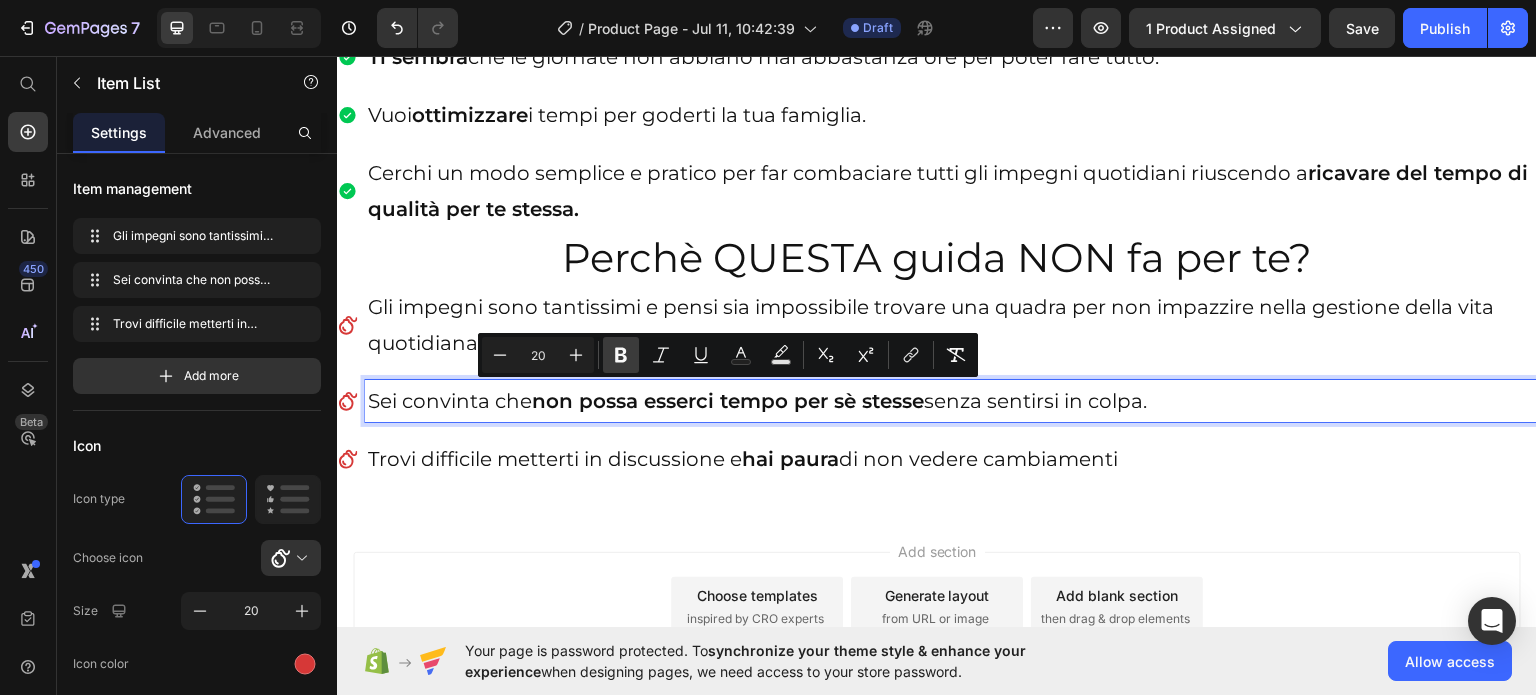 click 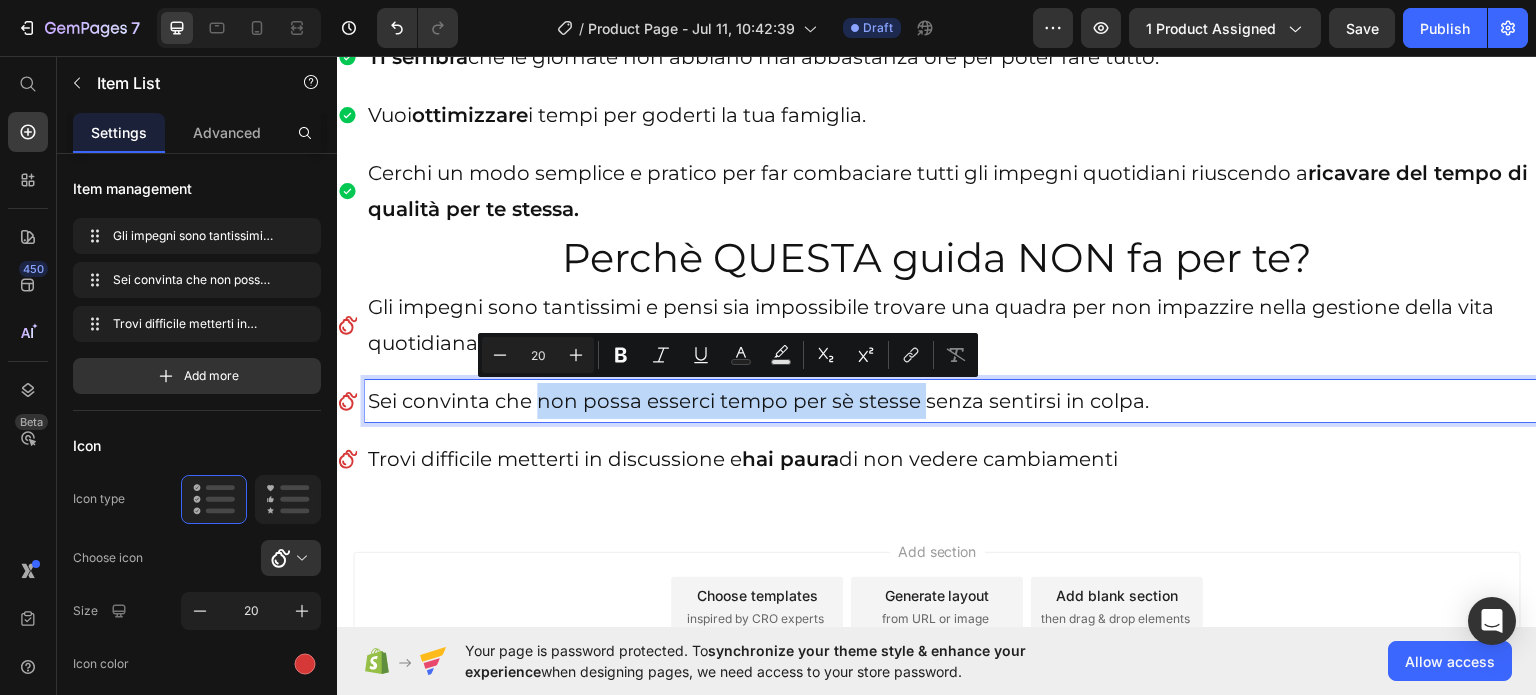 click on "Sei convinta che non possa esserci tempo per sè stesse senza sentirsi in colpa." at bounding box center (951, 400) 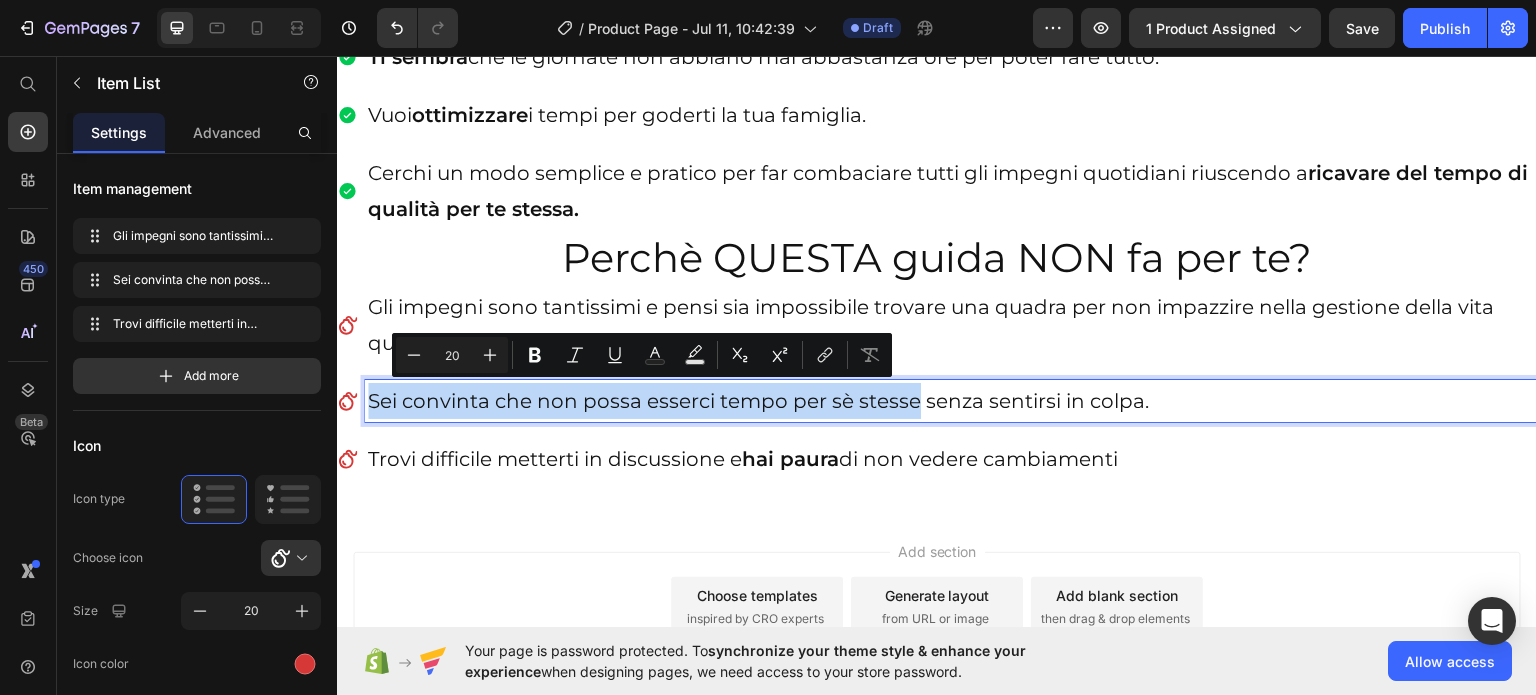 drag, startPoint x: 371, startPoint y: 395, endPoint x: 911, endPoint y: 397, distance: 540.0037 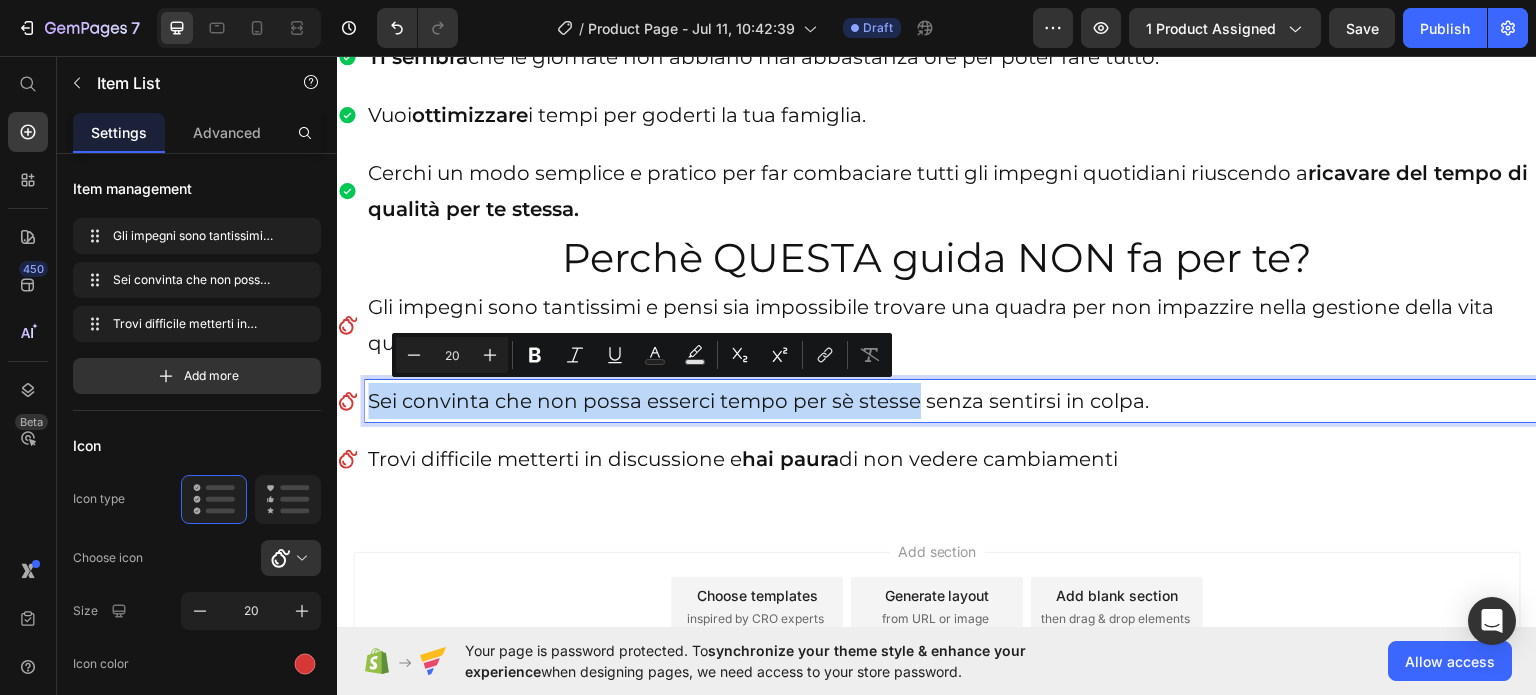 click on "Sei convinta che non possa esserci tempo per sè stesse senza sentirsi in colpa." at bounding box center (951, 400) 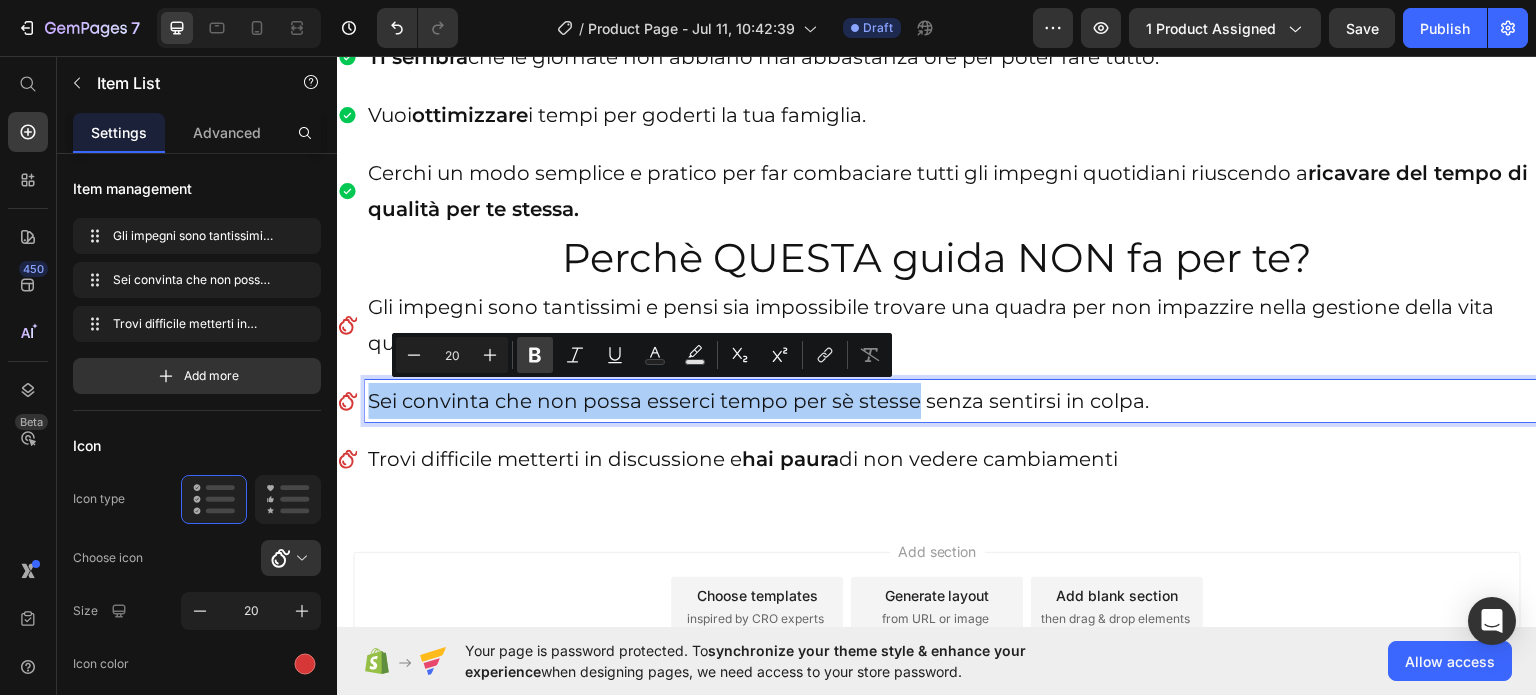 click on "Bold" at bounding box center [535, 355] 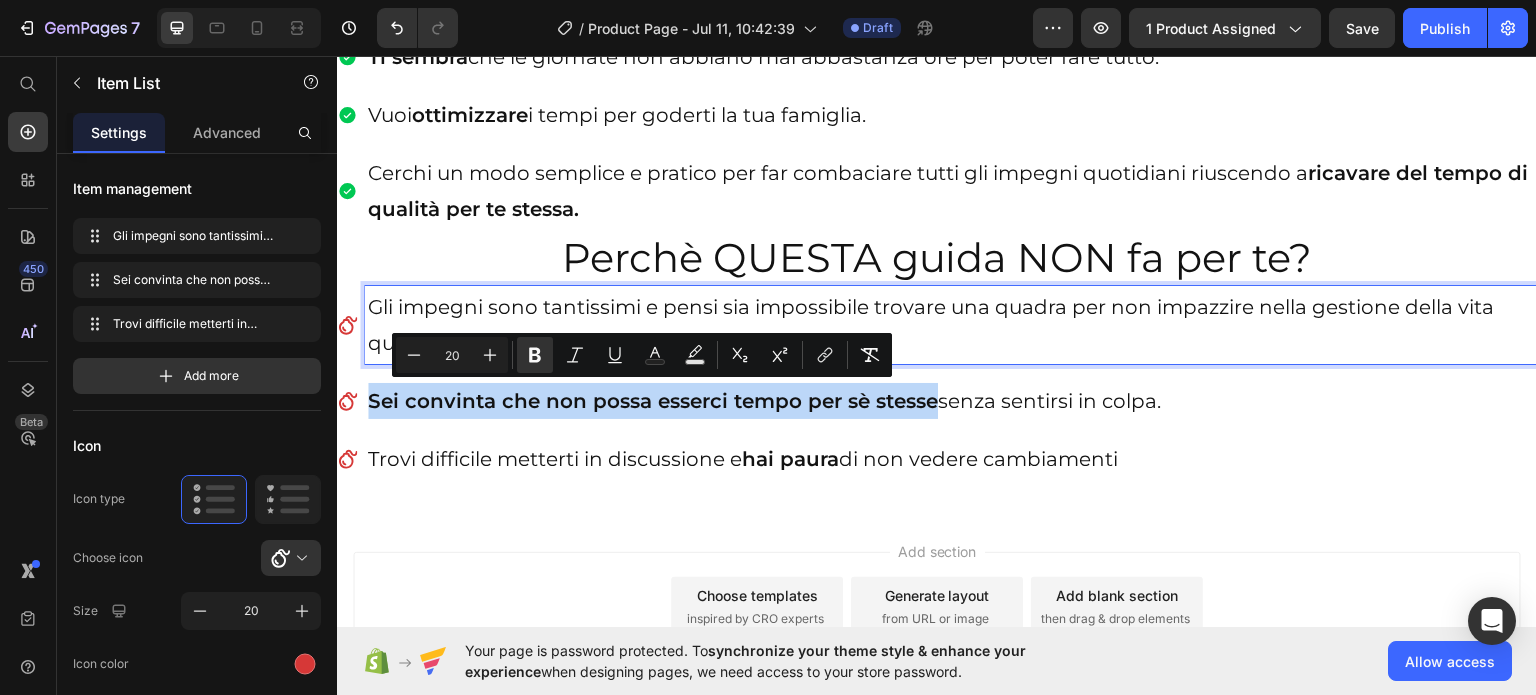 click on "Gli impegni sono tantissimi e pensi sia impossibile trovare una quadra per non impazzire nella gestione della vita quotidiana." at bounding box center (951, 324) 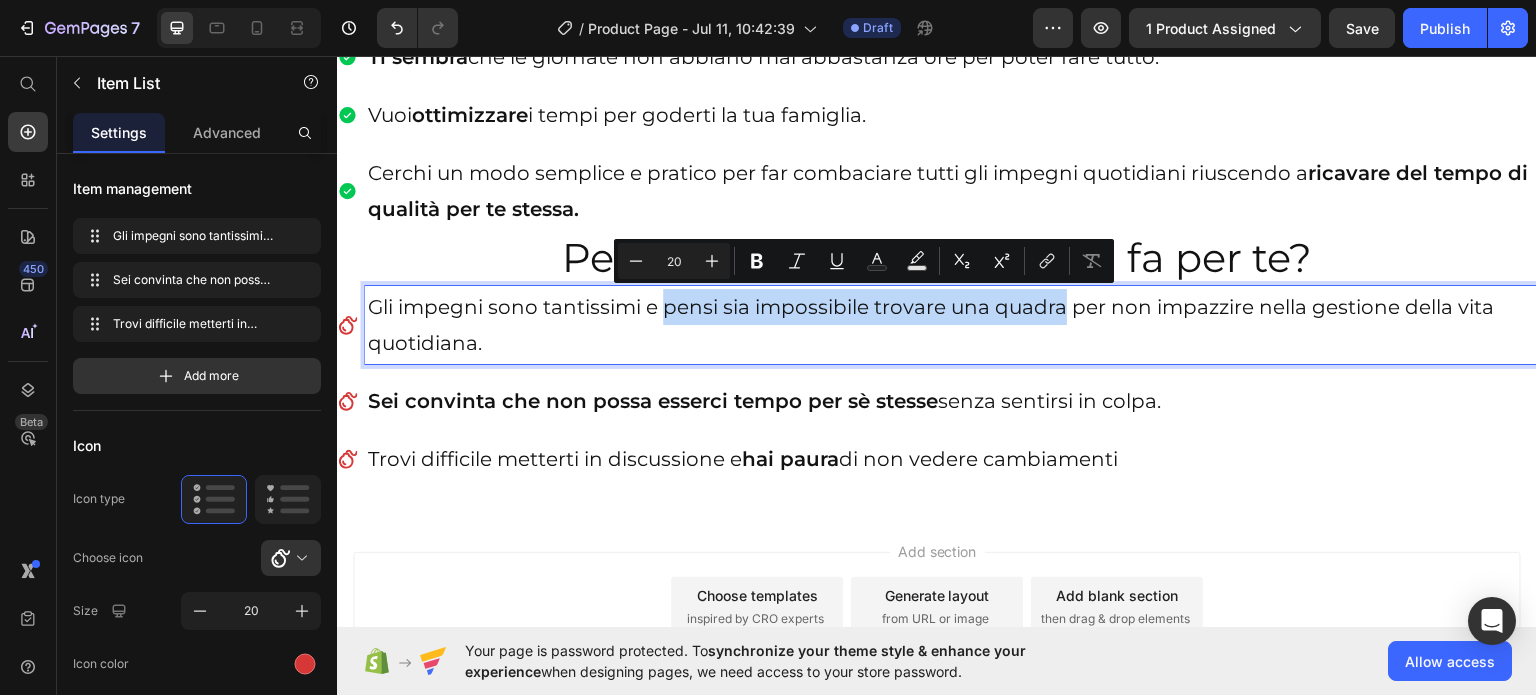 drag, startPoint x: 665, startPoint y: 307, endPoint x: 1060, endPoint y: 303, distance: 395.02026 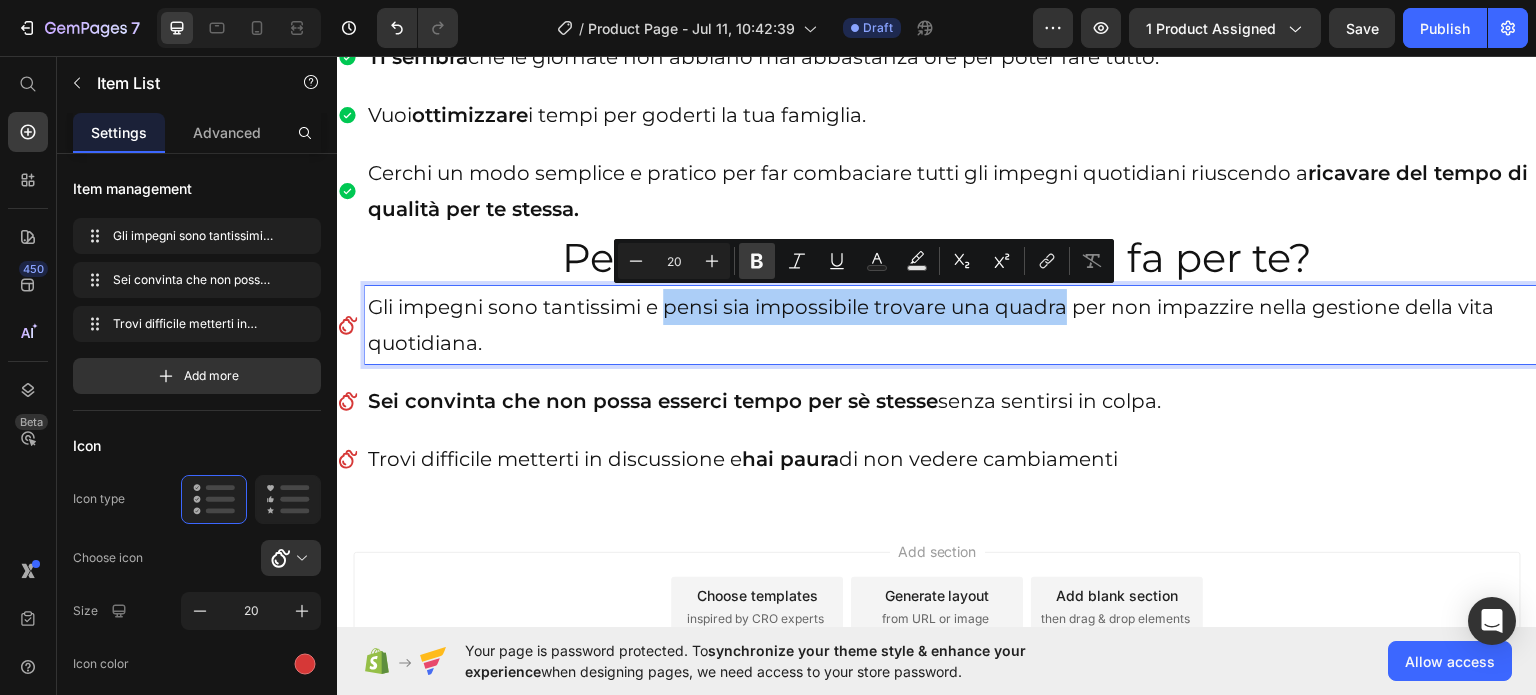 click 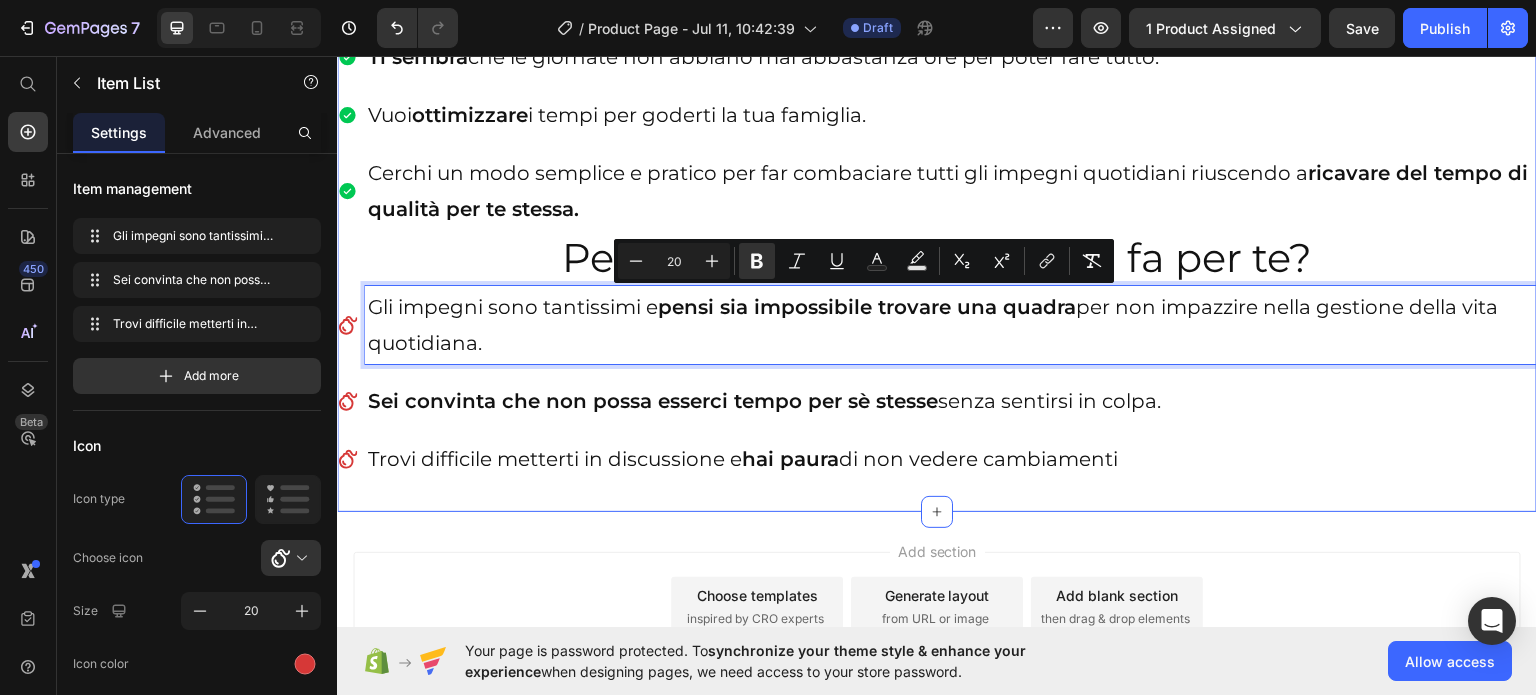 click on "Ti sembra  che le giornate non abbiano mai abbastanza ore per poter fare tutto. Vuoi  ottimizzare  i tempi per goderti la tua famiglia. Cerchi un modo semplice e pratico per far combaciare tutti gli impegni quotidiani riuscendo a  ricavare del tempo di qualità per te stessa. Item List Perchè QUESTA guida NON fa per te? Heading
Gli impegni sono tantissimi e  pensi sia impossibile trovare una quadra  per non impazzire nella gestione della vita quotidiana.
Sei convinta che non possa esserci tempo per sè stesse  senza sentirsi in colpa.
Trovi difficile metterti in discussione e  hai paura  di non vedere cambiamenti Item List   0 Row Row Section 3" at bounding box center (937, 257) 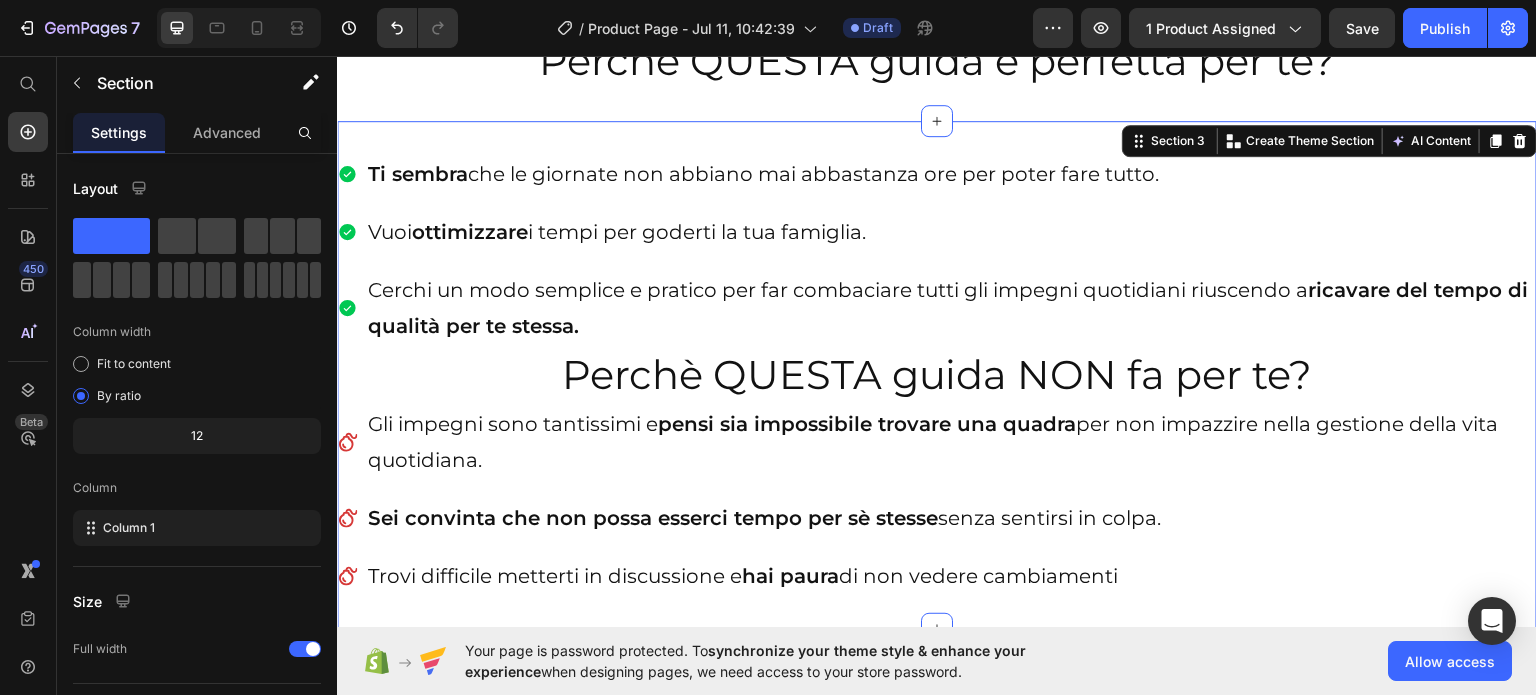 scroll, scrollTop: 1227, scrollLeft: 0, axis: vertical 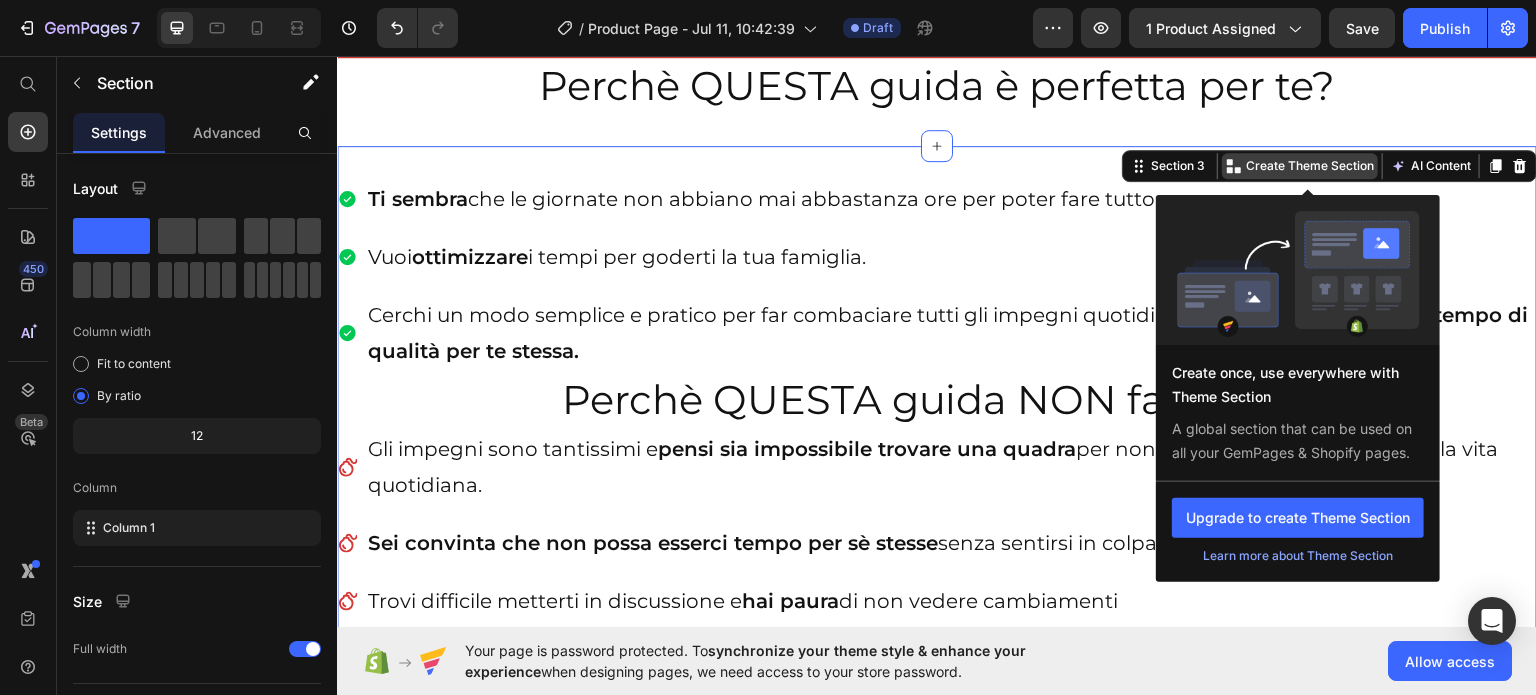 click on "Create Theme Section" at bounding box center [1310, 165] 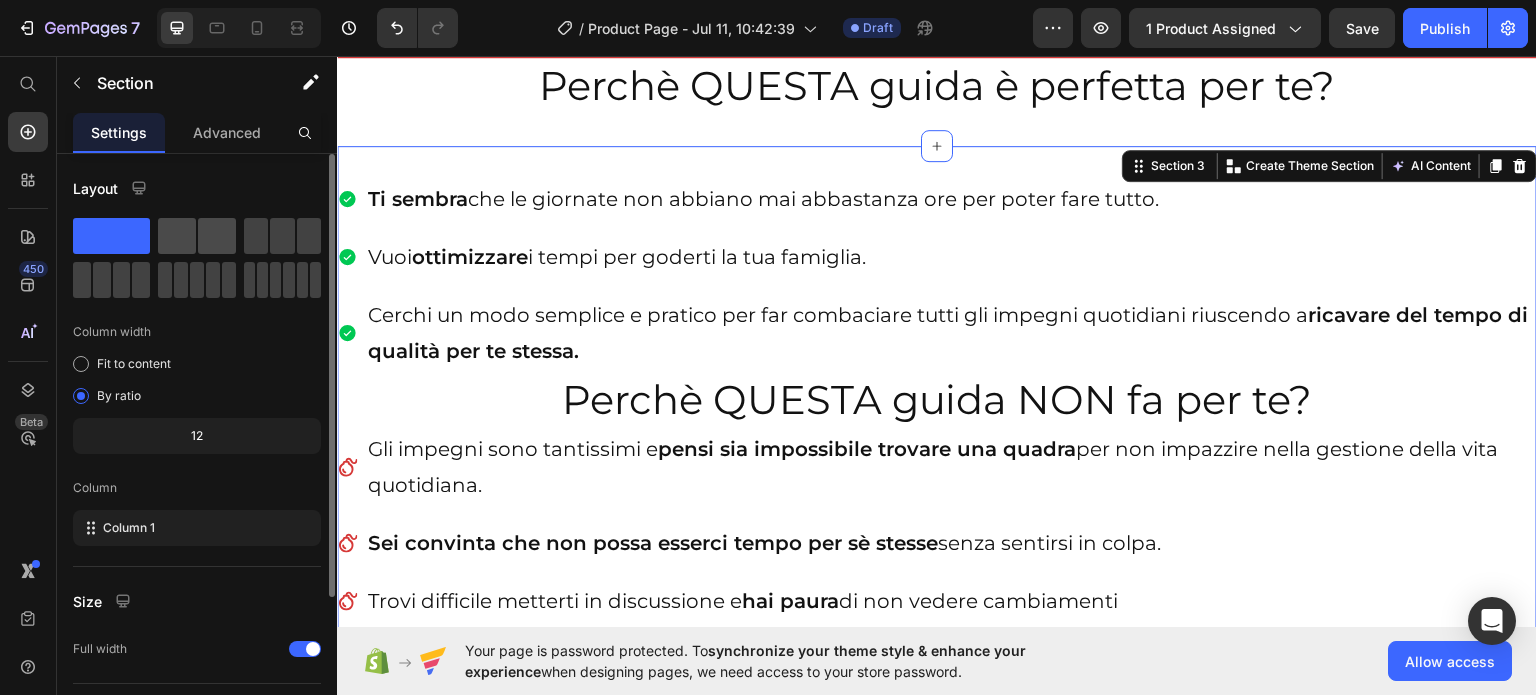 click 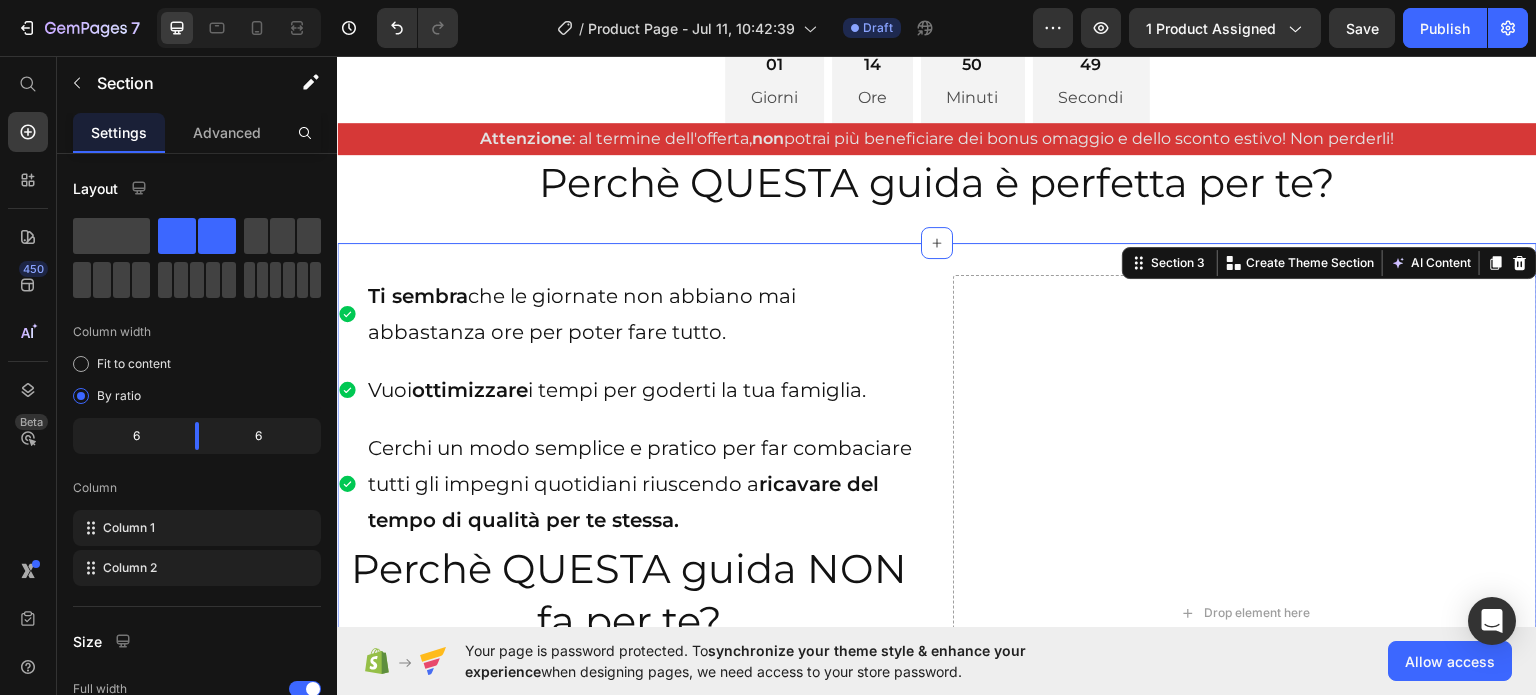 scroll, scrollTop: 1125, scrollLeft: 0, axis: vertical 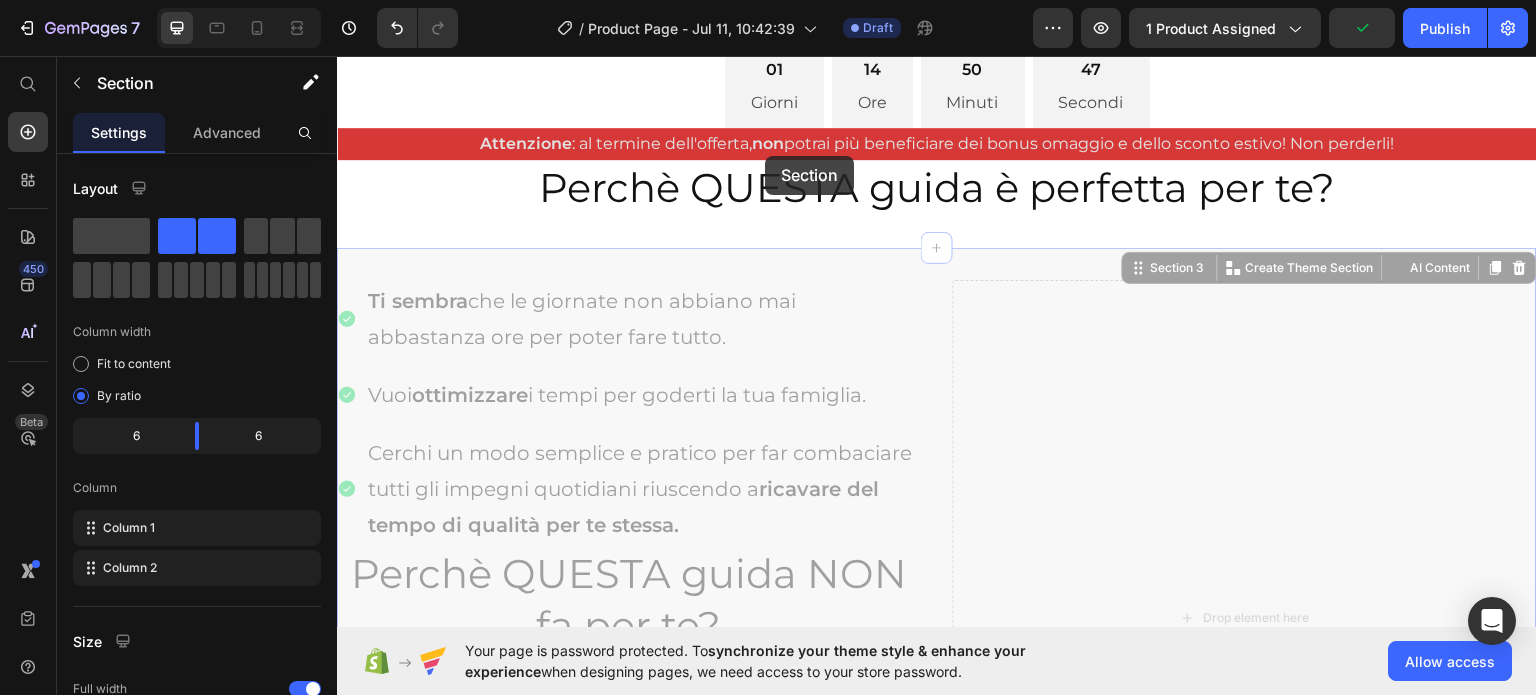 drag, startPoint x: 764, startPoint y: 240, endPoint x: 765, endPoint y: 155, distance: 85.00588 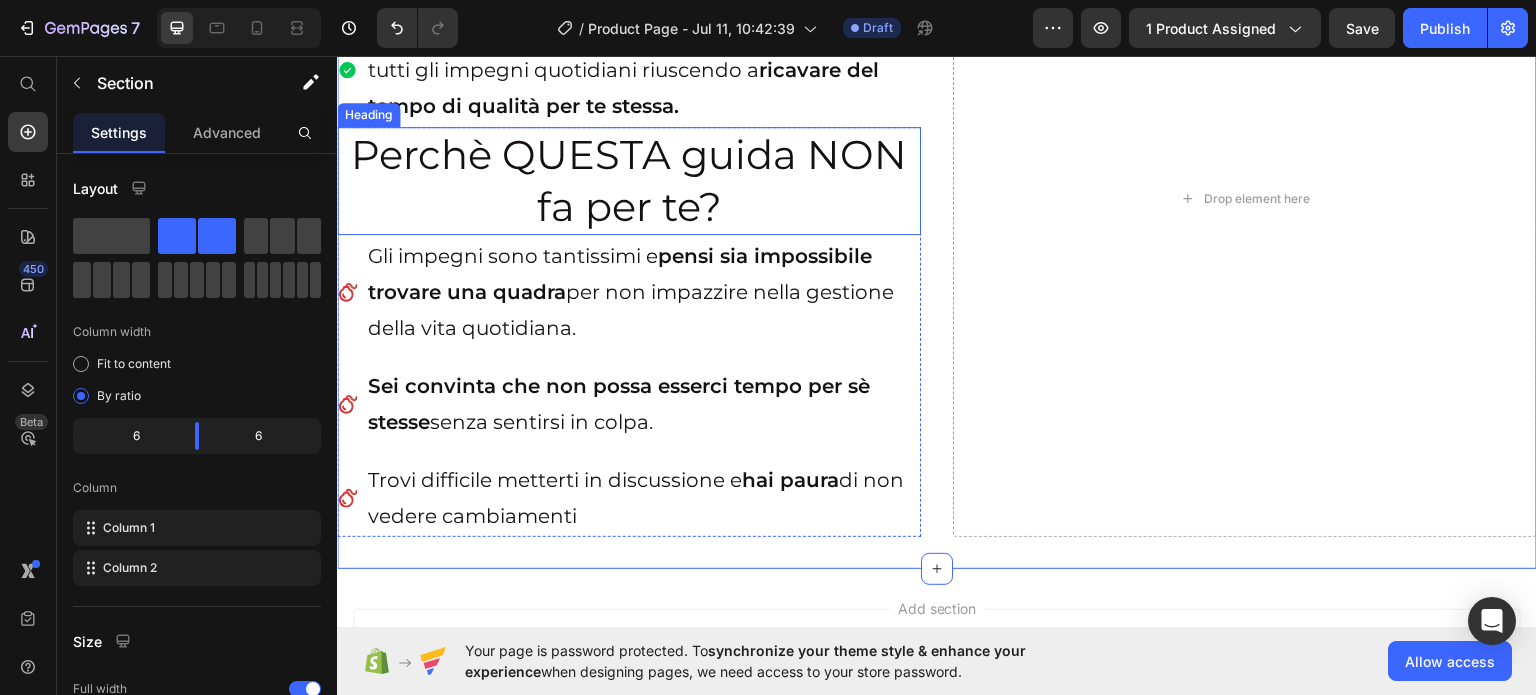 scroll, scrollTop: 1516, scrollLeft: 0, axis: vertical 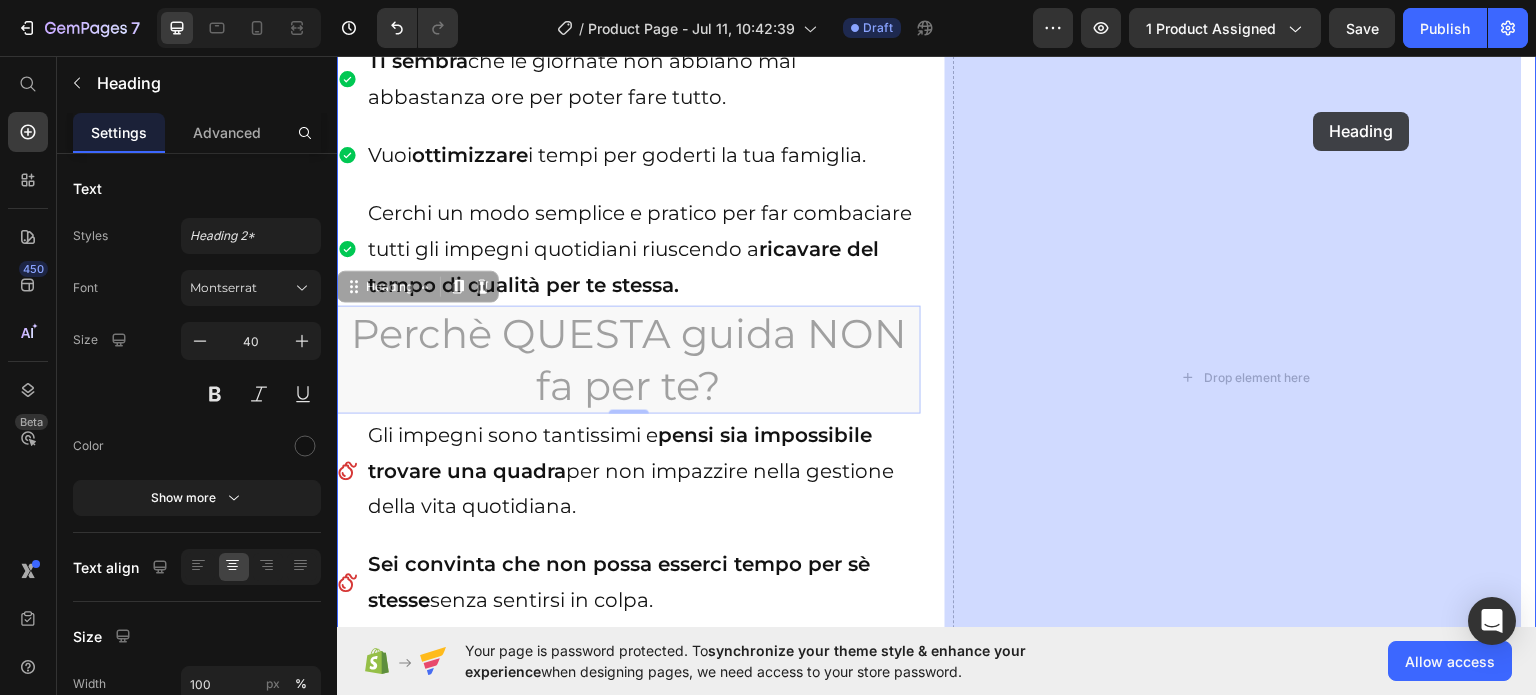 drag, startPoint x: 733, startPoint y: 221, endPoint x: 1314, endPoint y: 111, distance: 591.3214 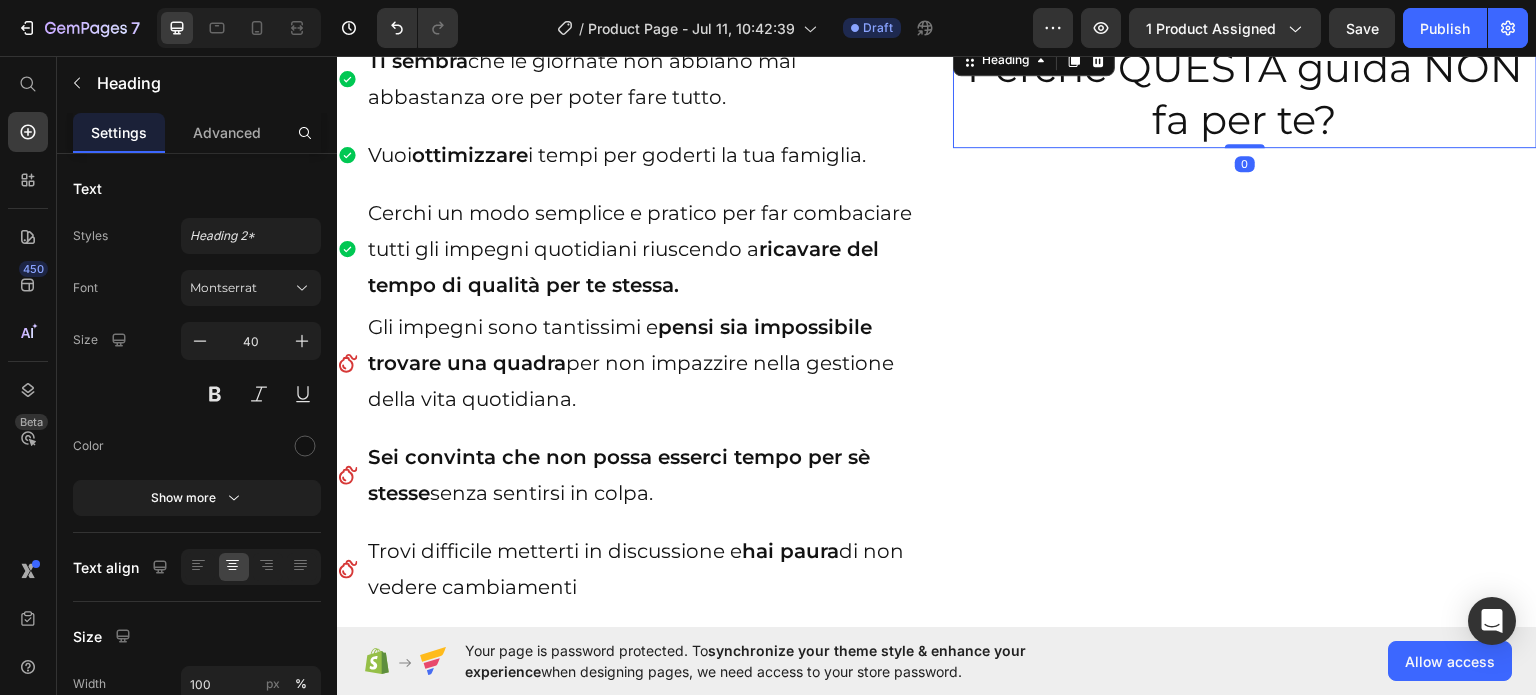 scroll, scrollTop: 1338, scrollLeft: 0, axis: vertical 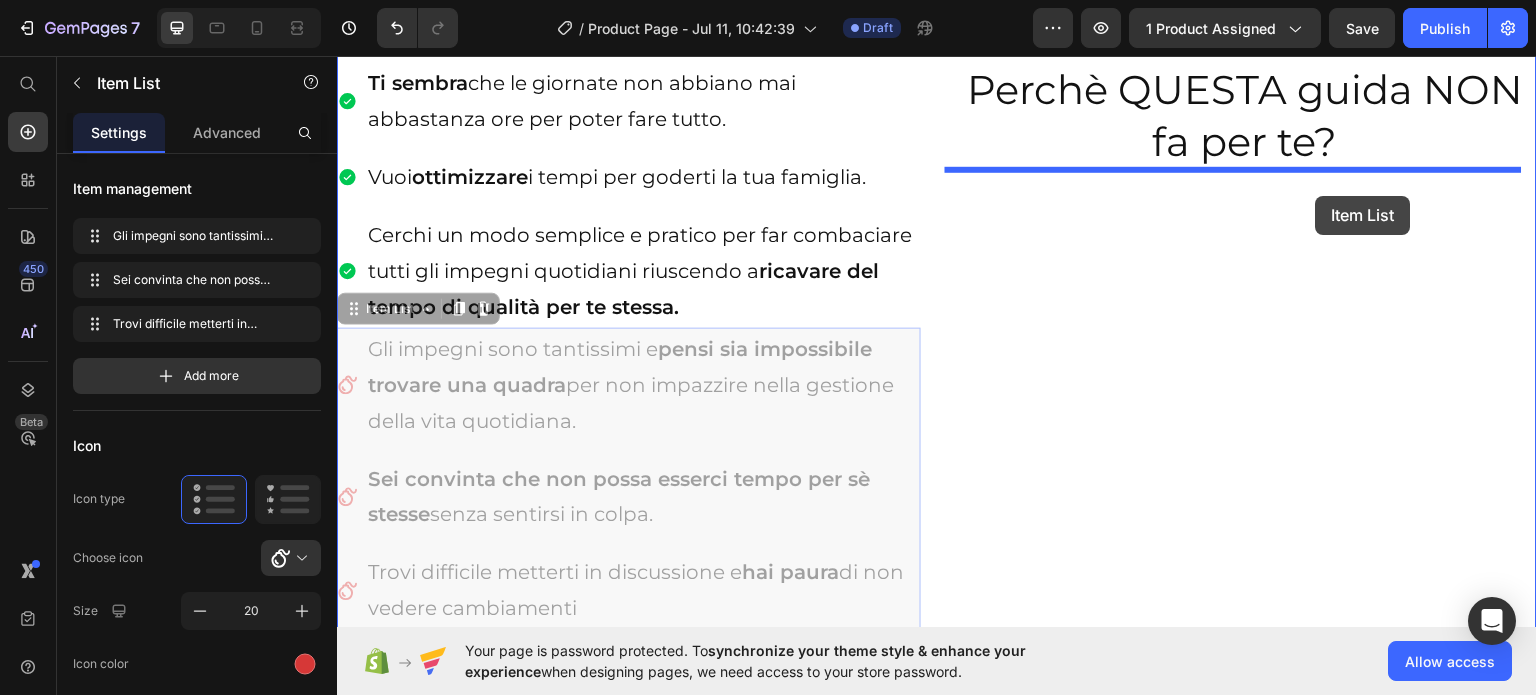 drag, startPoint x: 584, startPoint y: 357, endPoint x: 1316, endPoint y: 195, distance: 749.712 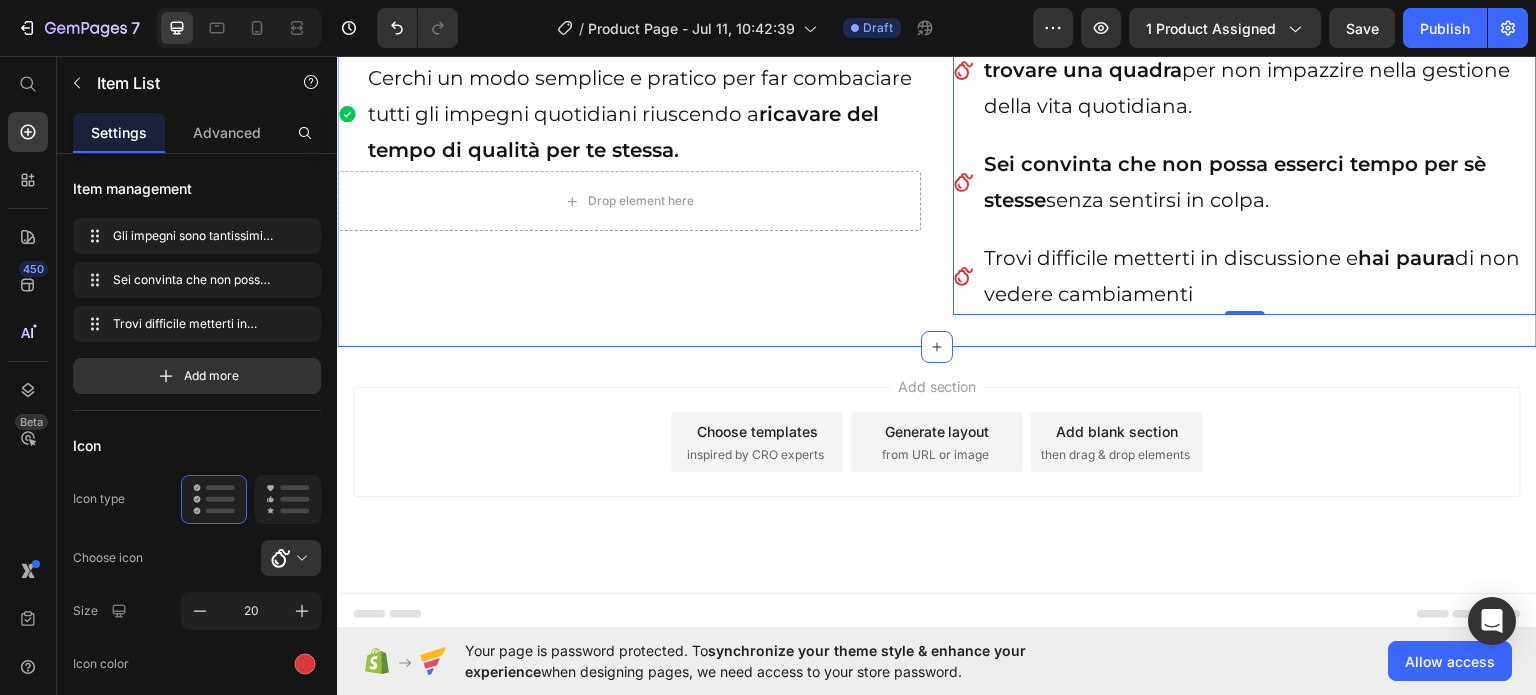 scroll, scrollTop: 1088, scrollLeft: 0, axis: vertical 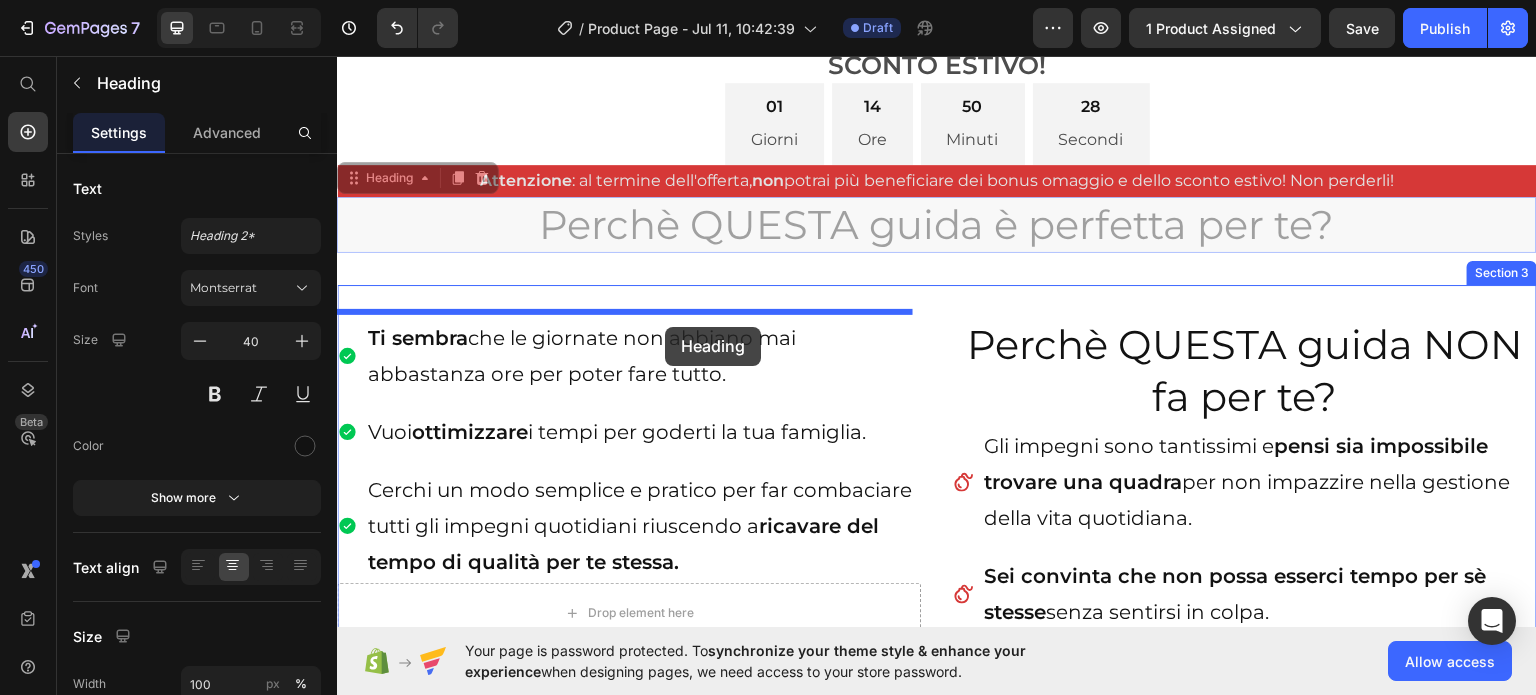 drag, startPoint x: 901, startPoint y: 204, endPoint x: 665, endPoint y: 326, distance: 265.66898 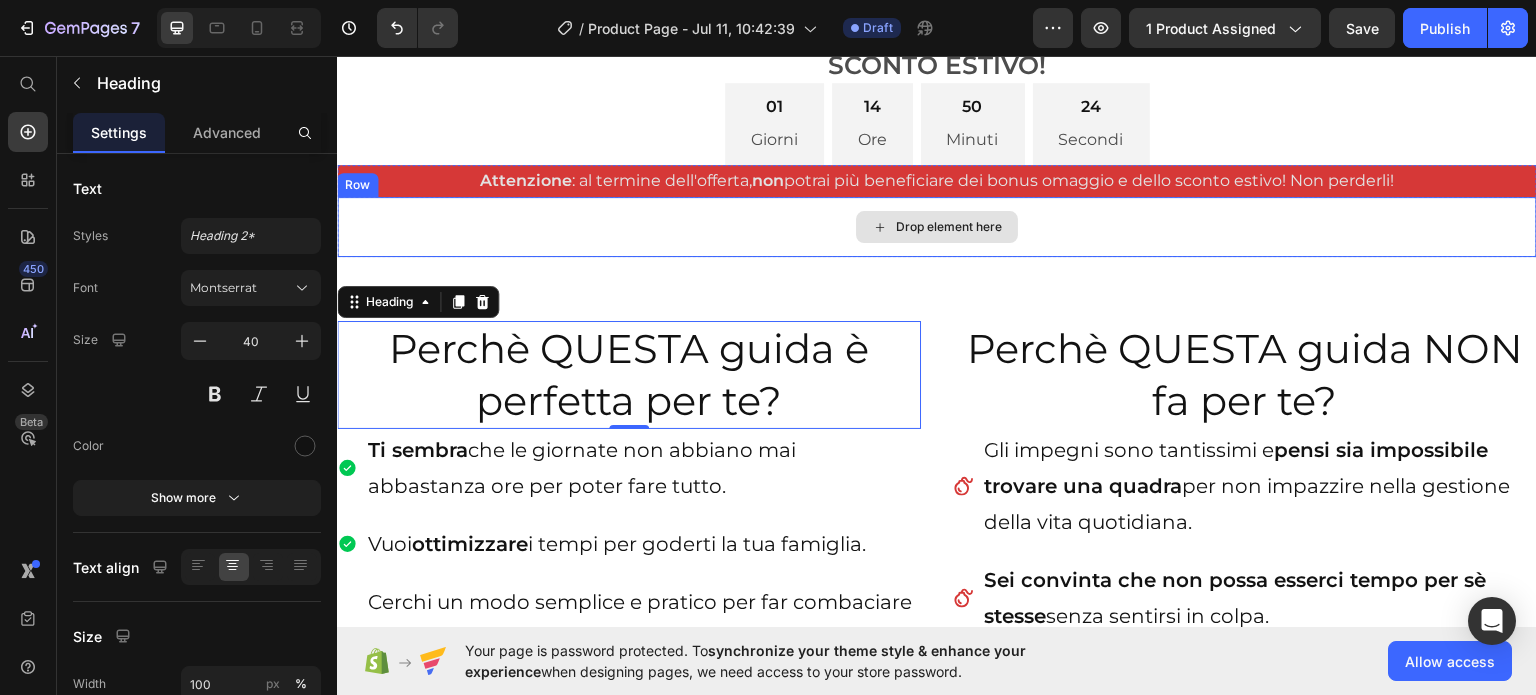 click on "Drop element here" at bounding box center (937, 226) 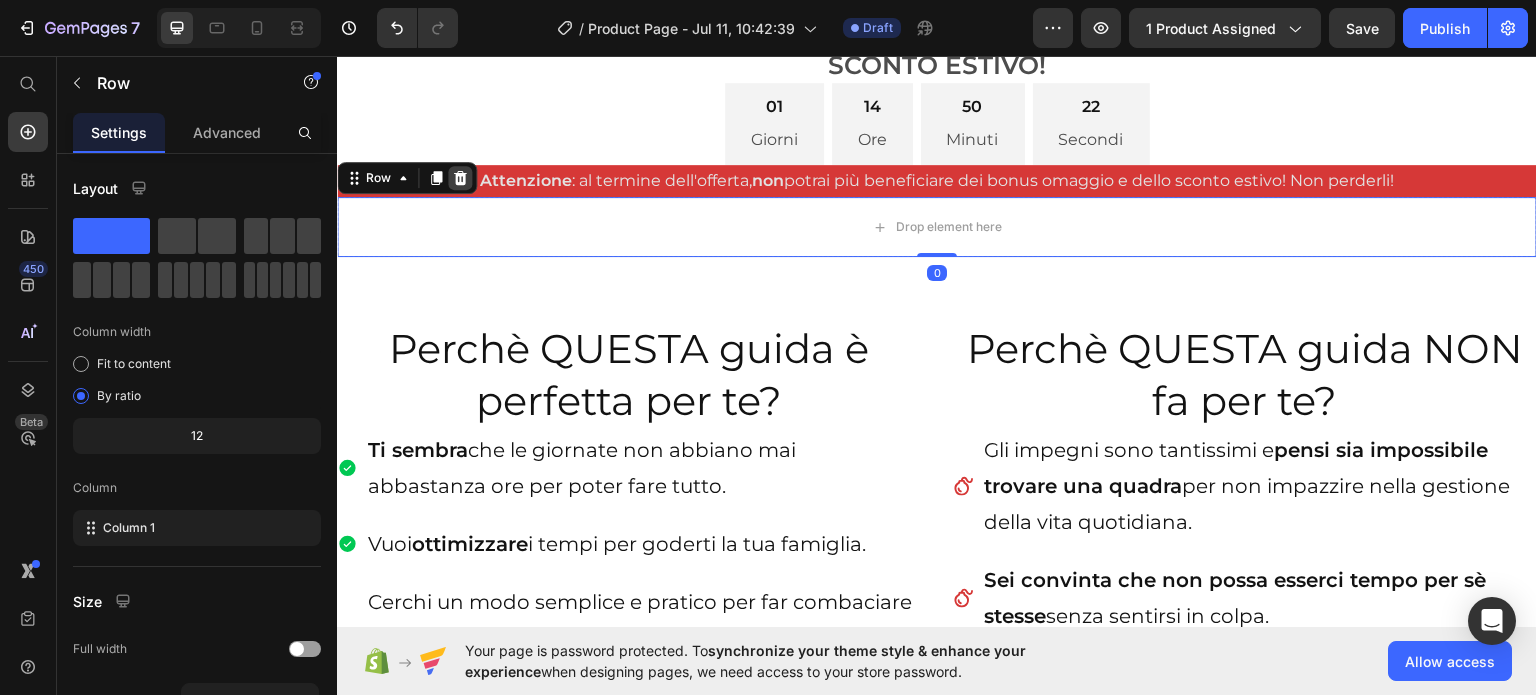 click 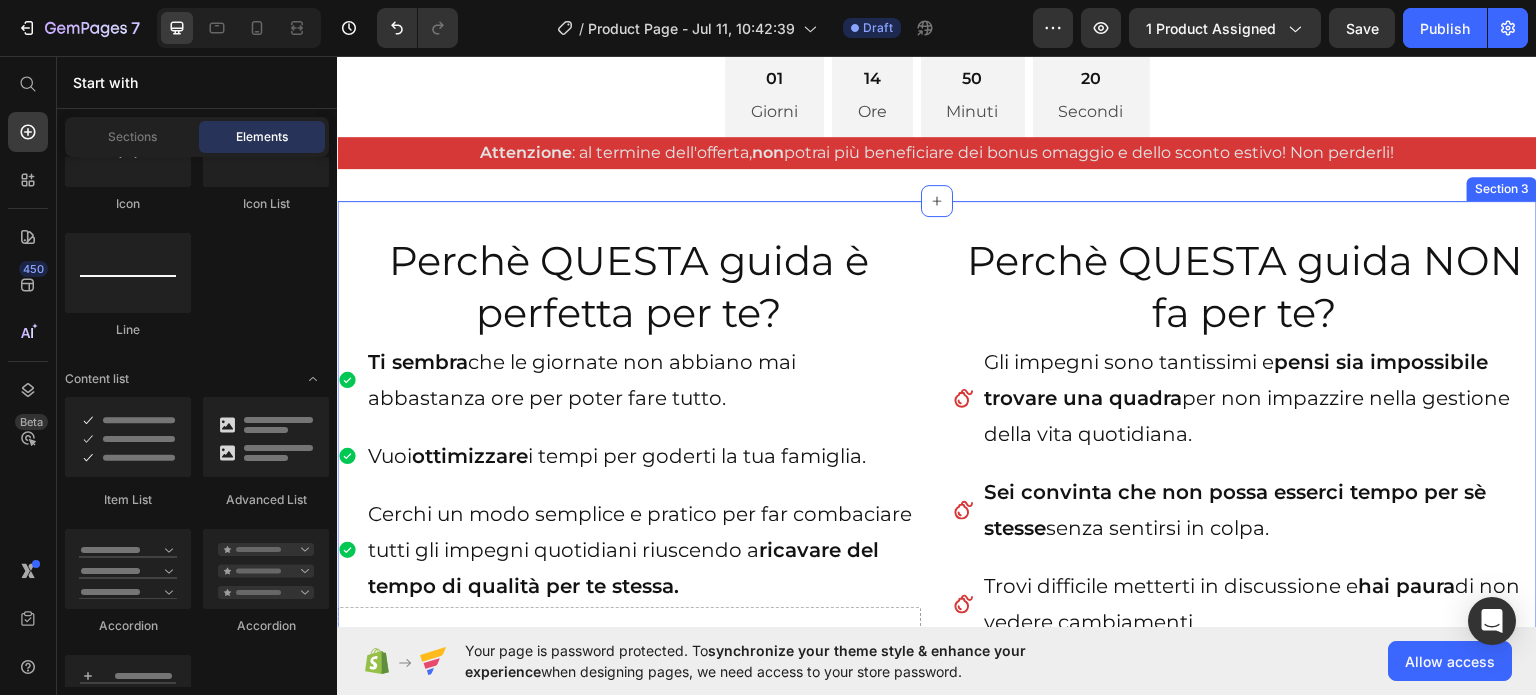 scroll, scrollTop: 1323, scrollLeft: 0, axis: vertical 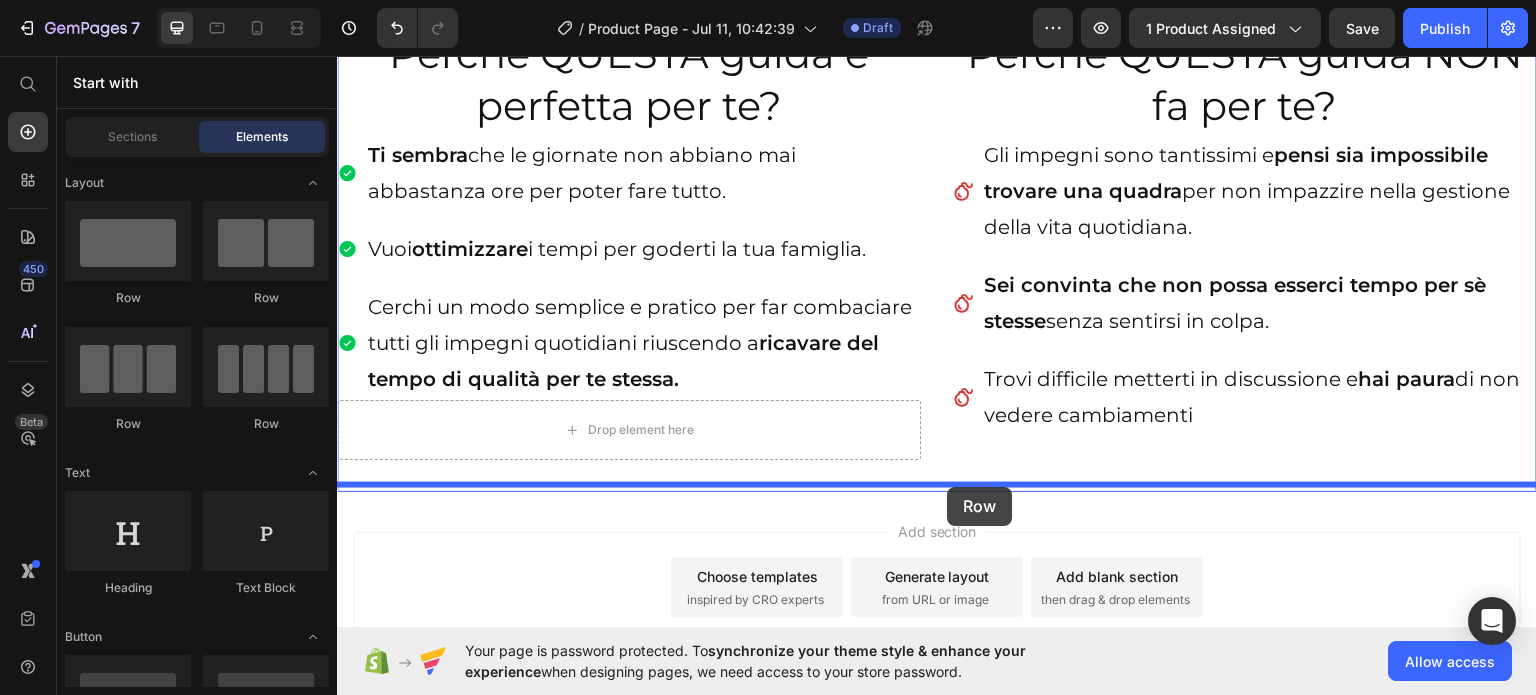 drag, startPoint x: 488, startPoint y: 301, endPoint x: 949, endPoint y: 485, distance: 496.36377 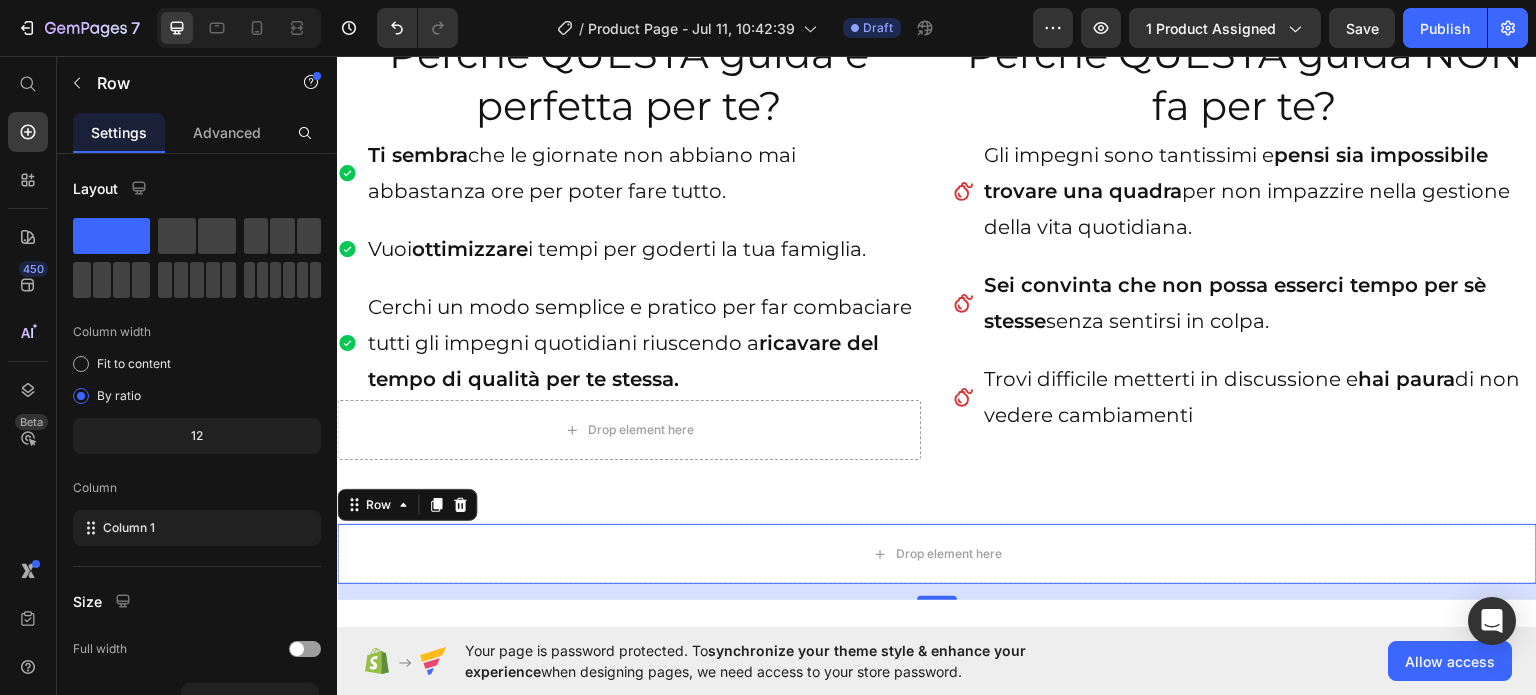 click 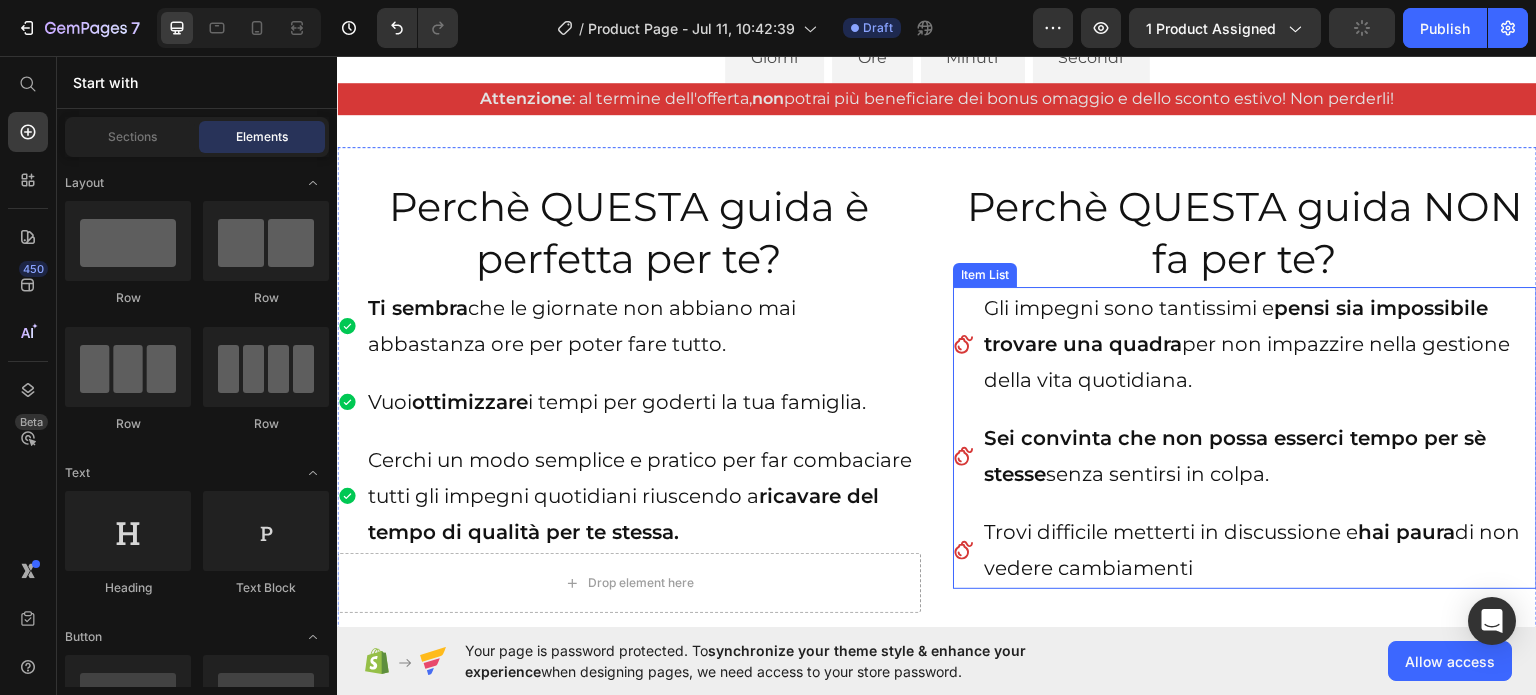 scroll, scrollTop: 1171, scrollLeft: 0, axis: vertical 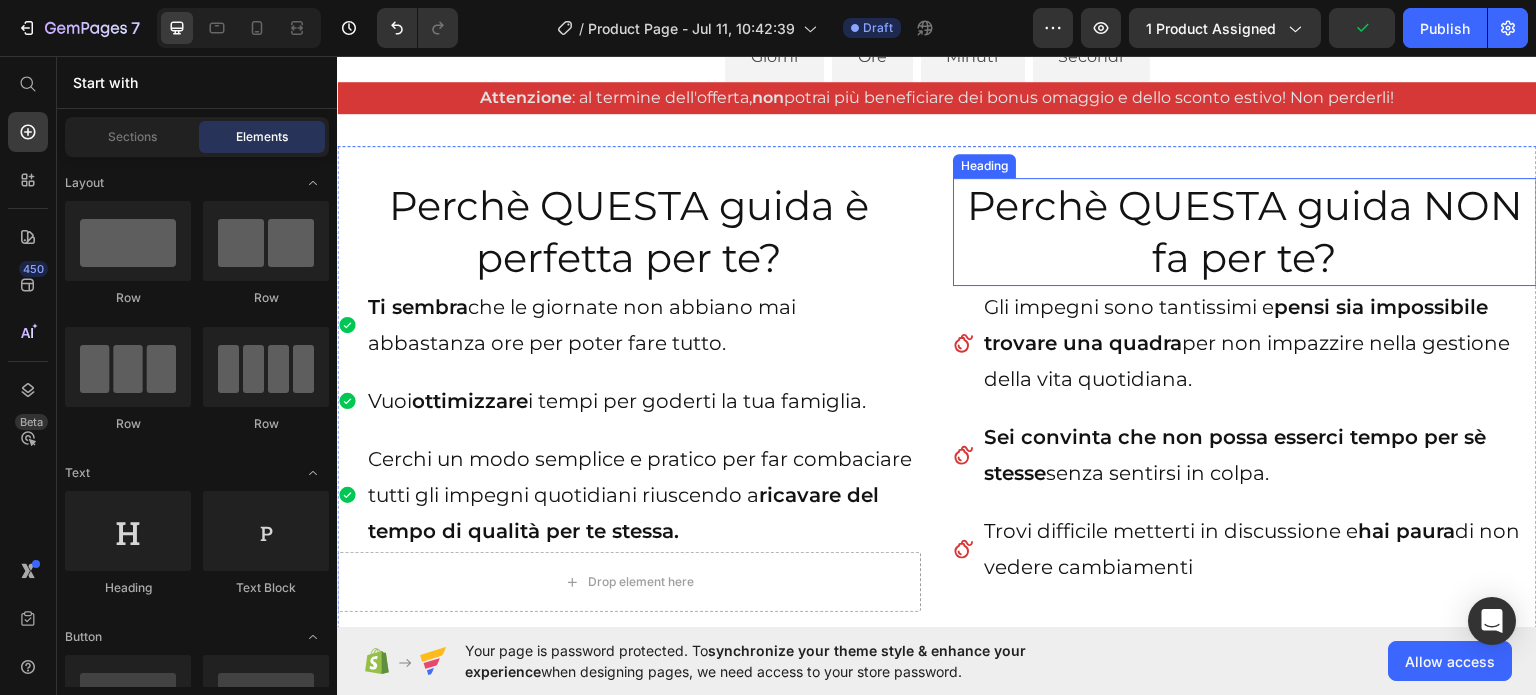 click on "Perchè QUESTA guida NON fa per te?" at bounding box center (1245, 231) 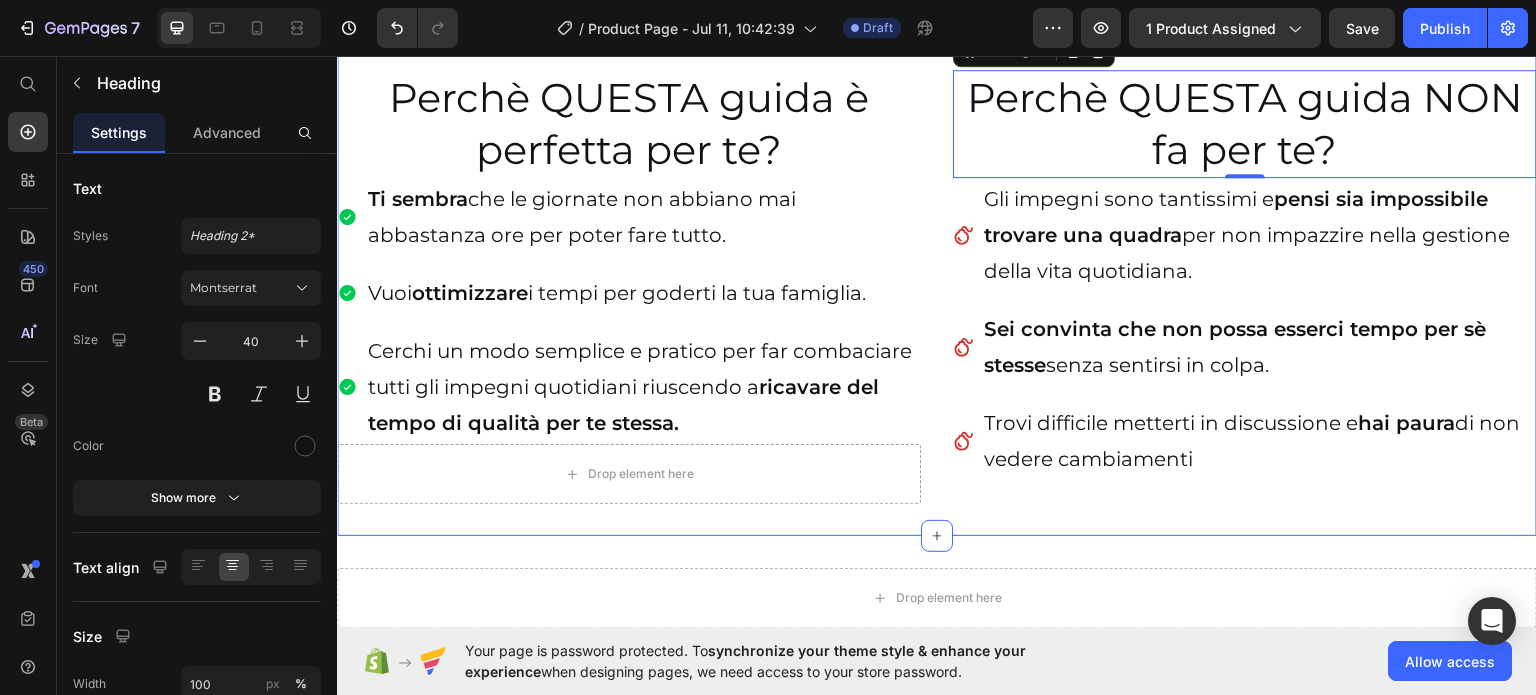 scroll, scrollTop: 1335, scrollLeft: 0, axis: vertical 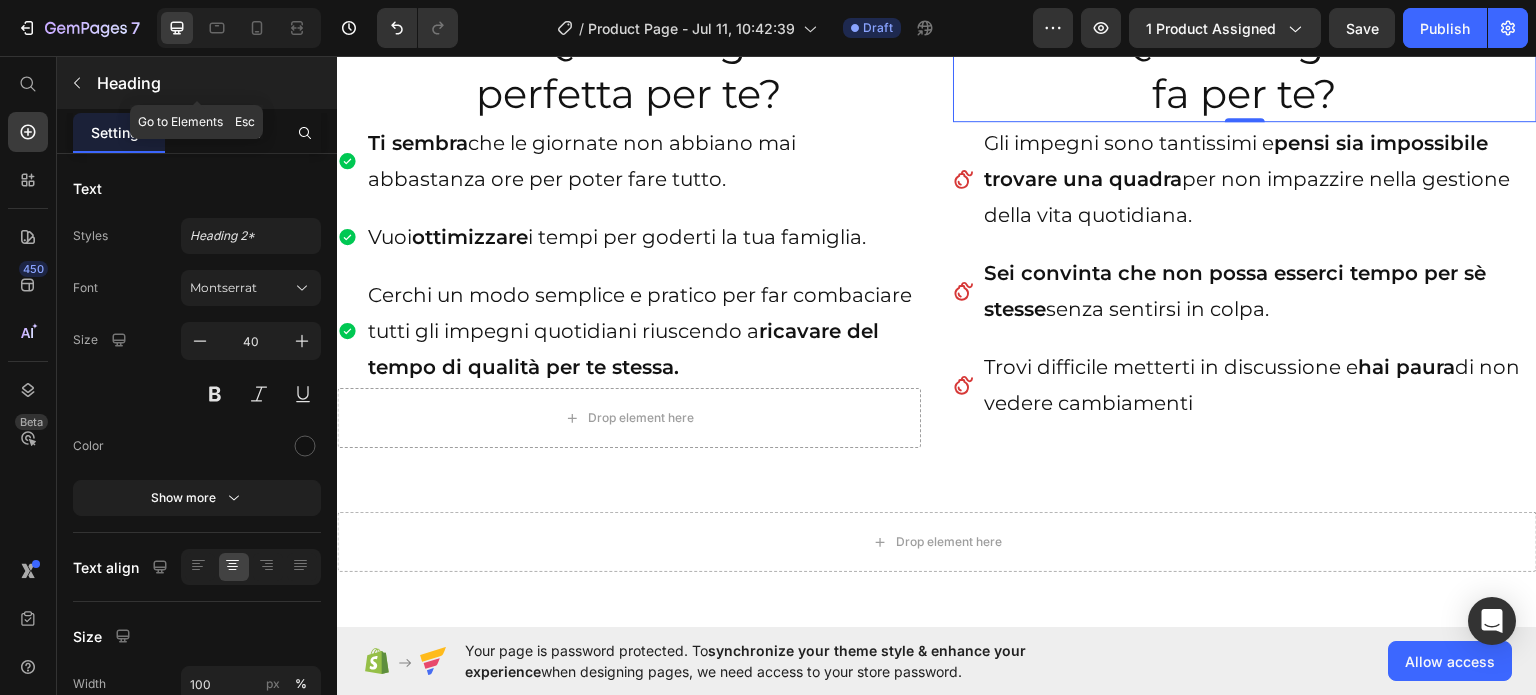 click 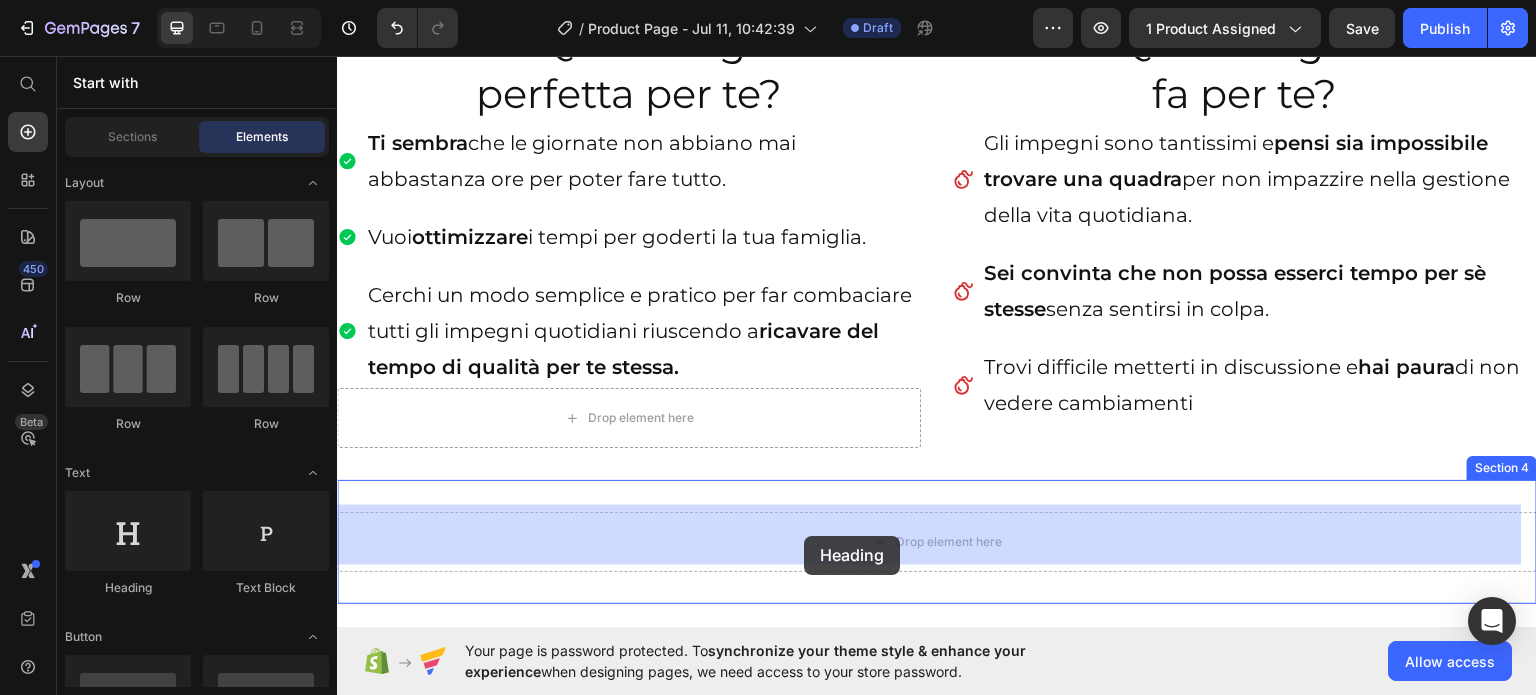 drag, startPoint x: 461, startPoint y: 590, endPoint x: 804, endPoint y: 535, distance: 347.38162 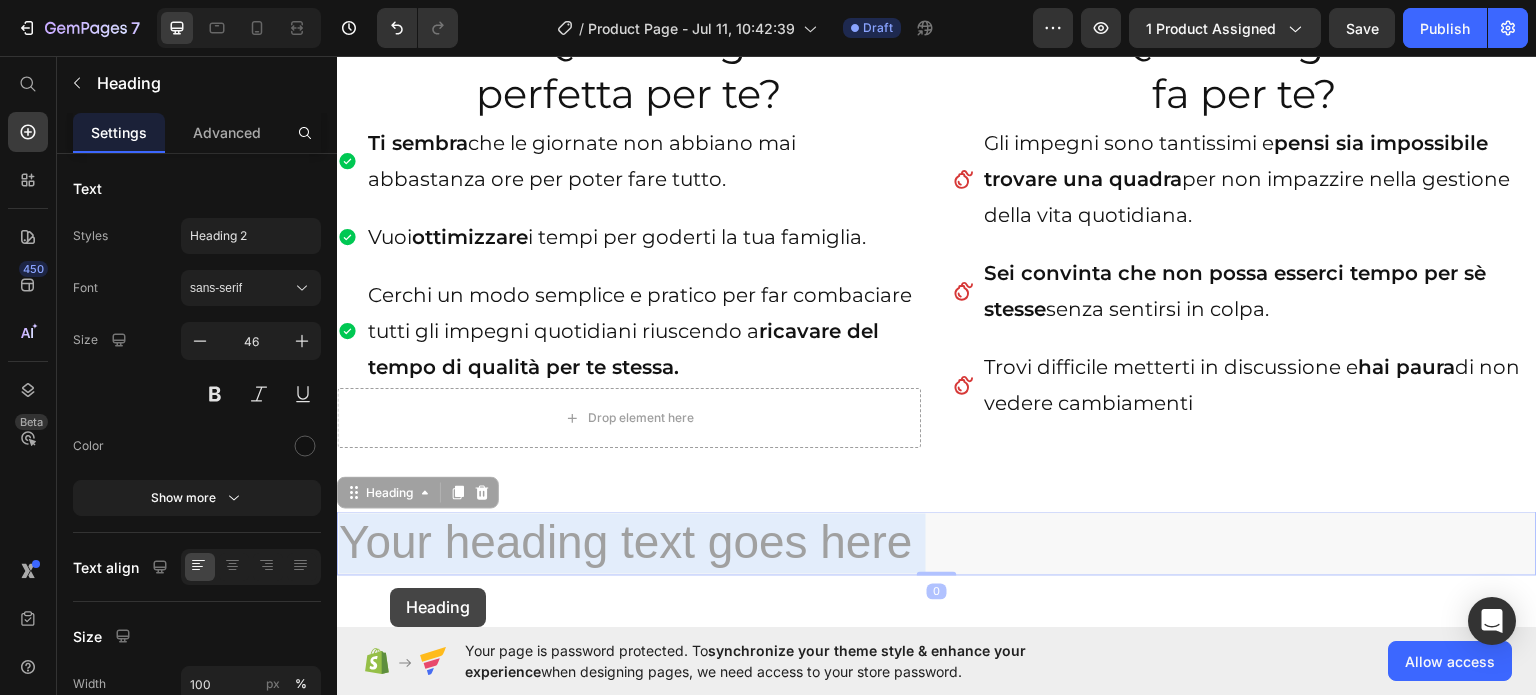 drag, startPoint x: 948, startPoint y: 540, endPoint x: 390, endPoint y: 587, distance: 559.9759 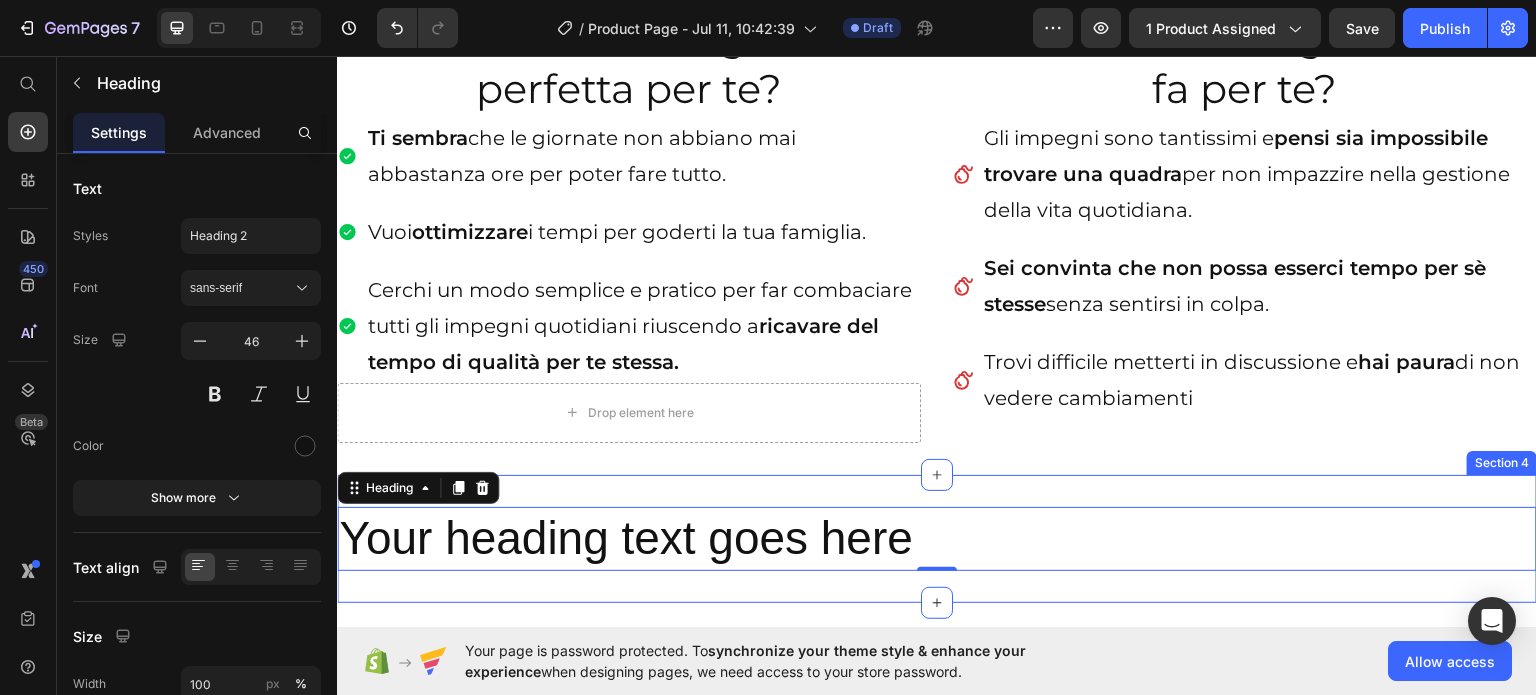 scroll, scrollTop: 1346, scrollLeft: 0, axis: vertical 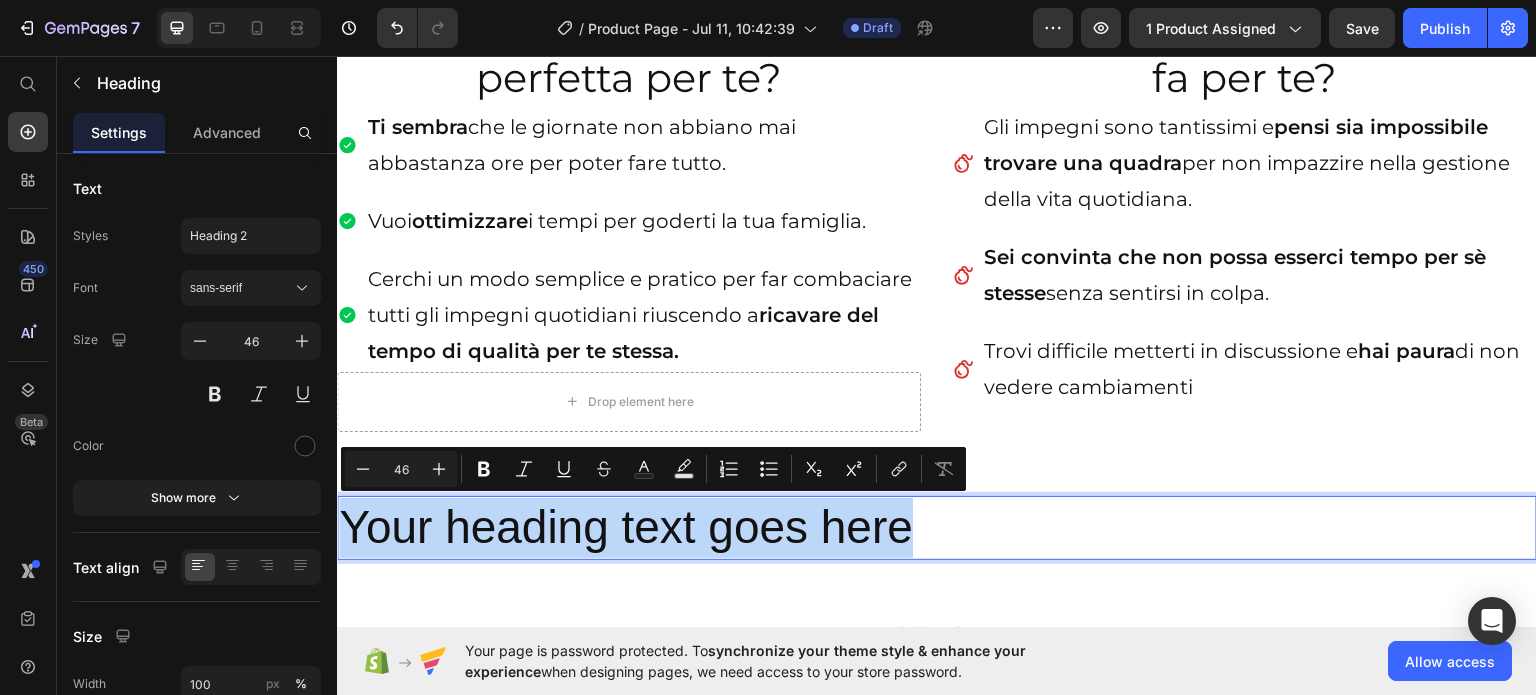 drag, startPoint x: 928, startPoint y: 533, endPoint x: 341, endPoint y: 551, distance: 587.27594 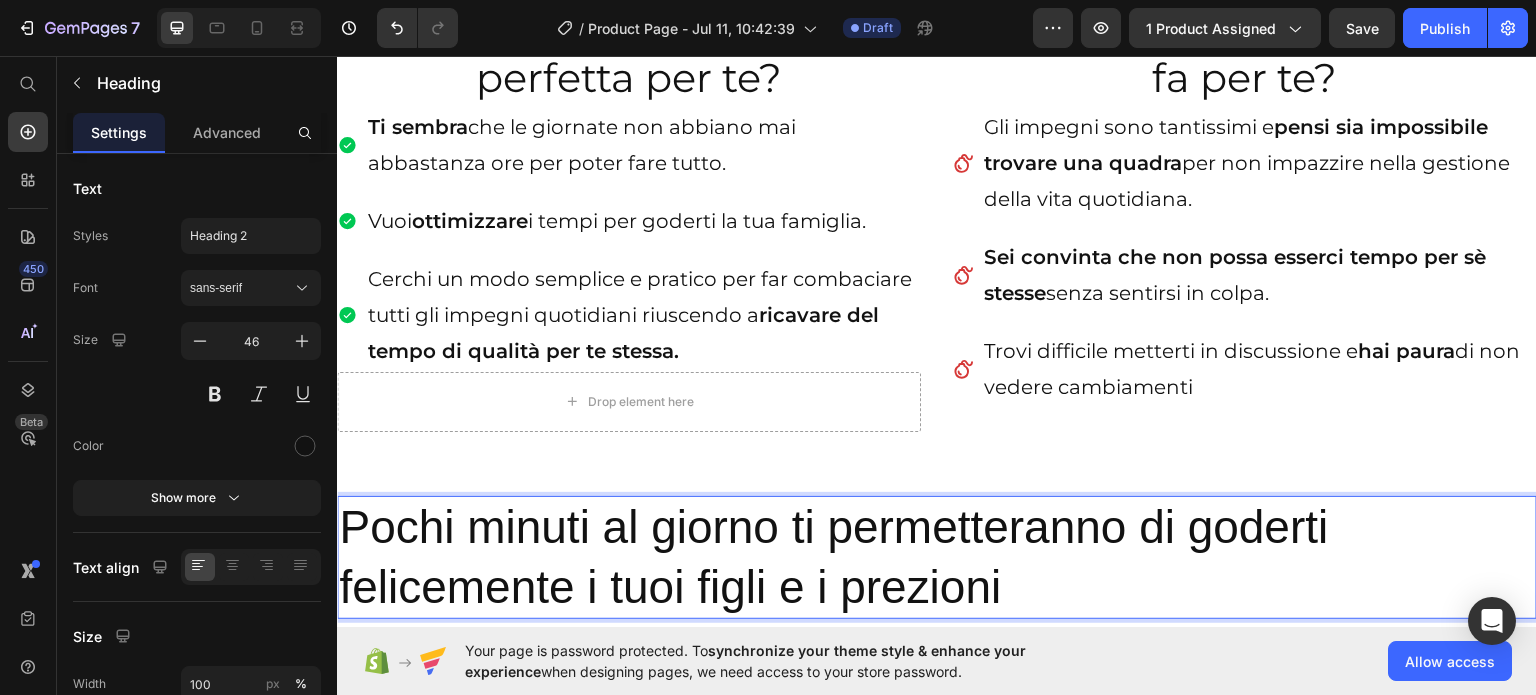 scroll, scrollTop: 1349, scrollLeft: 0, axis: vertical 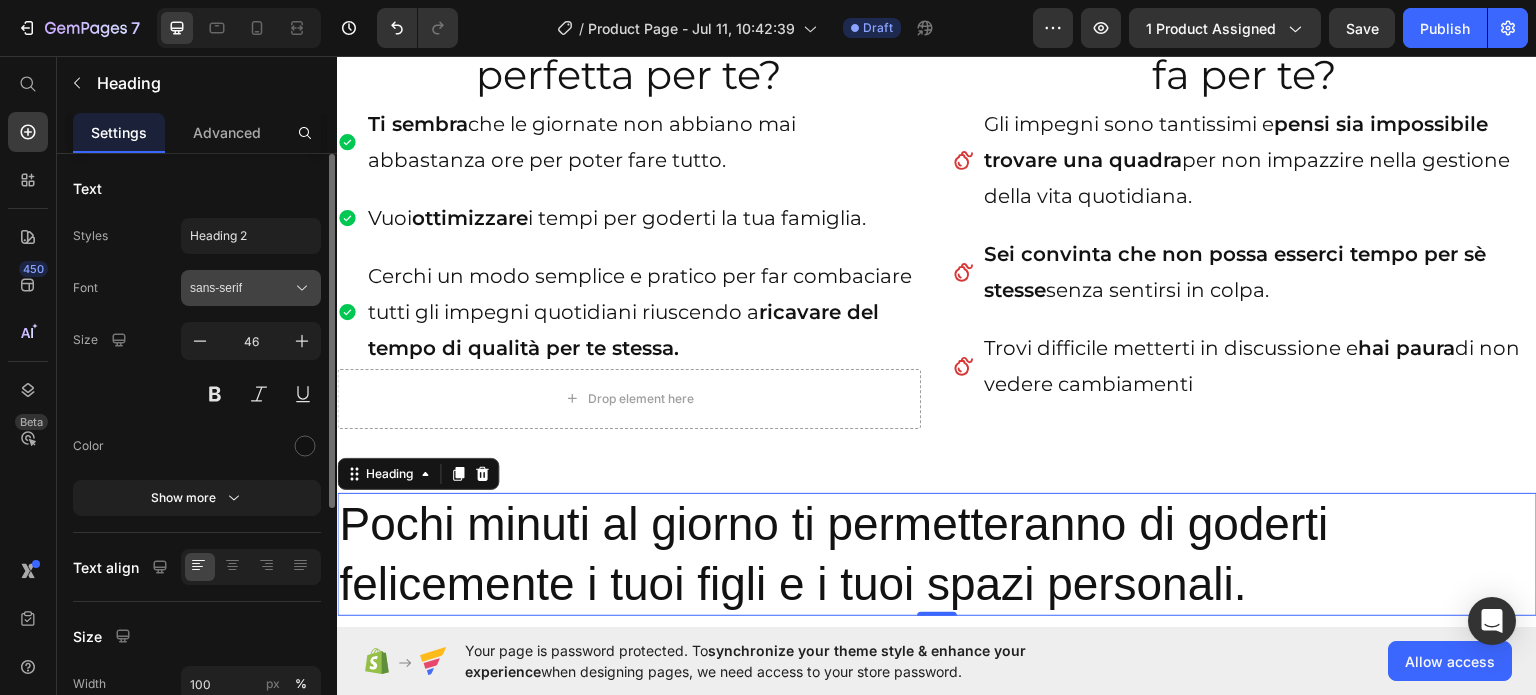 click on "sans-serif" at bounding box center (241, 288) 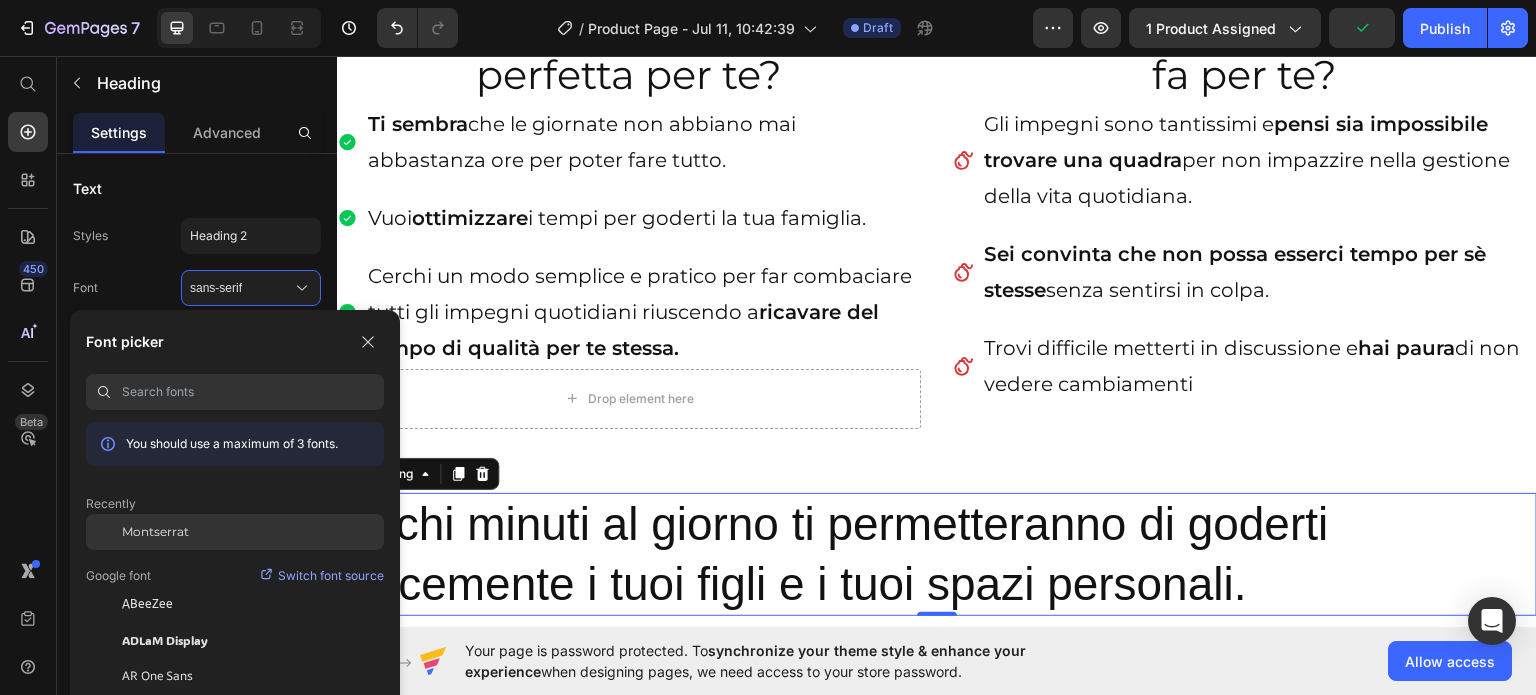 click on "Montserrat" at bounding box center [155, 532] 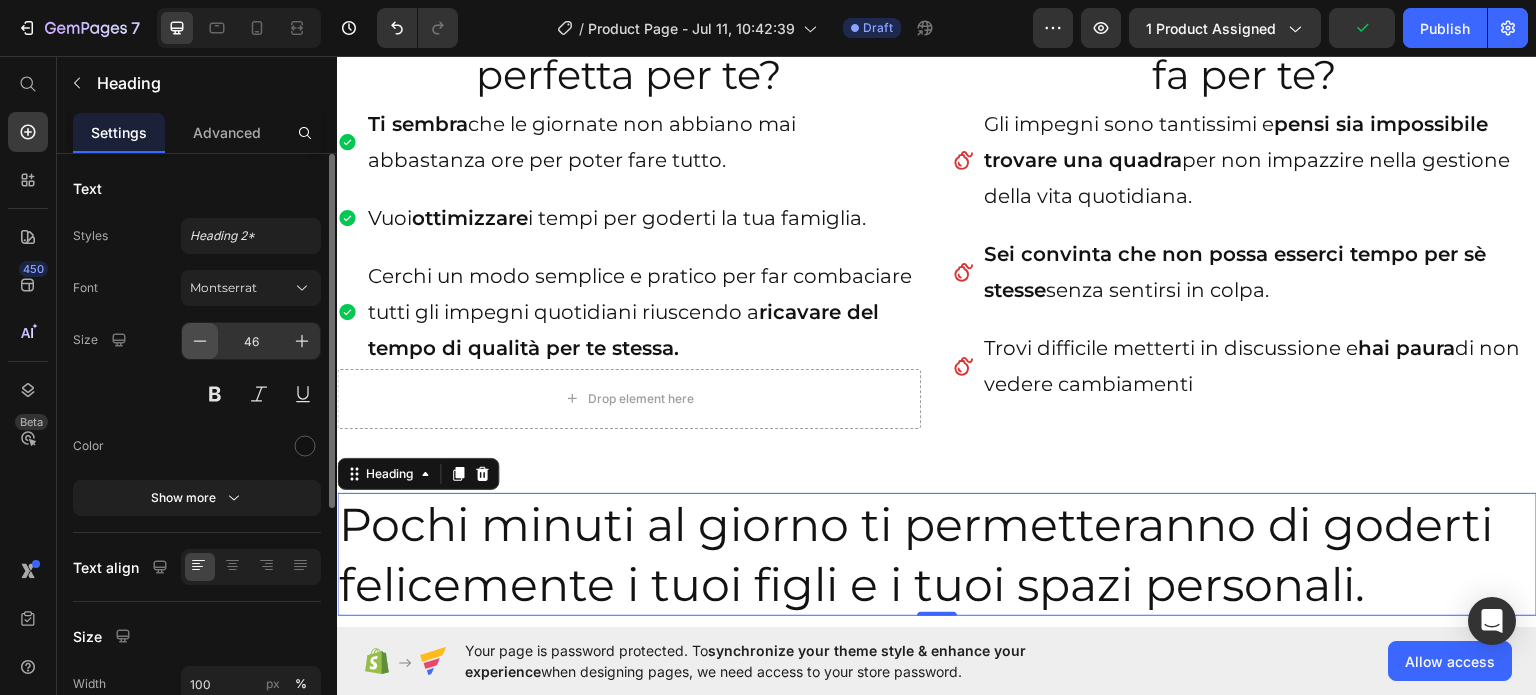 click 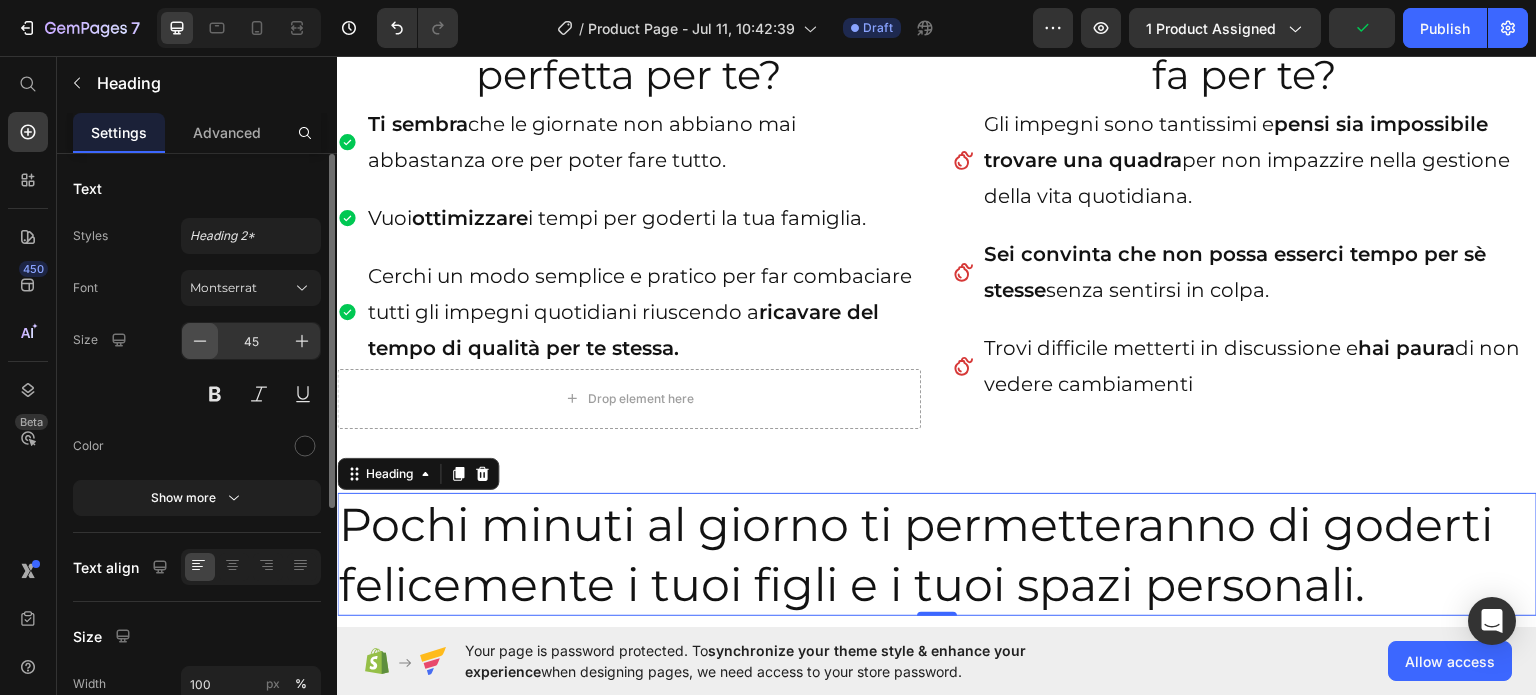 click 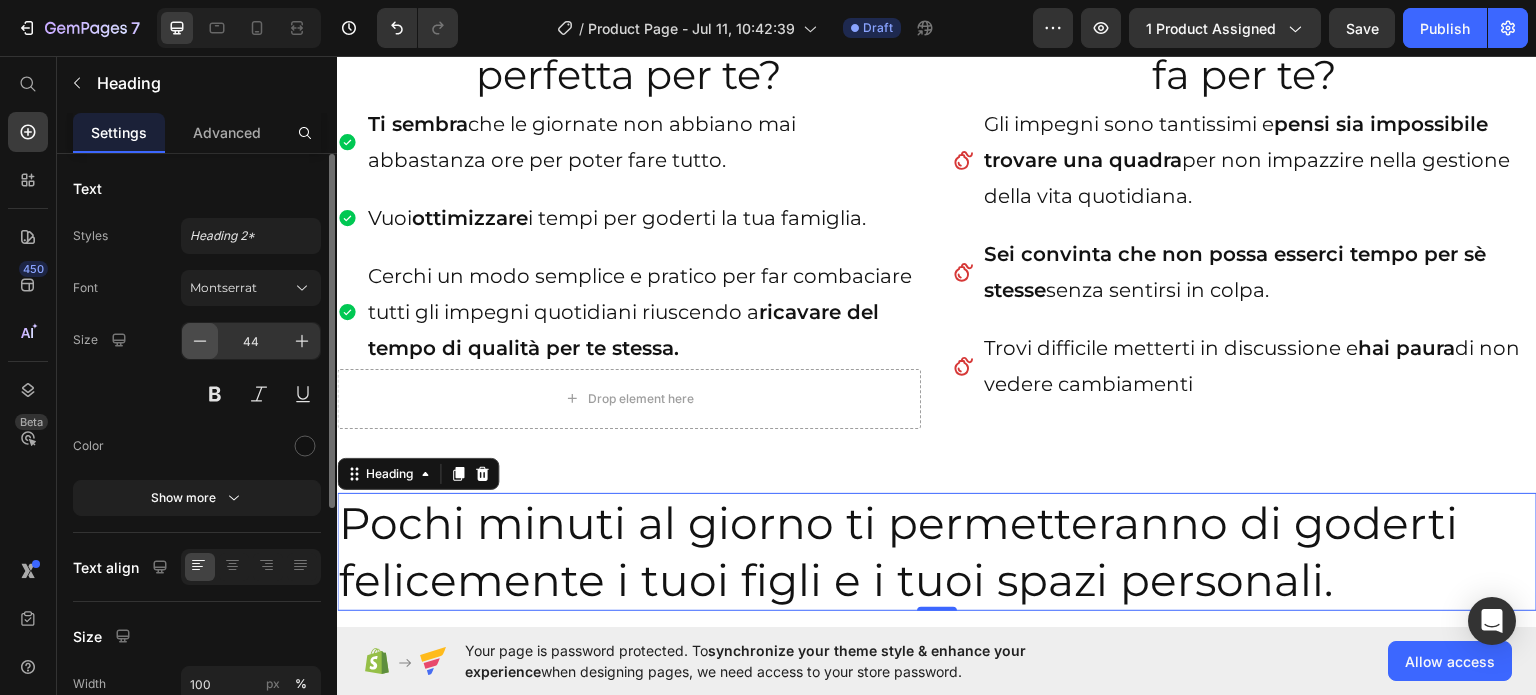 click 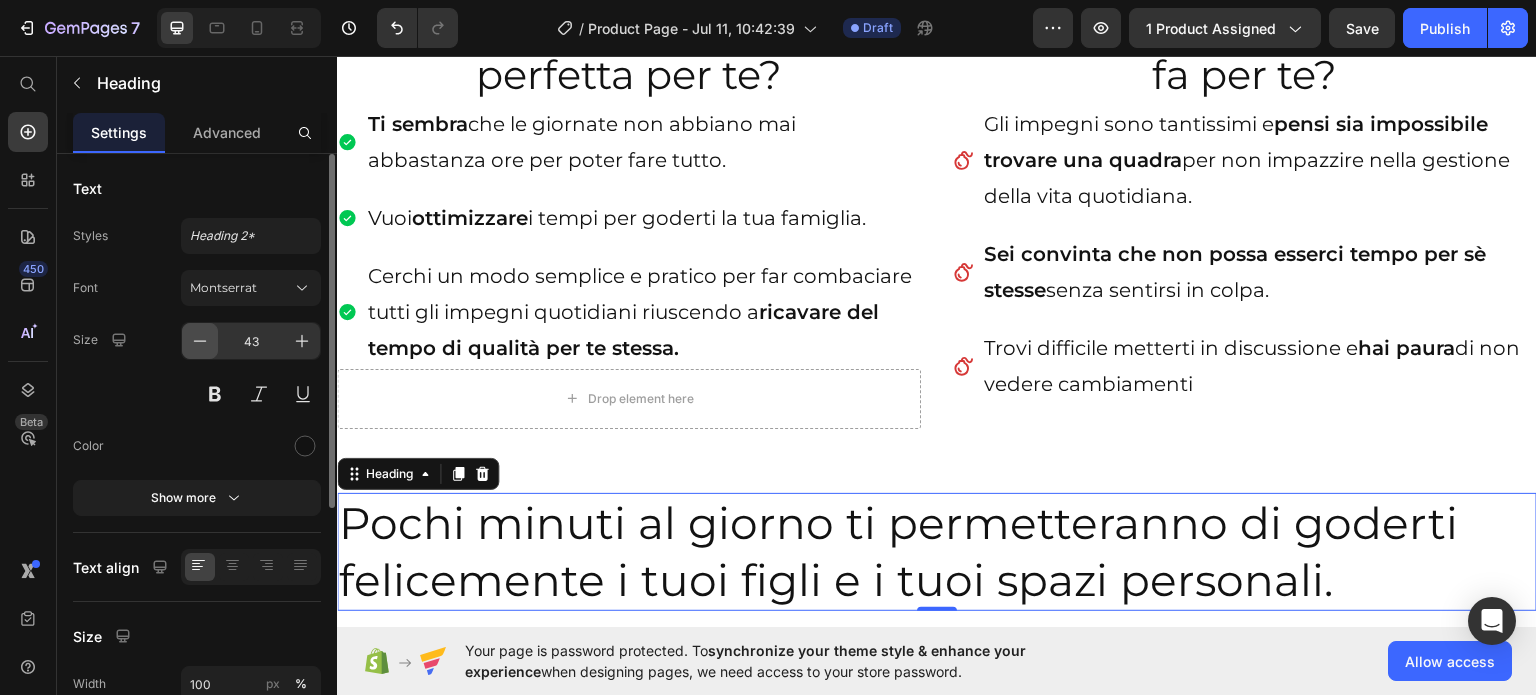 click 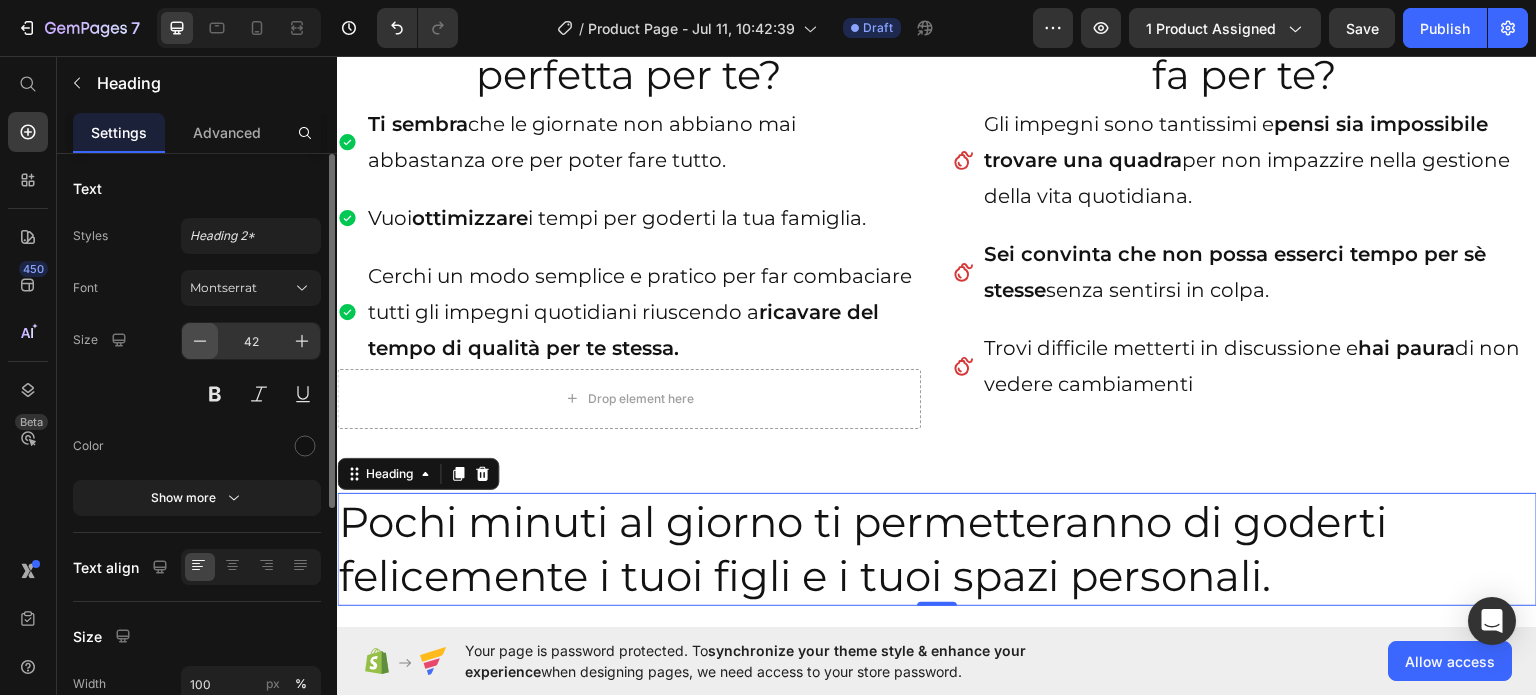 click 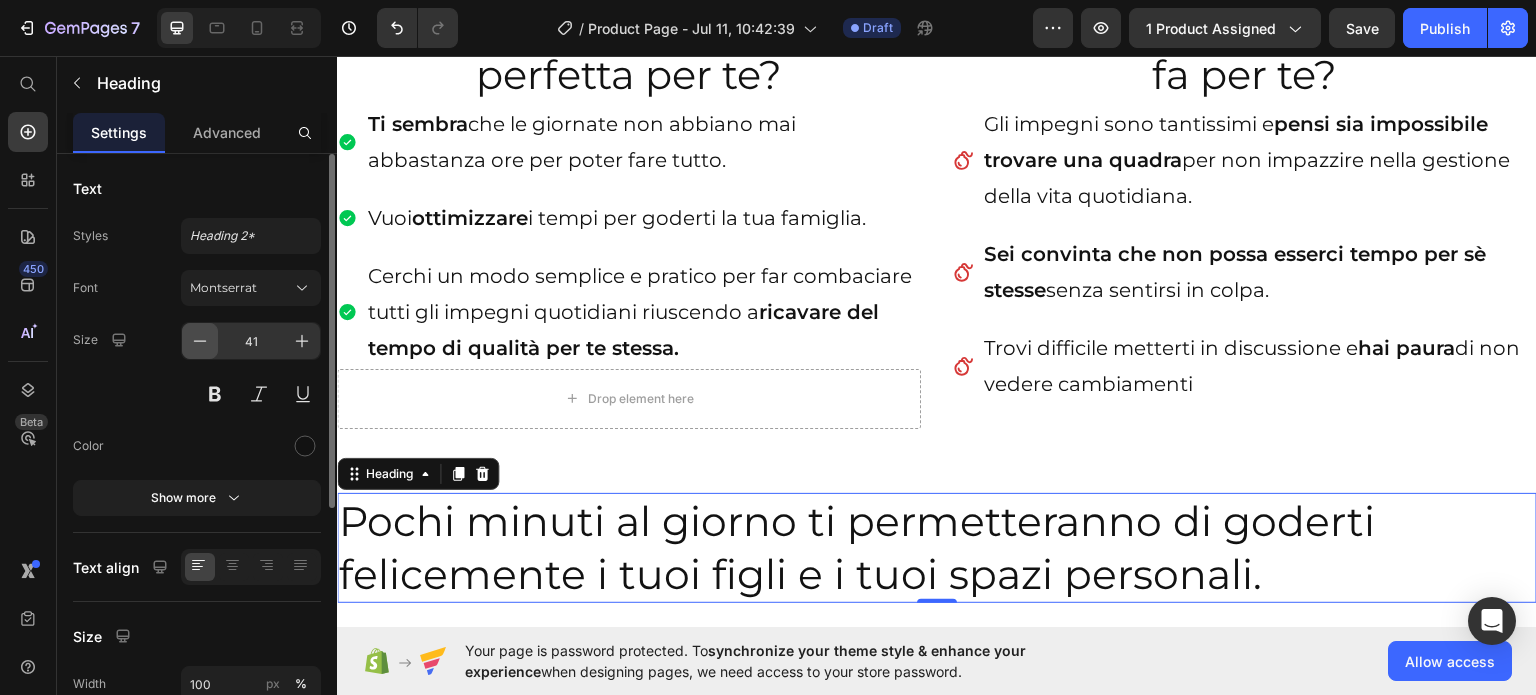click 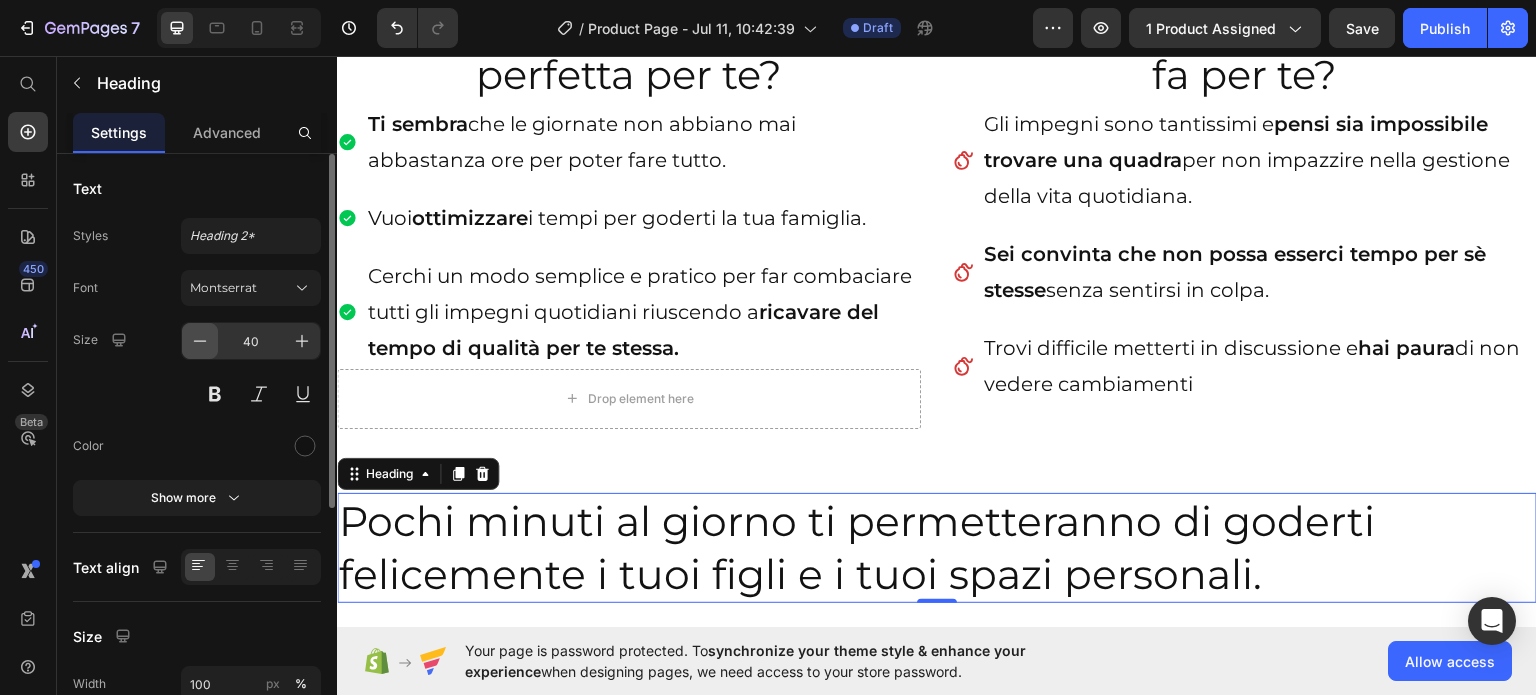 click 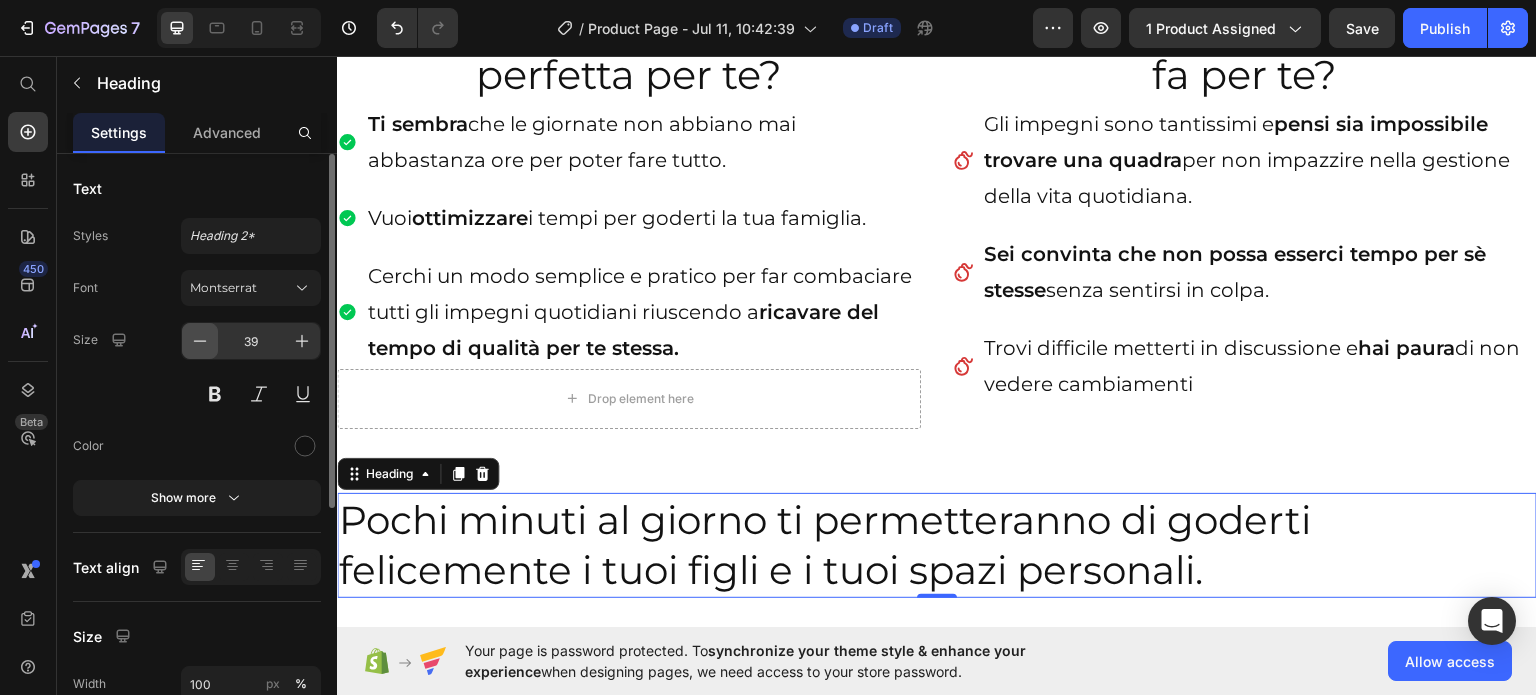 click 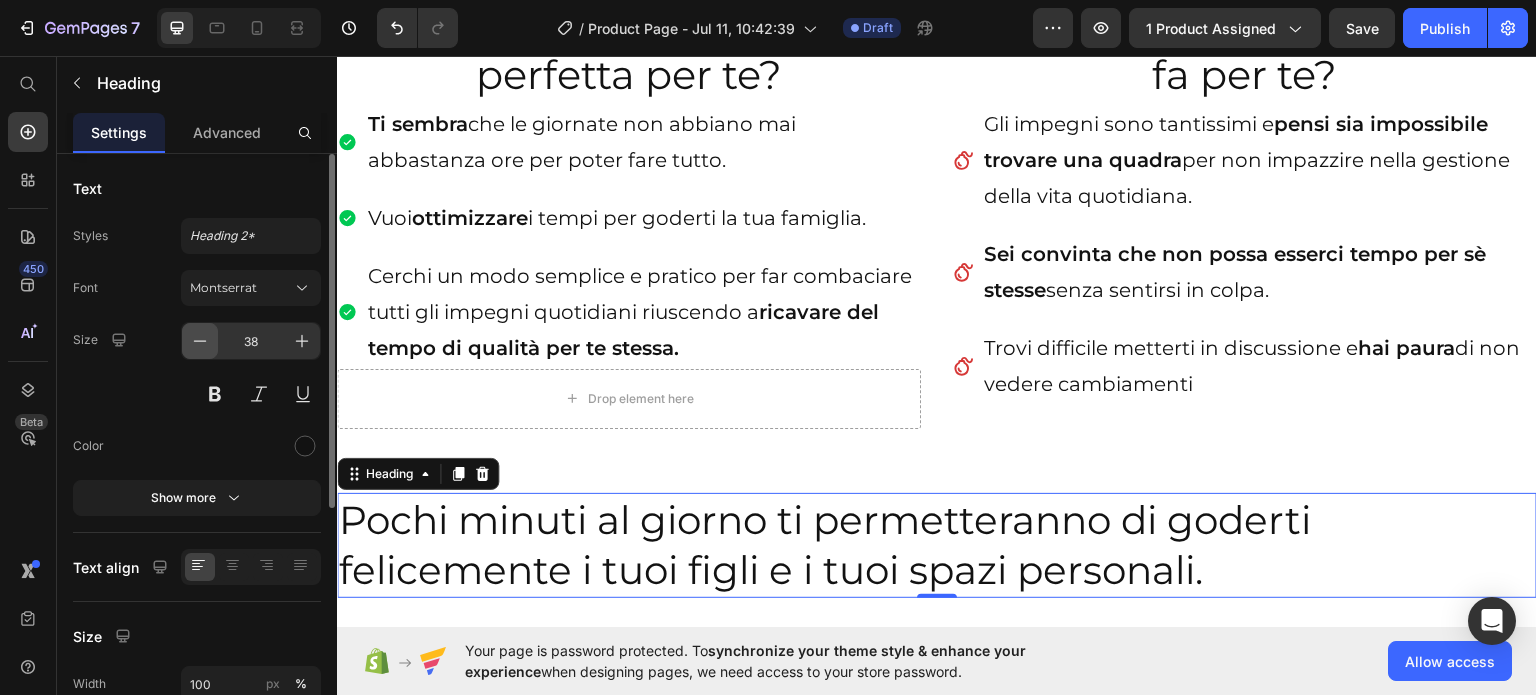 click 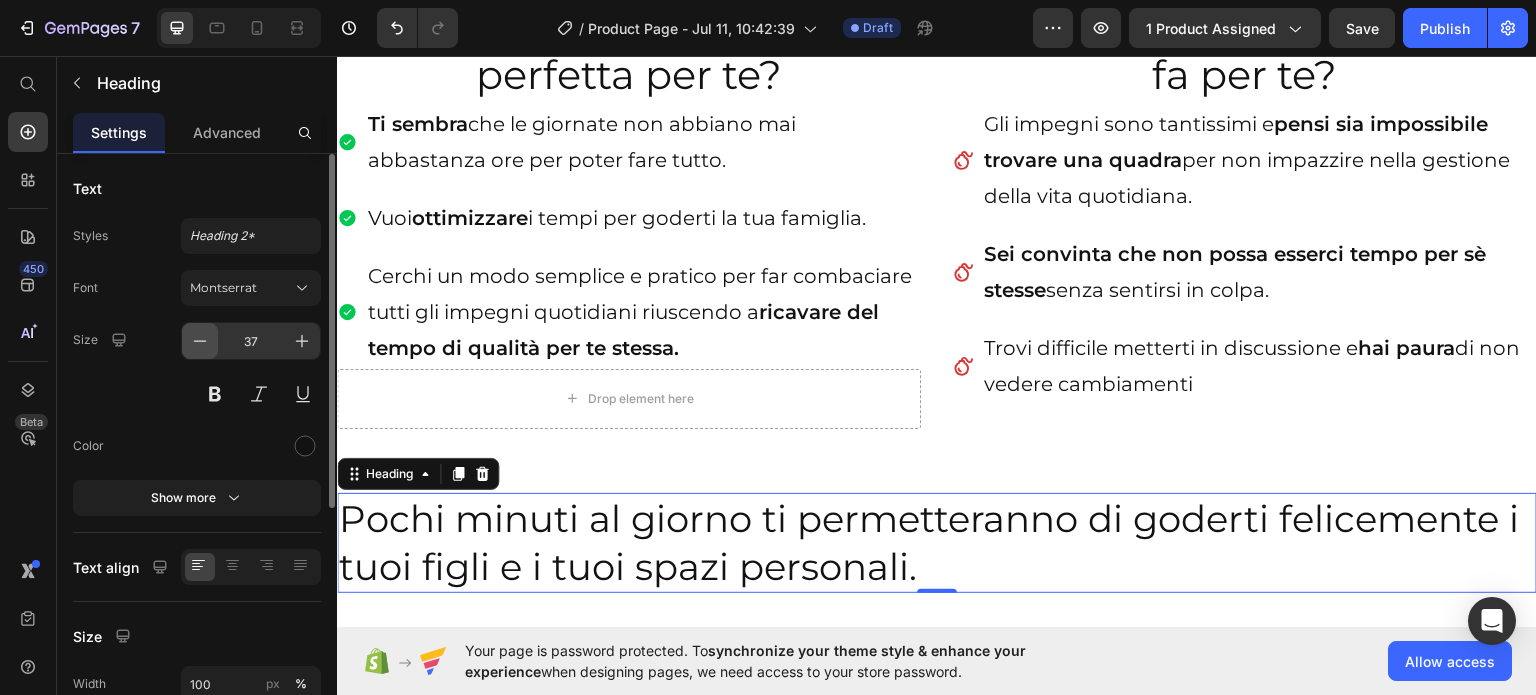 click 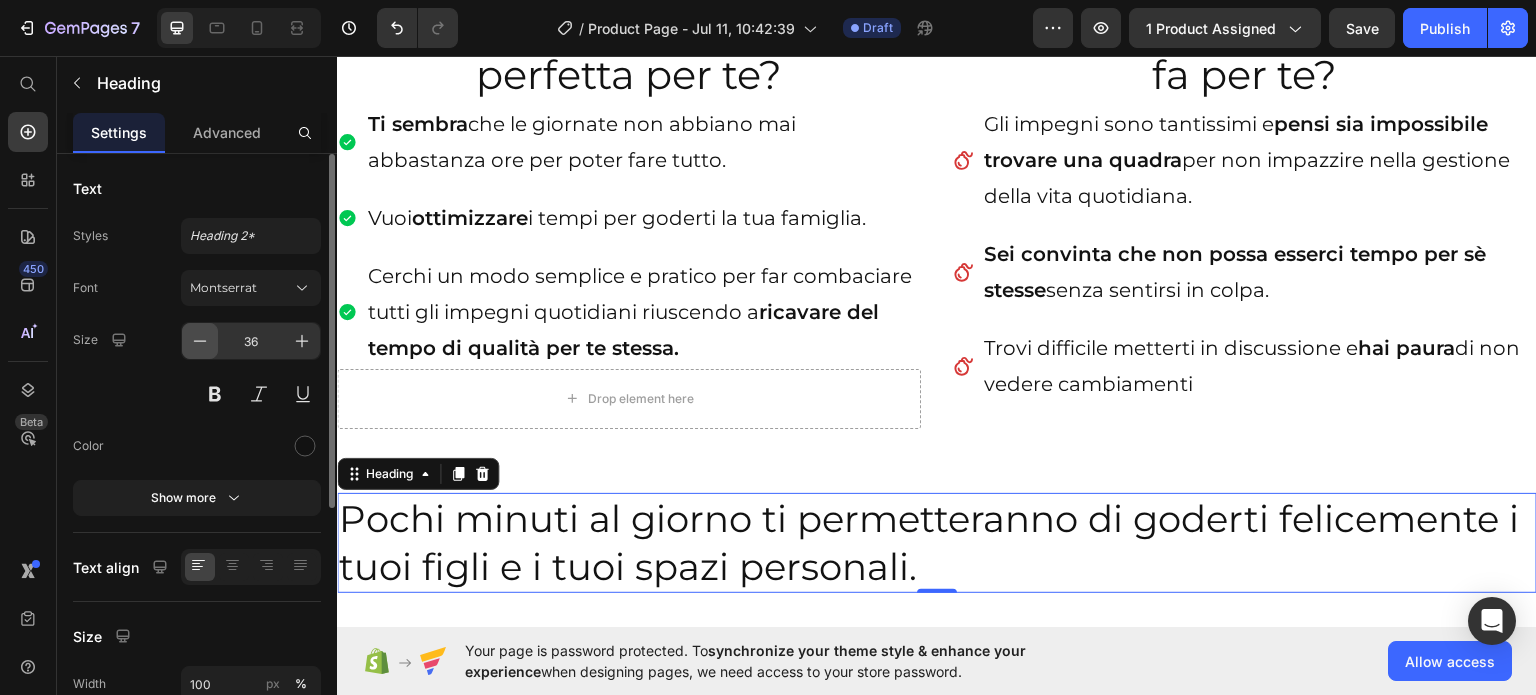 click 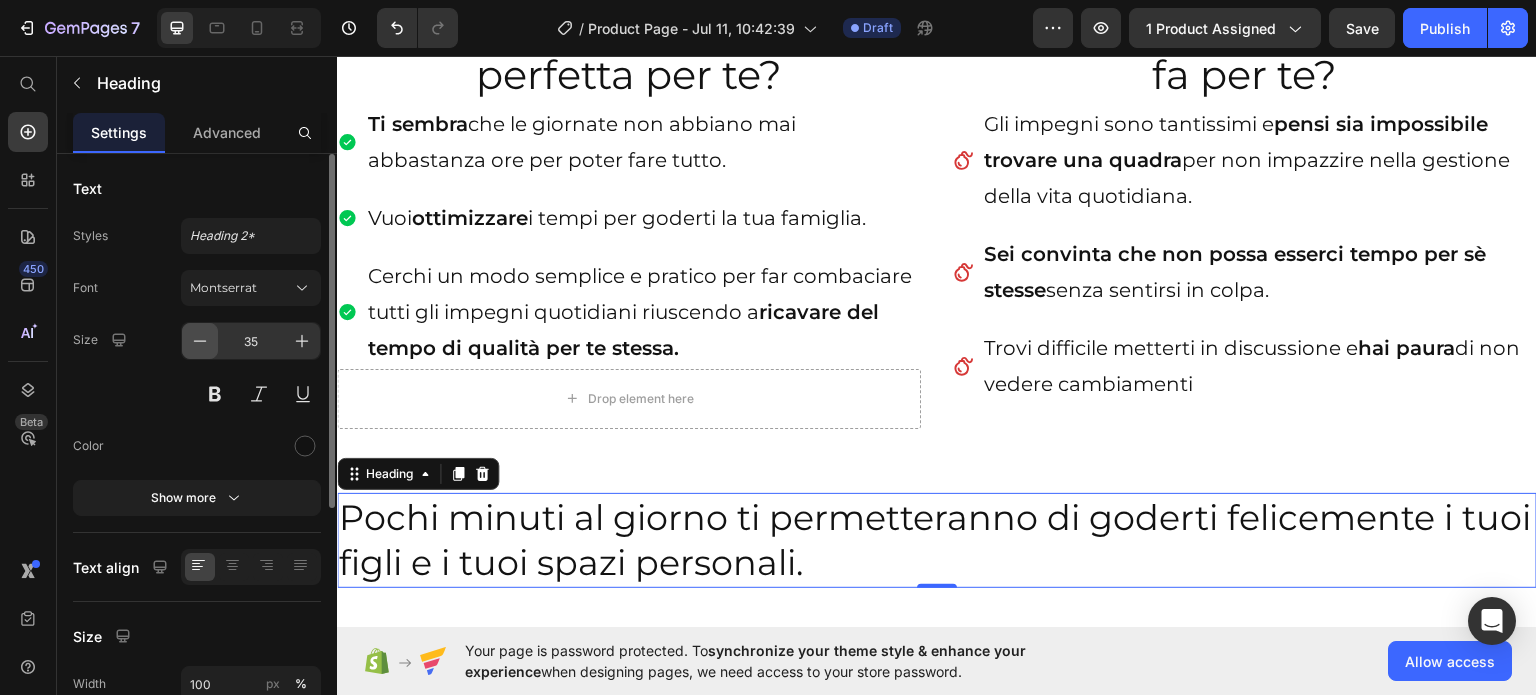 click 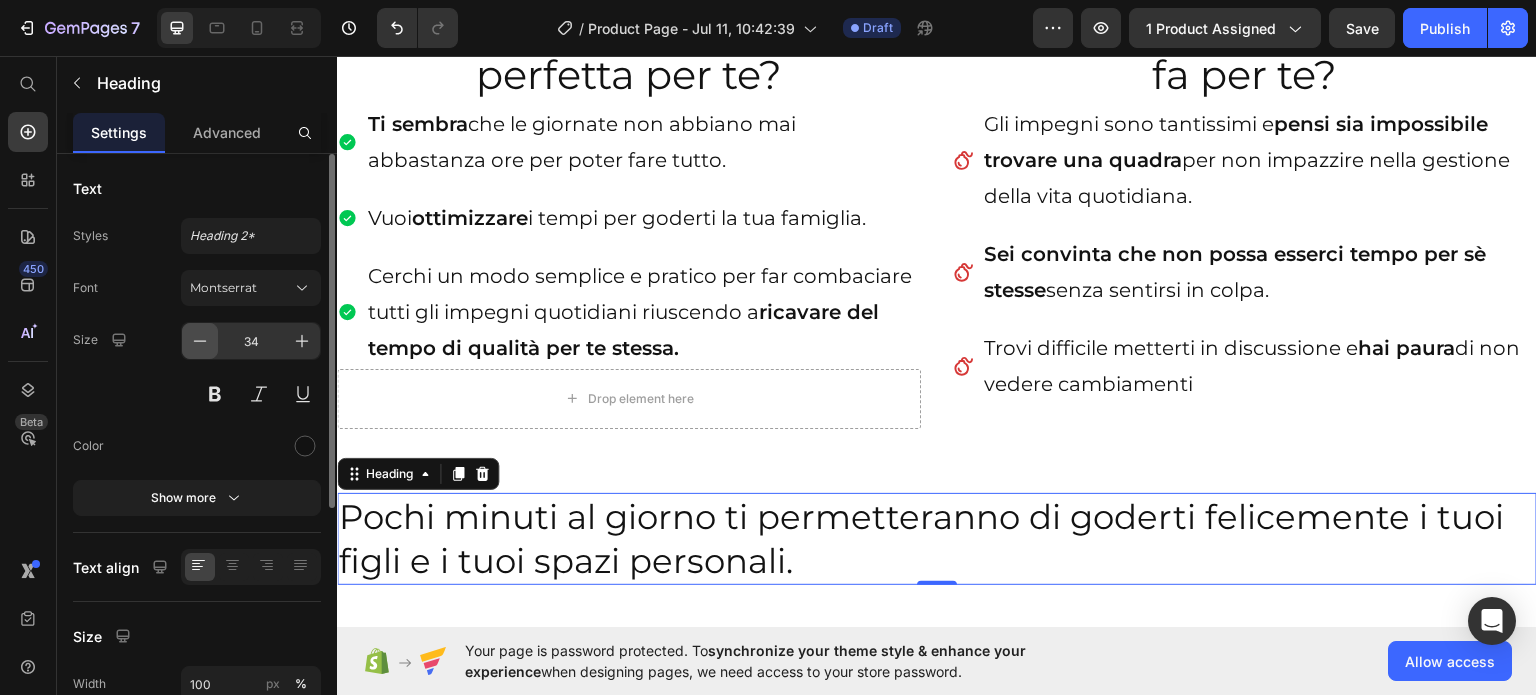 click 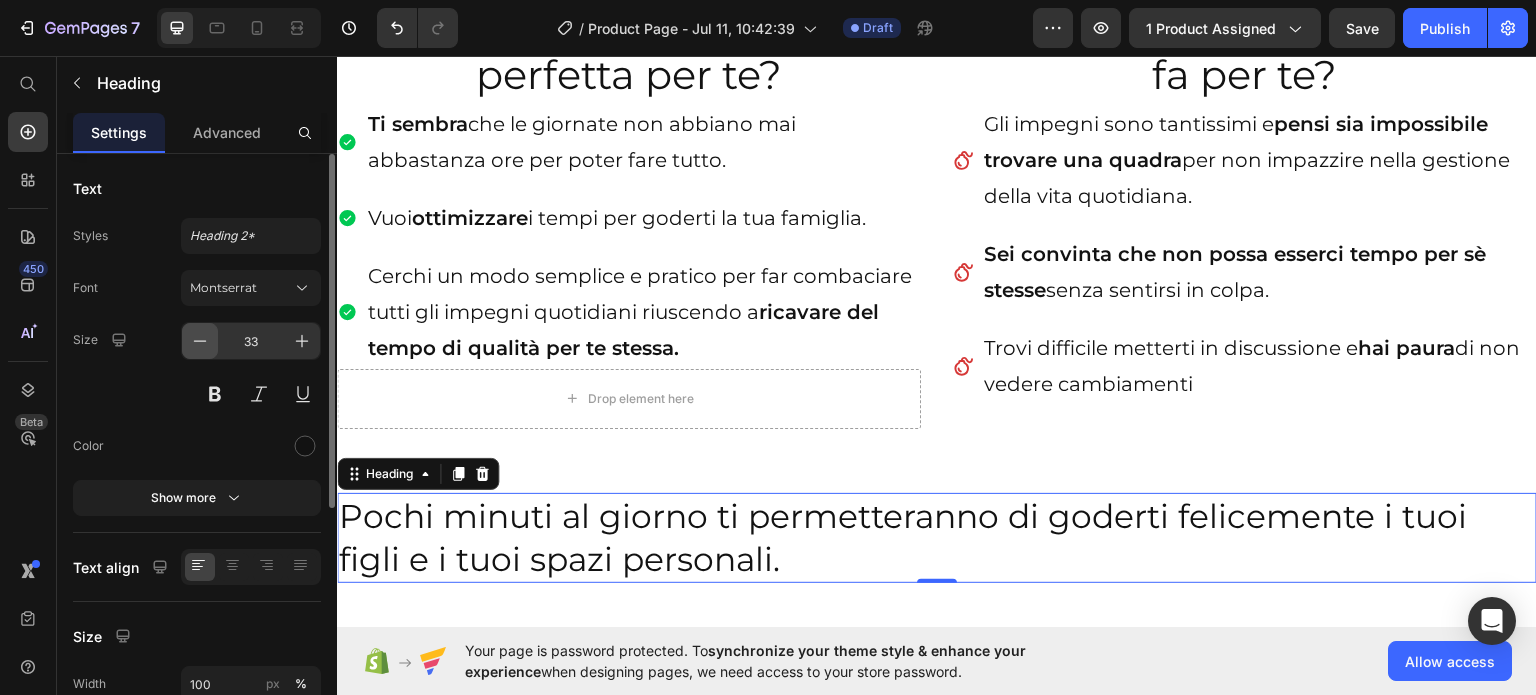 click 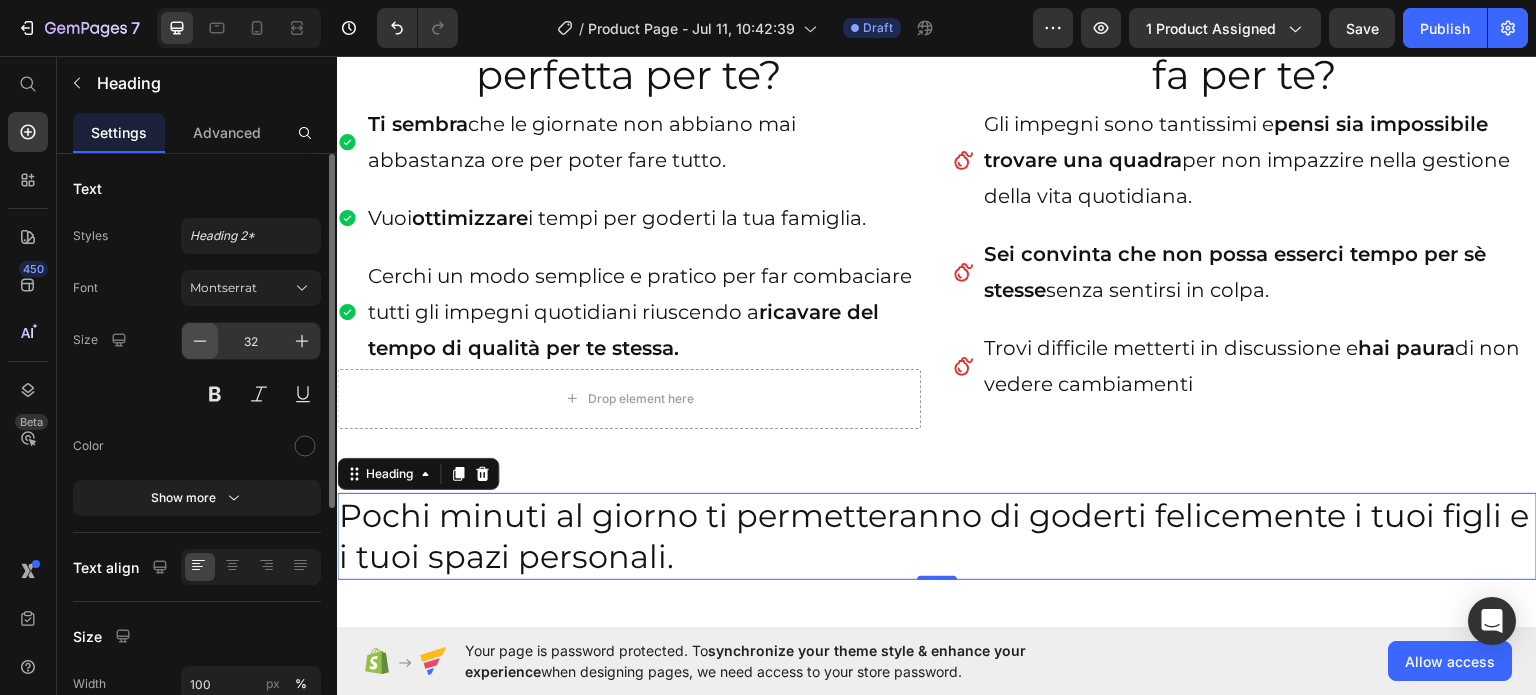 click 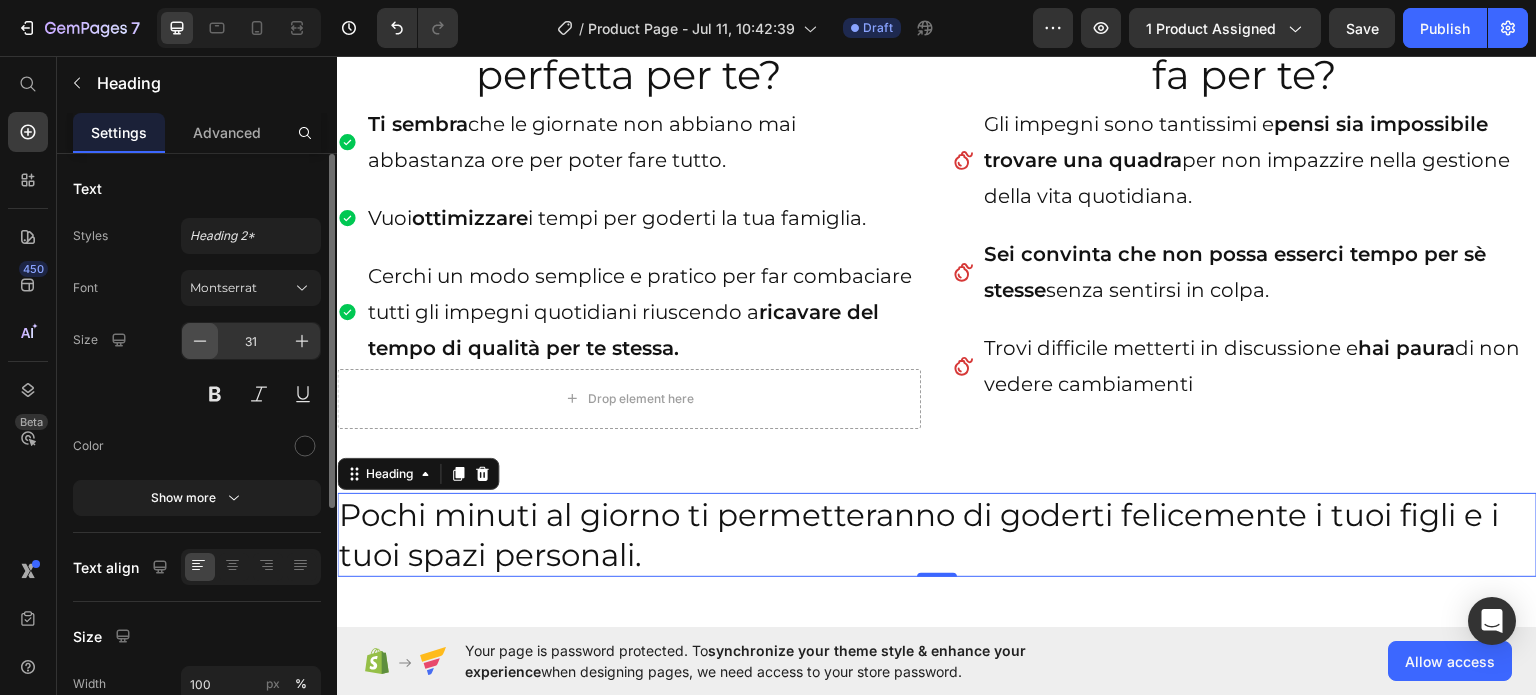 click 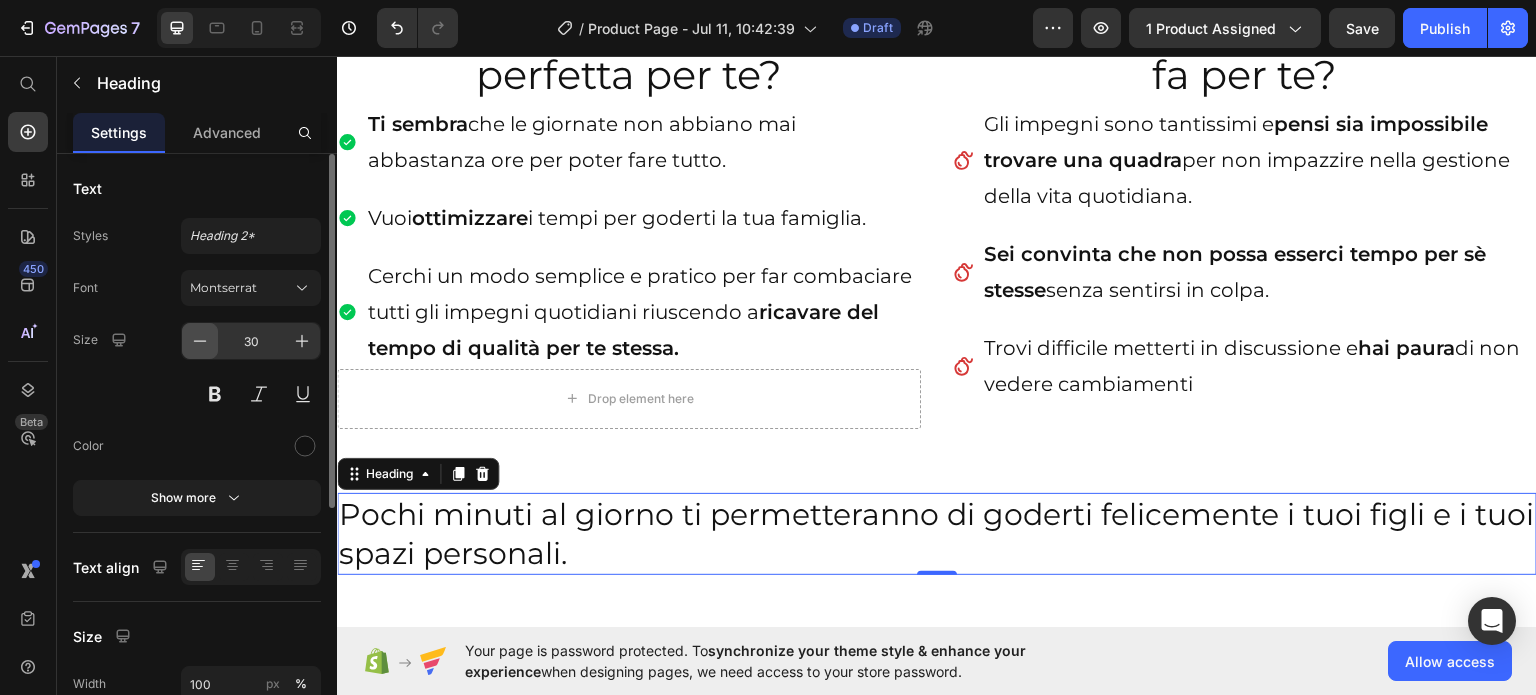 click 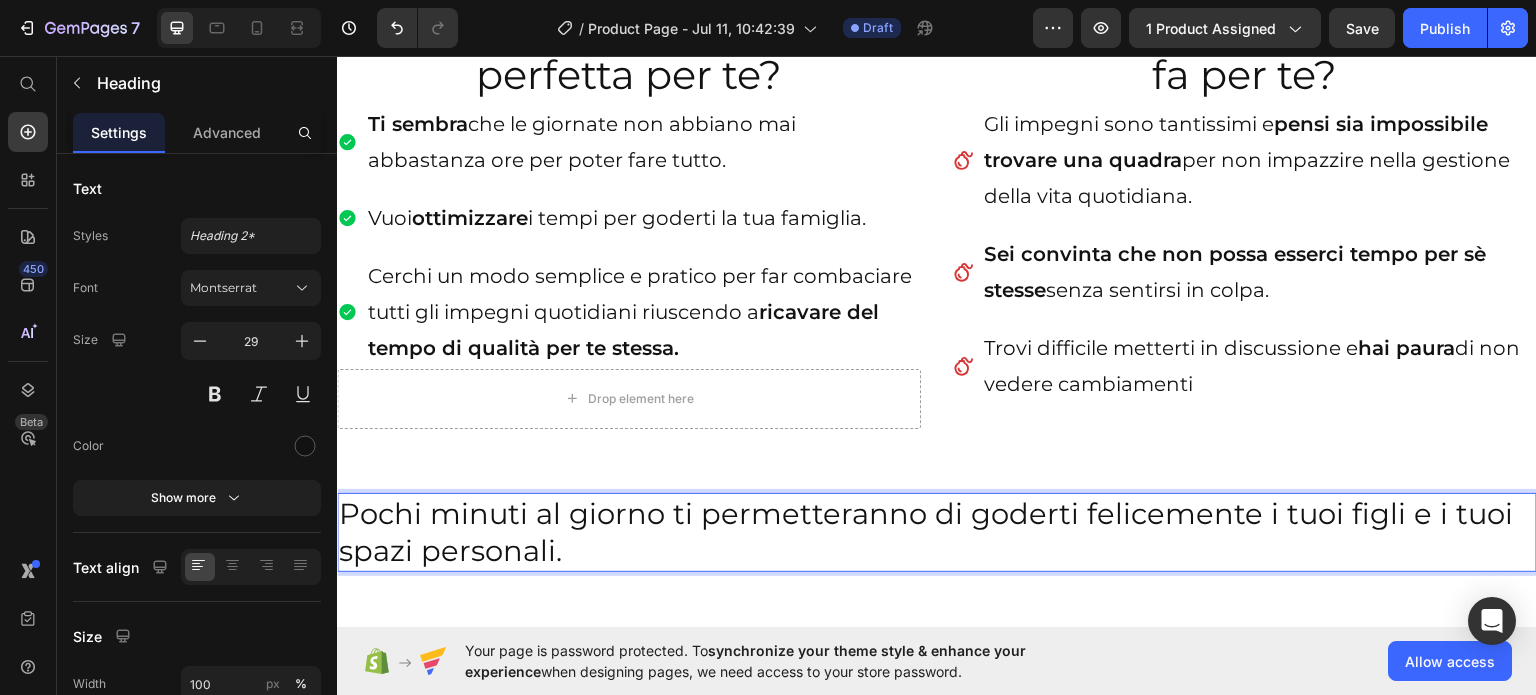 click on "Pochi minuti al giorno ti permetteranno di goderti felicemente i tuoi figli e i tuoi spazi personali." at bounding box center [937, 531] 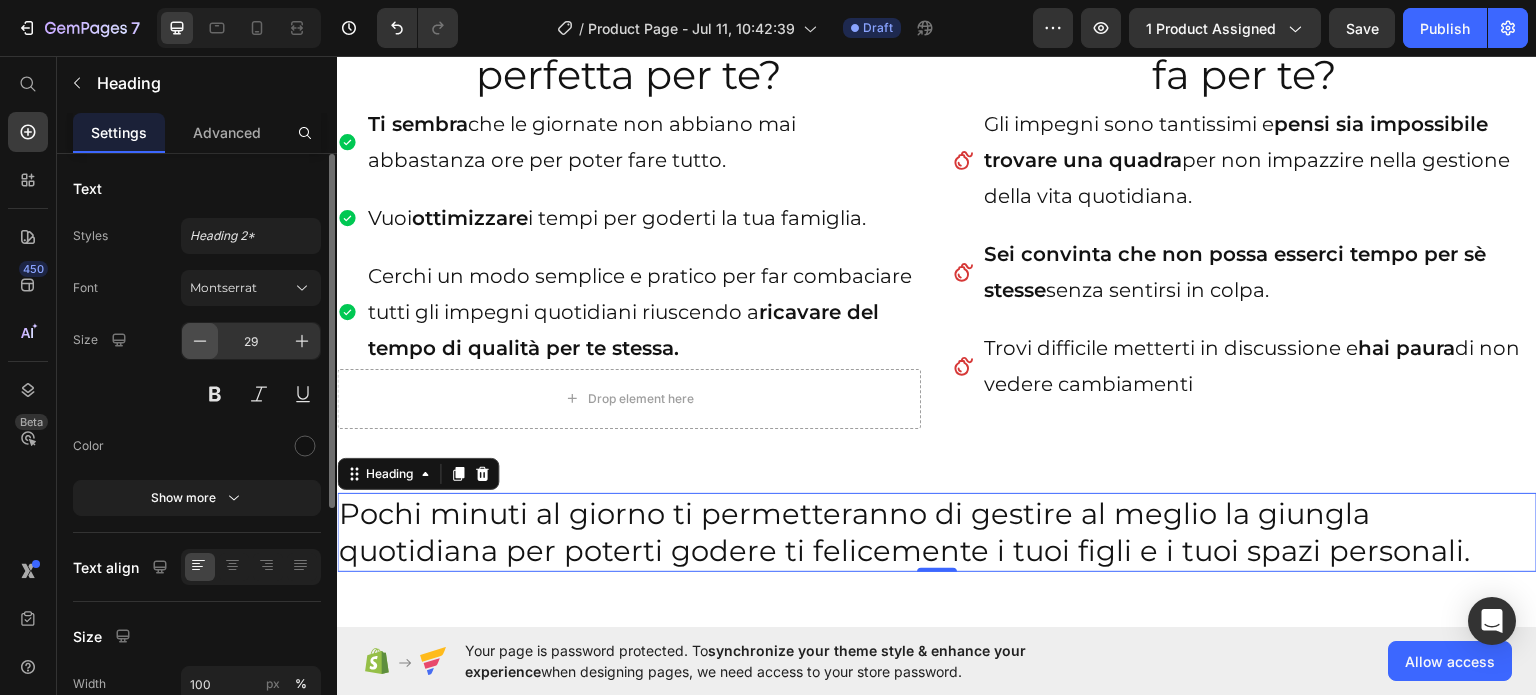 click 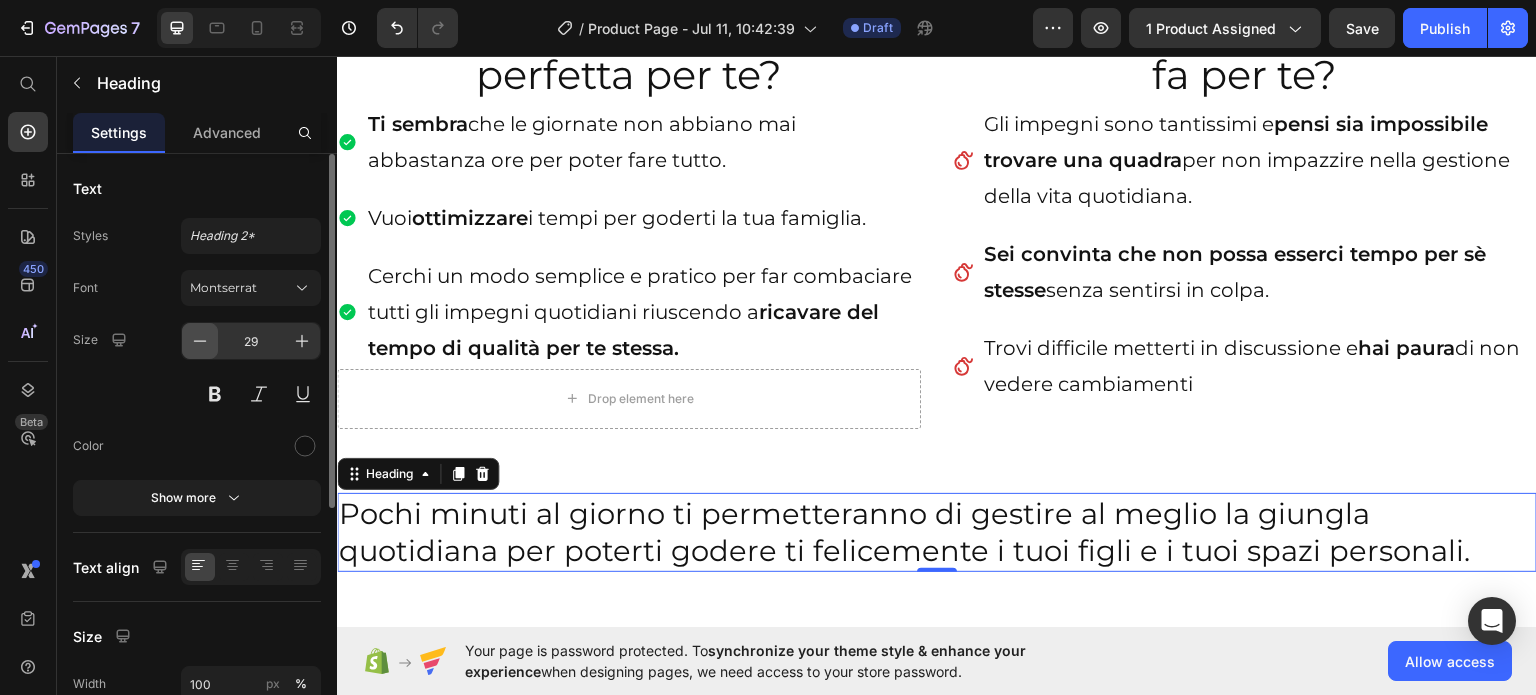 click 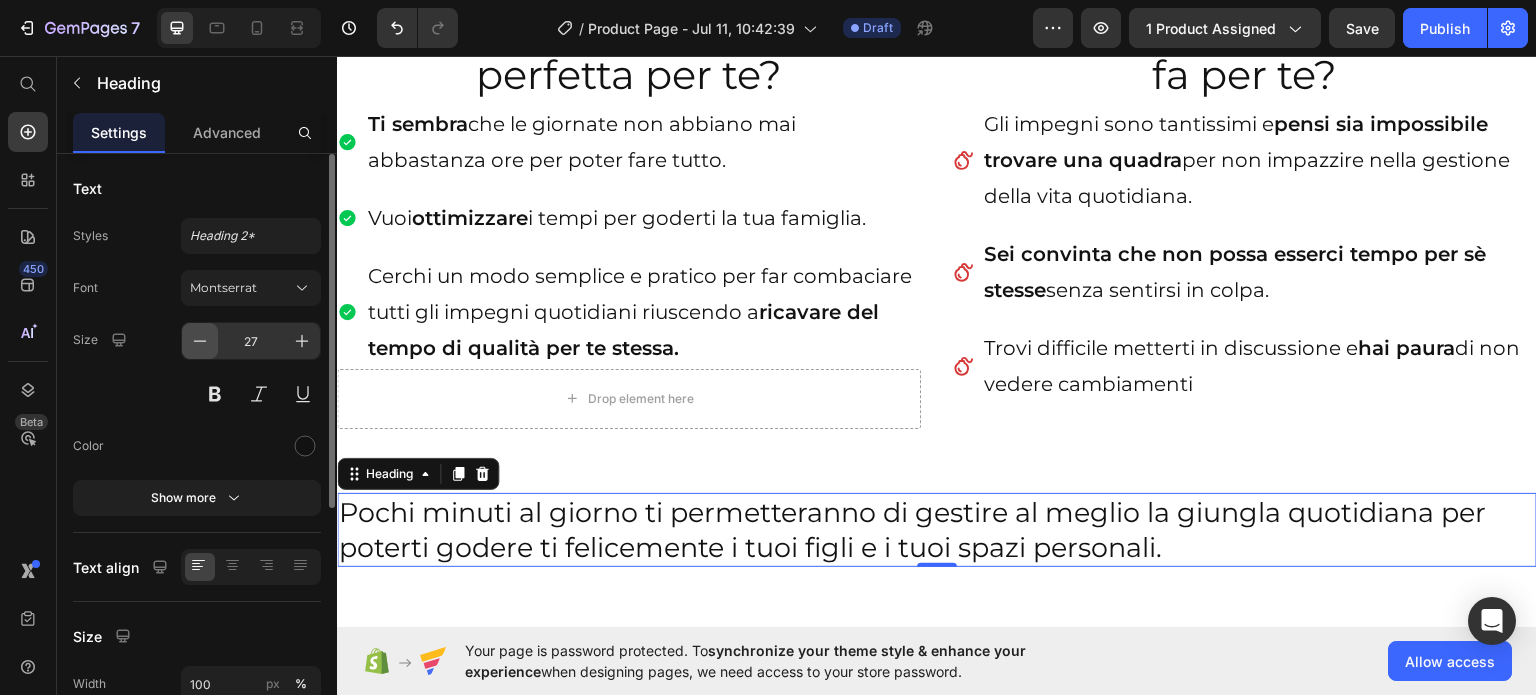 click 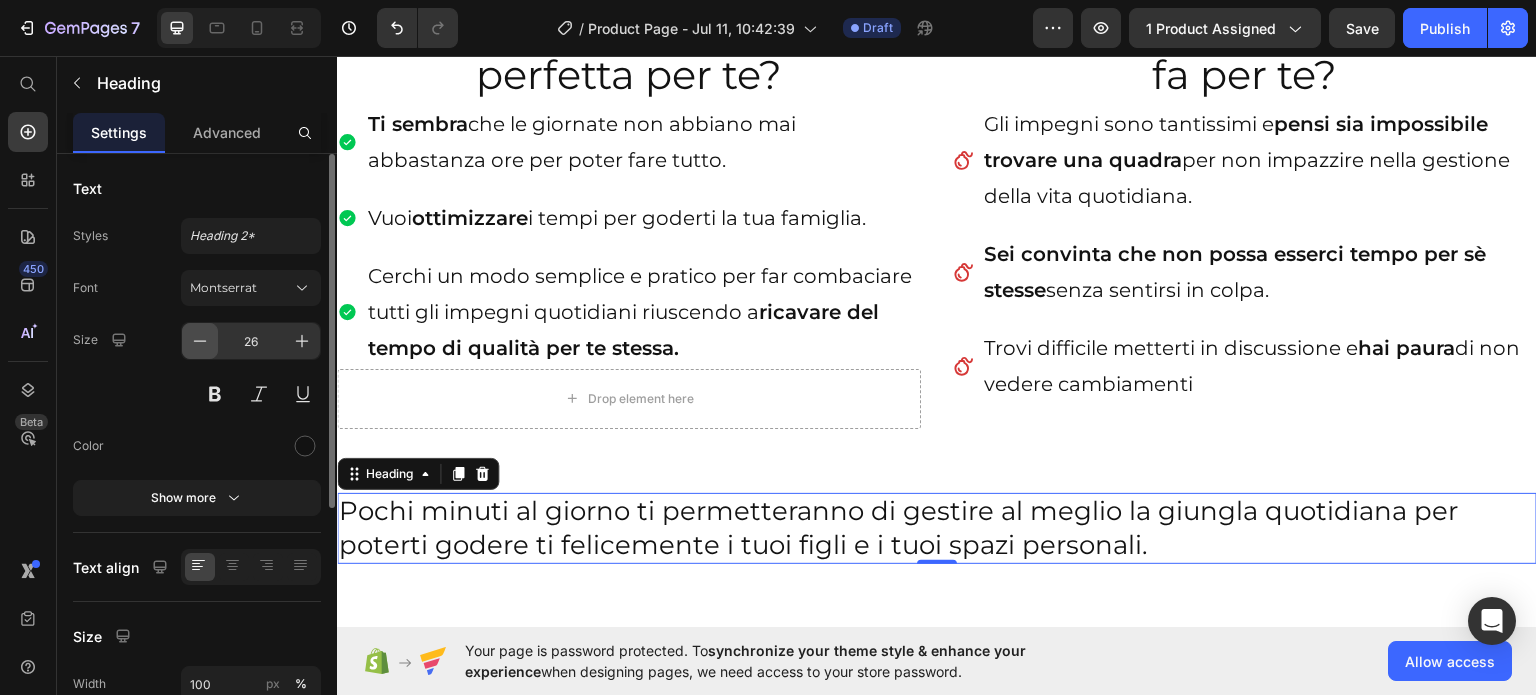 click 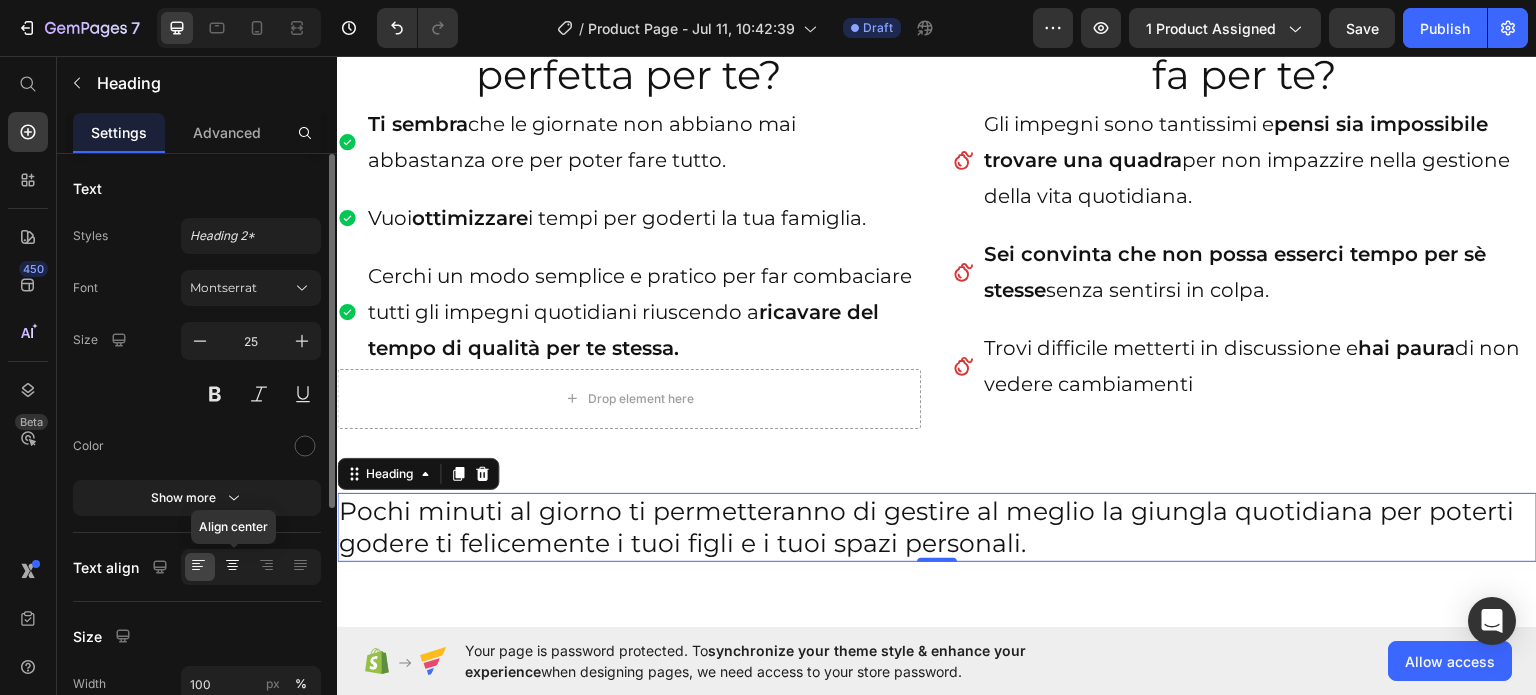 click 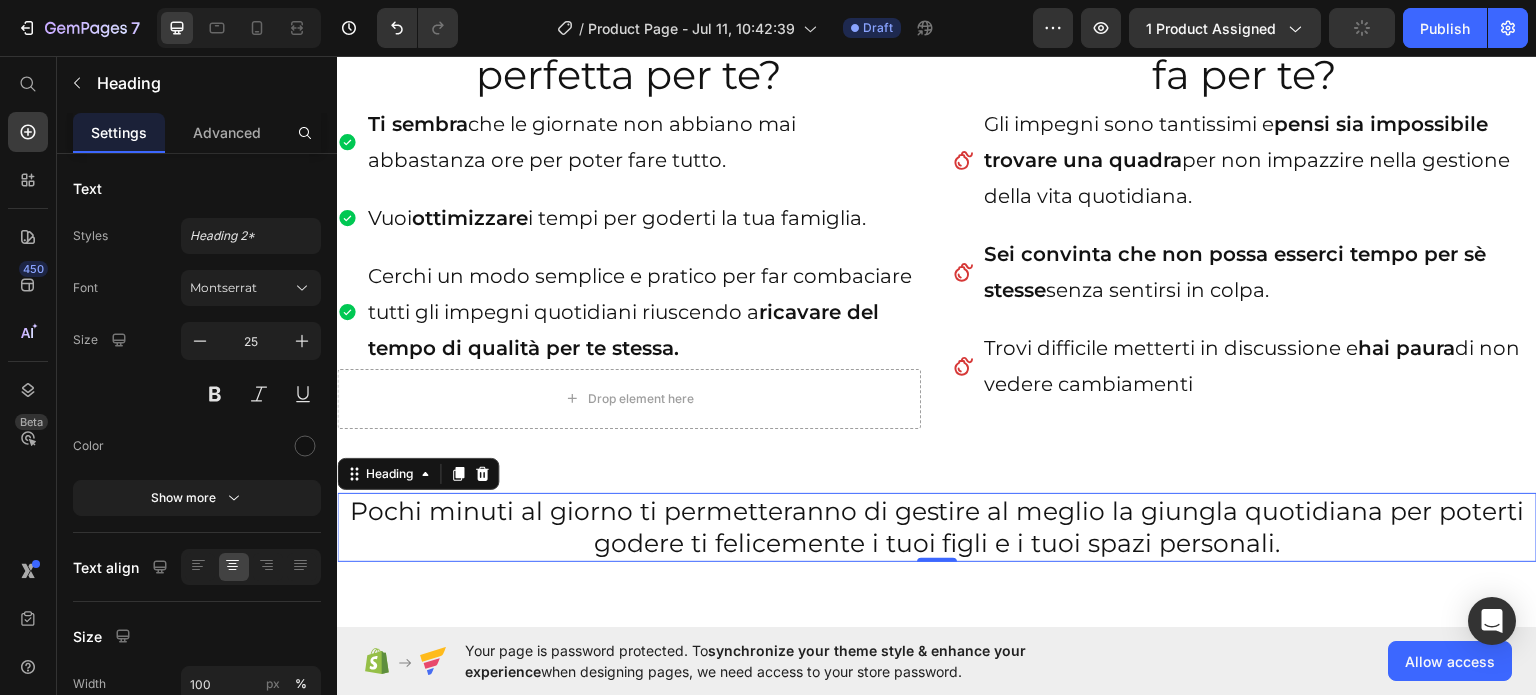 click on "Pochi minuti al giorno ti permetteranno di gestire al meglio la giungla quotidiana per poterti godere ti felicemente i tuoi figli e i tuoi spazi personali." at bounding box center [937, 526] 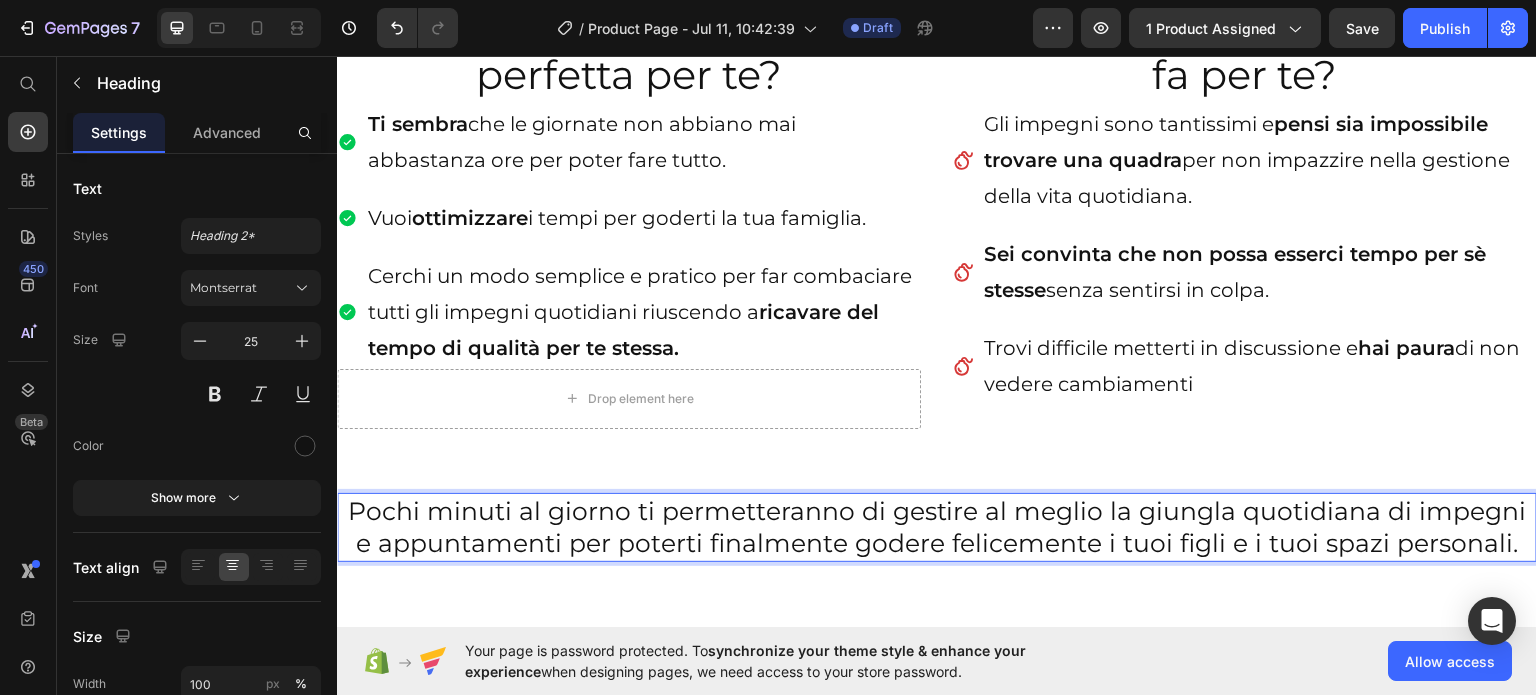 click on "Pochi minuti al giorno ti permetteranno di gestire al meglio la giungla quotidiana di impegni e appuntamenti per poterti finalmente godere felicemente i tuoi figli e i tuoi spazi personali." at bounding box center [937, 526] 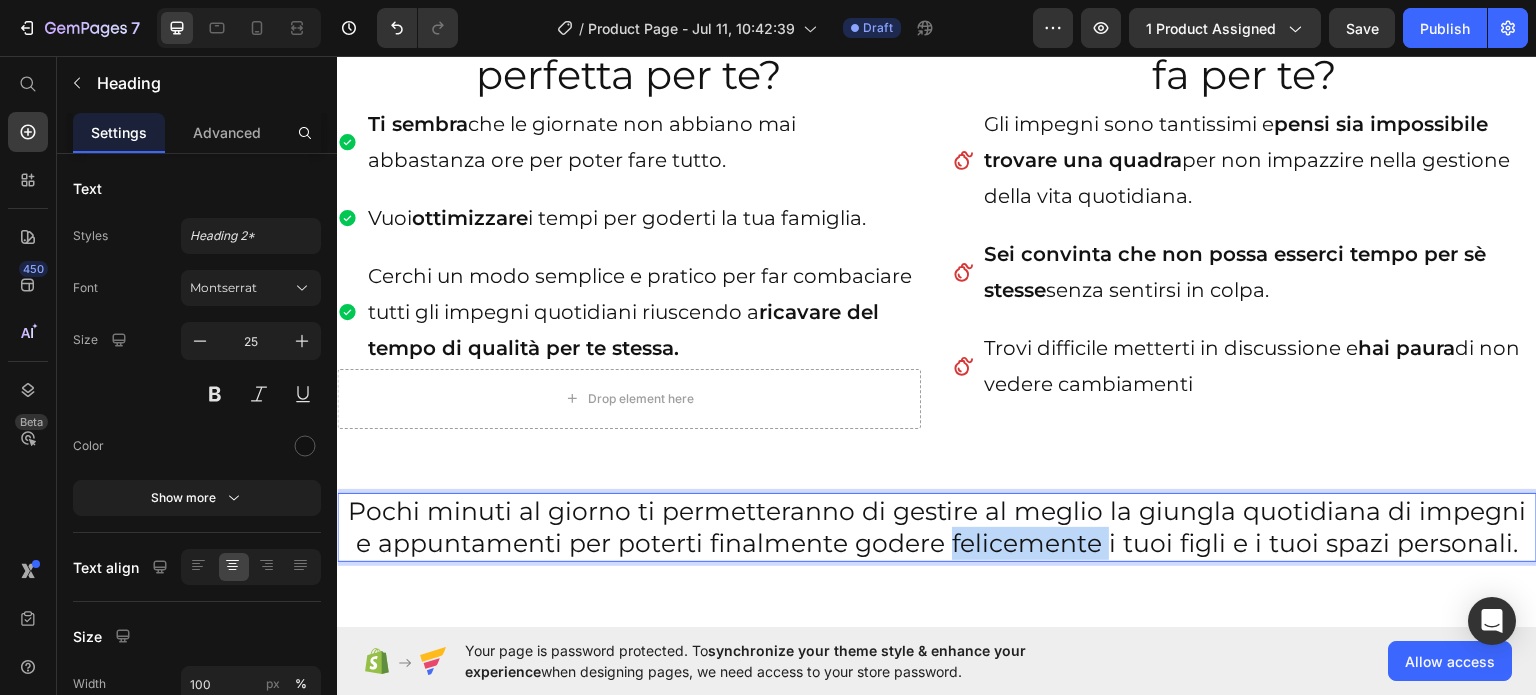 click on "Pochi minuti al giorno ti permetteranno di gestire al meglio la giungla quotidiana di impegni e appuntamenti per poterti finalmente godere felicemente i tuoi figli e i tuoi spazi personali." at bounding box center [937, 526] 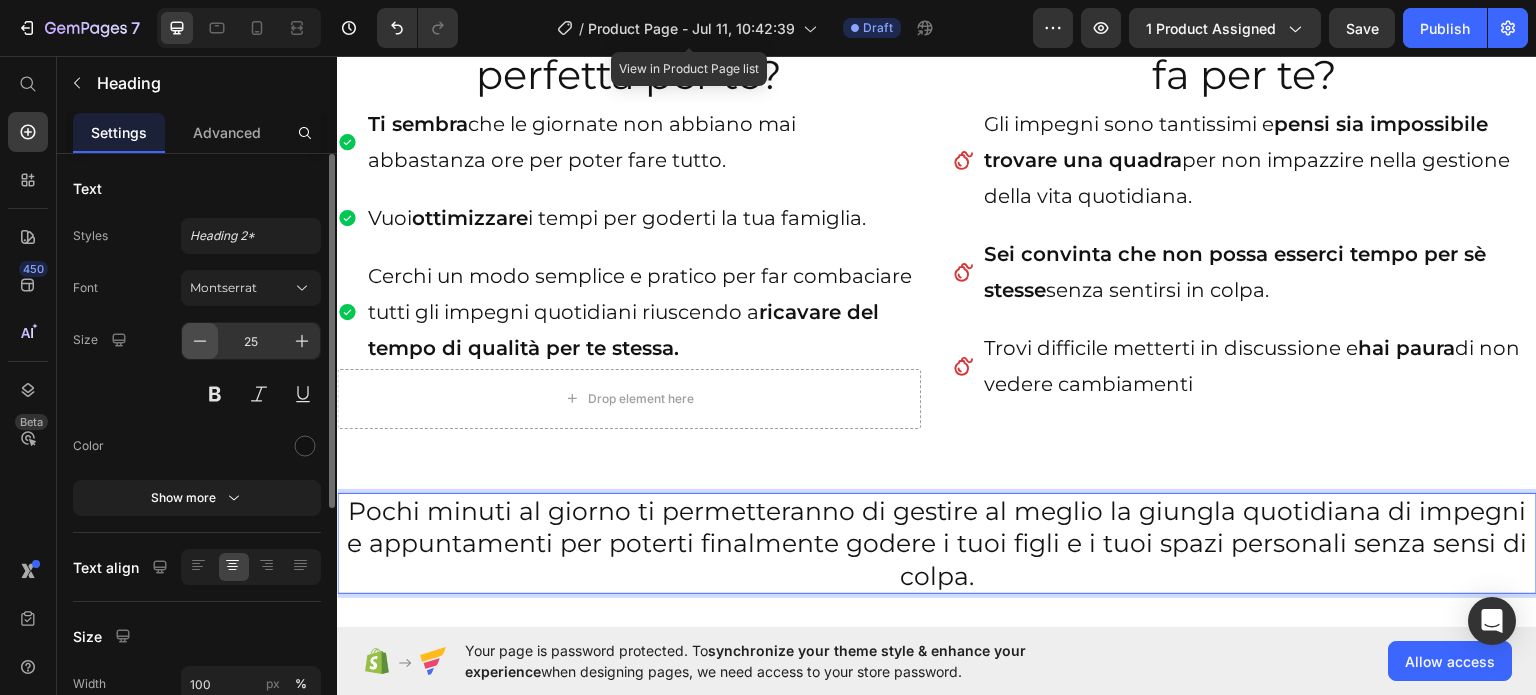 click 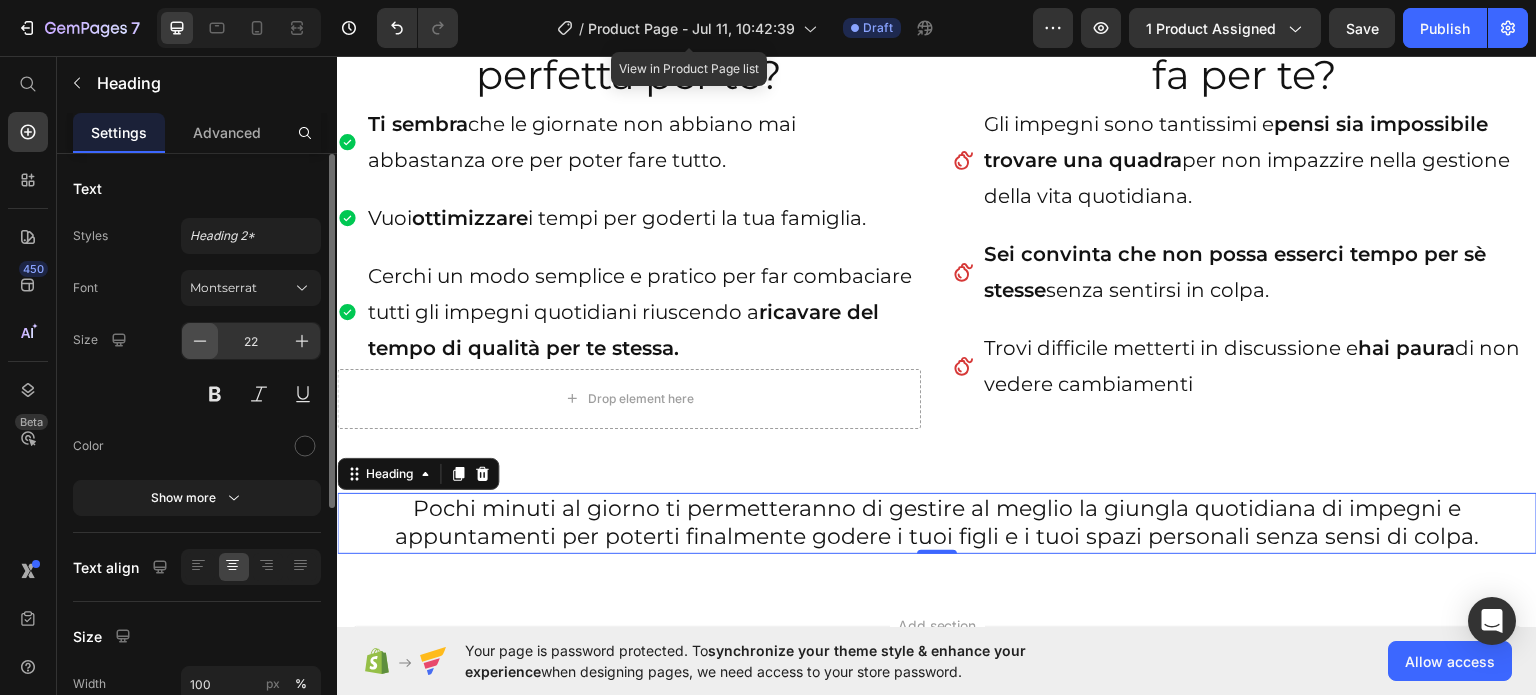 click 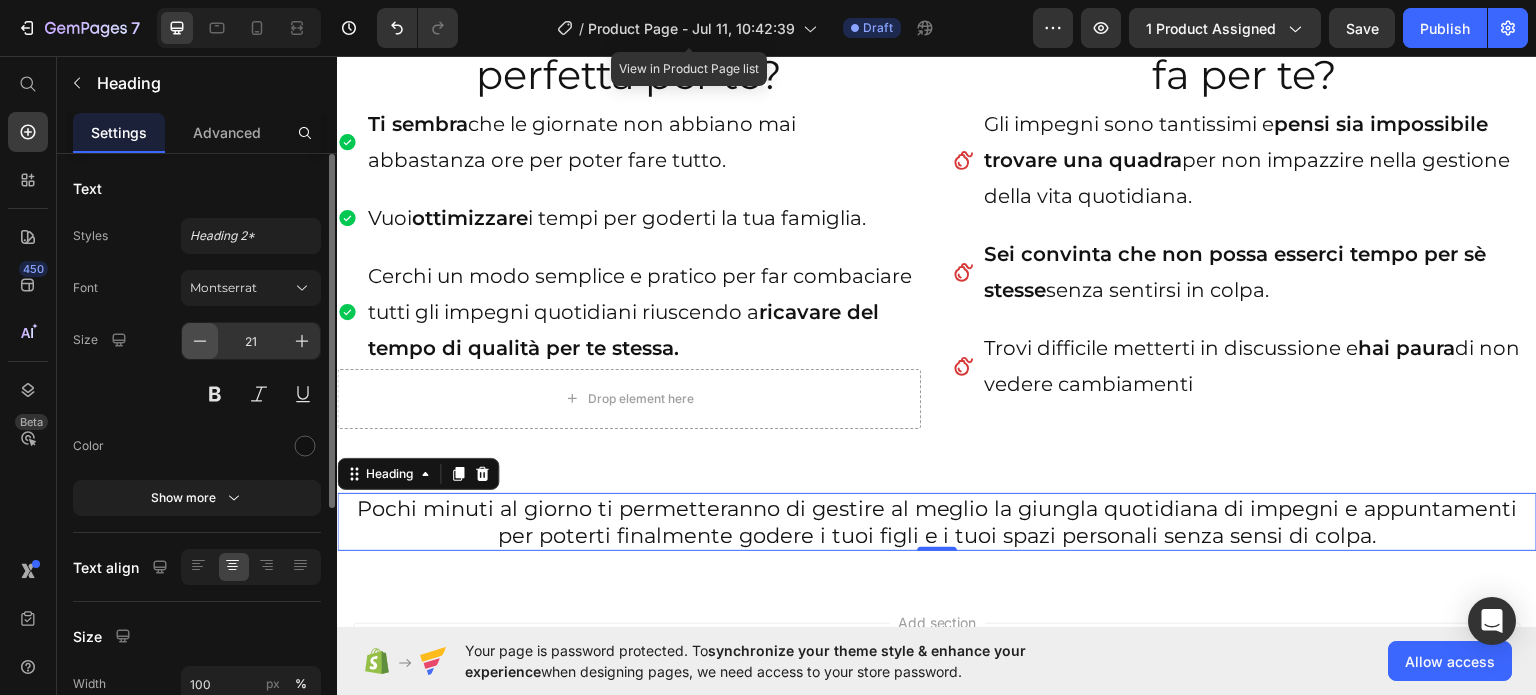 click 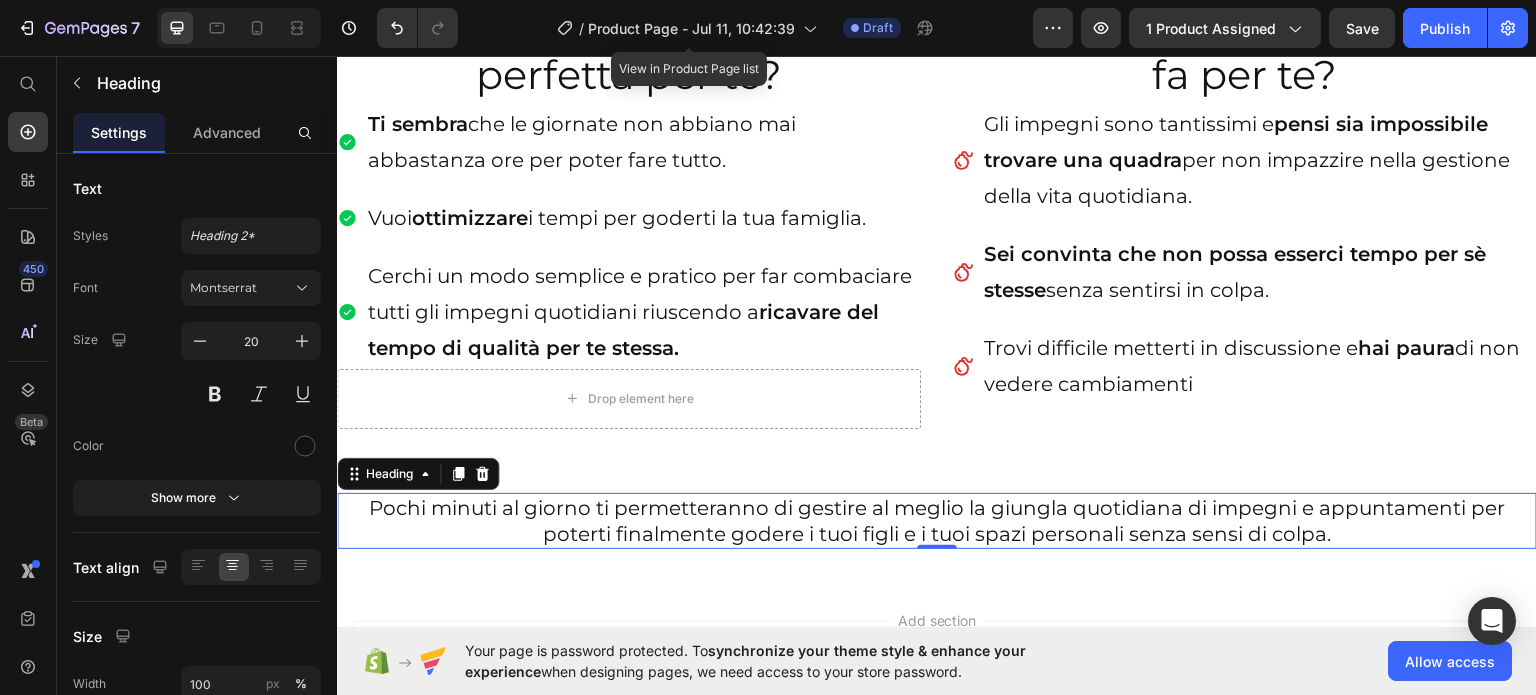 scroll, scrollTop: 1588, scrollLeft: 0, axis: vertical 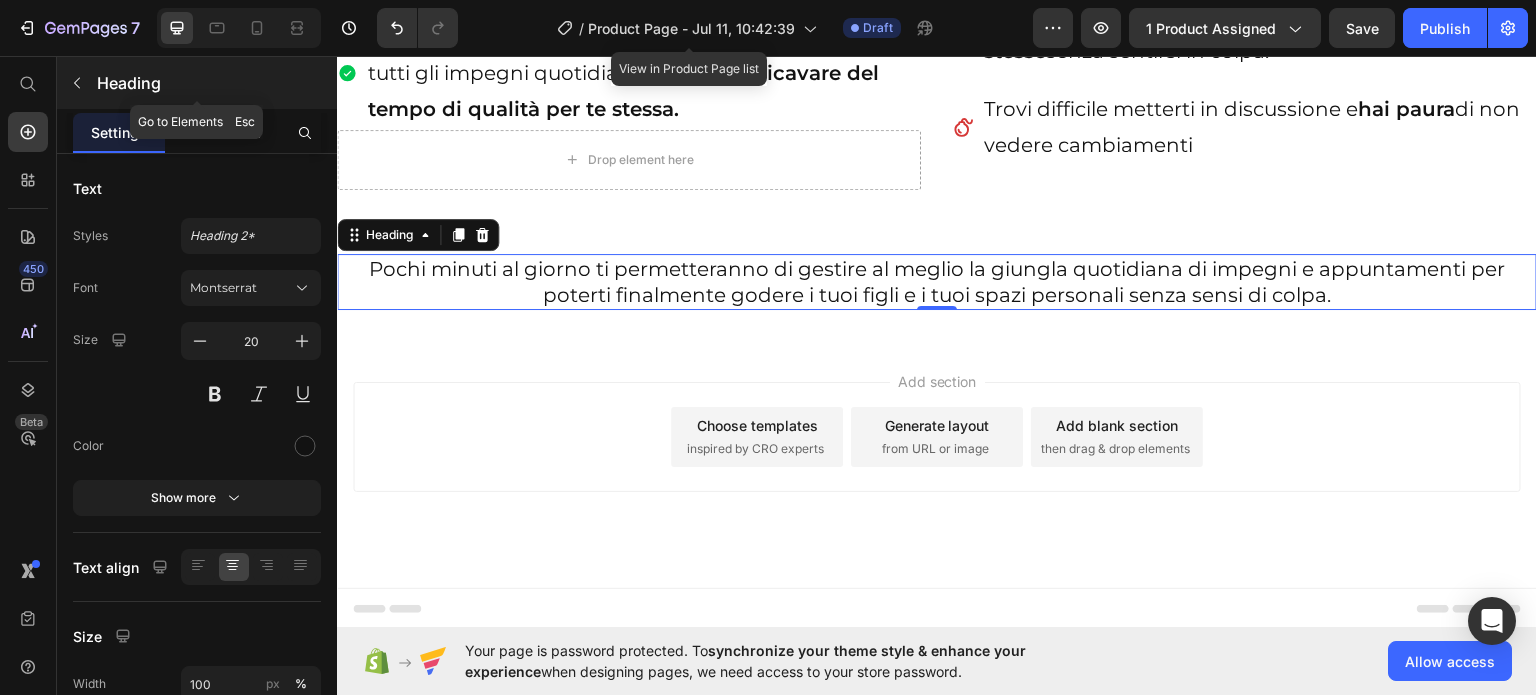 click 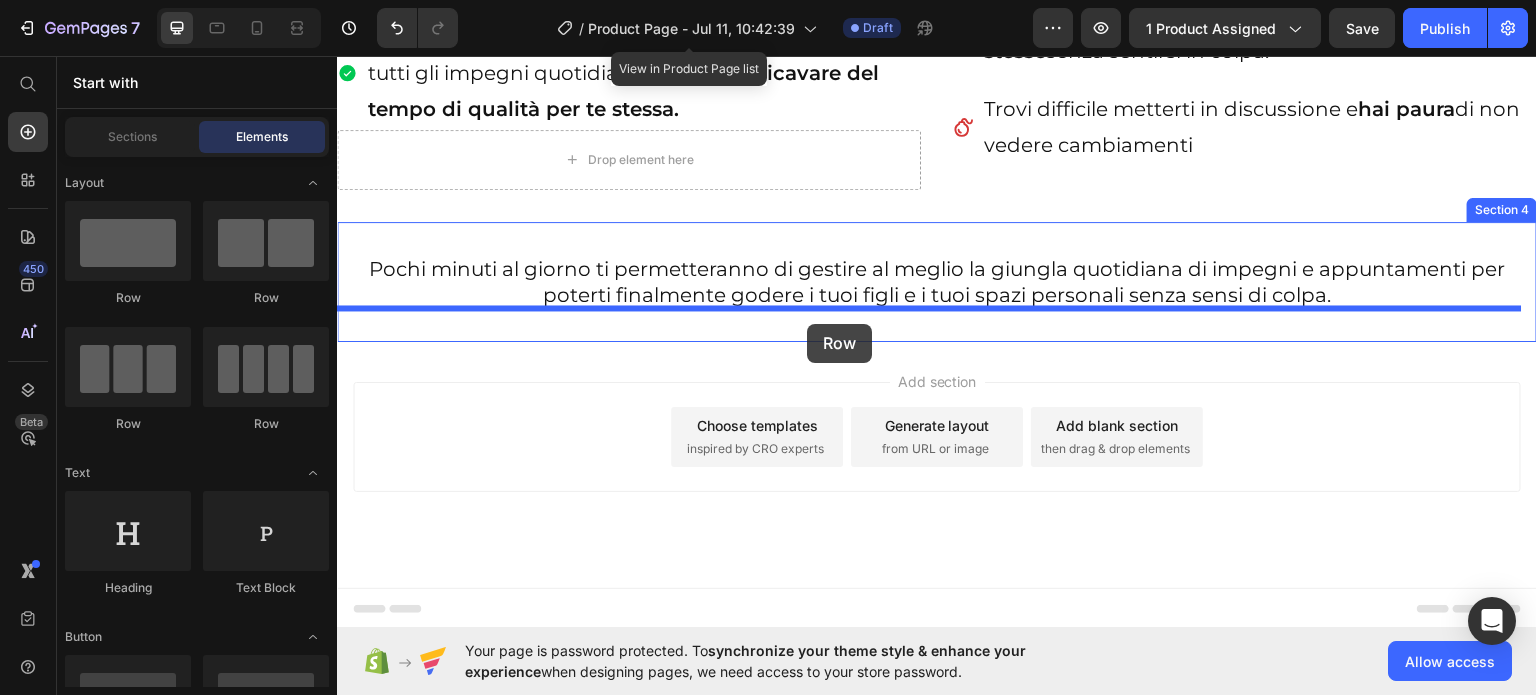 drag, startPoint x: 503, startPoint y: 310, endPoint x: 807, endPoint y: 323, distance: 304.27783 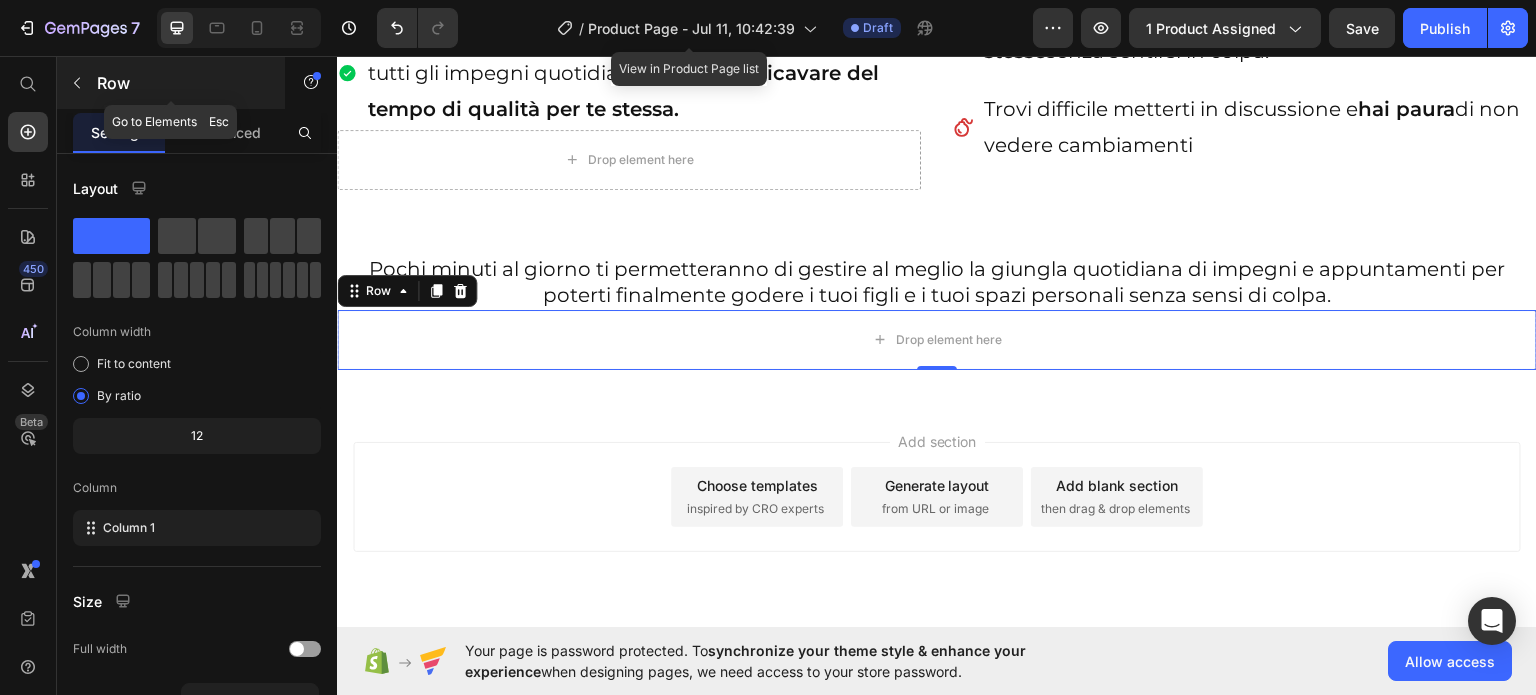 click 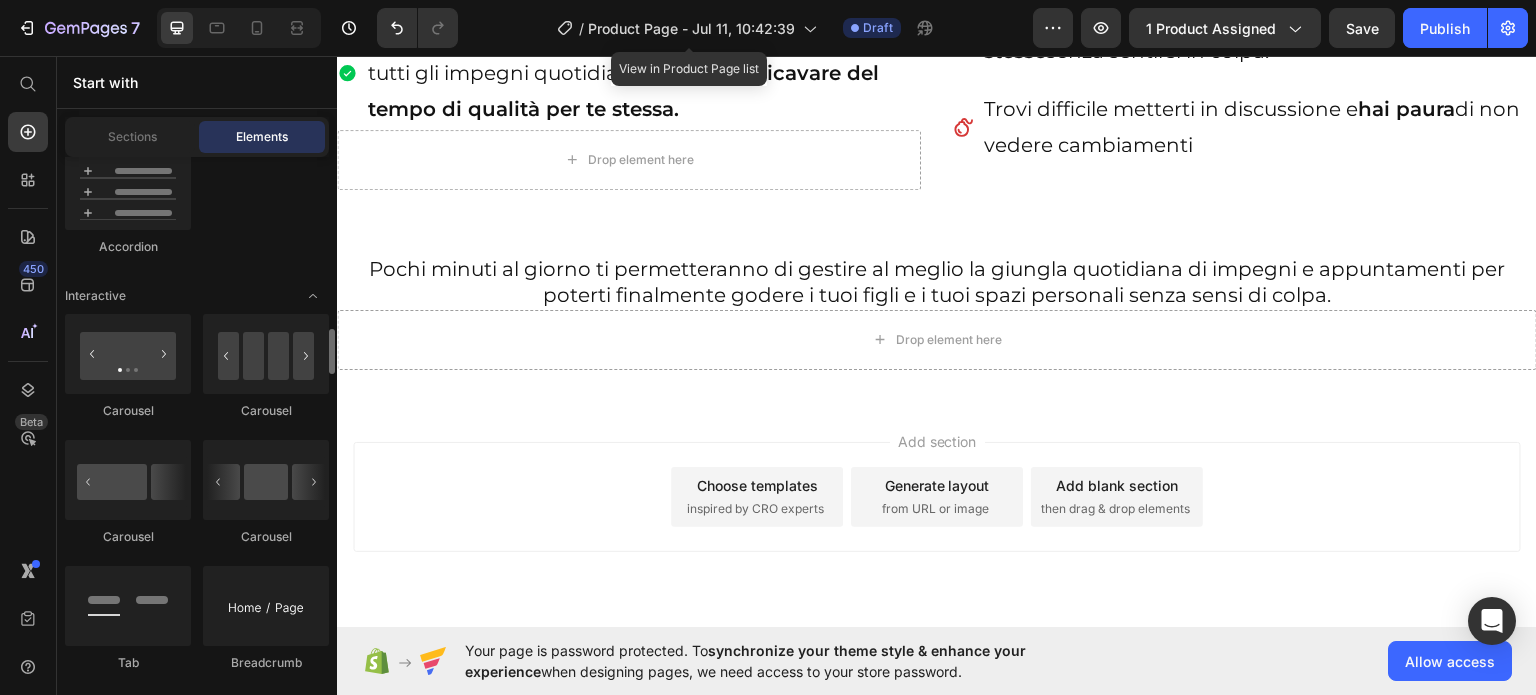 scroll, scrollTop: 2012, scrollLeft: 0, axis: vertical 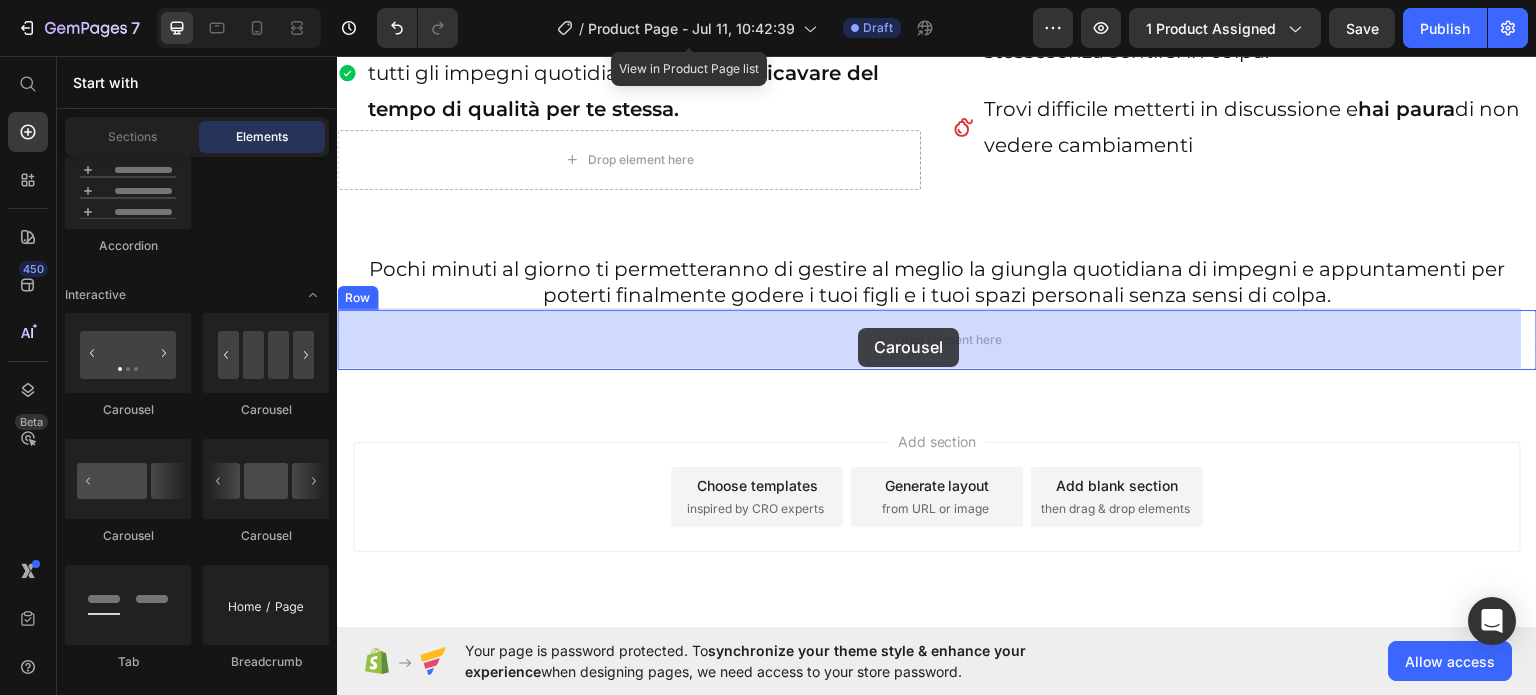 drag, startPoint x: 581, startPoint y: 531, endPoint x: 858, endPoint y: 327, distance: 344.0131 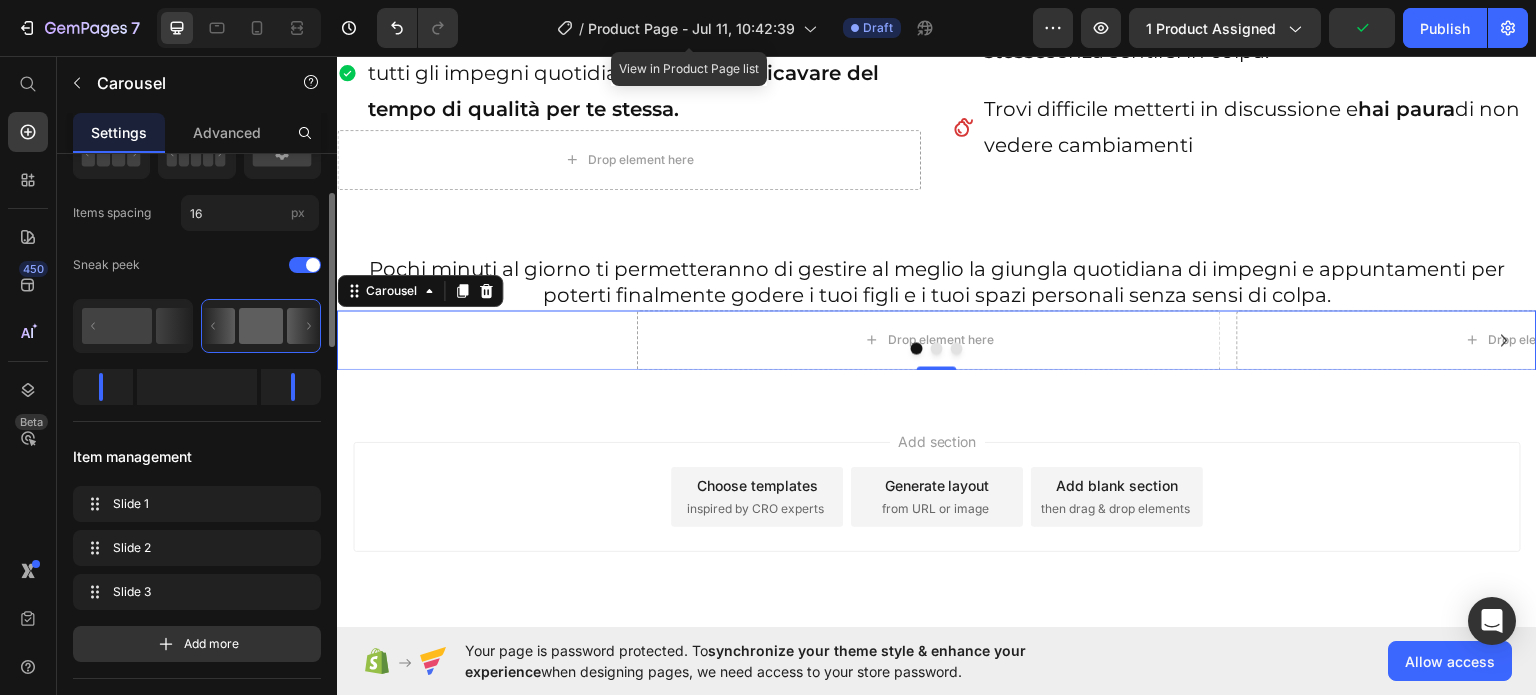 scroll, scrollTop: 196, scrollLeft: 0, axis: vertical 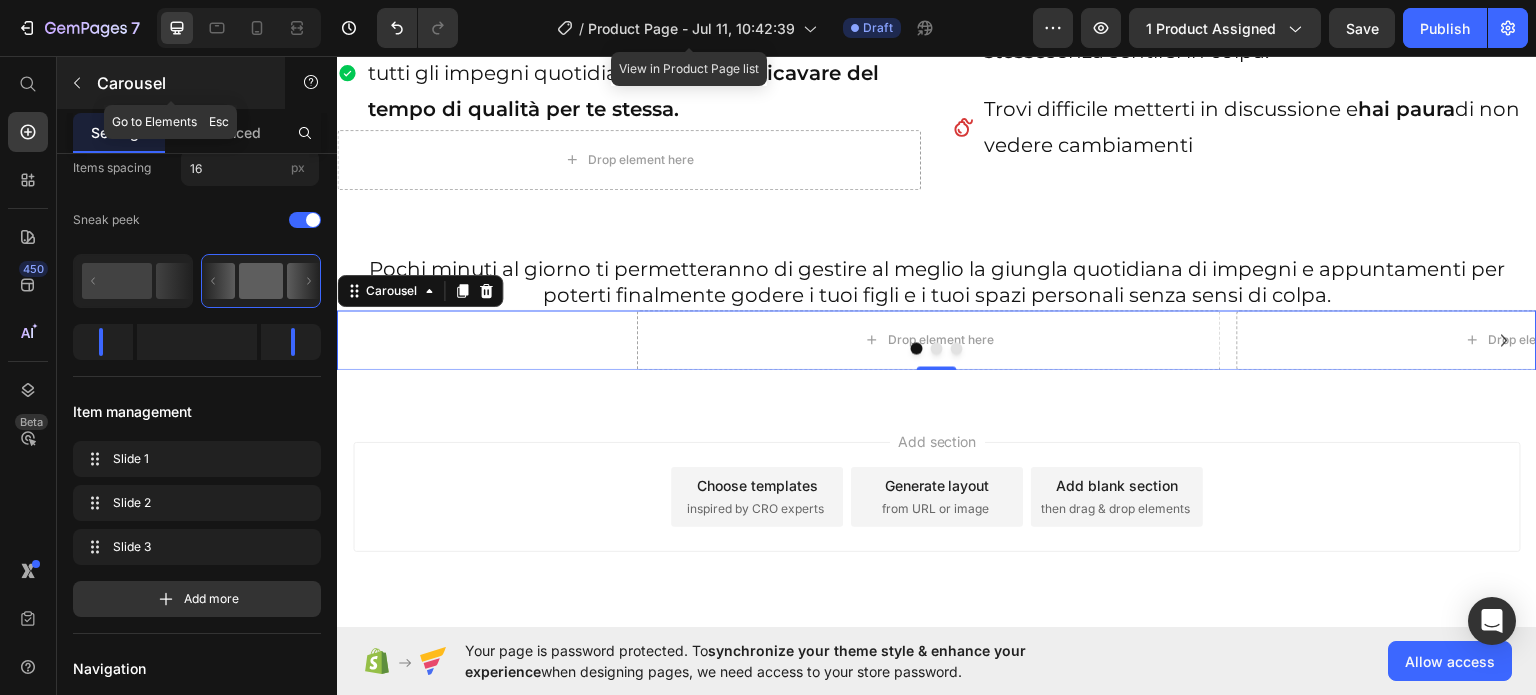 click on "Carousel" at bounding box center (182, 83) 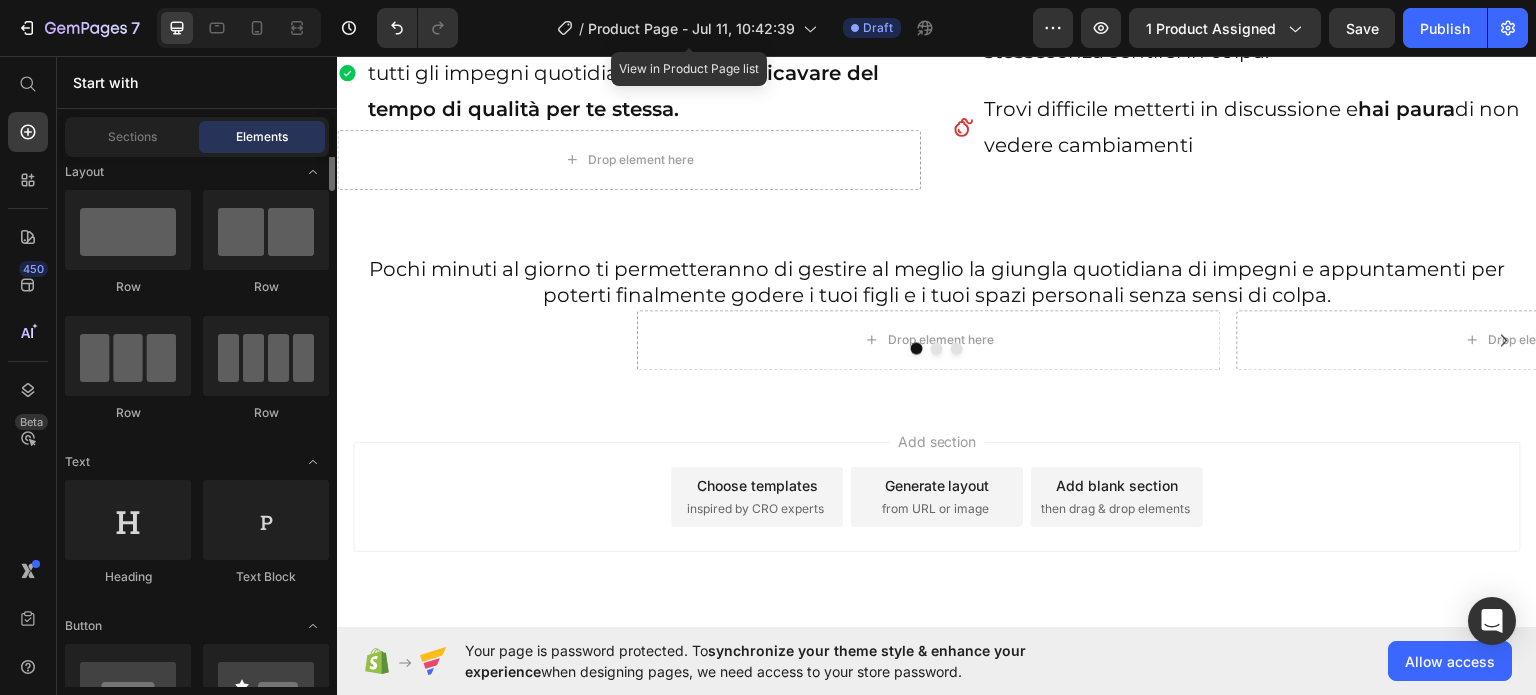scroll, scrollTop: 0, scrollLeft: 0, axis: both 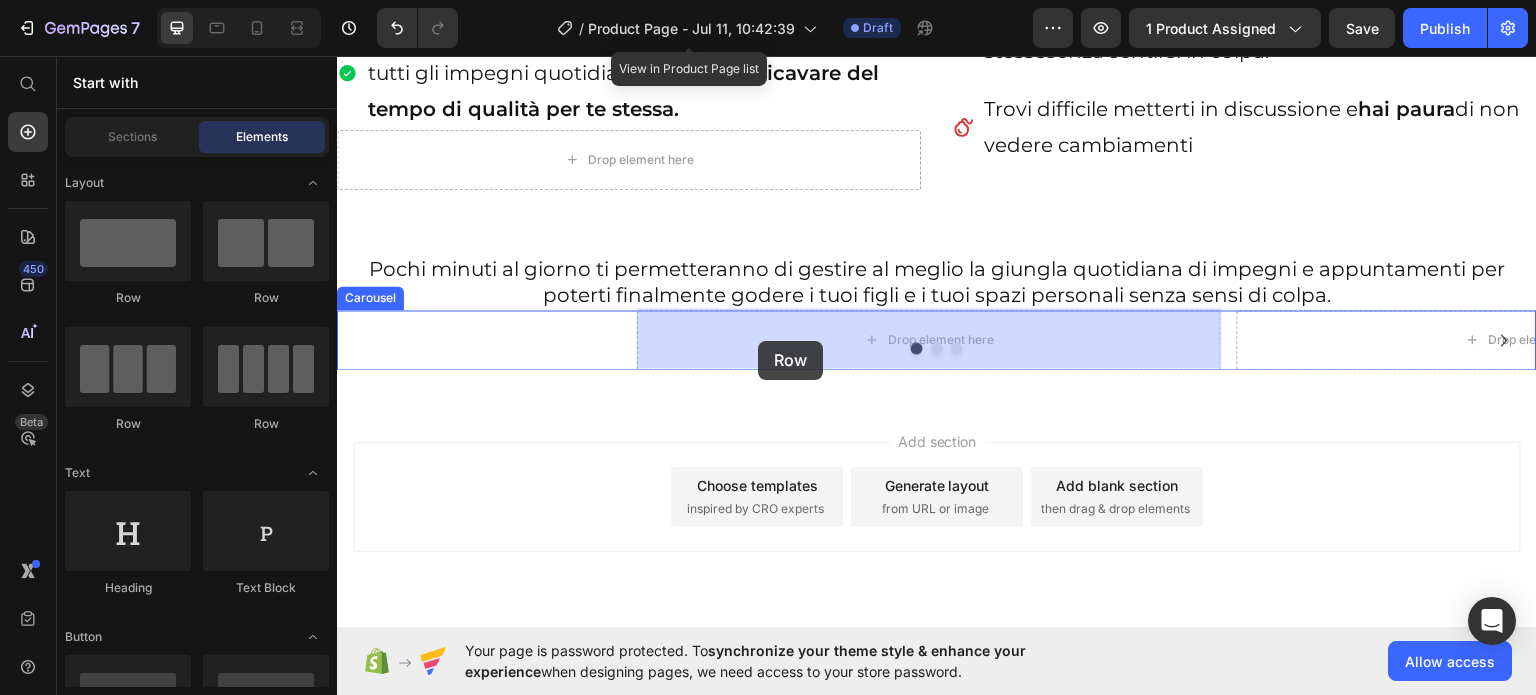 drag, startPoint x: 482, startPoint y: 287, endPoint x: 758, endPoint y: 340, distance: 281.0427 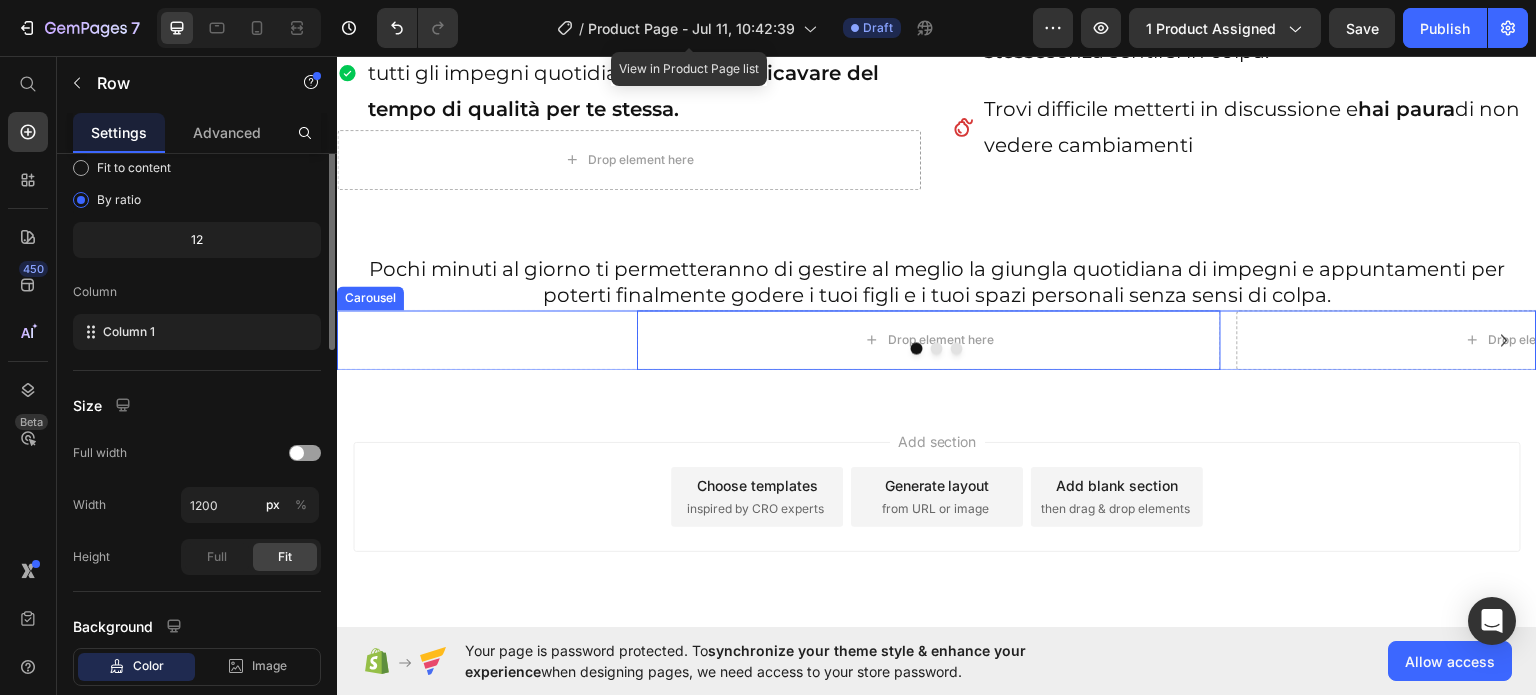 scroll, scrollTop: 0, scrollLeft: 0, axis: both 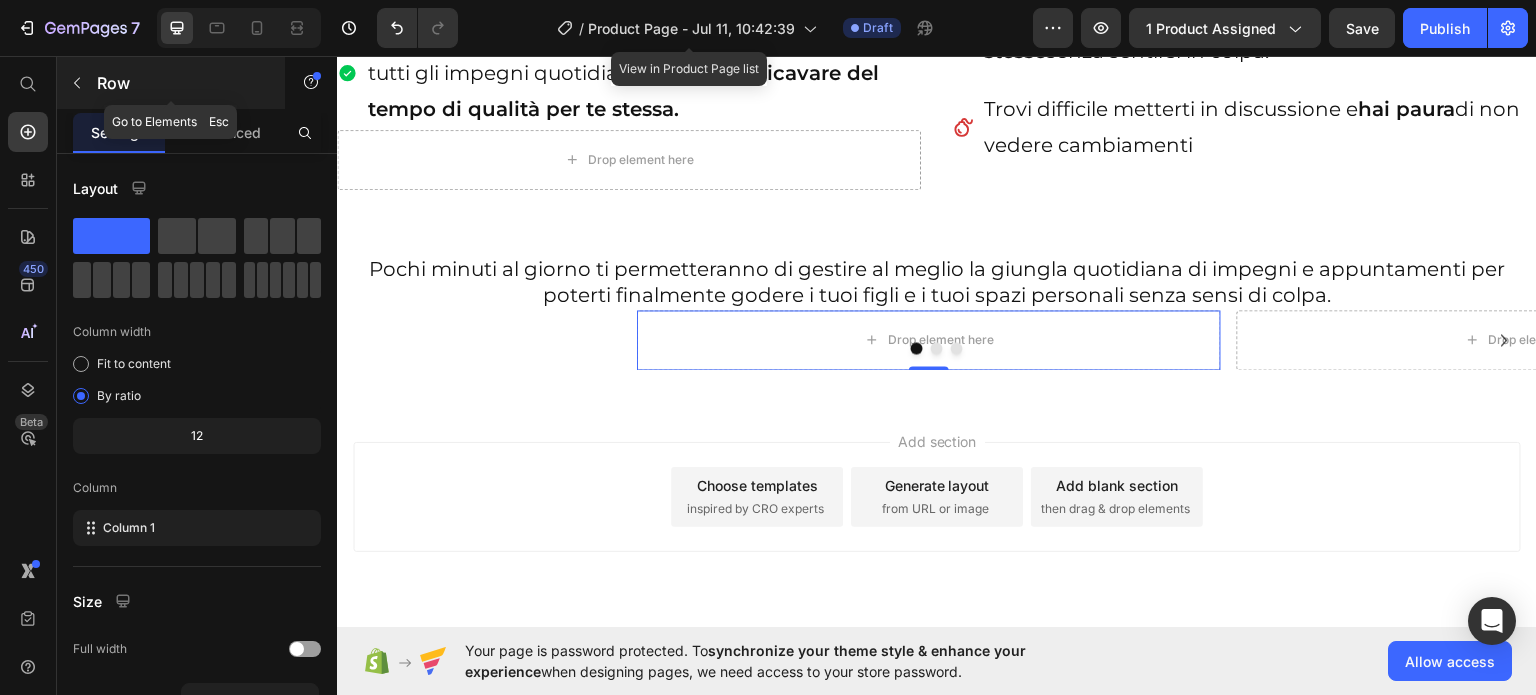 click on "Row" at bounding box center (182, 83) 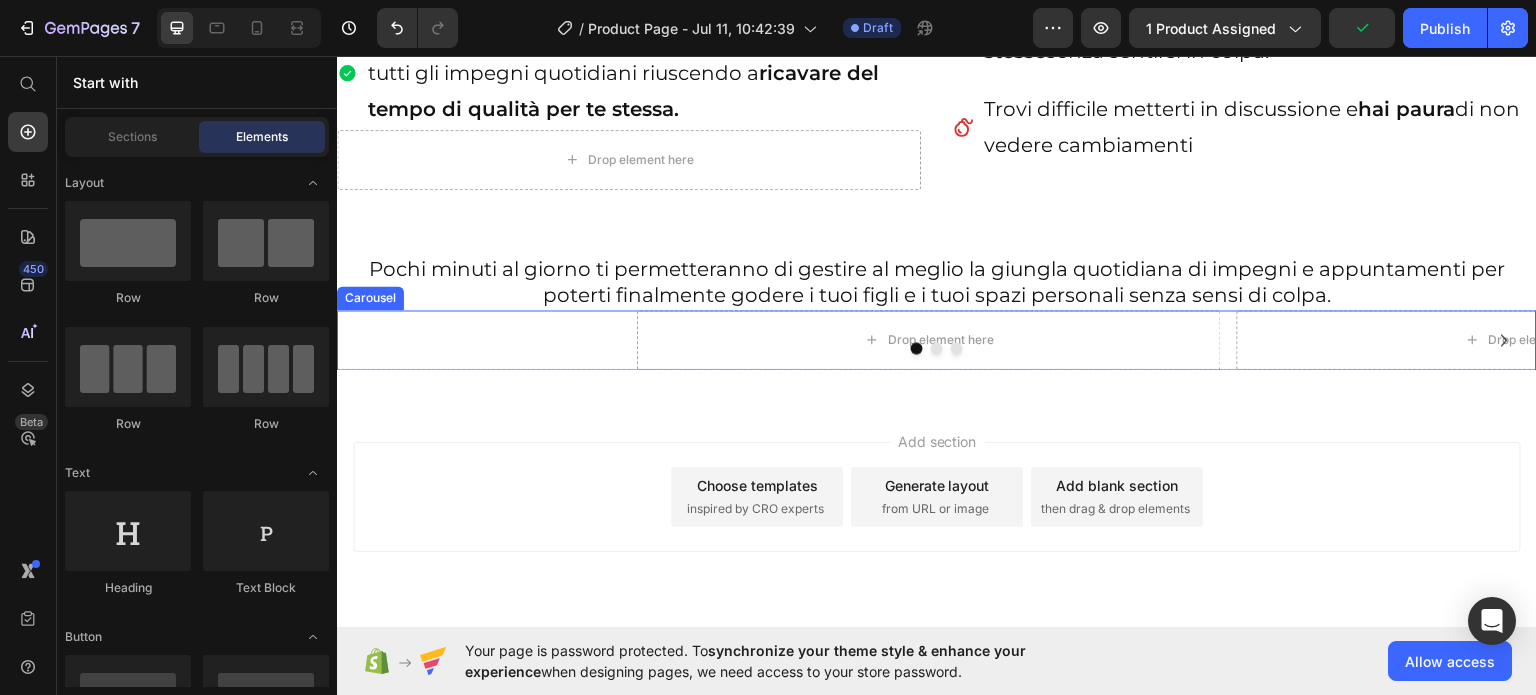 click at bounding box center (937, 347) 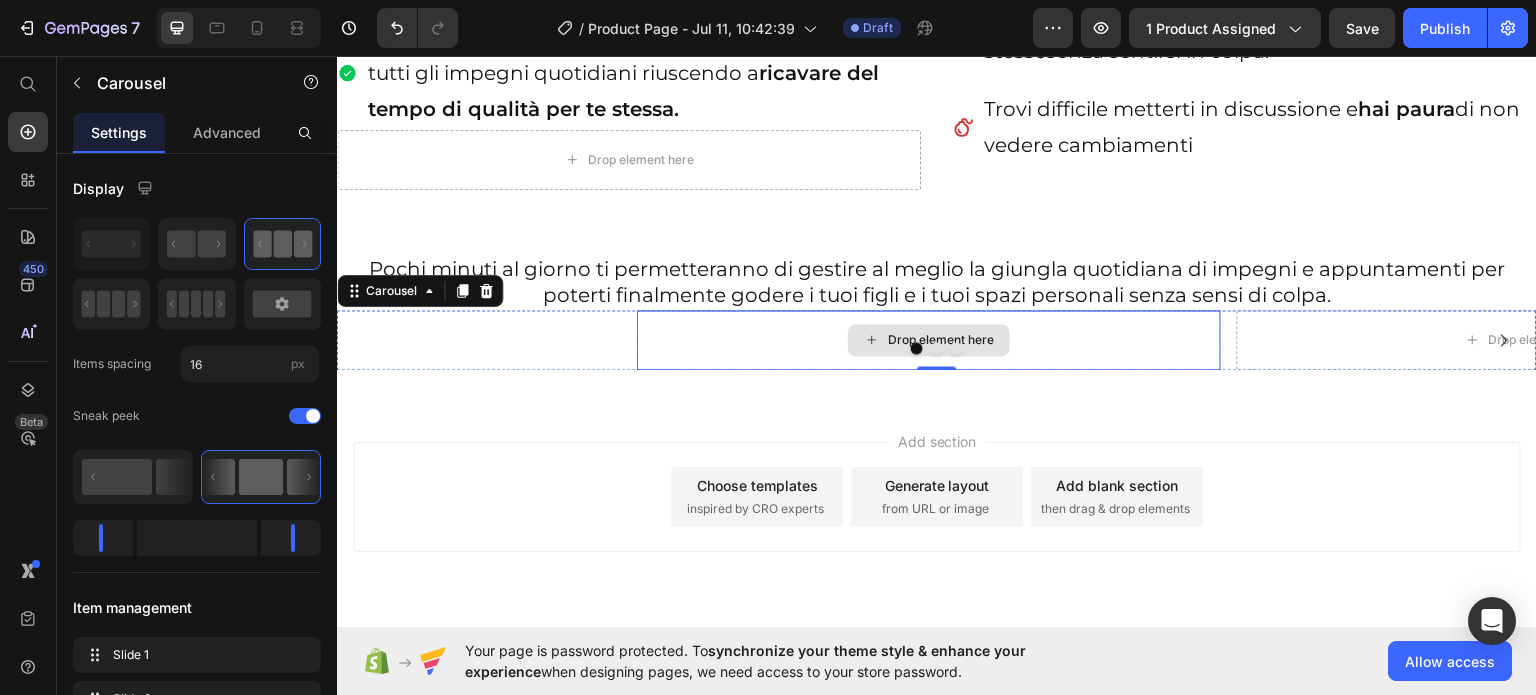 click on "Drop element here" at bounding box center [929, 339] 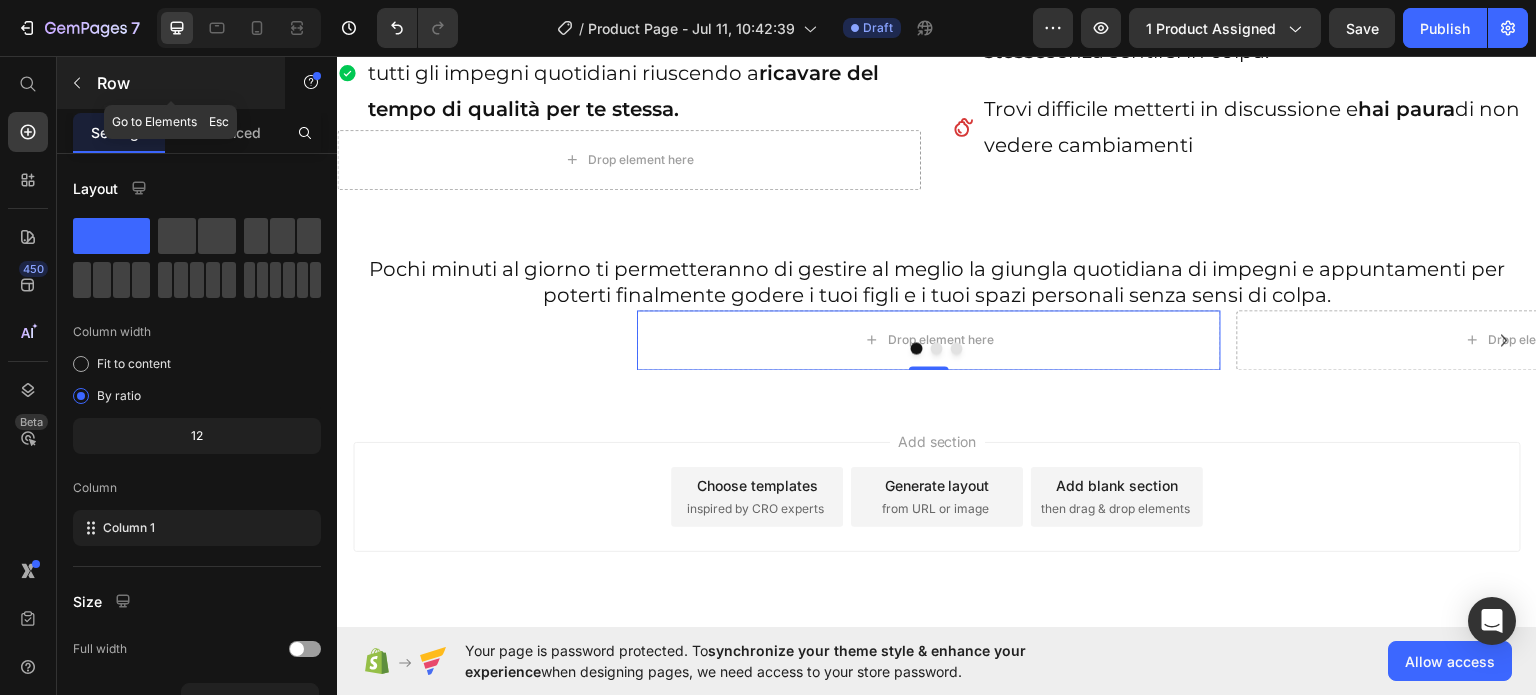 click 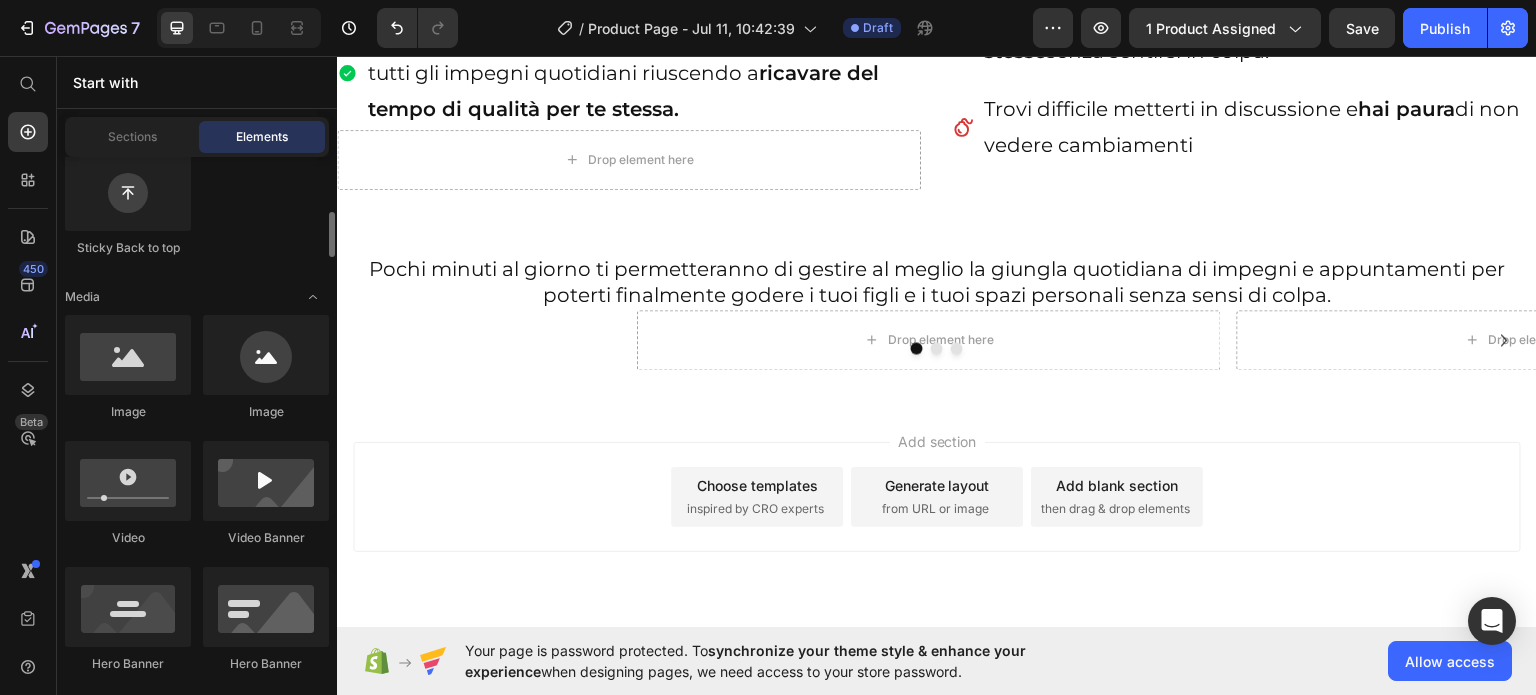 scroll, scrollTop: 631, scrollLeft: 0, axis: vertical 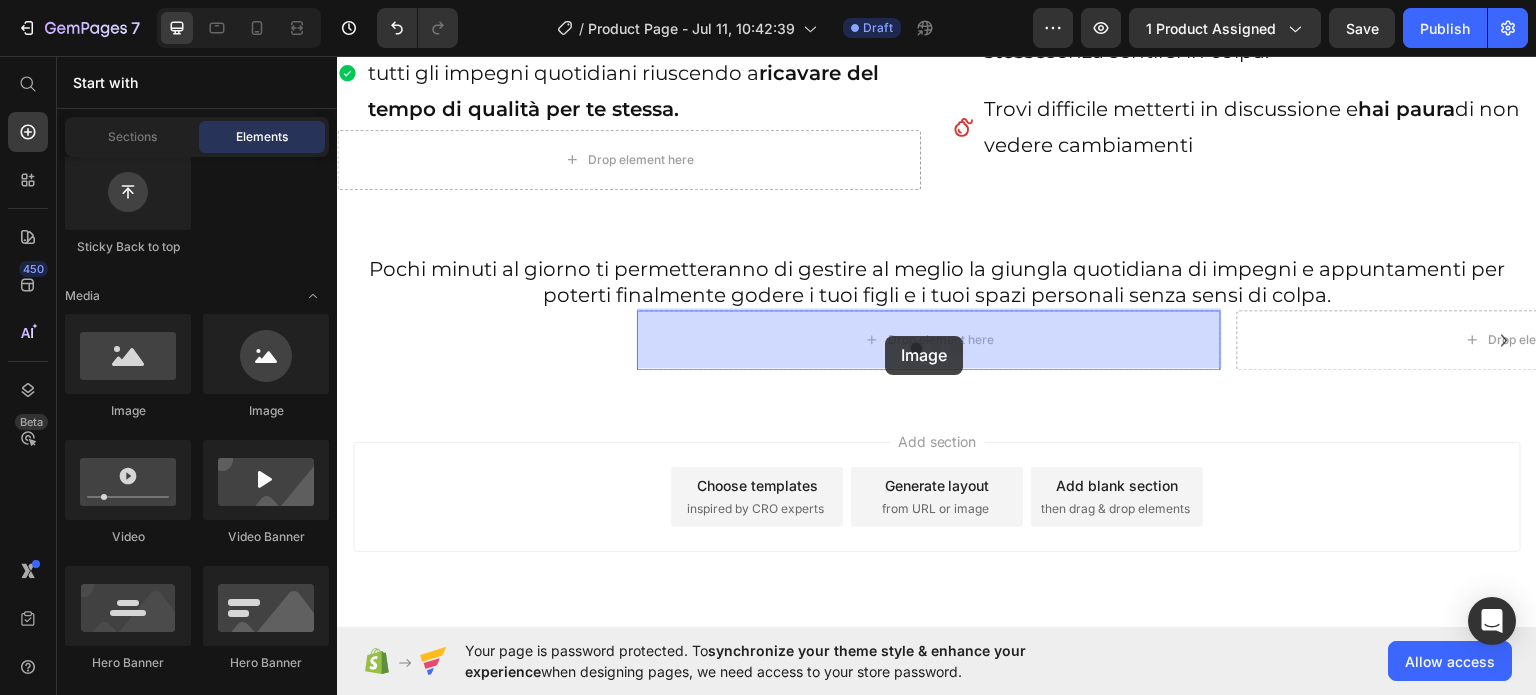 drag, startPoint x: 469, startPoint y: 433, endPoint x: 885, endPoint y: 335, distance: 427.38742 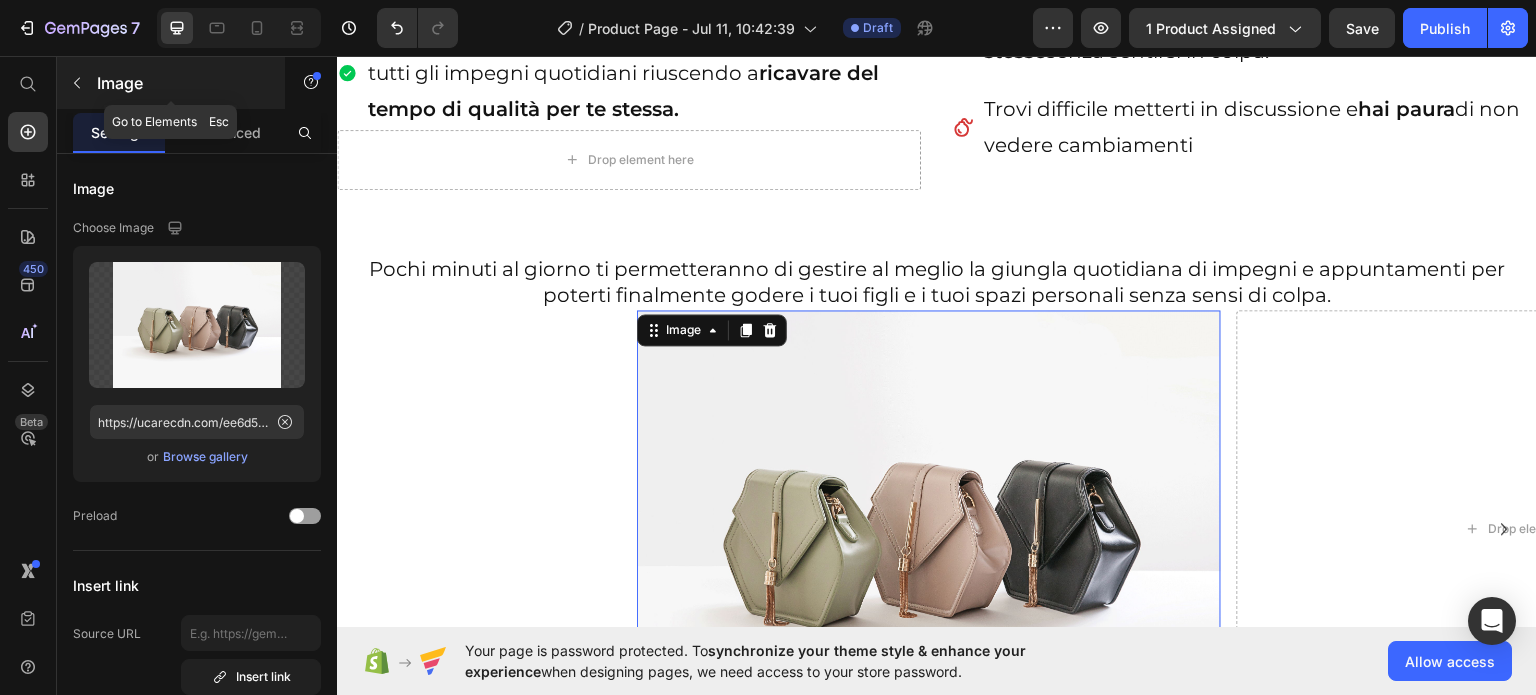 click at bounding box center (77, 83) 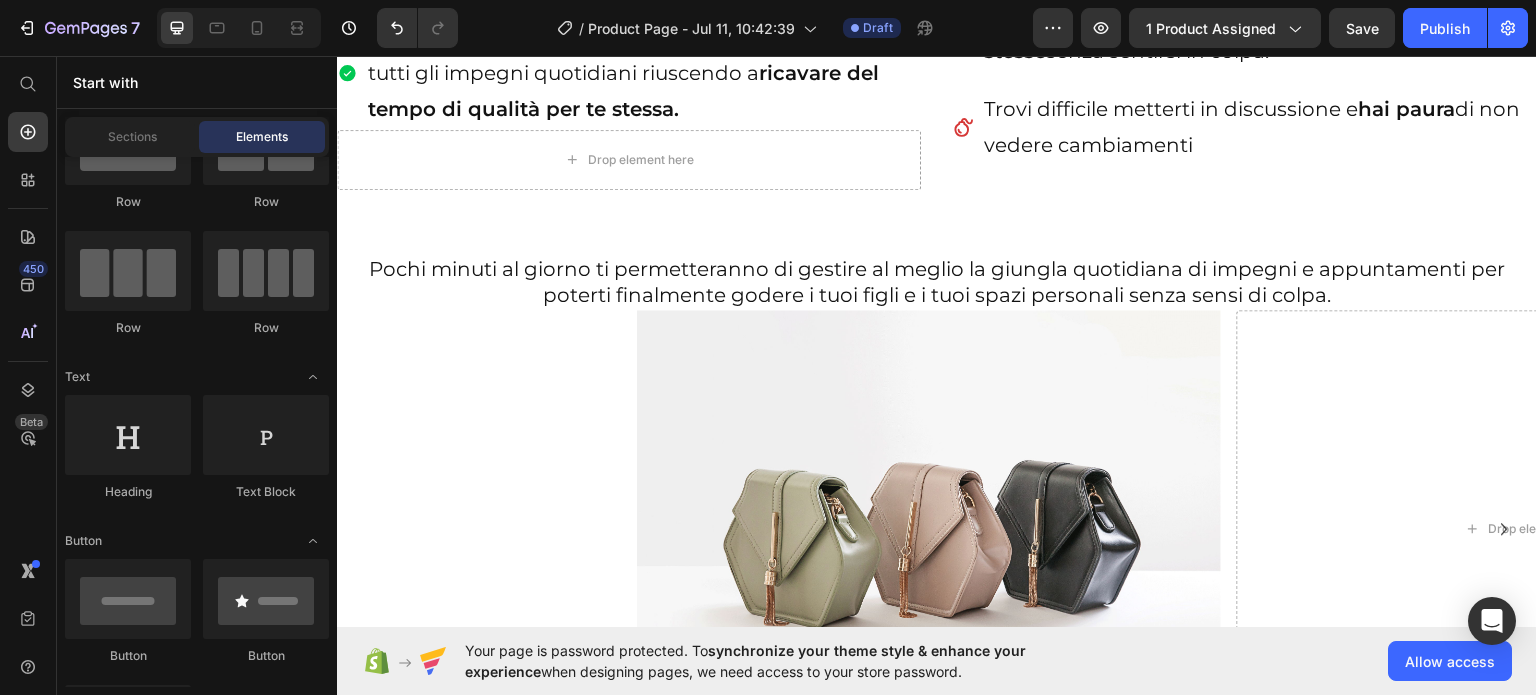 scroll, scrollTop: 0, scrollLeft: 0, axis: both 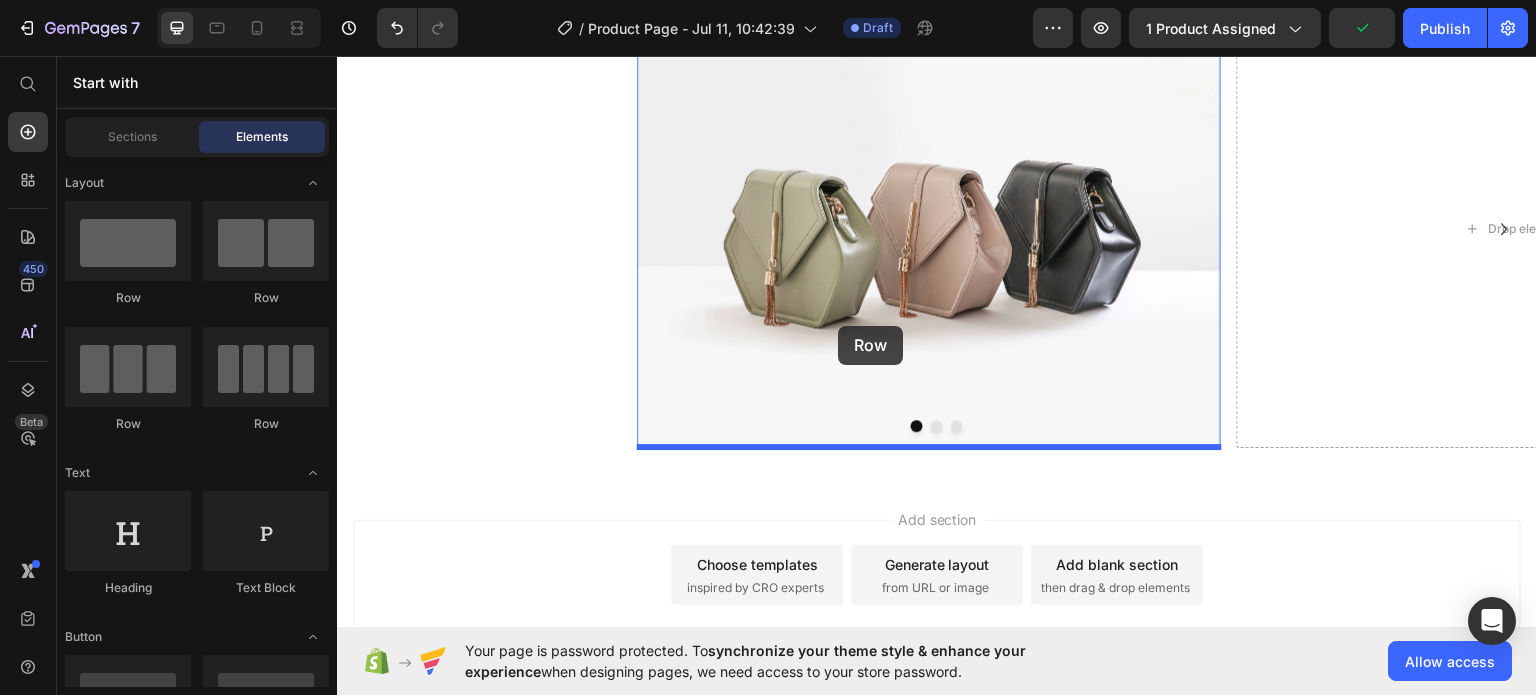 drag, startPoint x: 479, startPoint y: 315, endPoint x: 838, endPoint y: 325, distance: 359.13925 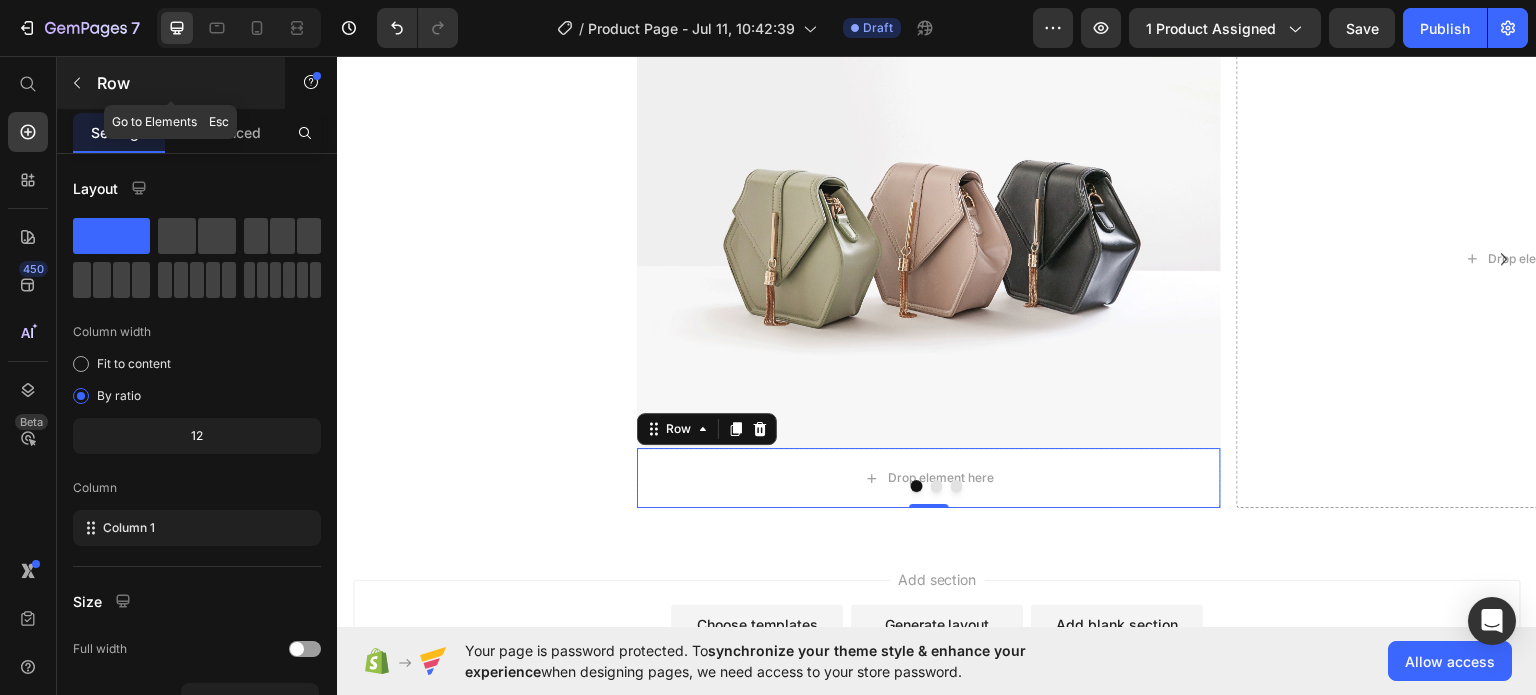 click 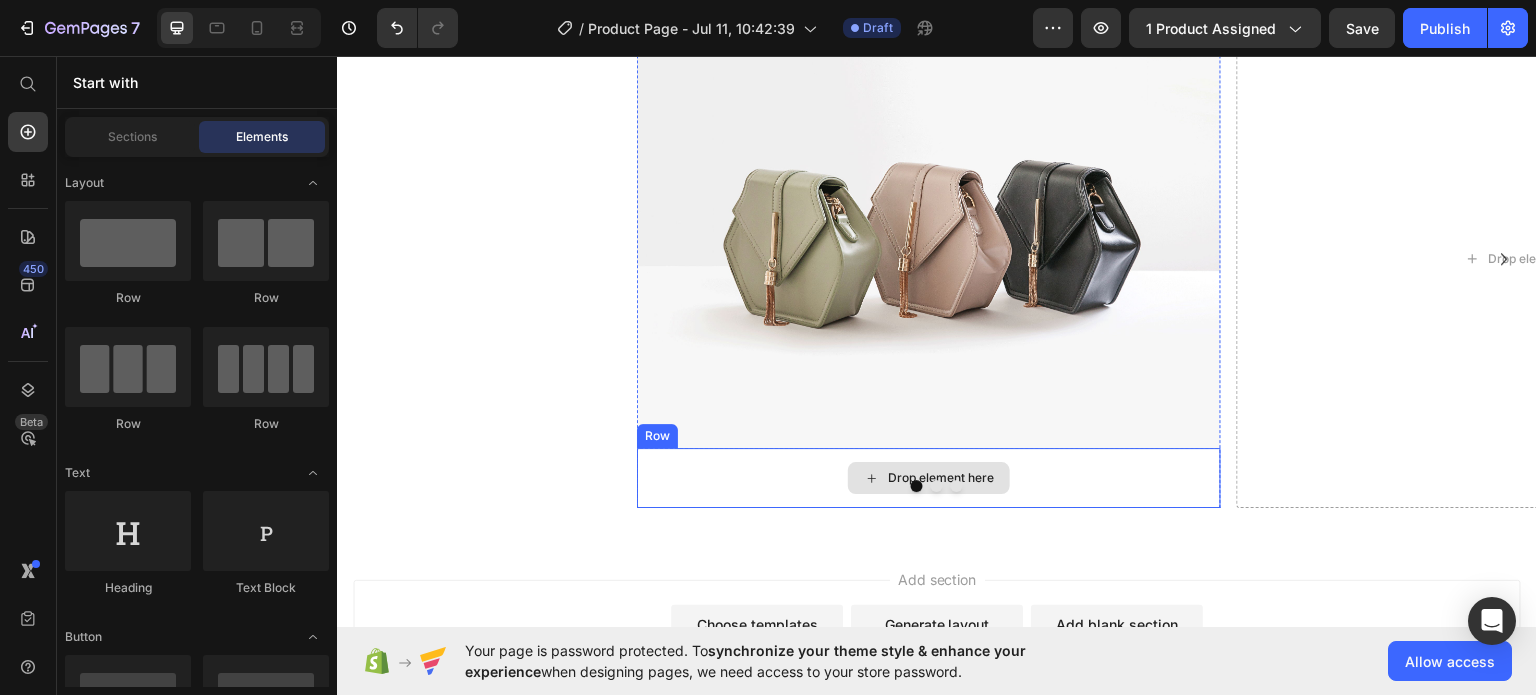 click on "Drop element here" at bounding box center (929, 477) 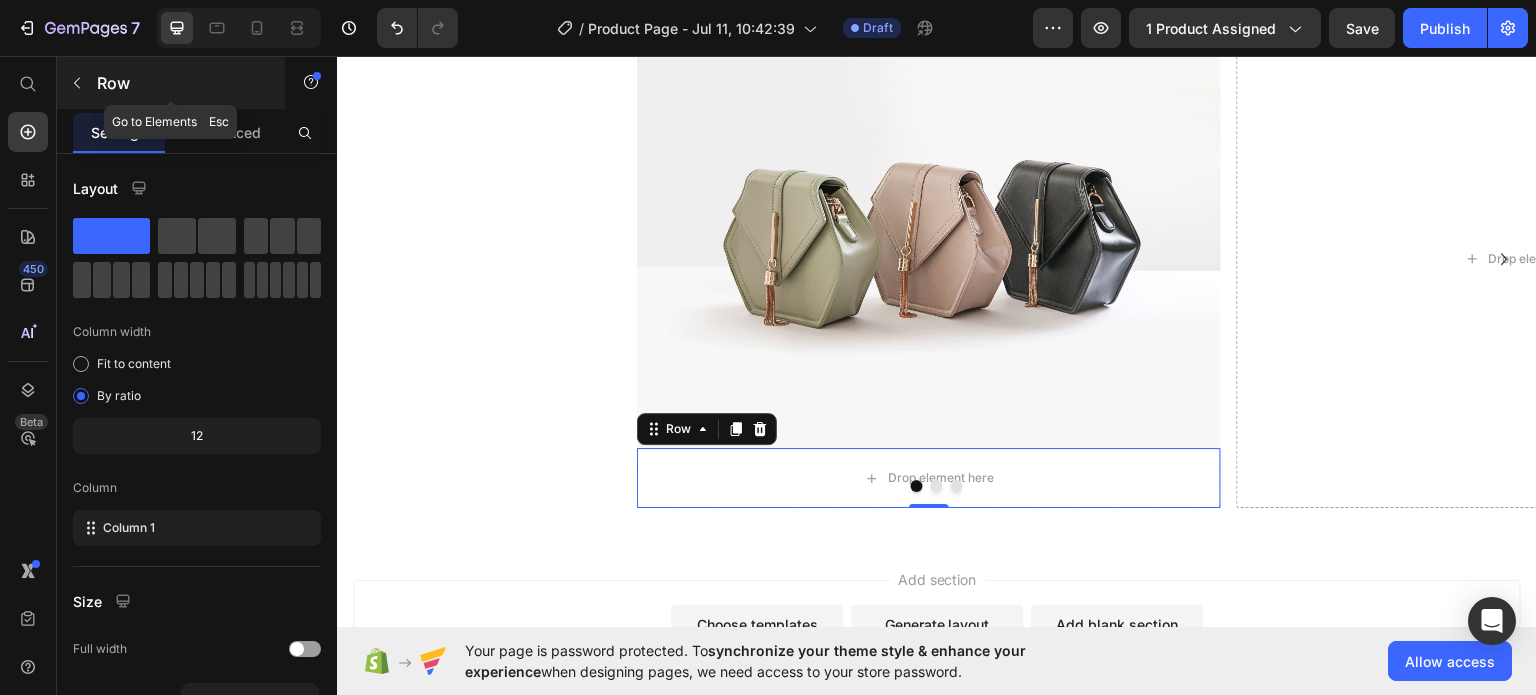 click at bounding box center (77, 83) 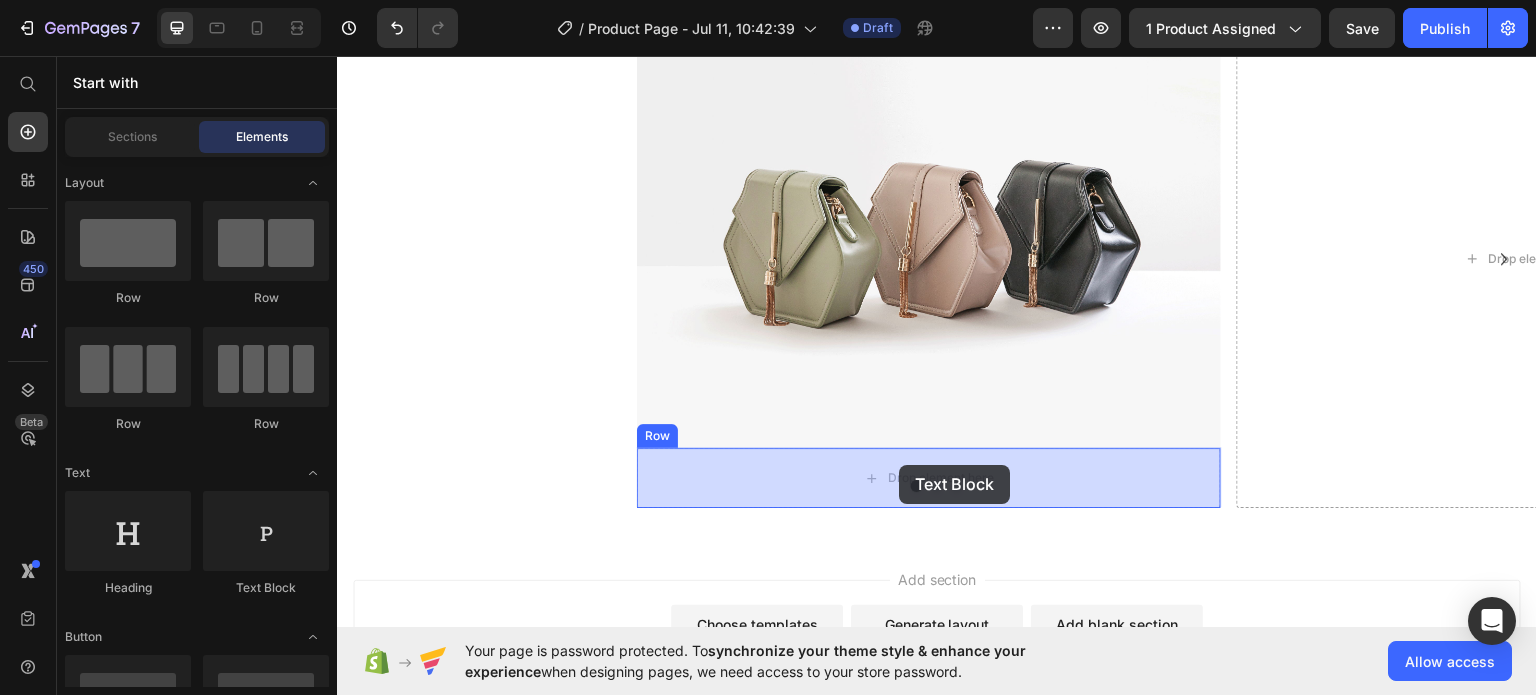 drag, startPoint x: 572, startPoint y: 593, endPoint x: 899, endPoint y: 464, distance: 351.52524 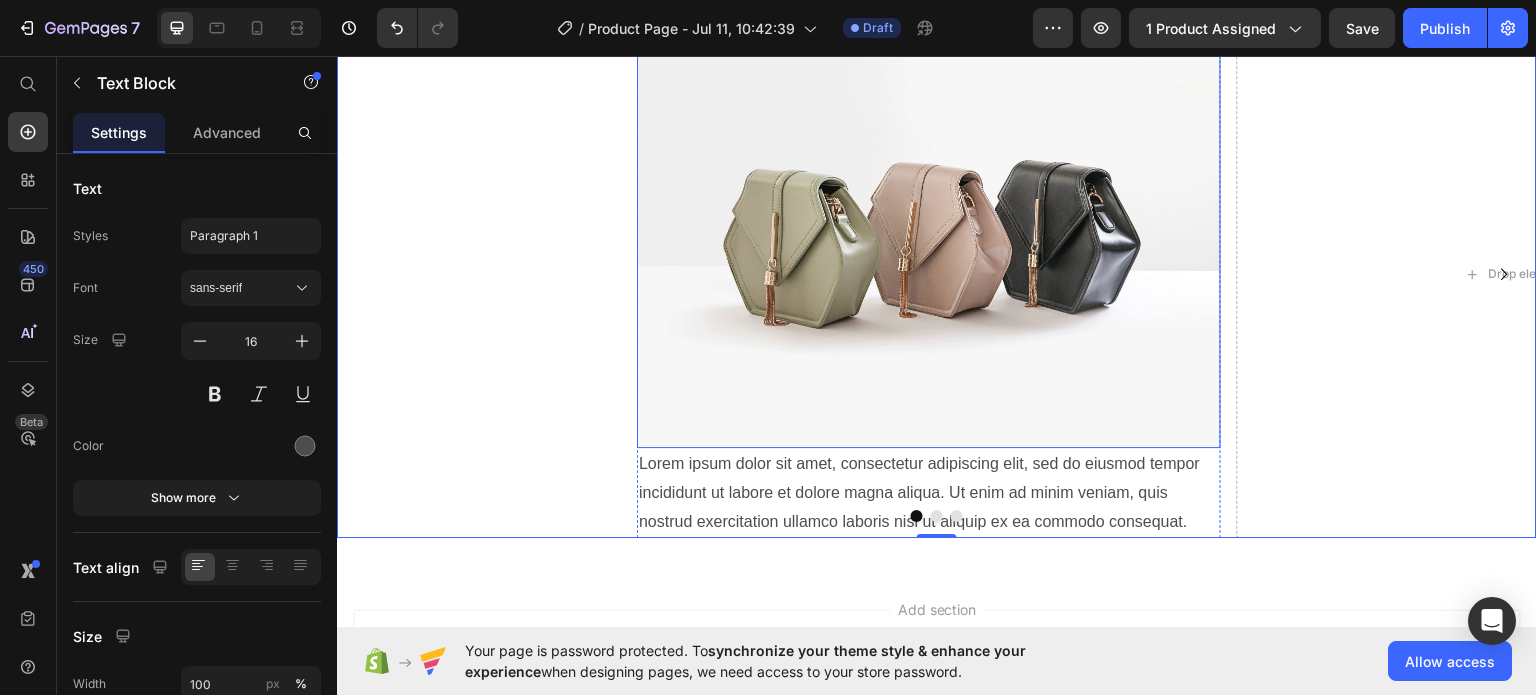 drag, startPoint x: 1192, startPoint y: 511, endPoint x: 878, endPoint y: 423, distance: 326.09814 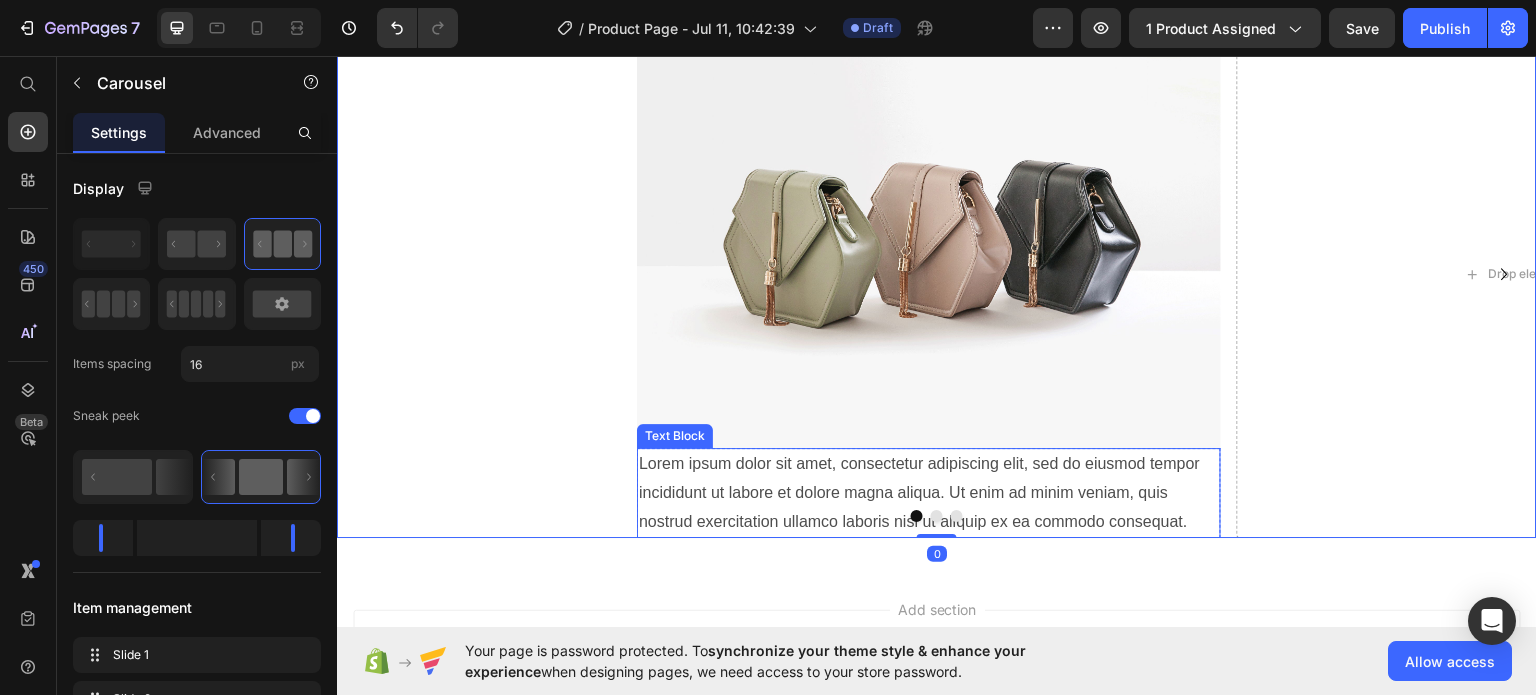 click on "Lorem ipsum dolor sit amet, consectetur adipiscing elit, sed do eiusmod tempor incididunt ut labore et dolore magna aliqua. Ut enim ad minim veniam, quis nostrud exercitation ullamco laboris nisi ut aliquip ex ea commodo consequat." at bounding box center [929, 492] 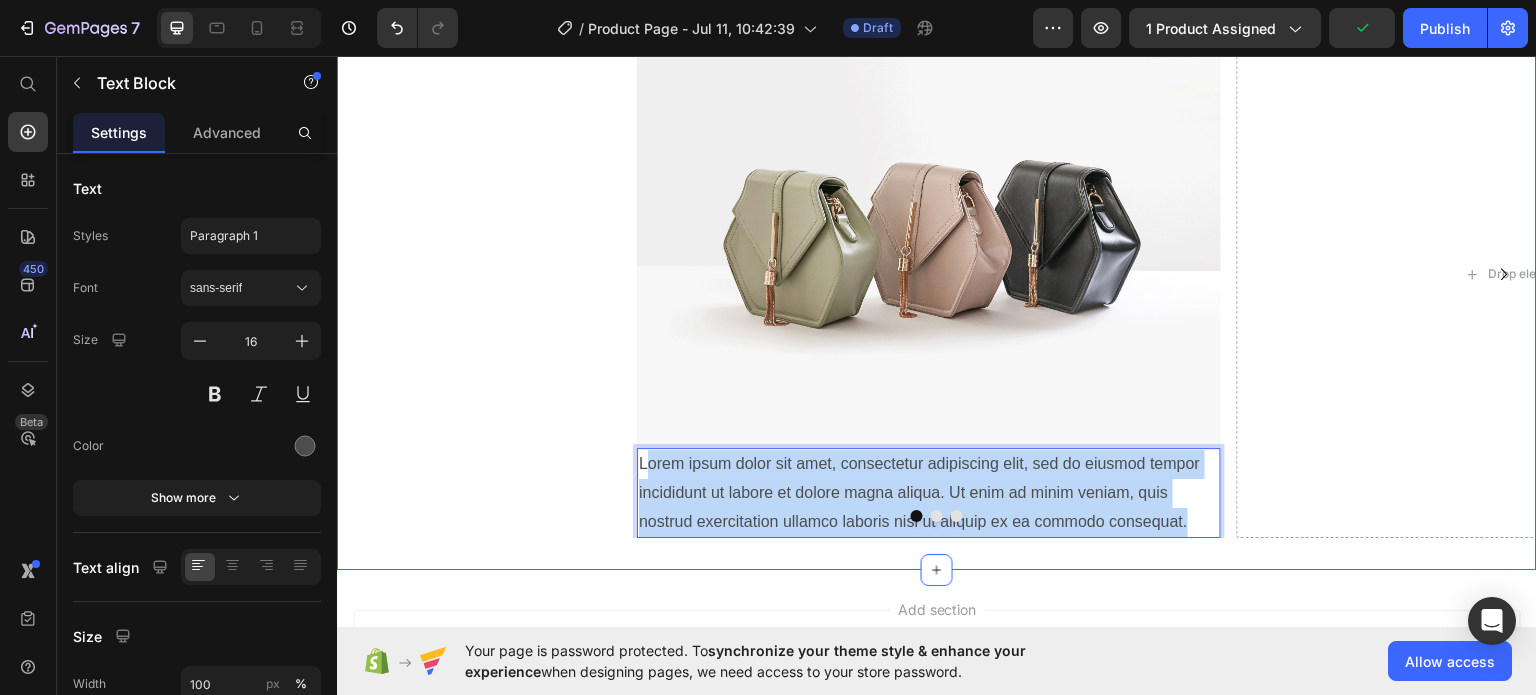 drag, startPoint x: 645, startPoint y: 460, endPoint x: 1169, endPoint y: 542, distance: 530.3772 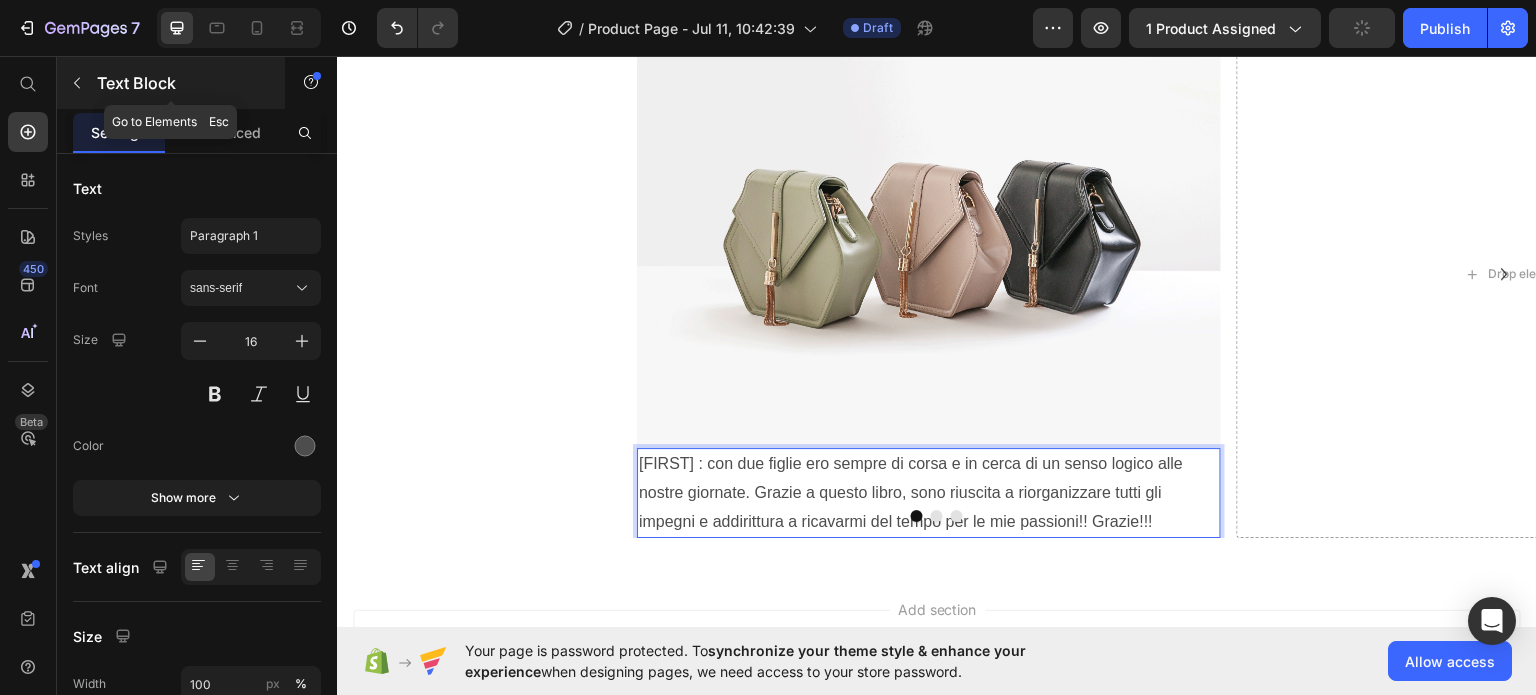 click 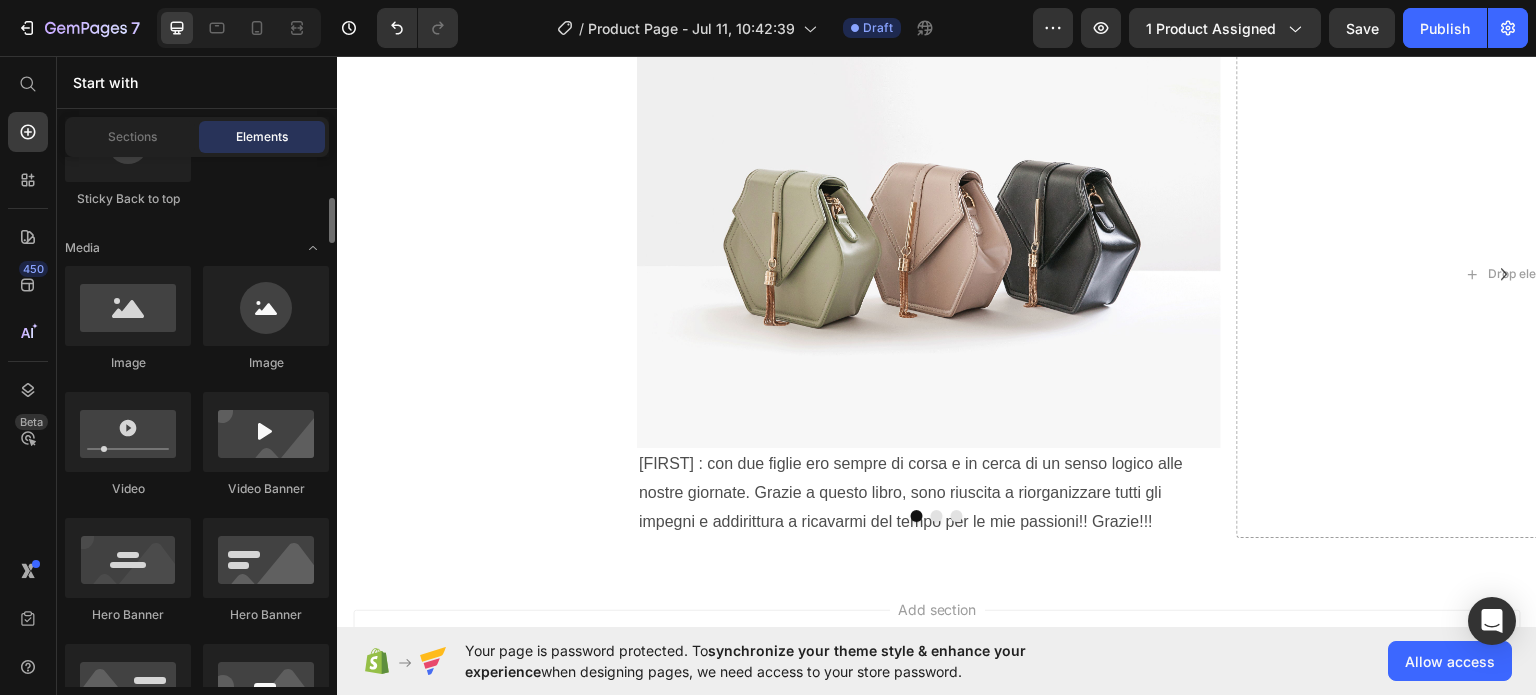 scroll, scrollTop: 680, scrollLeft: 0, axis: vertical 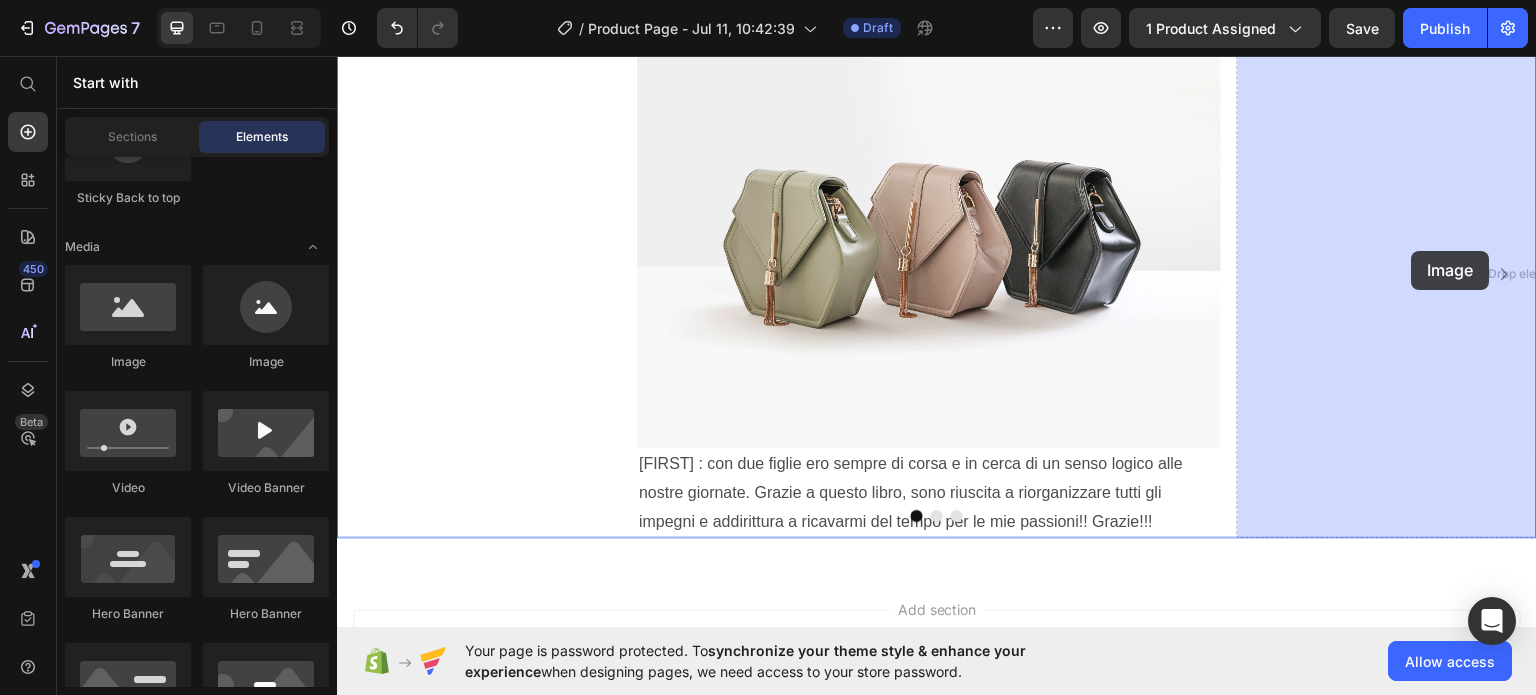 drag, startPoint x: 507, startPoint y: 358, endPoint x: 1412, endPoint y: 250, distance: 911.42145 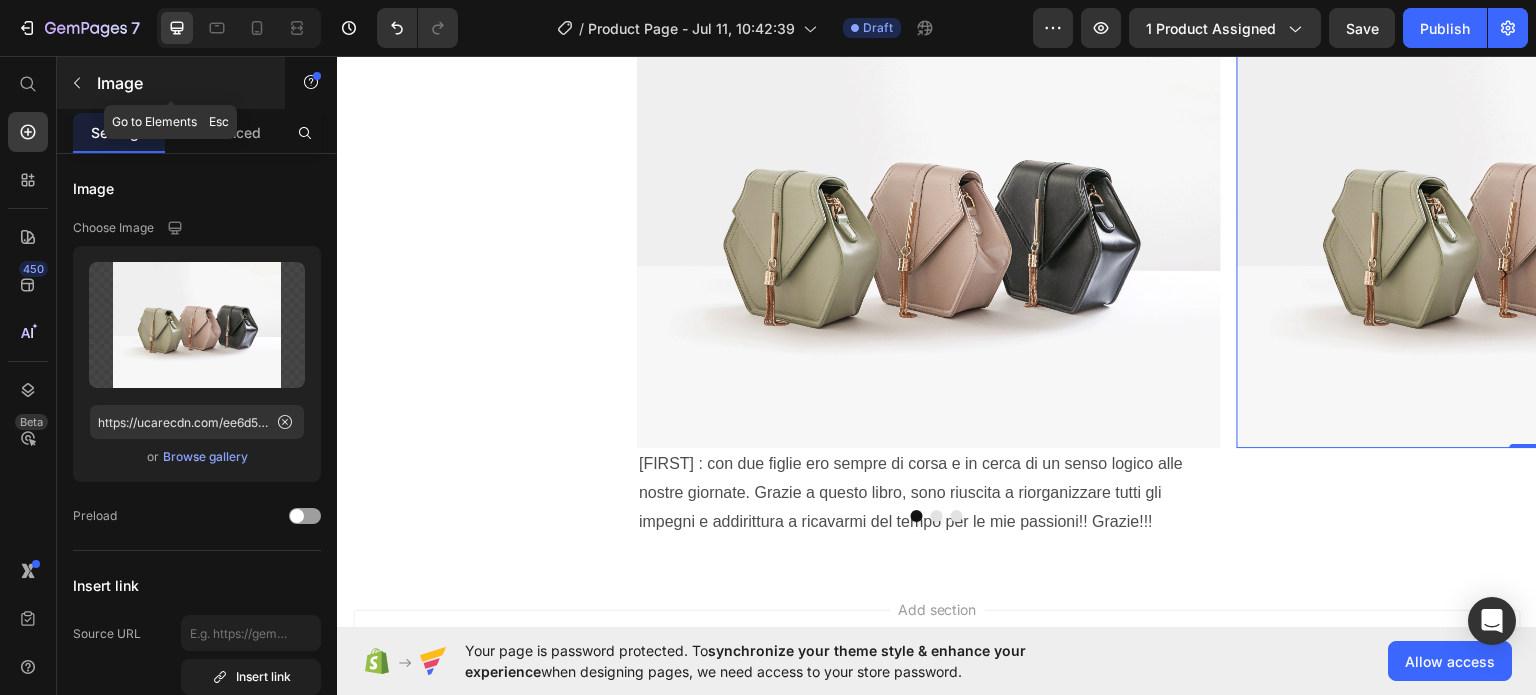 click 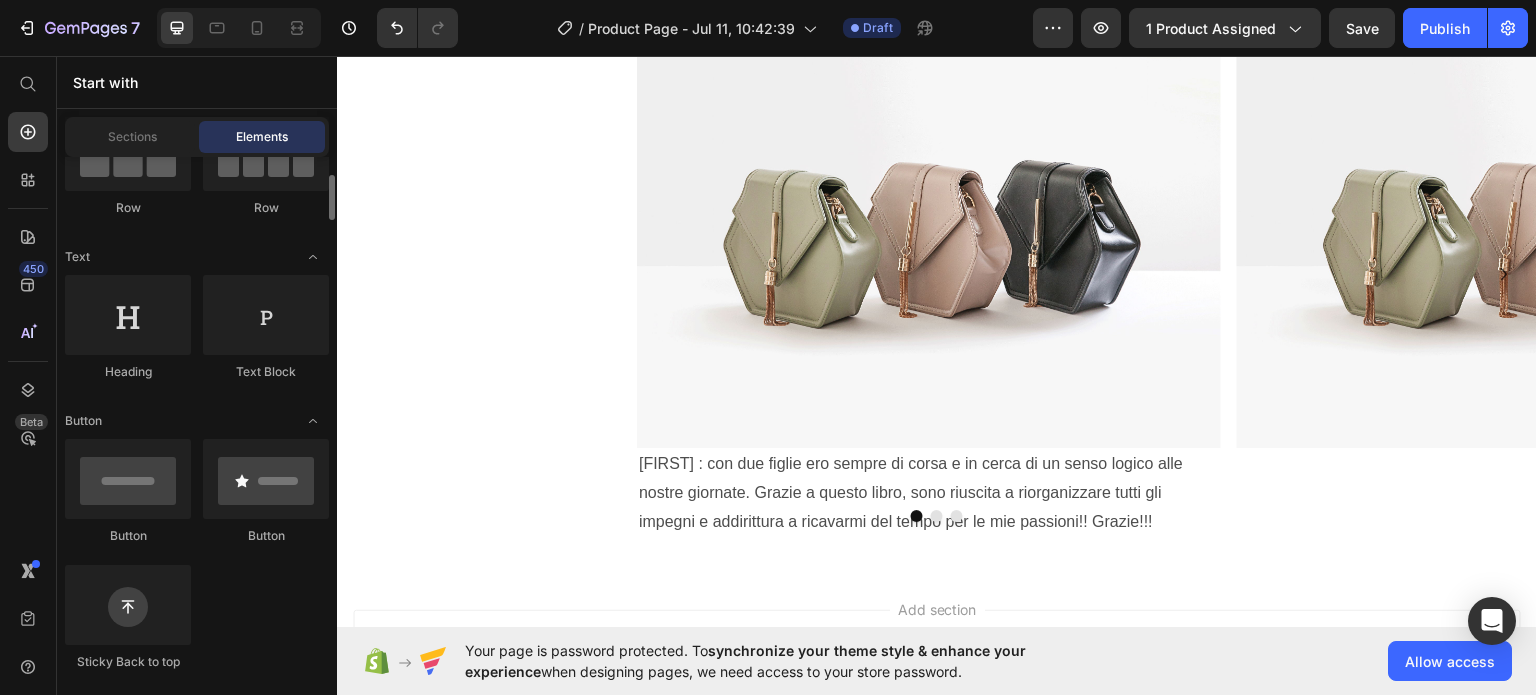 scroll, scrollTop: 0, scrollLeft: 0, axis: both 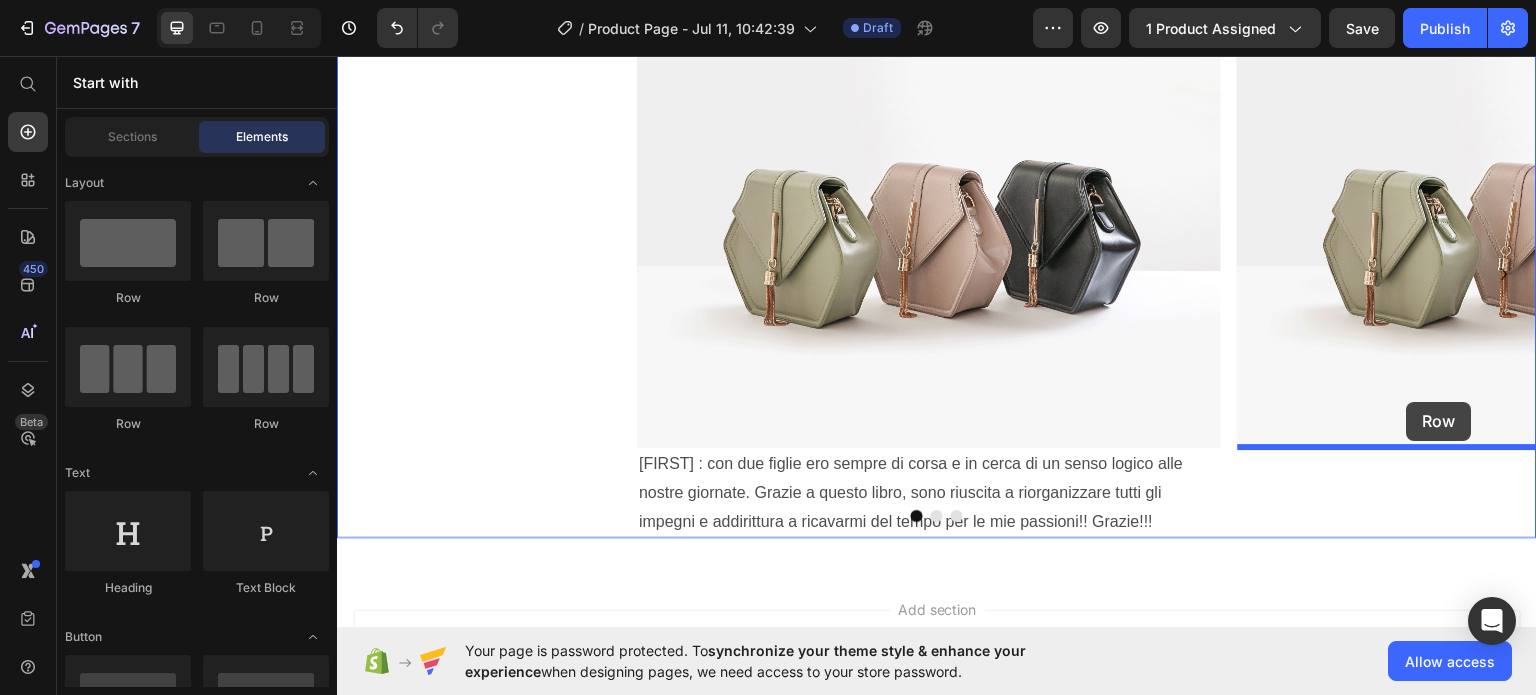 drag, startPoint x: 490, startPoint y: 306, endPoint x: 1407, endPoint y: 401, distance: 921.9078 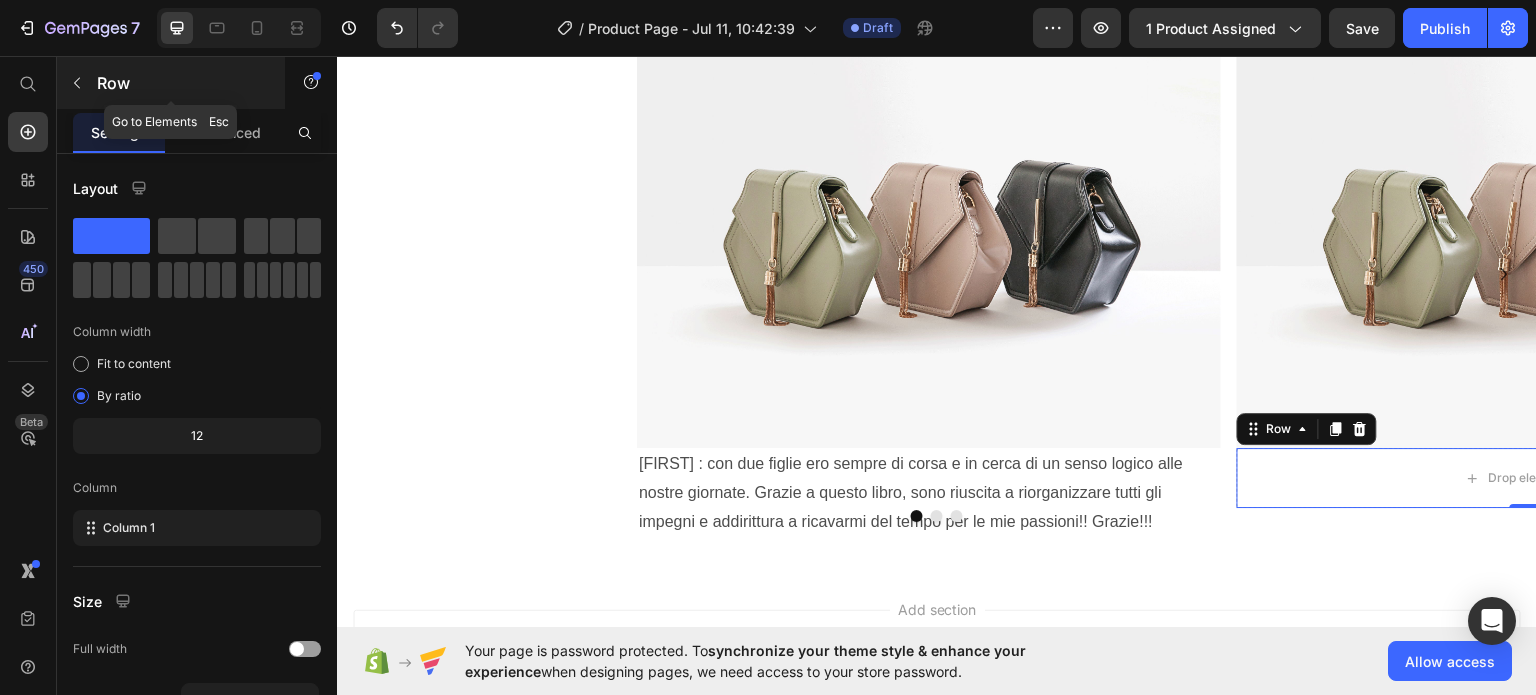 click on "Row" at bounding box center (182, 83) 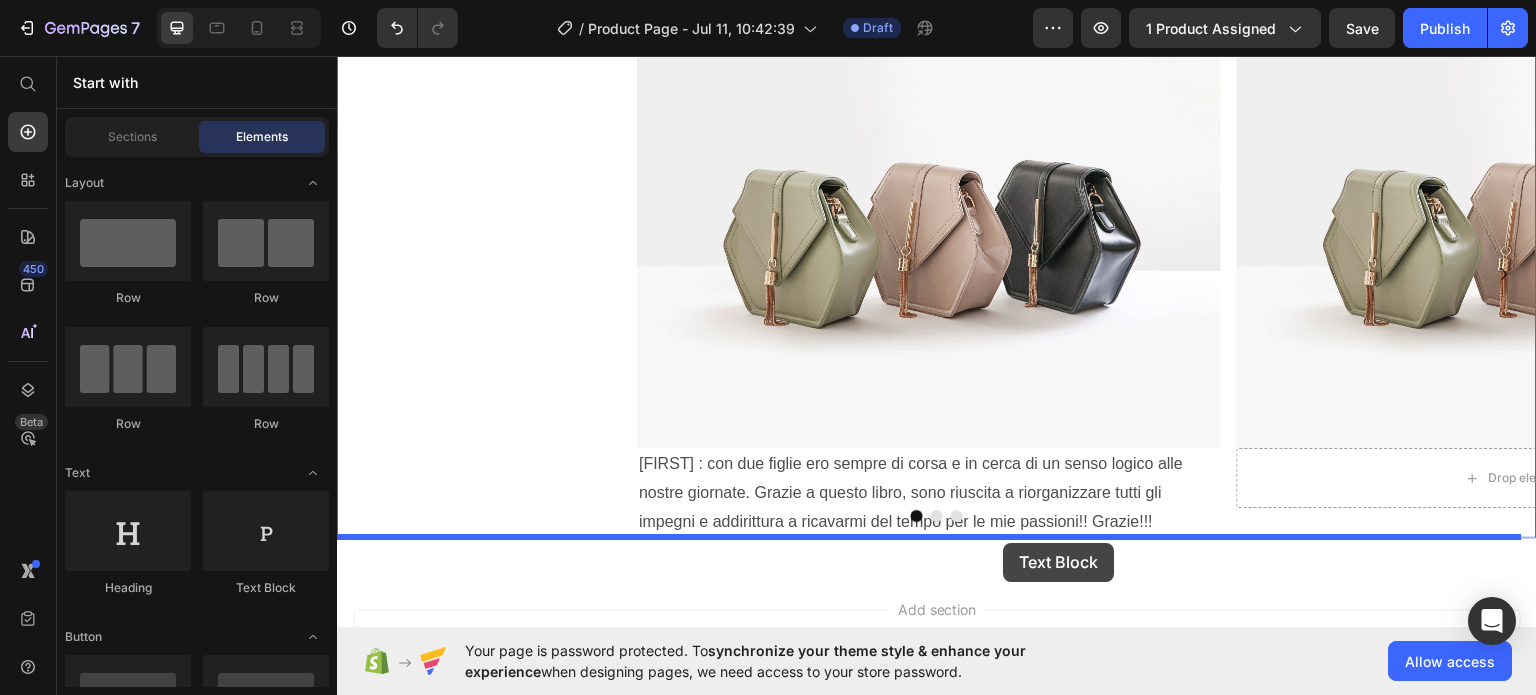 scroll, scrollTop: 1896, scrollLeft: 0, axis: vertical 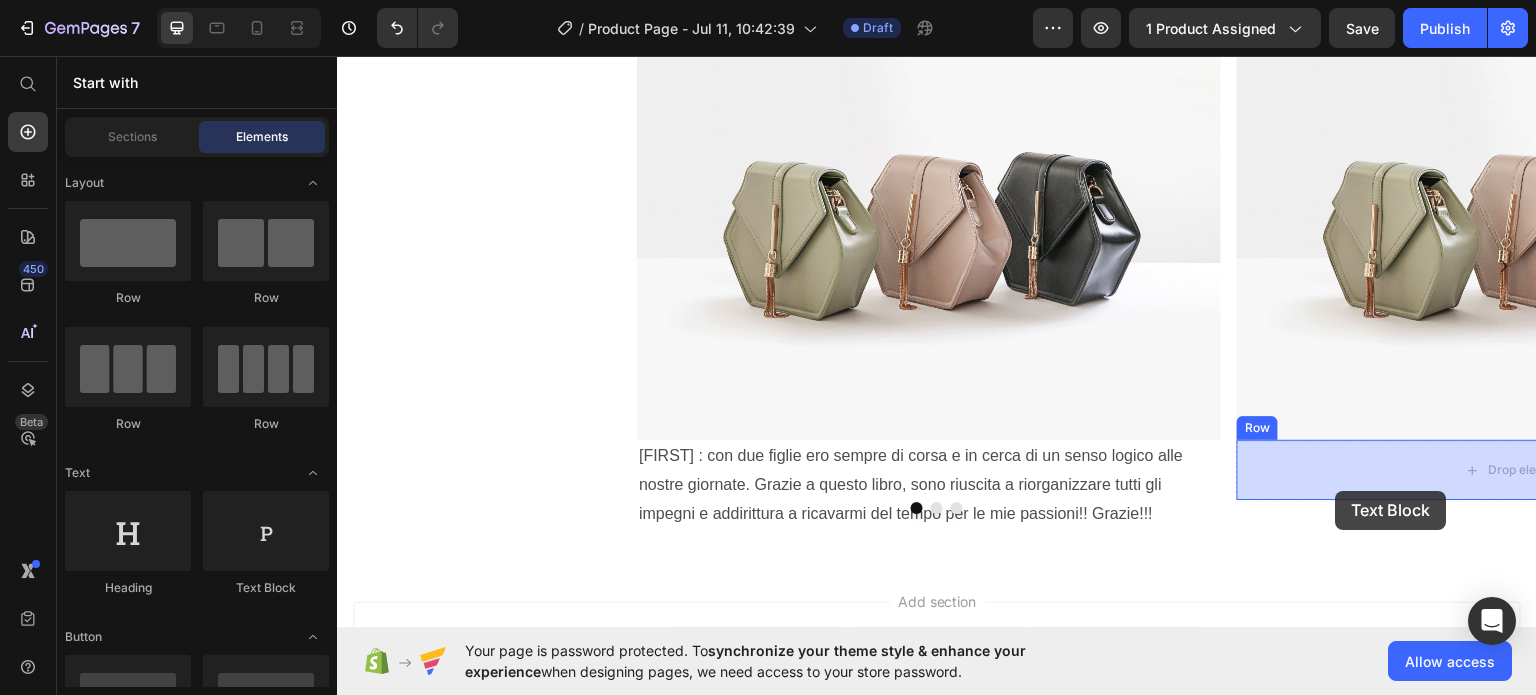 drag, startPoint x: 579, startPoint y: 580, endPoint x: 1336, endPoint y: 490, distance: 762.3313 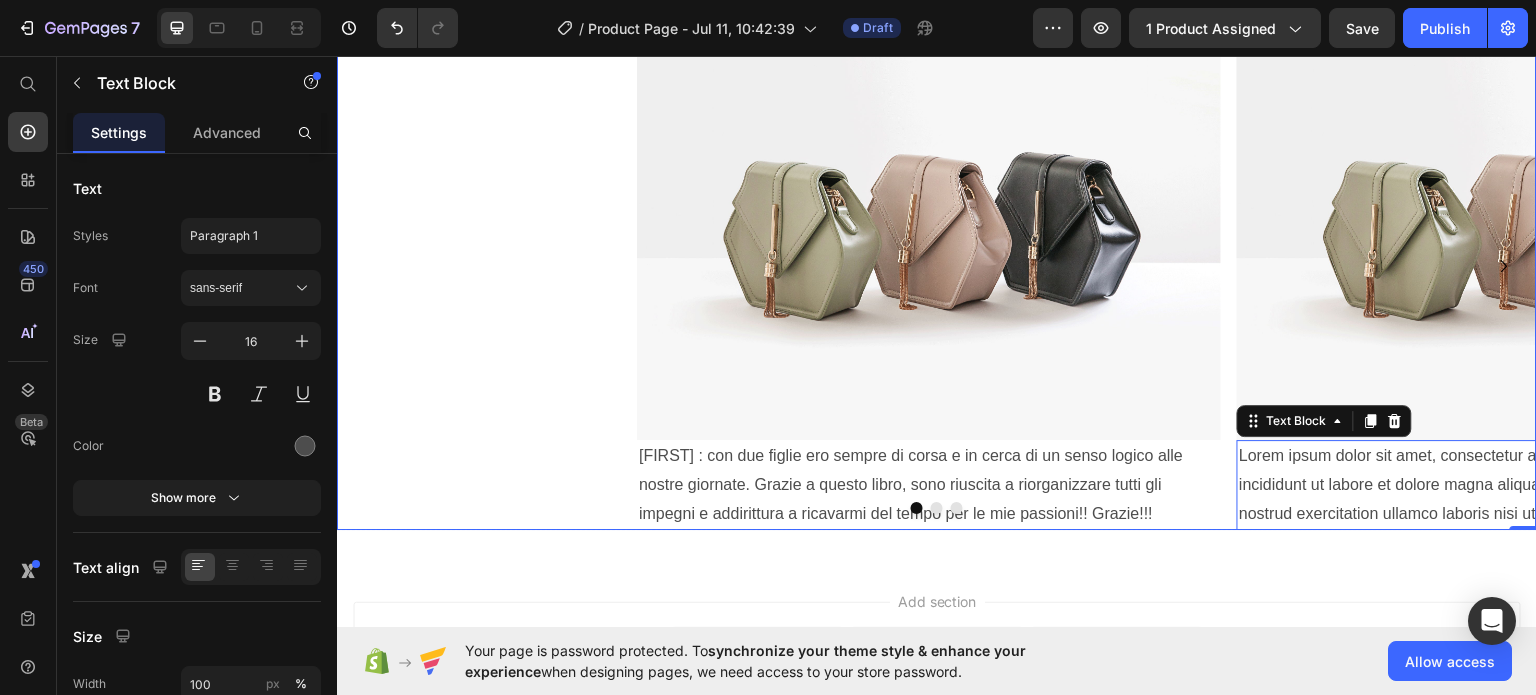 click 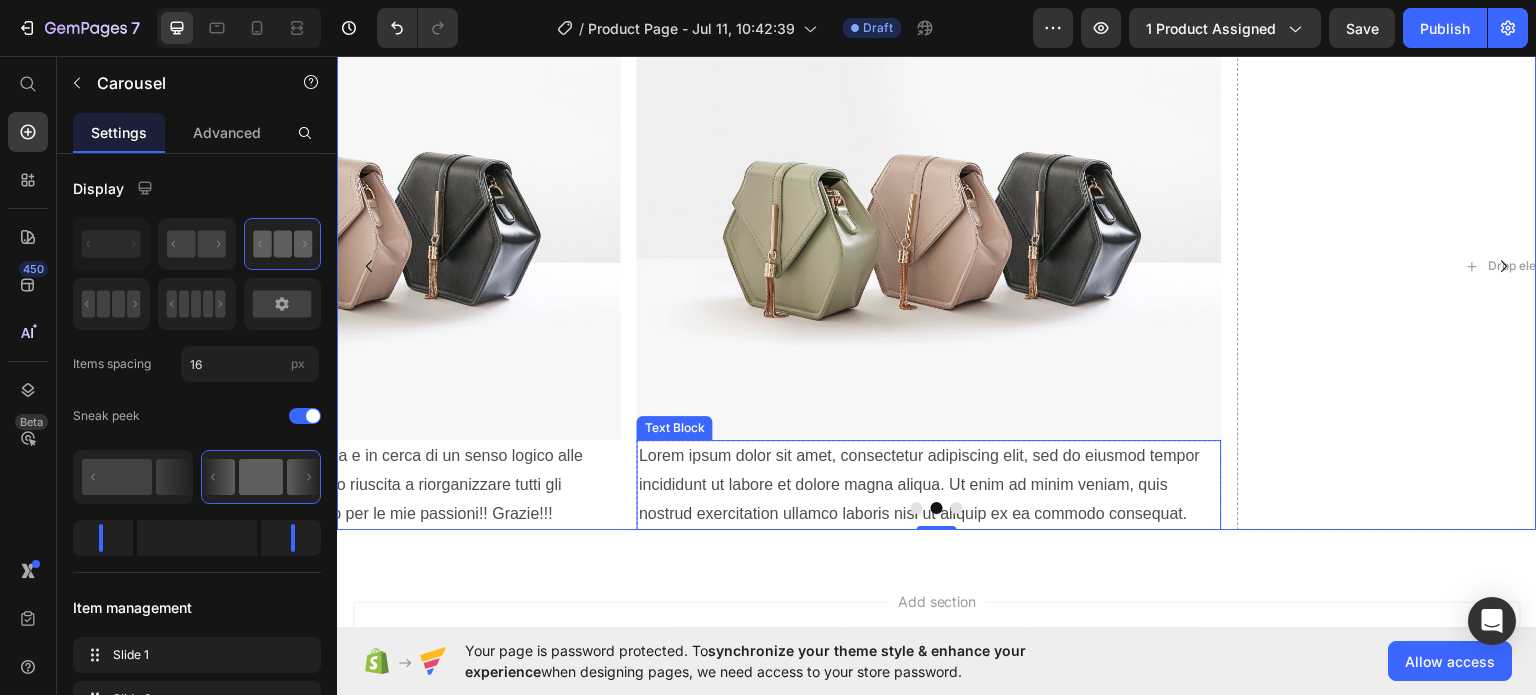 click on "Lorem ipsum dolor sit amet, consectetur adipiscing elit, sed do eiusmod tempor incididunt ut labore et dolore magna aliqua. Ut enim ad minim veniam, quis nostrud exercitation ullamco laboris nisi ut aliquip ex ea commodo consequat." at bounding box center (929, 484) 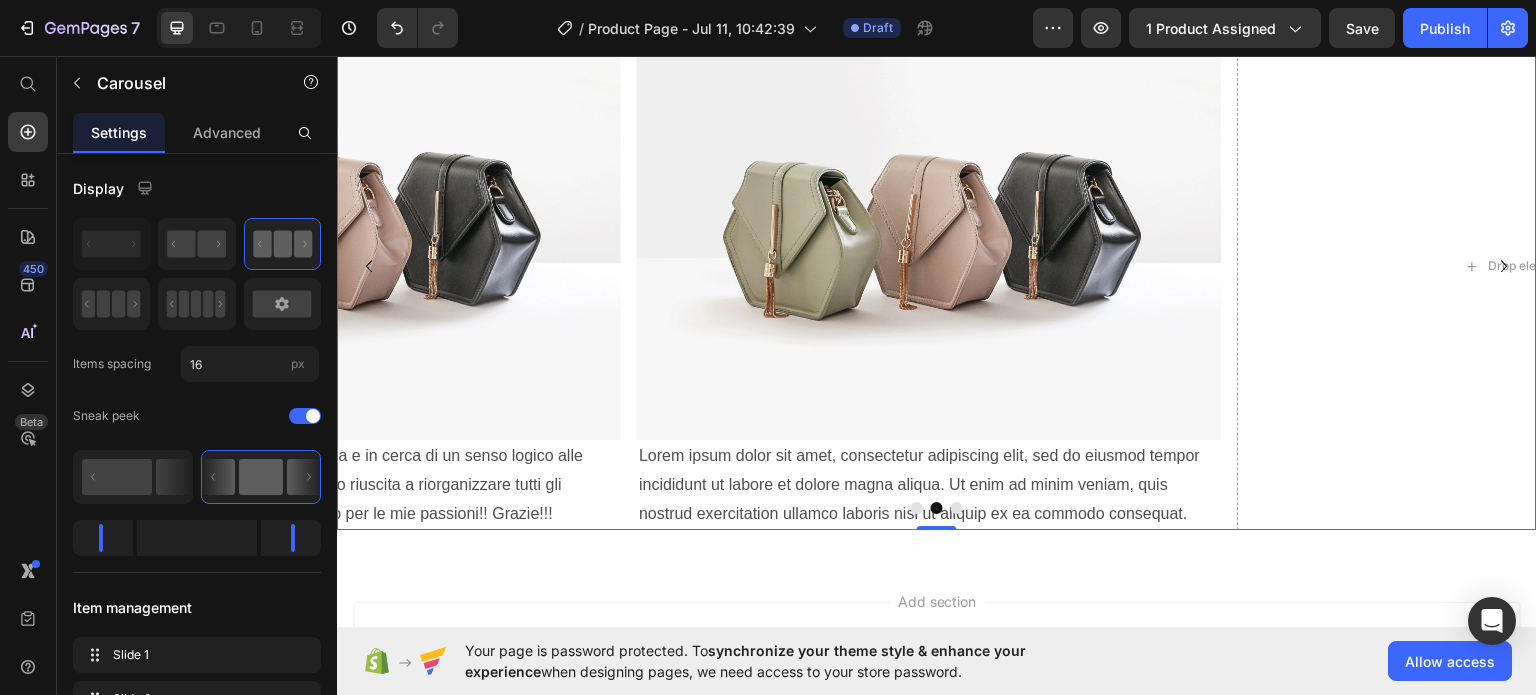 click at bounding box center [937, 507] 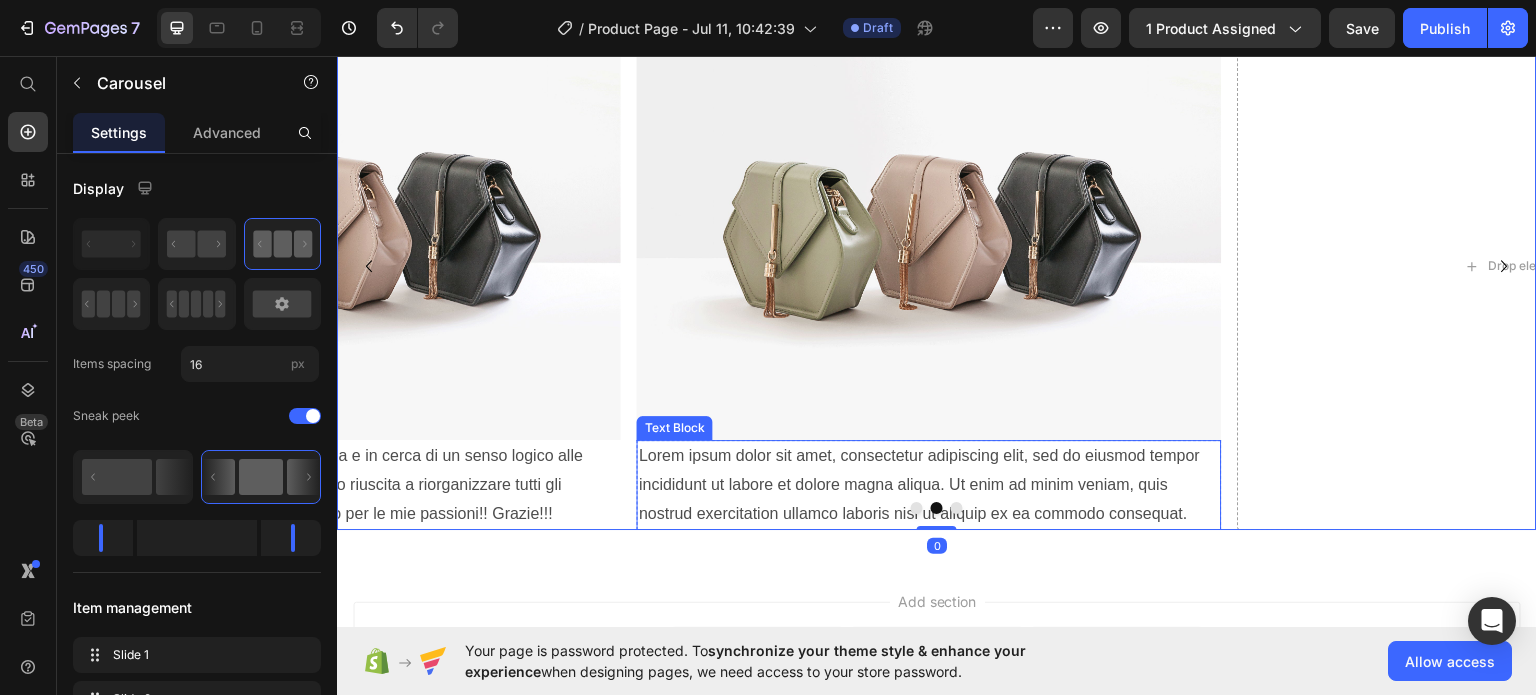 click on "Lorem ipsum dolor sit amet, consectetur adipiscing elit, sed do eiusmod tempor incididunt ut labore et dolore magna aliqua. Ut enim ad minim veniam, quis nostrud exercitation ullamco laboris nisi ut aliquip ex ea commodo consequat." at bounding box center (929, 484) 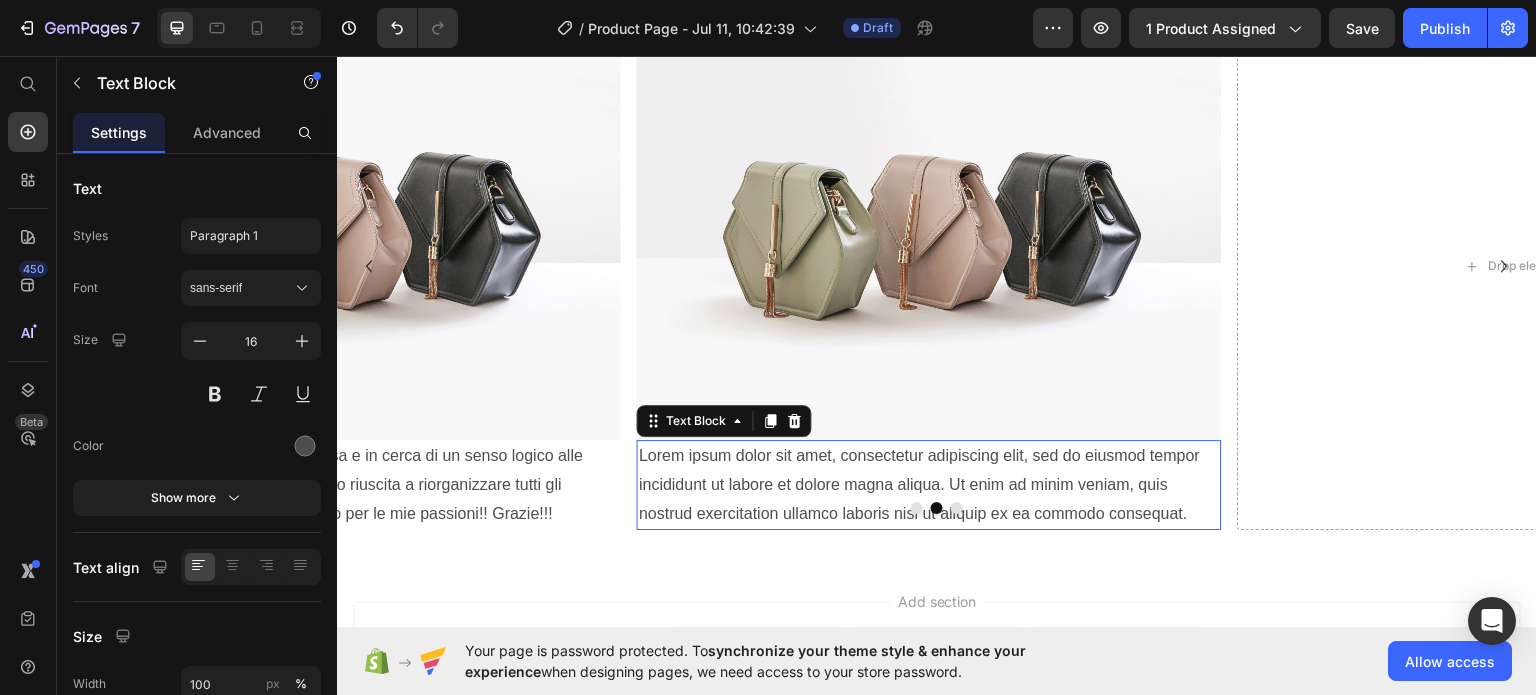 click on "Lorem ipsum dolor sit amet, consectetur adipiscing elit, sed do eiusmod tempor incididunt ut labore et dolore magna aliqua. Ut enim ad minim veniam, quis nostrud exercitation ullamco laboris nisi ut aliquip ex ea commodo consequat." at bounding box center (929, 484) 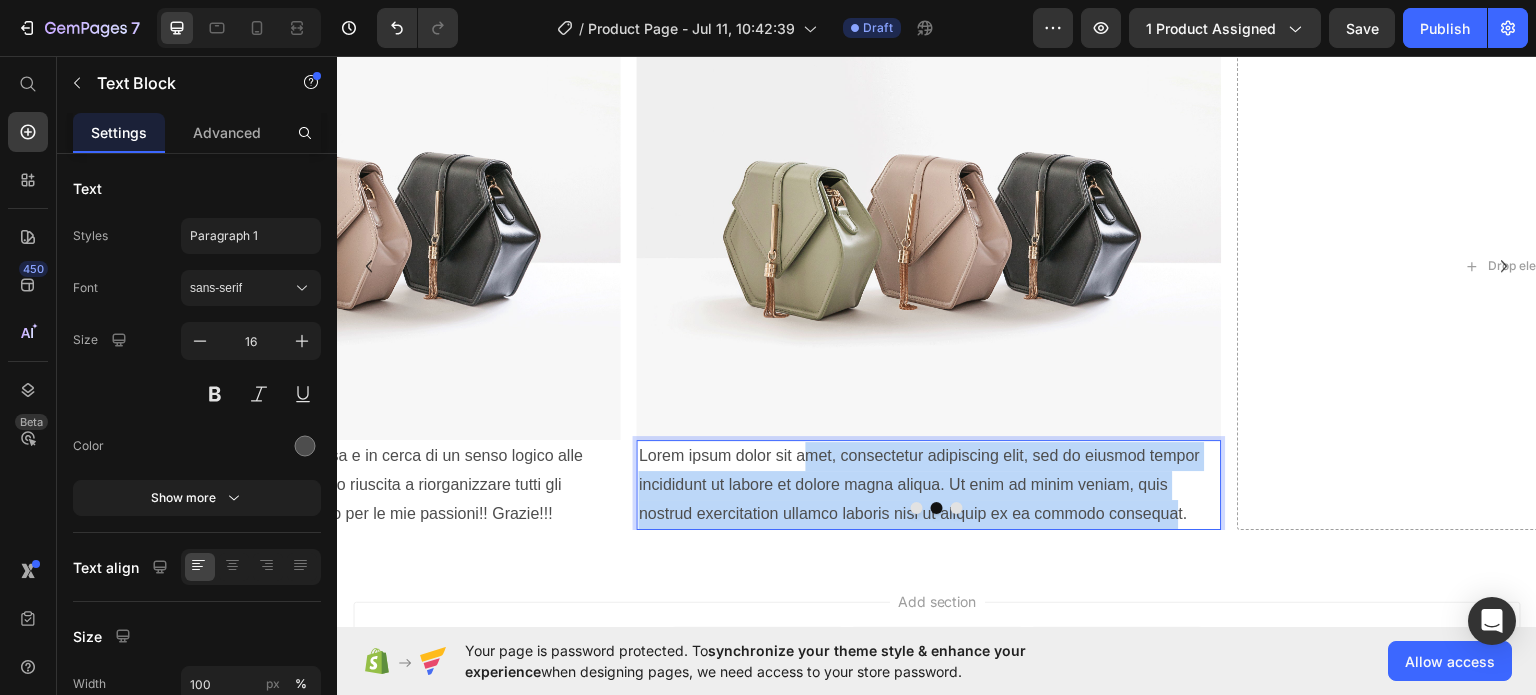 drag, startPoint x: 1179, startPoint y: 516, endPoint x: 803, endPoint y: 448, distance: 382.09946 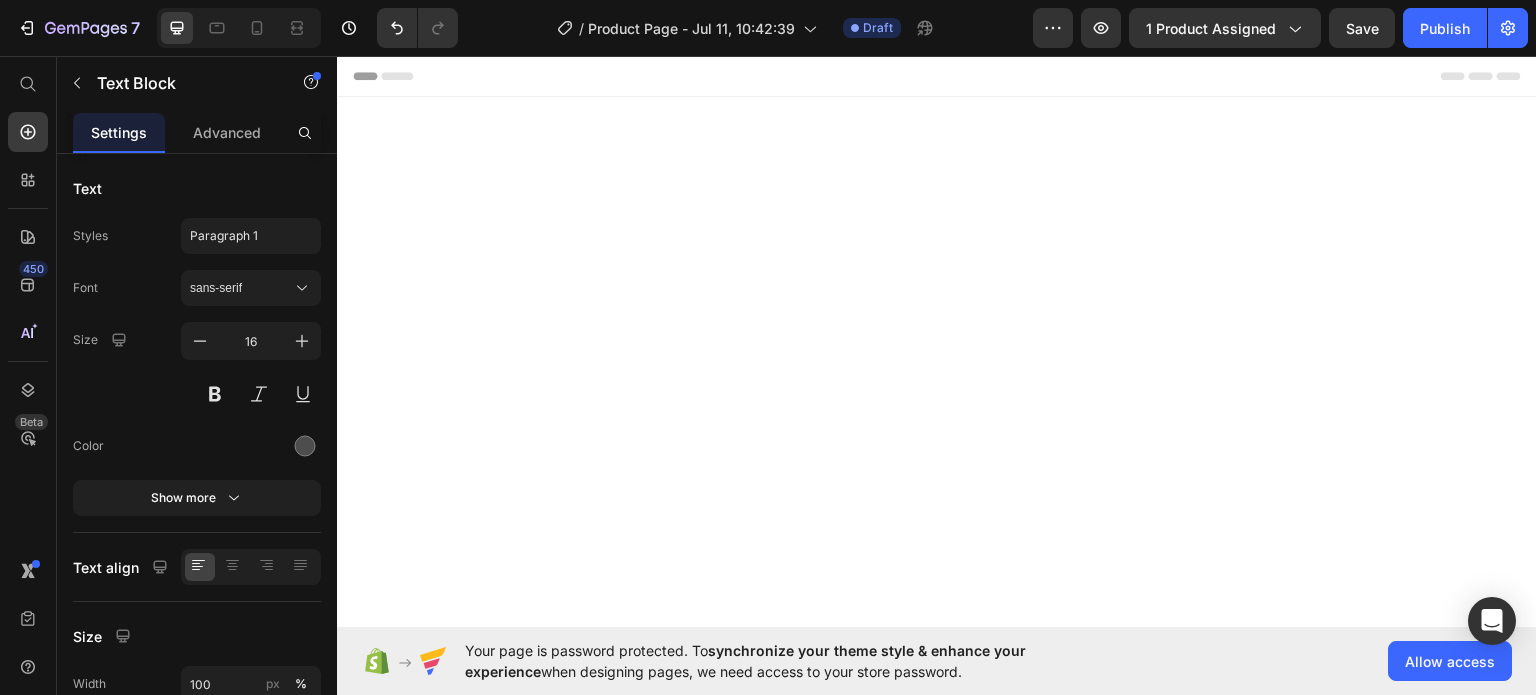 scroll, scrollTop: 1896, scrollLeft: 0, axis: vertical 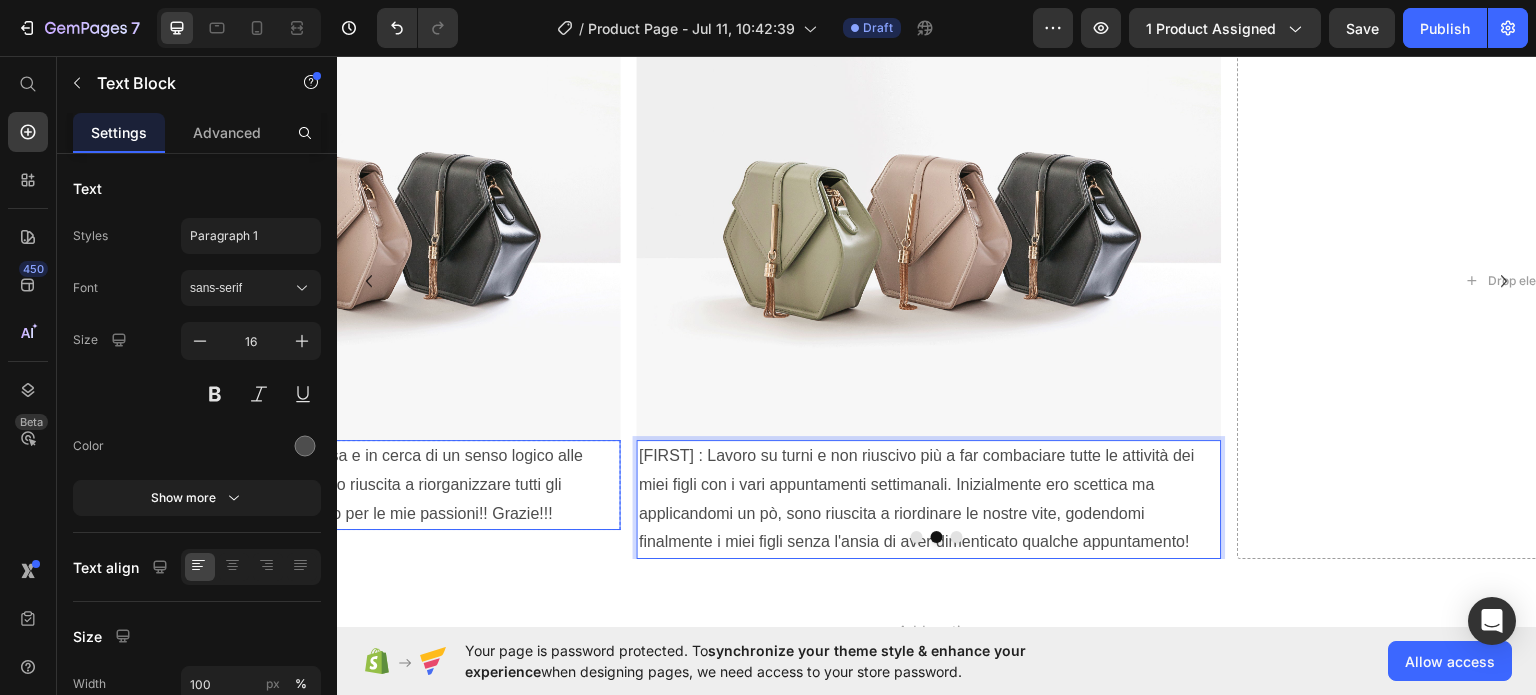 click on "[FIRST] : con due figlie ero sempre di corsa e in cerca di un senso logico alle nostre giornate. Grazie a questo libro, sono riuscita a riorganizzare tutti gli impegni e addirittura a ricavarmi del tempo per le mie passioni!! Grazie!!!" at bounding box center [329, 484] 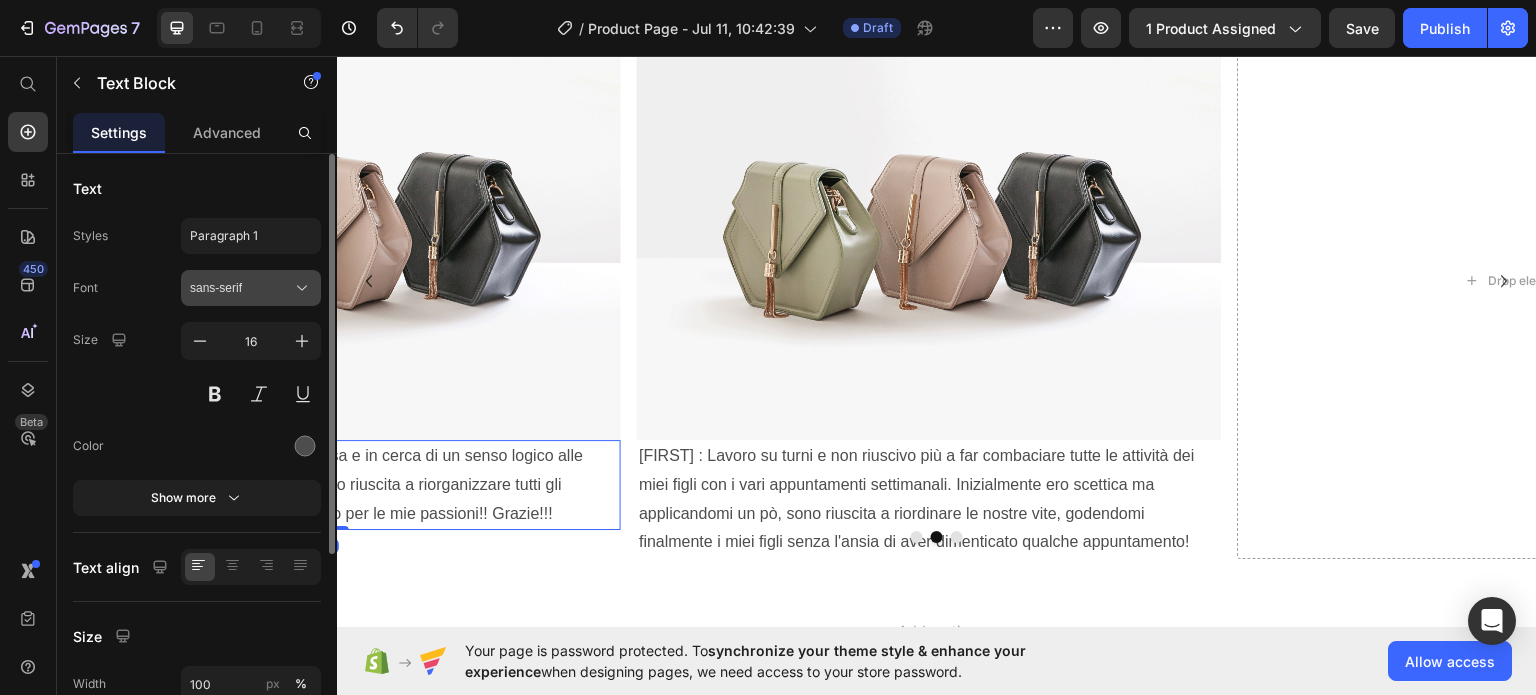 click 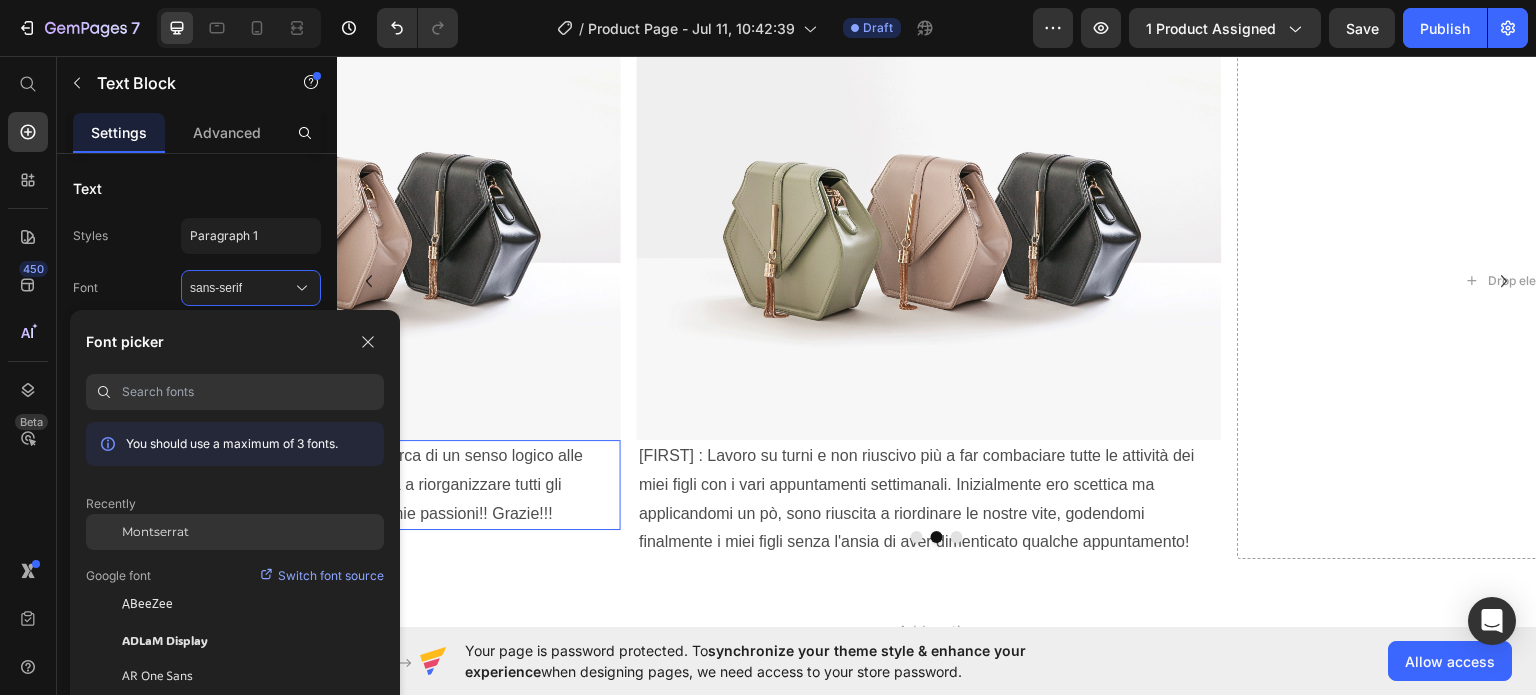 click on "Montserrat" 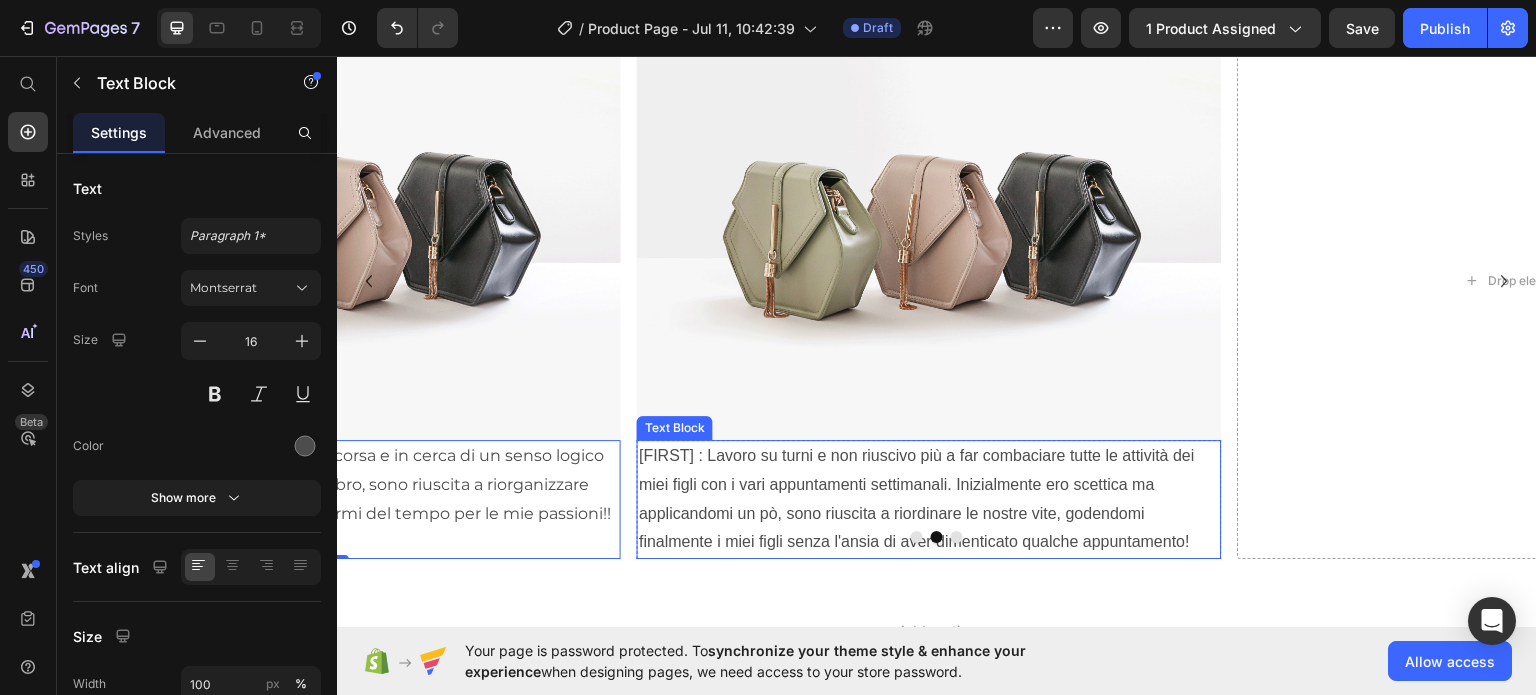 click on "[FIRST] : Lavoro su turni e non riuscivo più a far combaciare tutte le attività dei miei figli con i vari appuntamenti settimanali. Inizialmente ero scettica ma applicandomi un pò, sono riuscita a riordinare le nostre vite, godendomi finalmente i miei figli senza l'ansia di aver dimenticato qualche appuntamento!" at bounding box center [929, 498] 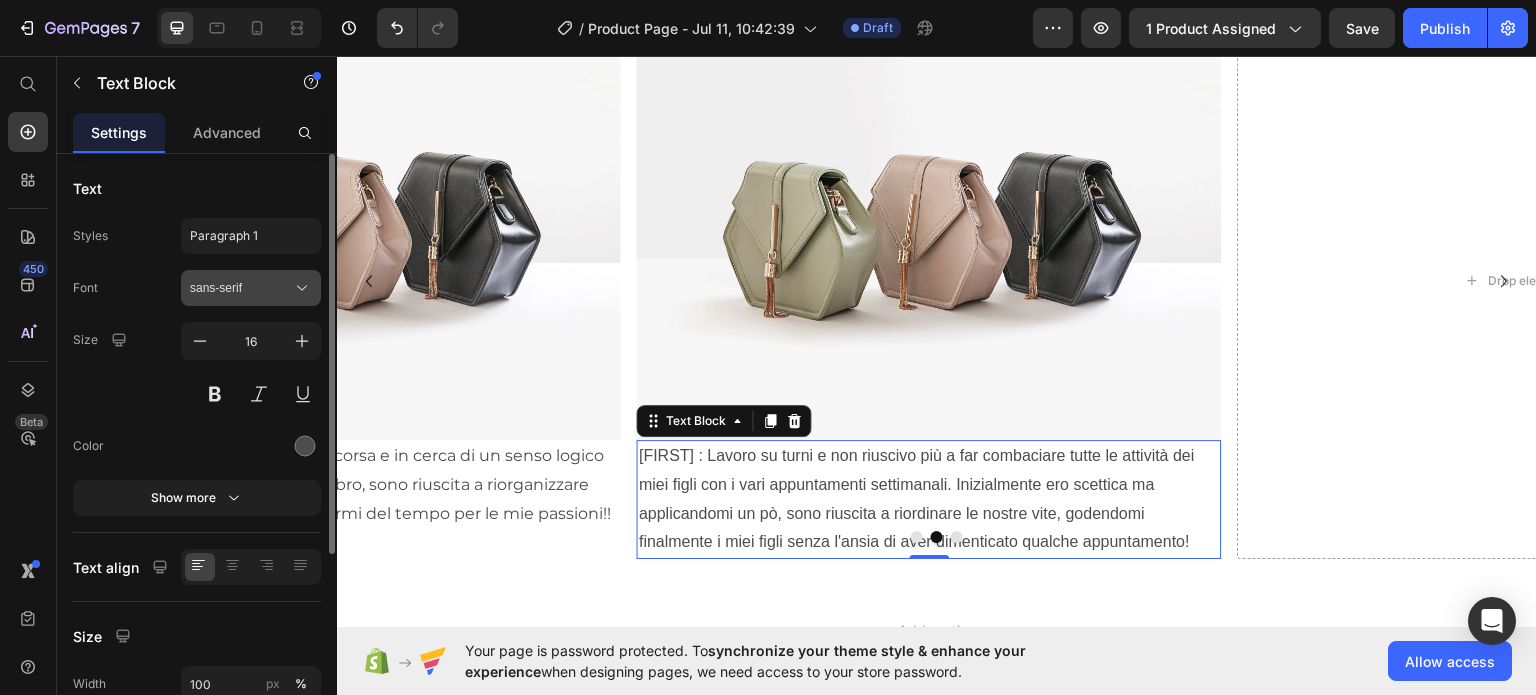 click on "sans-serif" at bounding box center [241, 288] 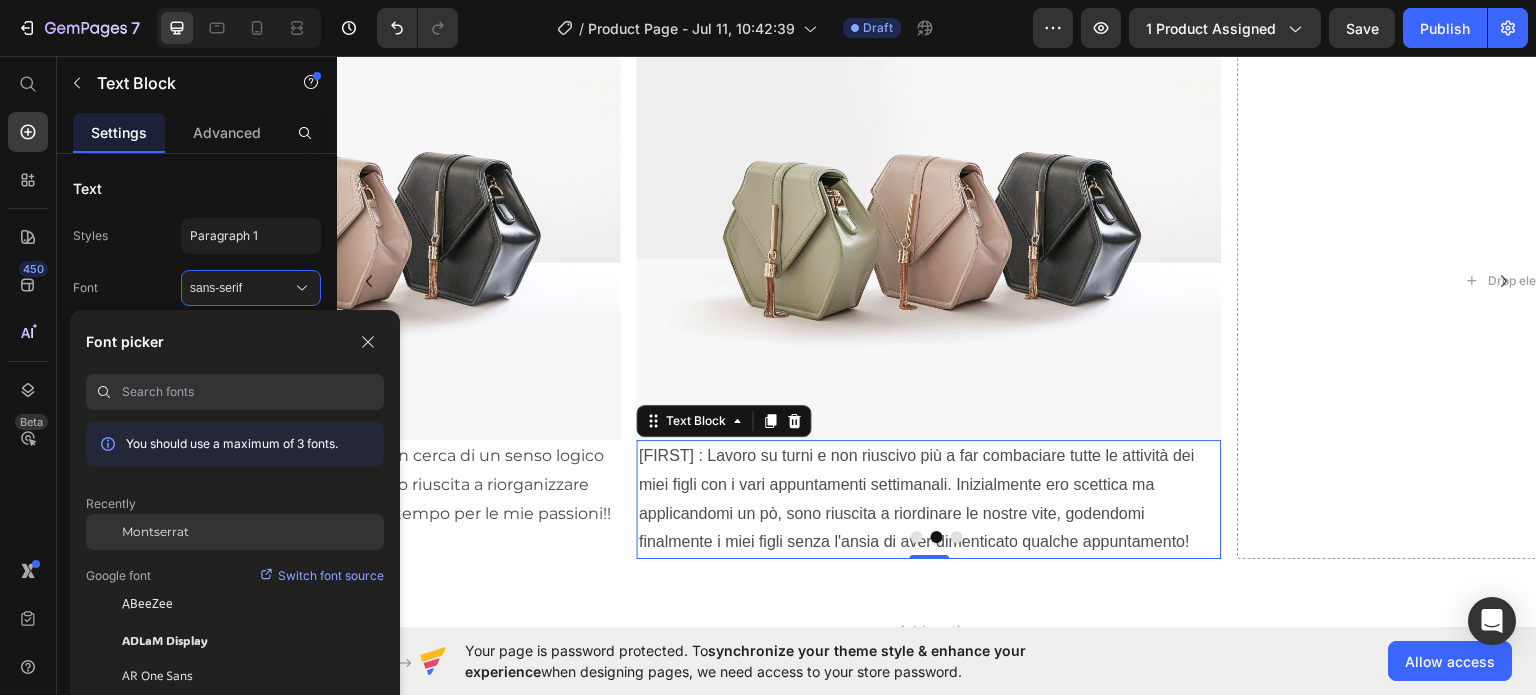 click on "Montserrat" at bounding box center (155, 532) 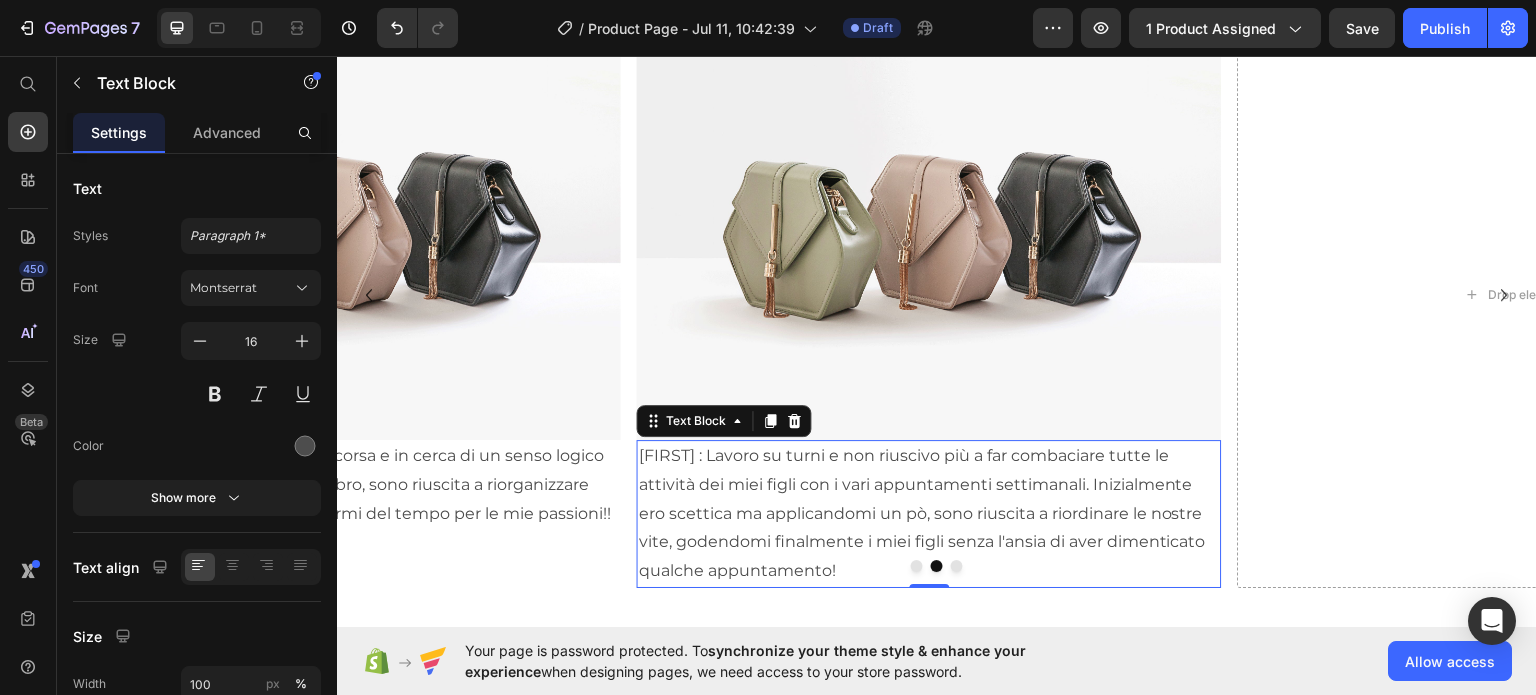 scroll, scrollTop: 1911, scrollLeft: 0, axis: vertical 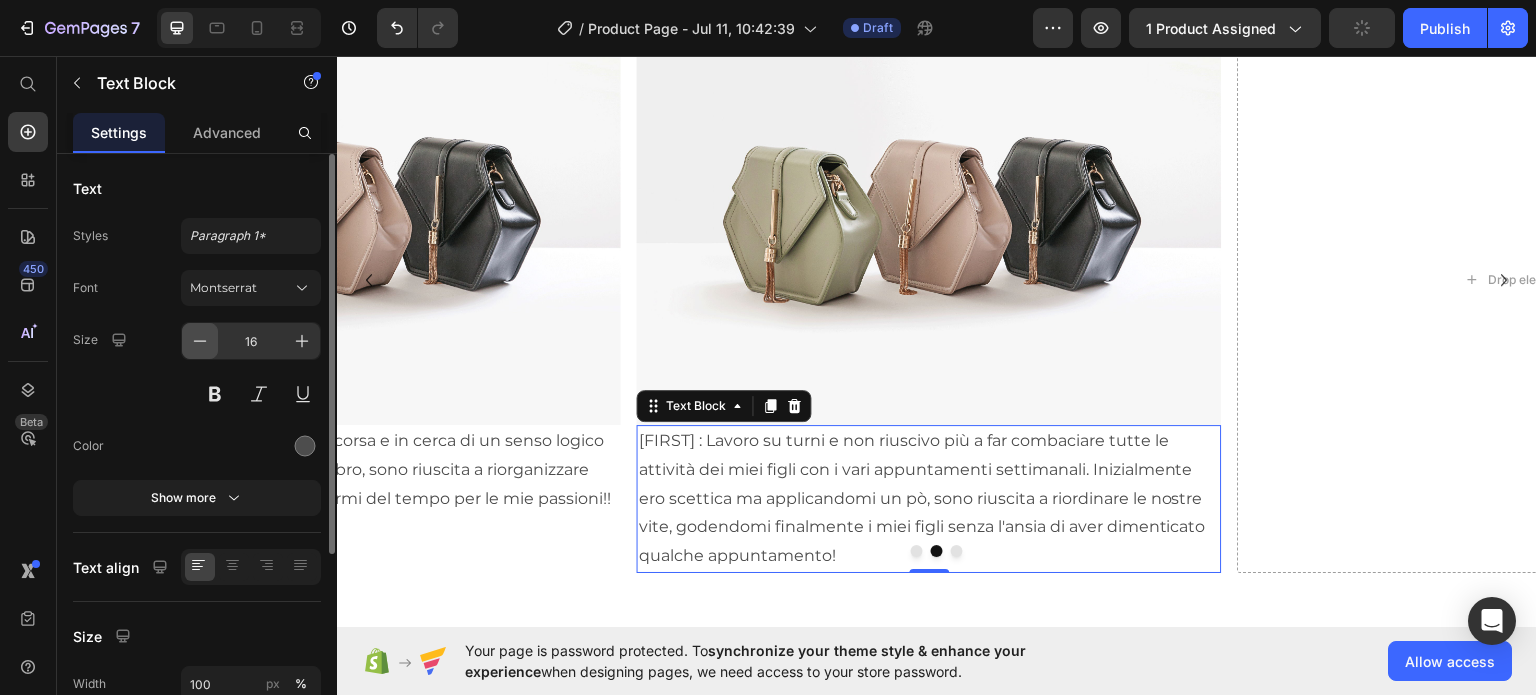 click 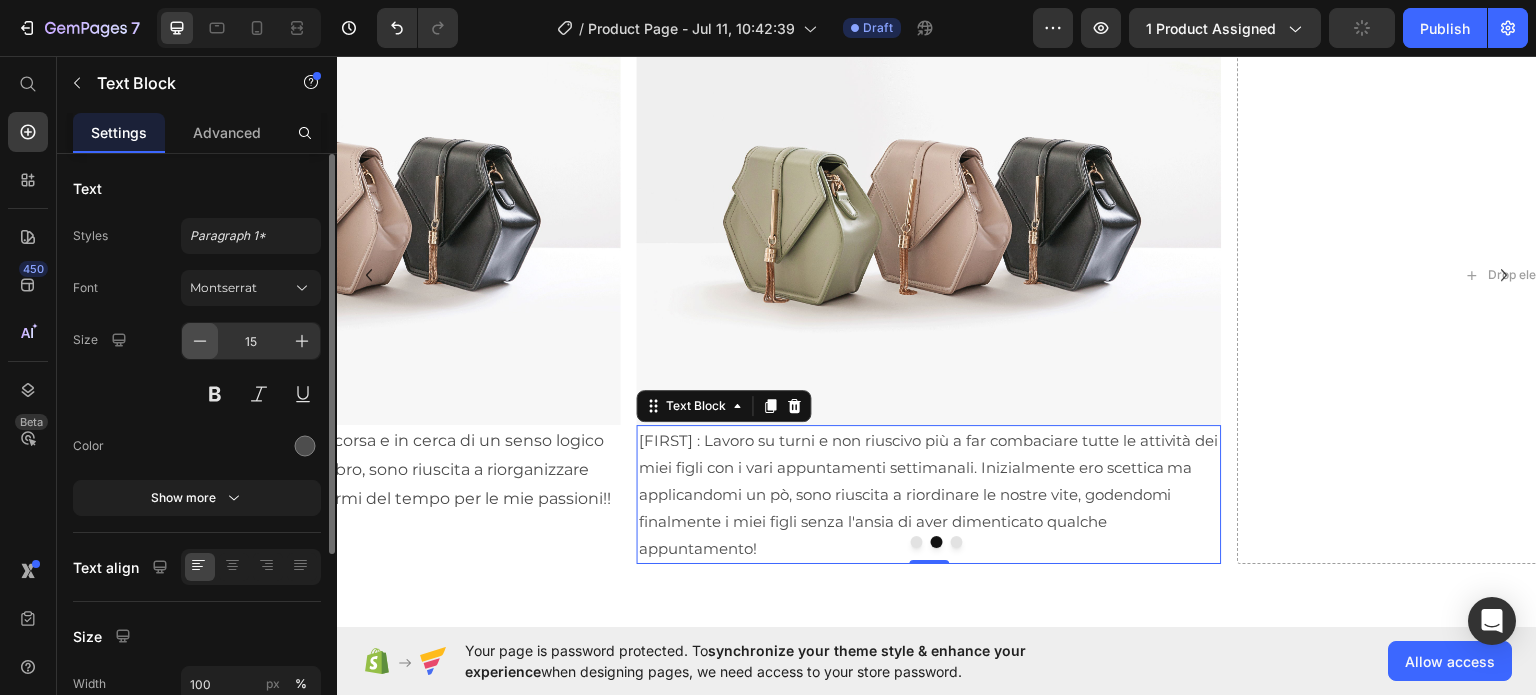 scroll, scrollTop: 1906, scrollLeft: 0, axis: vertical 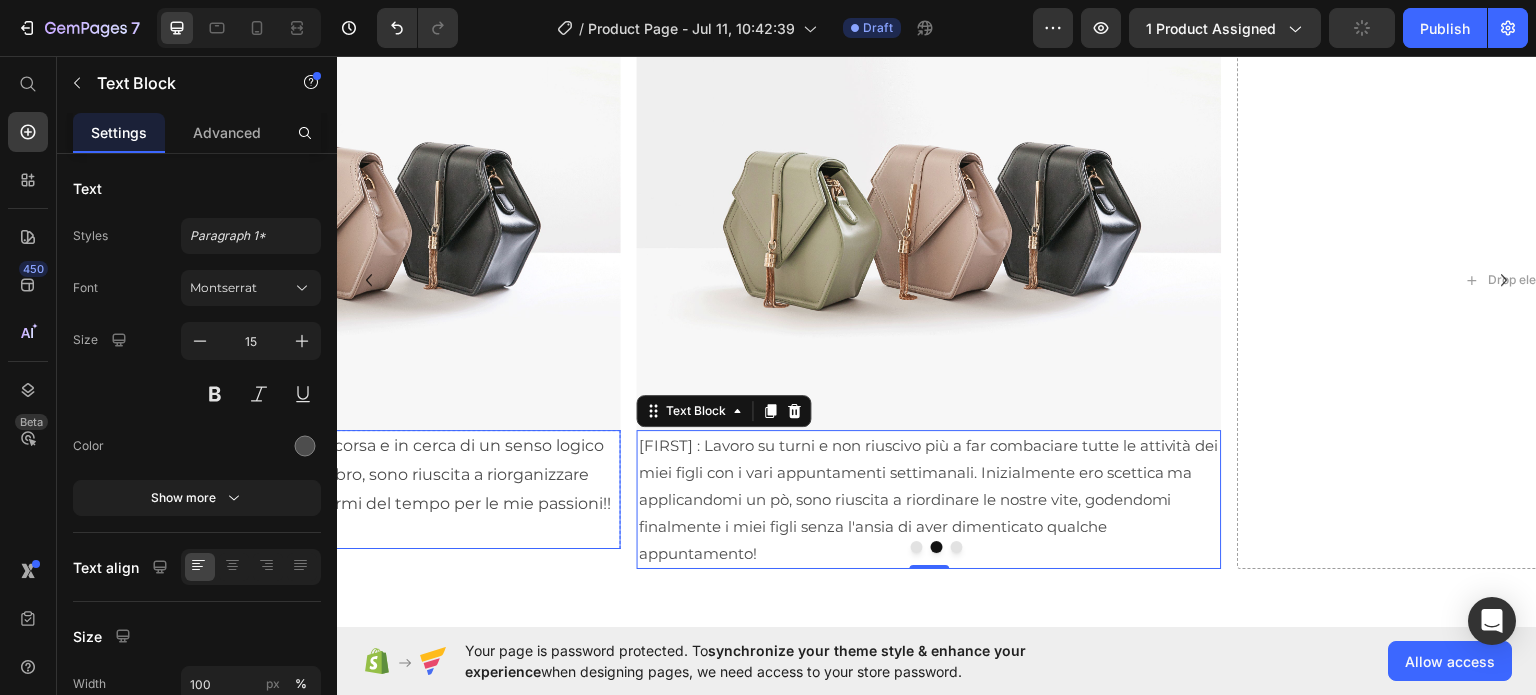 click on "[FIRST] : con due figlie ero sempre di corsa e in cerca di un senso logico alle nostre giornate. Grazie a questo libro, sono riuscita a riorganizzare tutti gli impegni e addirittura a ricavarmi del tempo per le mie passioni!! Grazie!!!" at bounding box center [329, 488] 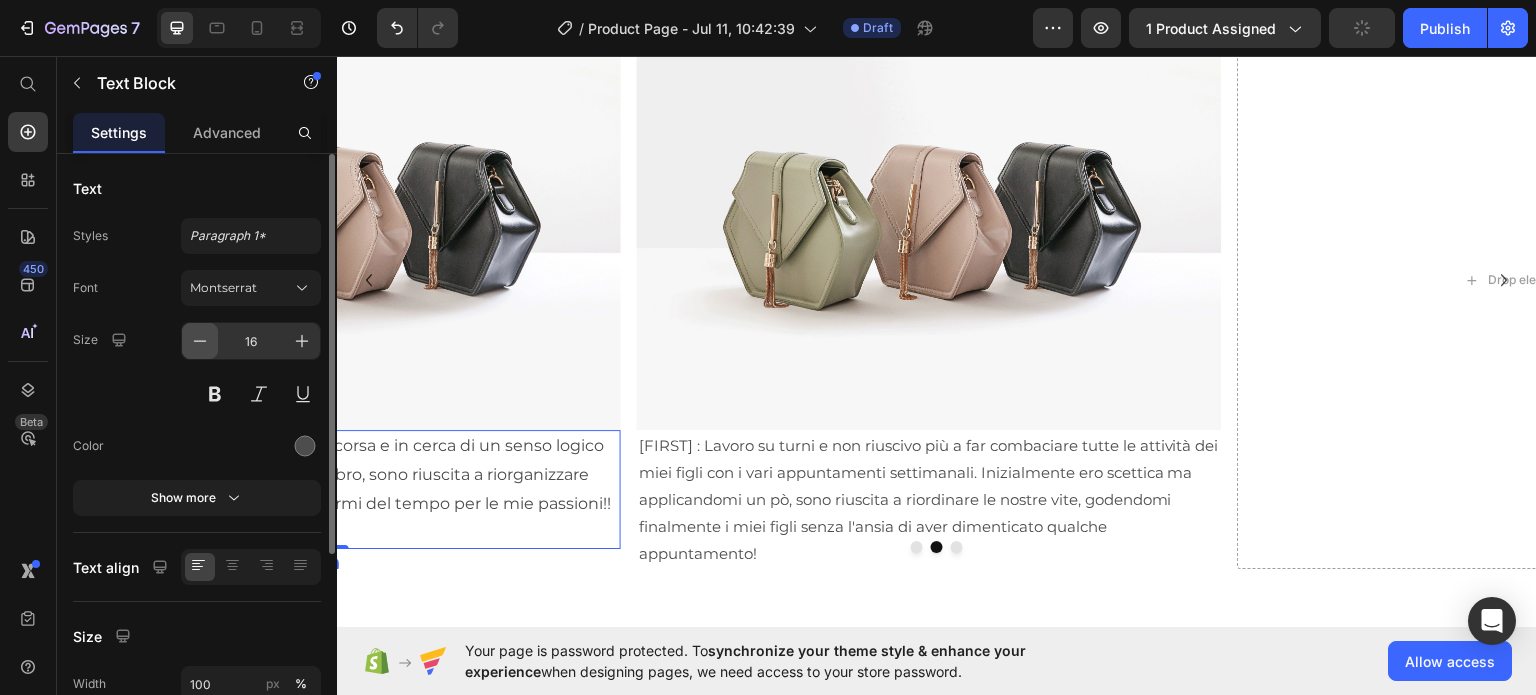 click at bounding box center (200, 341) 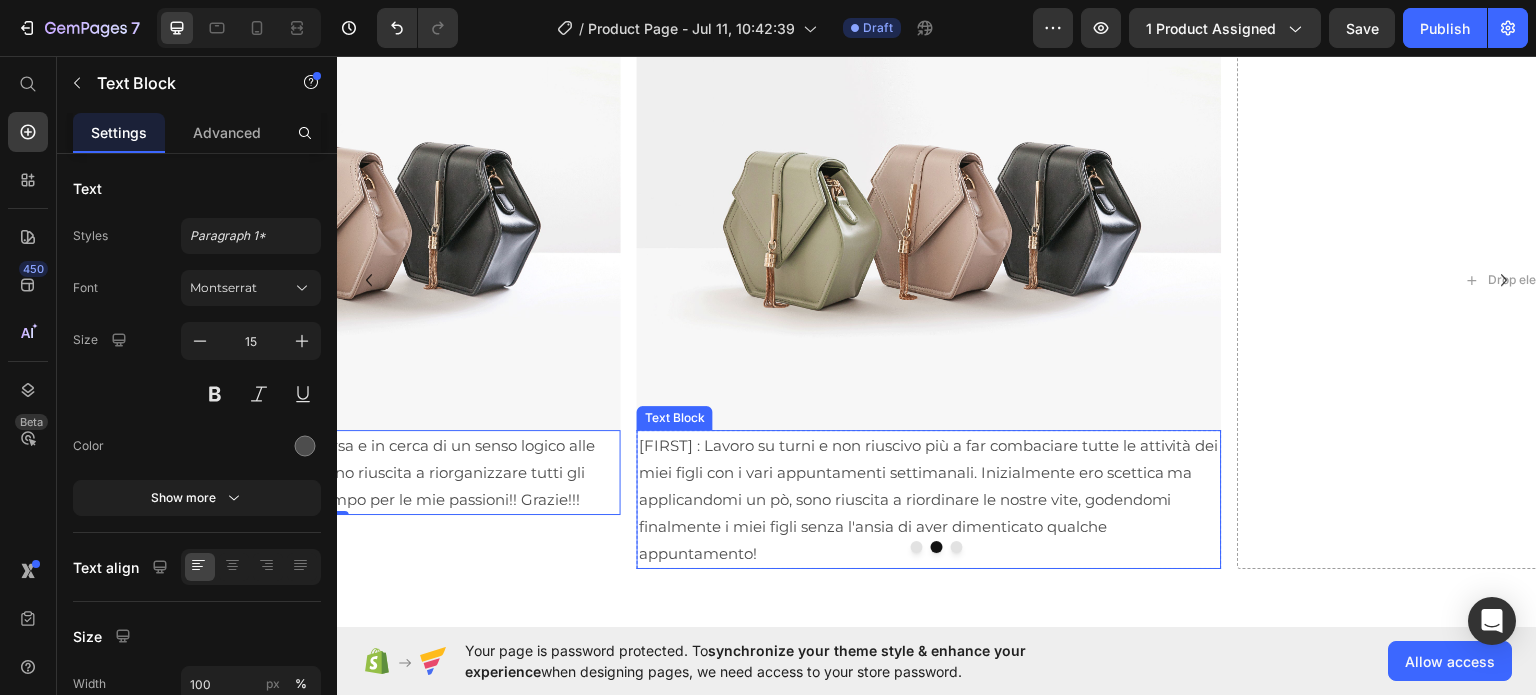 click on "[FIRST] : Lavoro su turni e non riuscivo più a far combaciare tutte le attività dei miei figli con i vari appuntamenti settimanali. Inizialmente ero scettica ma applicandomi un pò, sono riuscita a riordinare le nostre vite, godendomi finalmente i miei figli senza l'ansia di aver dimenticato qualche appuntamento!" at bounding box center (929, 498) 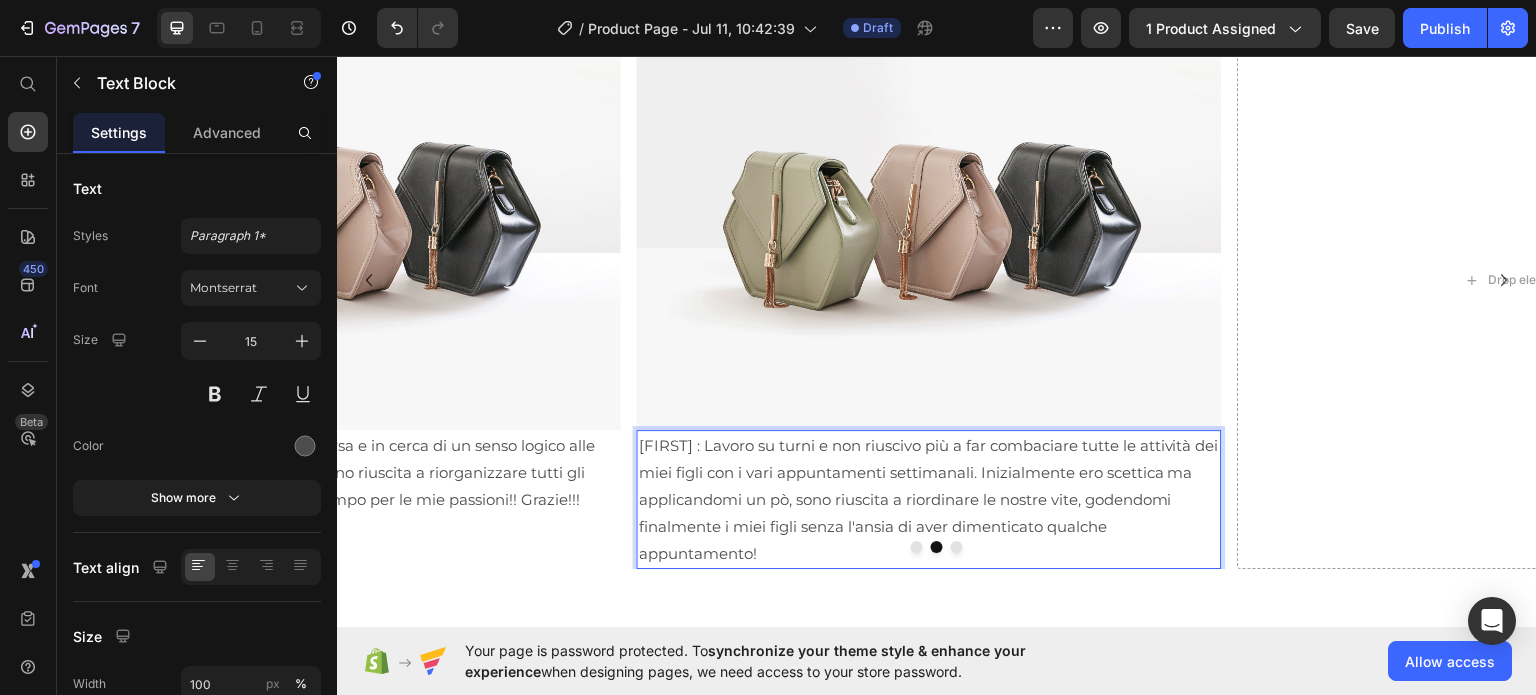 click on "[FIRST] : Lavoro su turni e non riuscivo più a far combaciare tutte le attività dei miei figli con i vari appuntamenti settimanali. Inizialmente ero scettica ma applicandomi un pò, sono riuscita a riordinare le nostre vite, godendomi finalmente i miei figli senza l'ansia di aver dimenticato qualche appuntamento!" at bounding box center (929, 498) 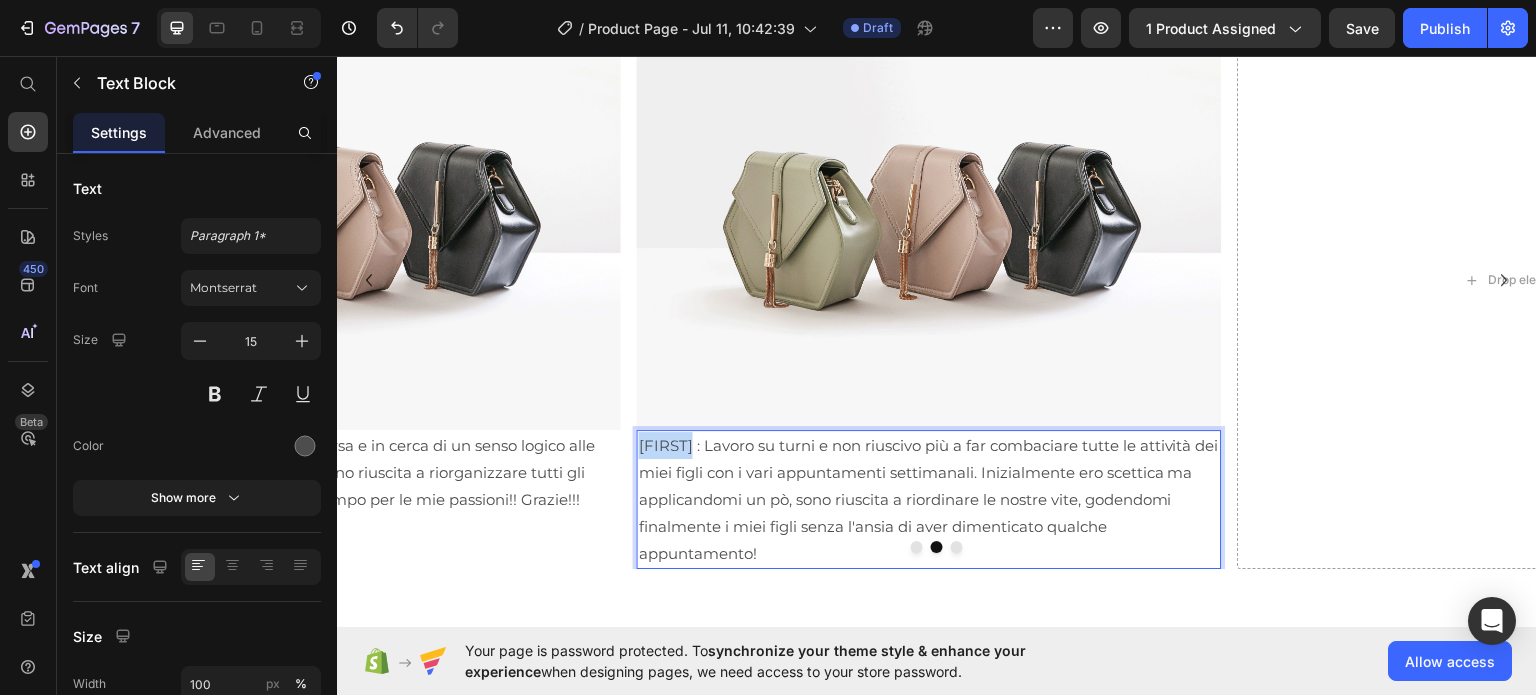 click on "[FIRST] : Lavoro su turni e non riuscivo più a far combaciare tutte le attività dei miei figli con i vari appuntamenti settimanali. Inizialmente ero scettica ma applicandomi un pò, sono riuscita a riordinare le nostre vite, godendomi finalmente i miei figli senza l'ansia di aver dimenticato qualche appuntamento!" at bounding box center (929, 498) 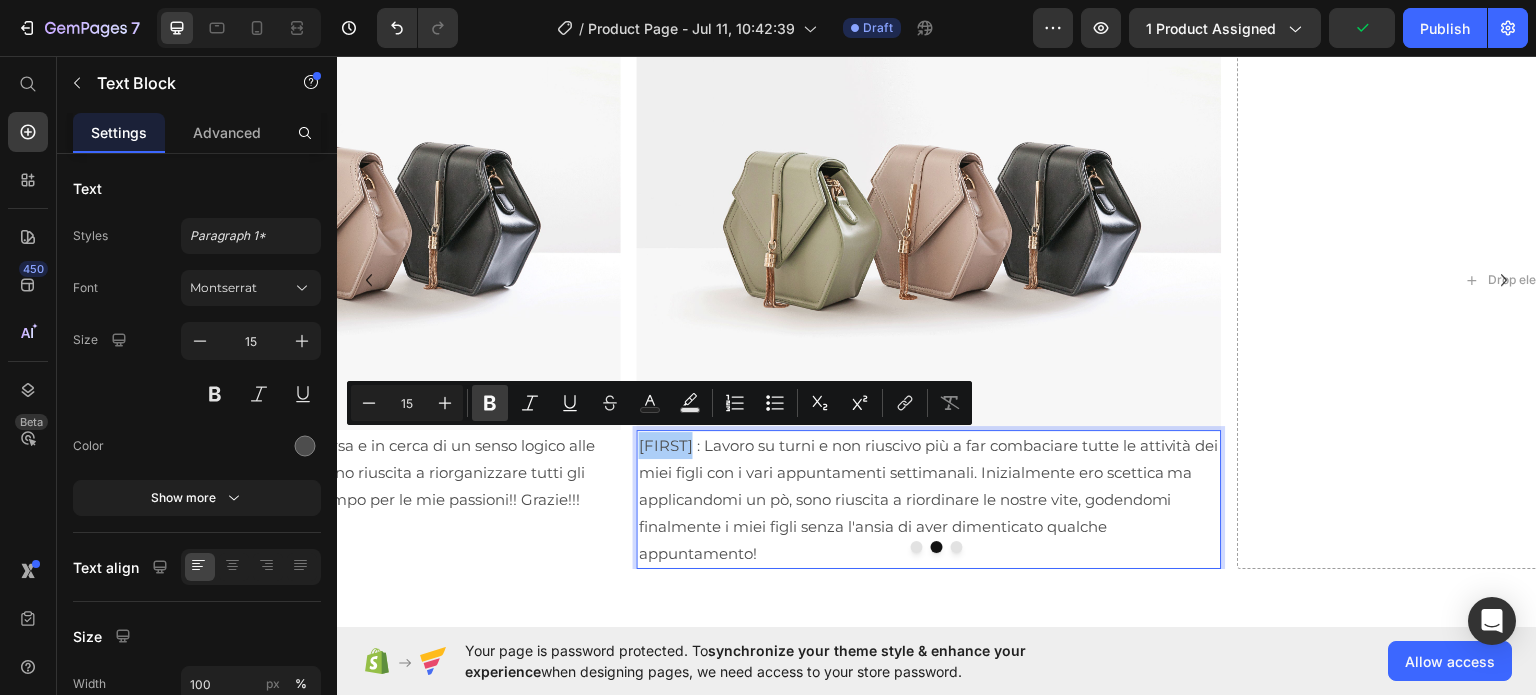 click 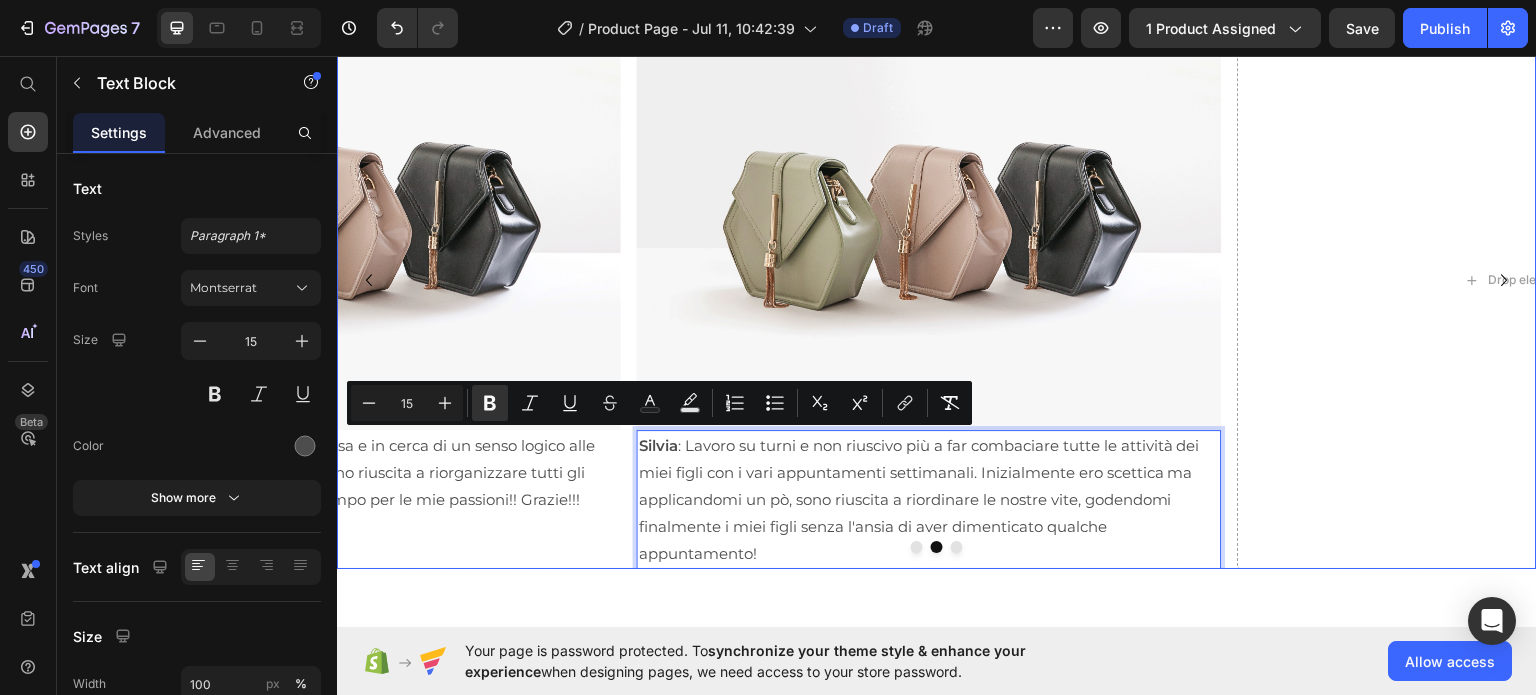 click 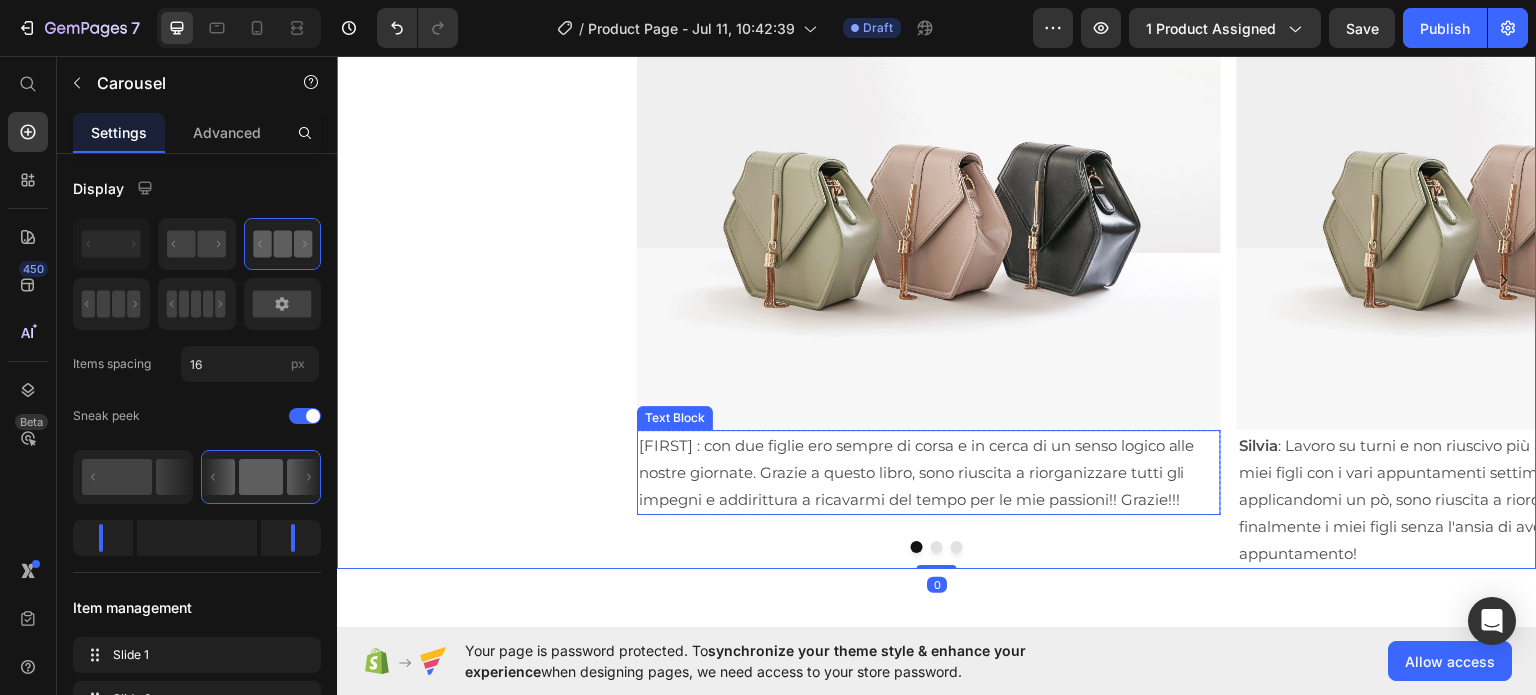 click on "[FIRST] : con due figlie ero sempre di corsa e in cerca di un senso logico alle nostre giornate. Grazie a questo libro, sono riuscita a riorganizzare tutti gli impegni e addirittura a ricavarmi del tempo per le mie passioni!! Grazie!!!" at bounding box center (929, 471) 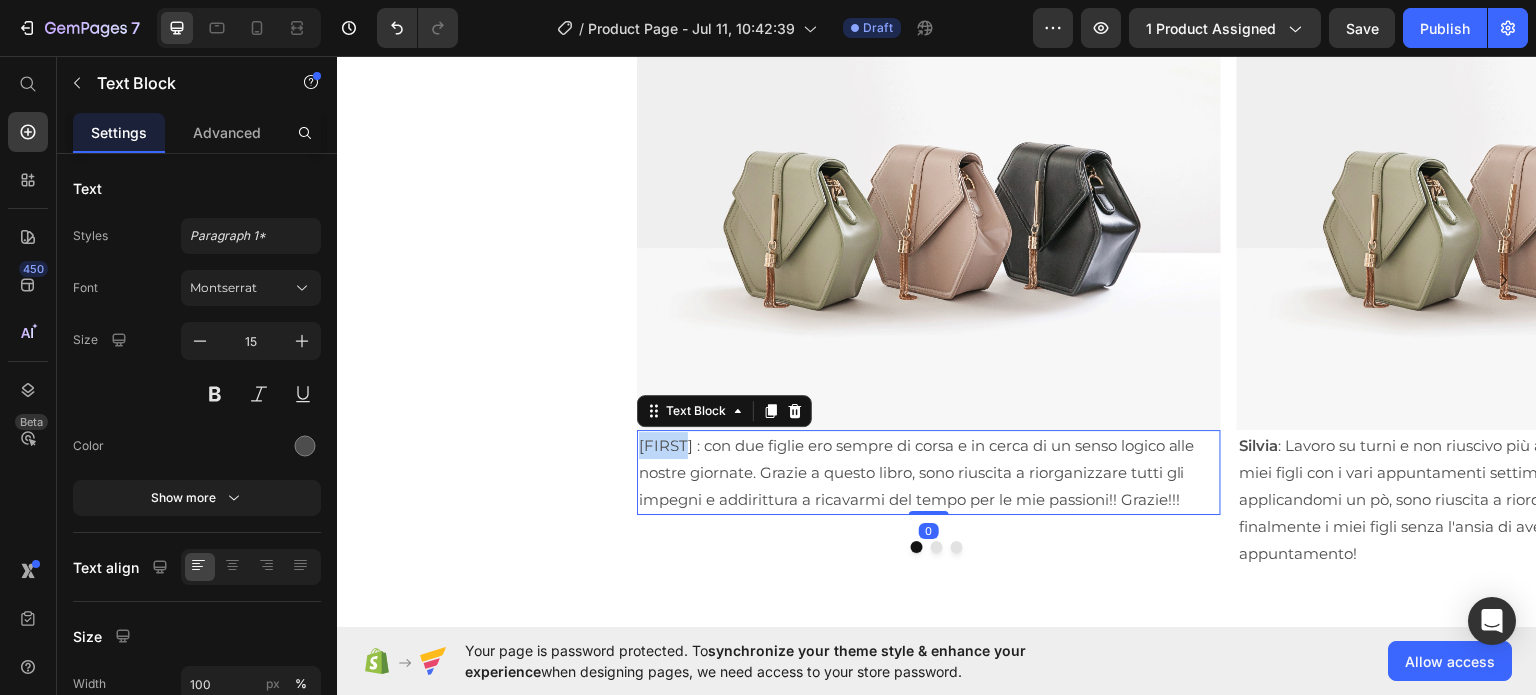 click on "[FIRST] : con due figlie ero sempre di corsa e in cerca di un senso logico alle nostre giornate. Grazie a questo libro, sono riuscita a riorganizzare tutti gli impegni e addirittura a ricavarmi del tempo per le mie passioni!! Grazie!!!" at bounding box center (929, 471) 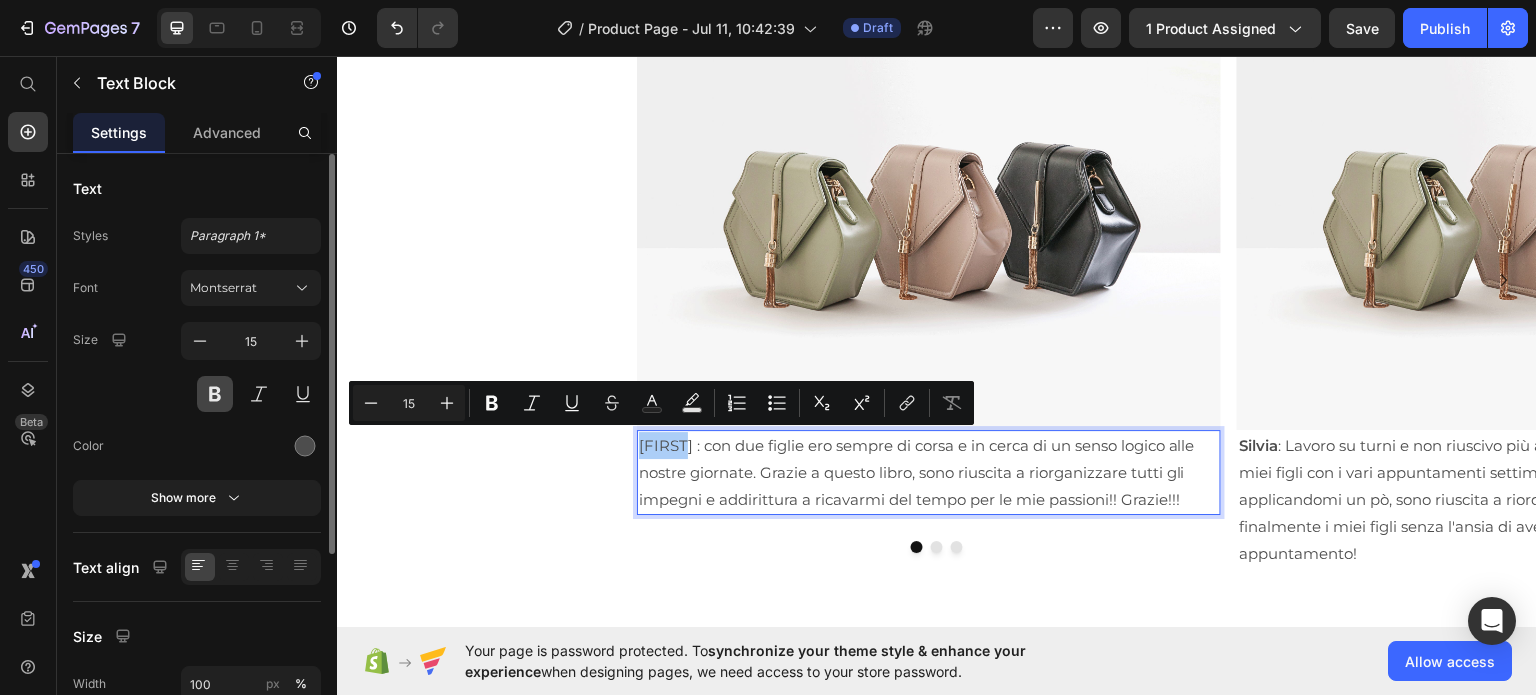 click at bounding box center [215, 394] 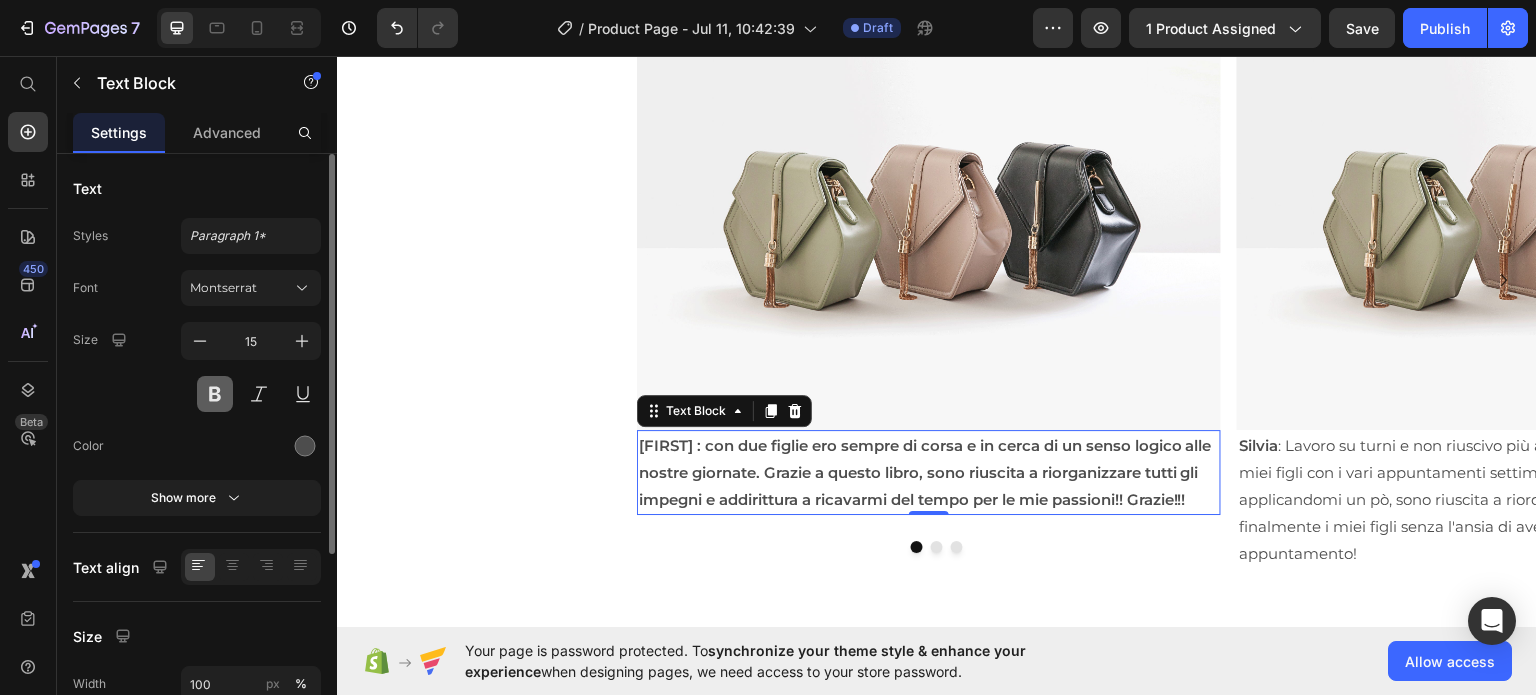 click at bounding box center (215, 394) 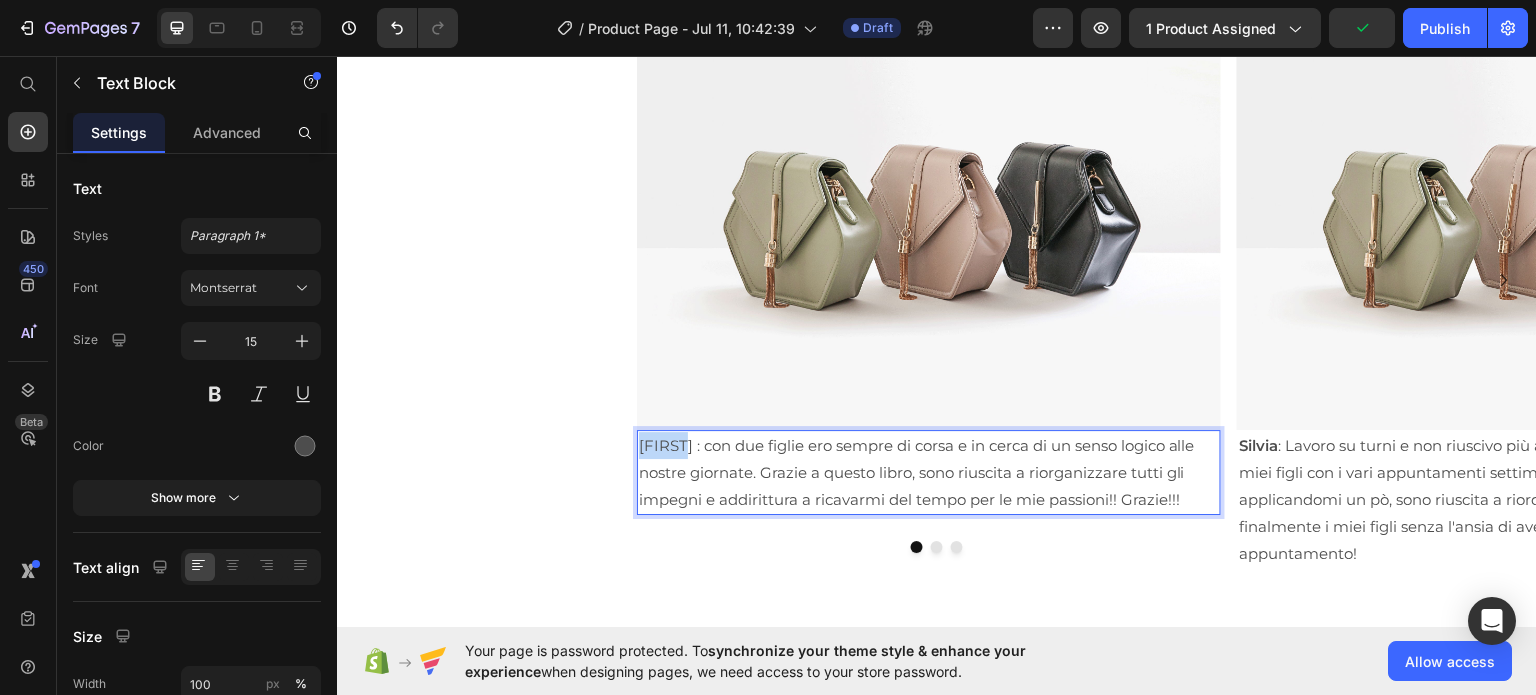 click on "[FIRST] : con due figlie ero sempre di corsa e in cerca di un senso logico alle nostre giornate. Grazie a questo libro, sono riuscita a riorganizzare tutti gli impegni e addirittura a ricavarmi del tempo per le mie passioni!! Grazie!!!" at bounding box center [929, 471] 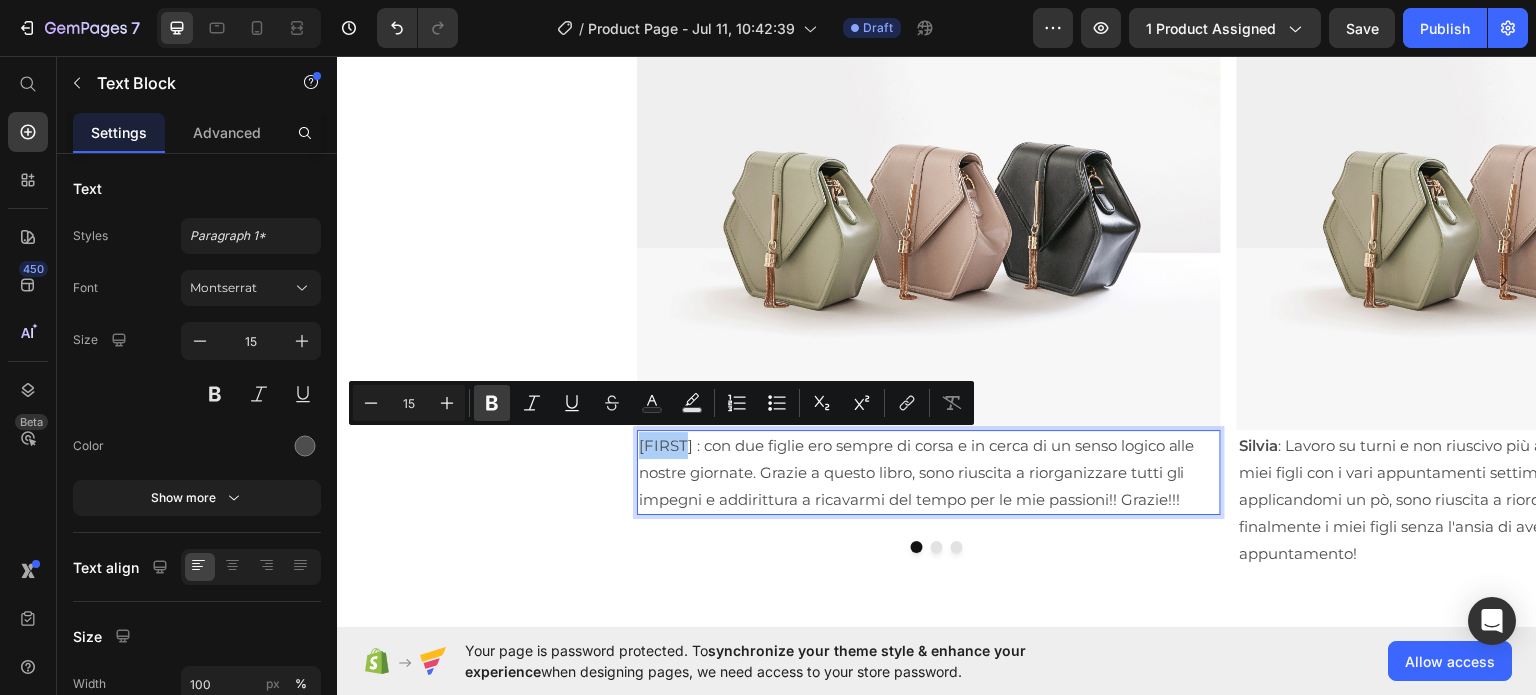 click on "Bold" at bounding box center (492, 403) 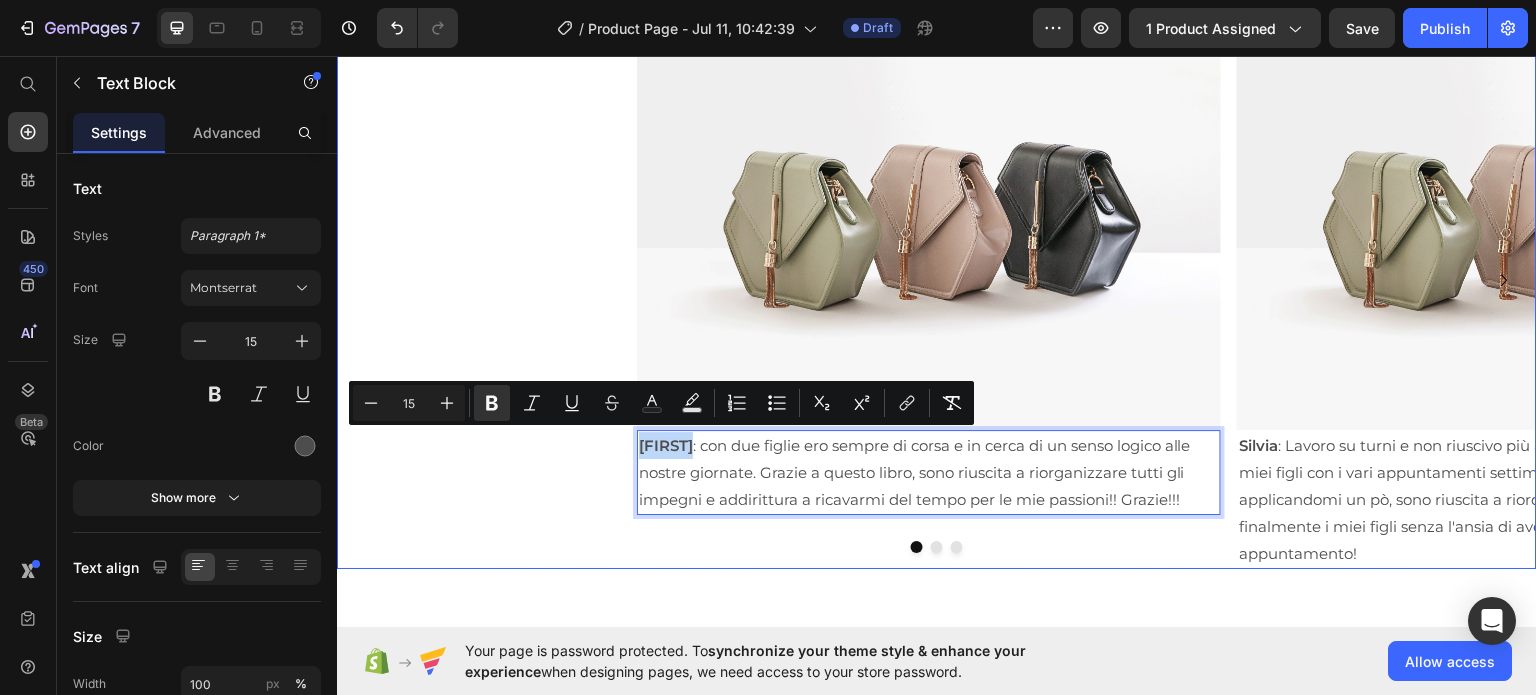 click 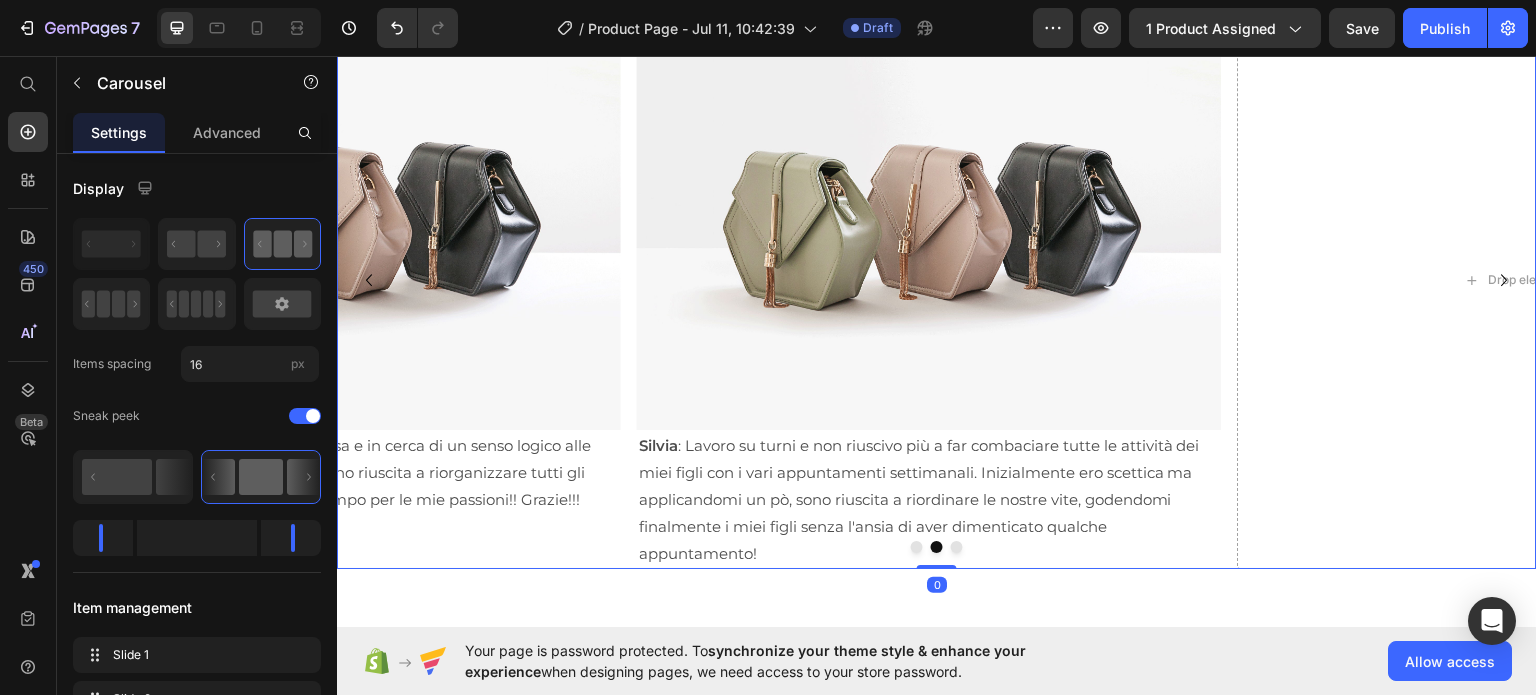 click 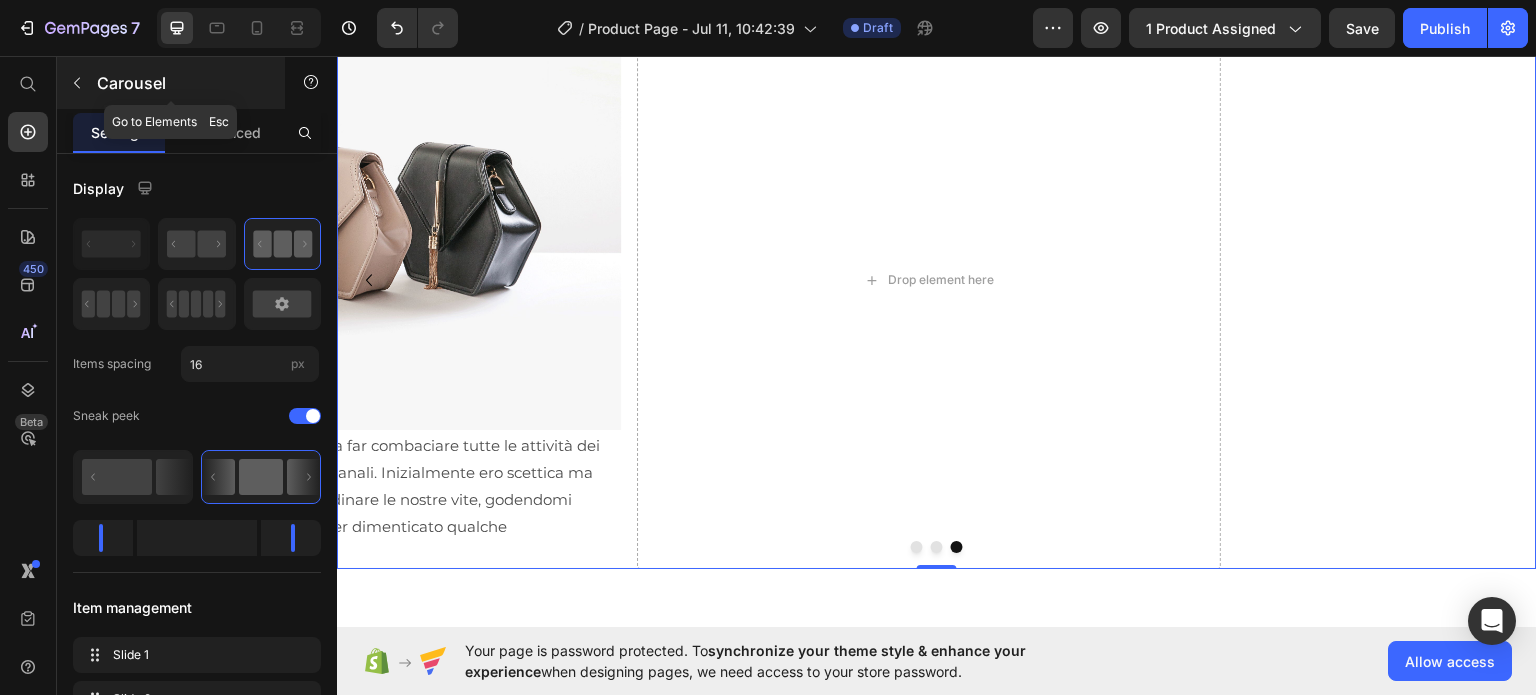 click 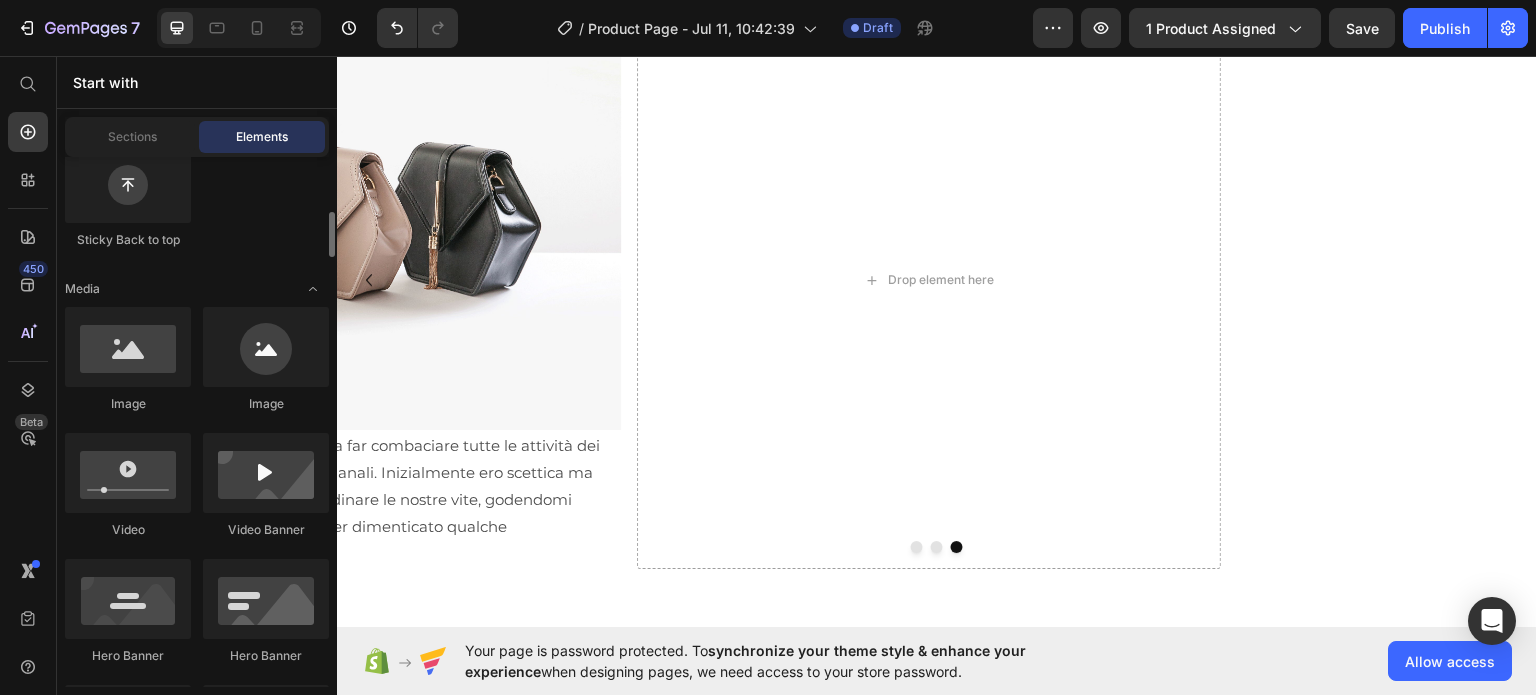 scroll, scrollTop: 639, scrollLeft: 0, axis: vertical 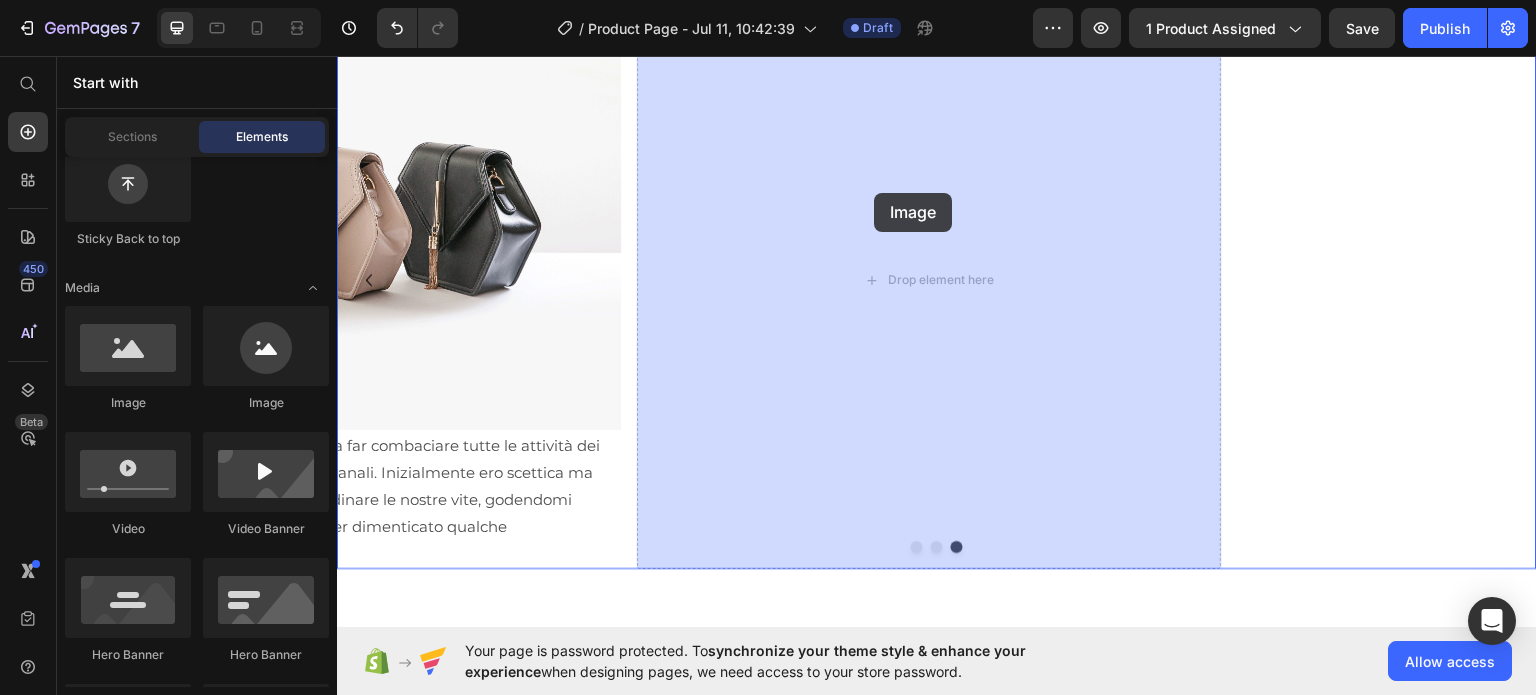 drag, startPoint x: 496, startPoint y: 402, endPoint x: 547, endPoint y: 203, distance: 205.43126 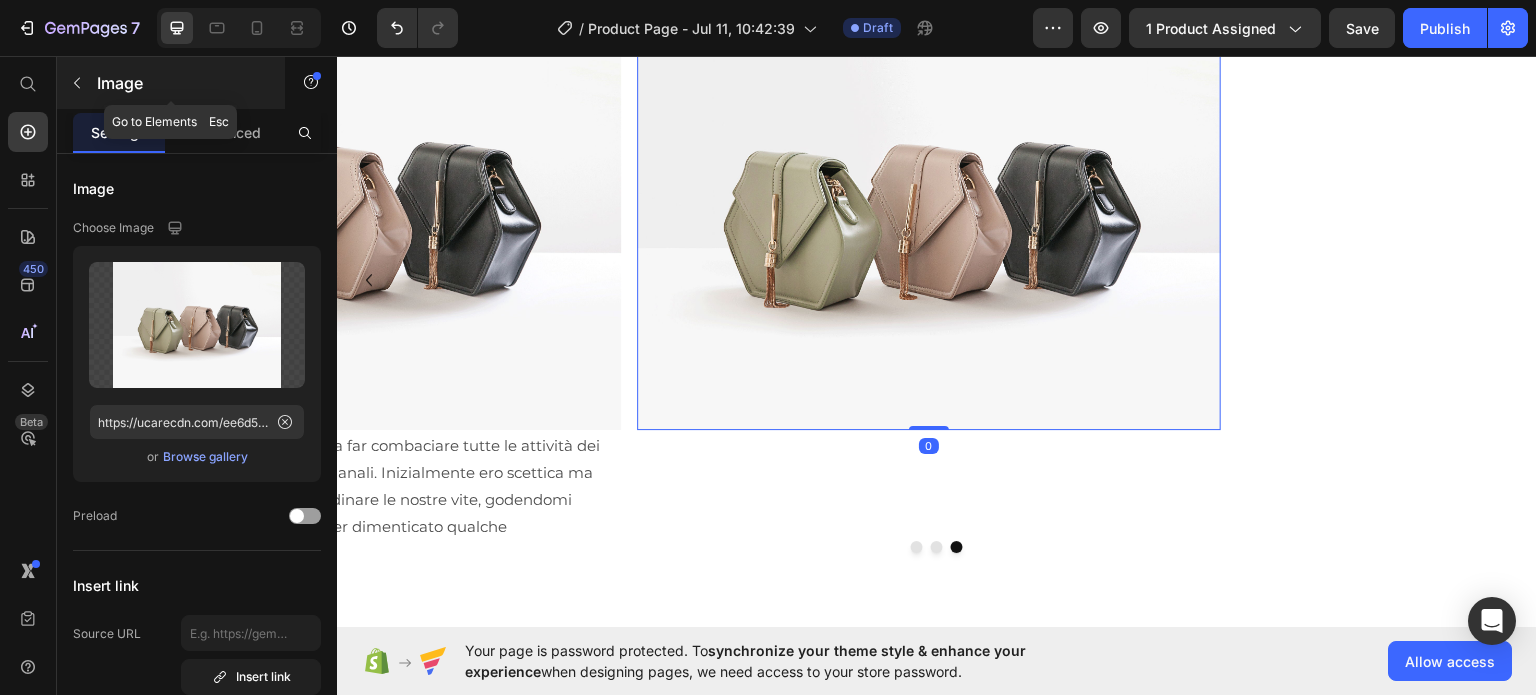 click on "Image" at bounding box center (182, 83) 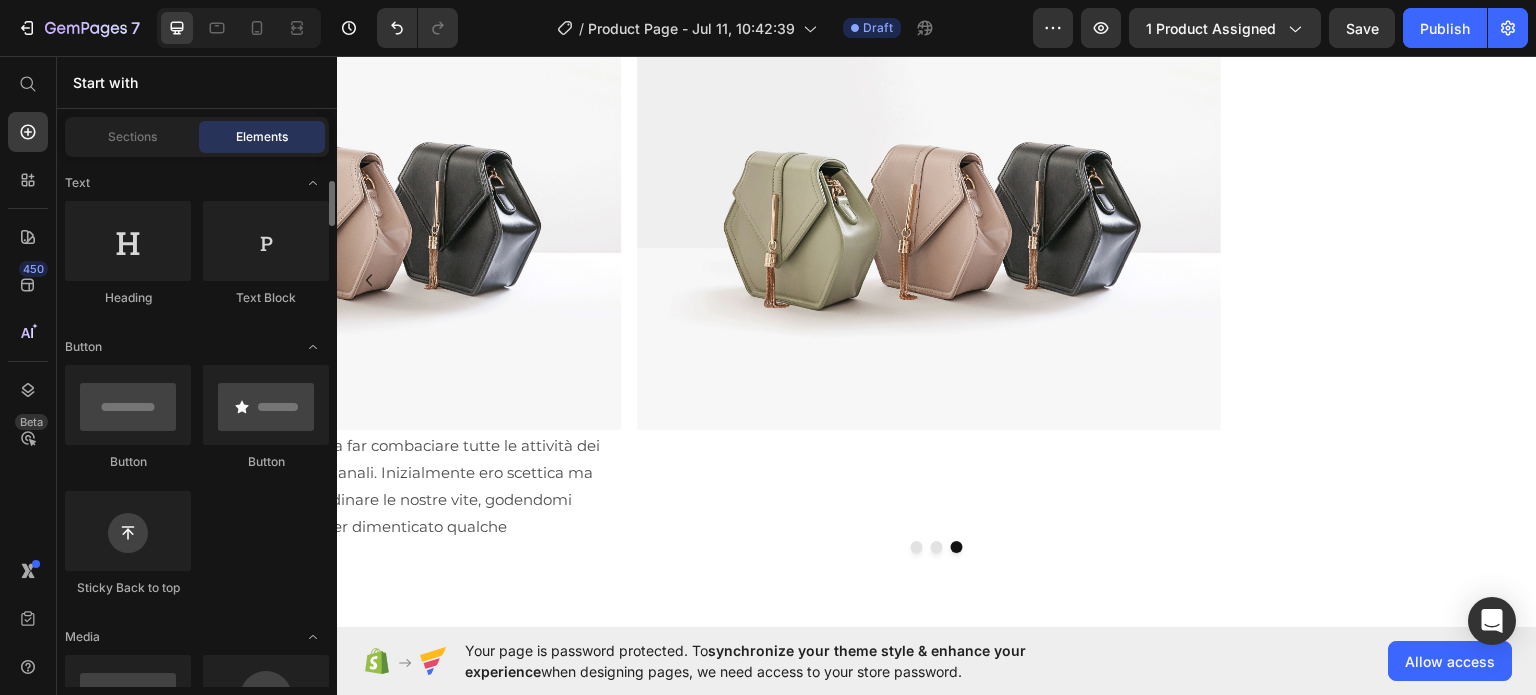 scroll, scrollTop: 217, scrollLeft: 0, axis: vertical 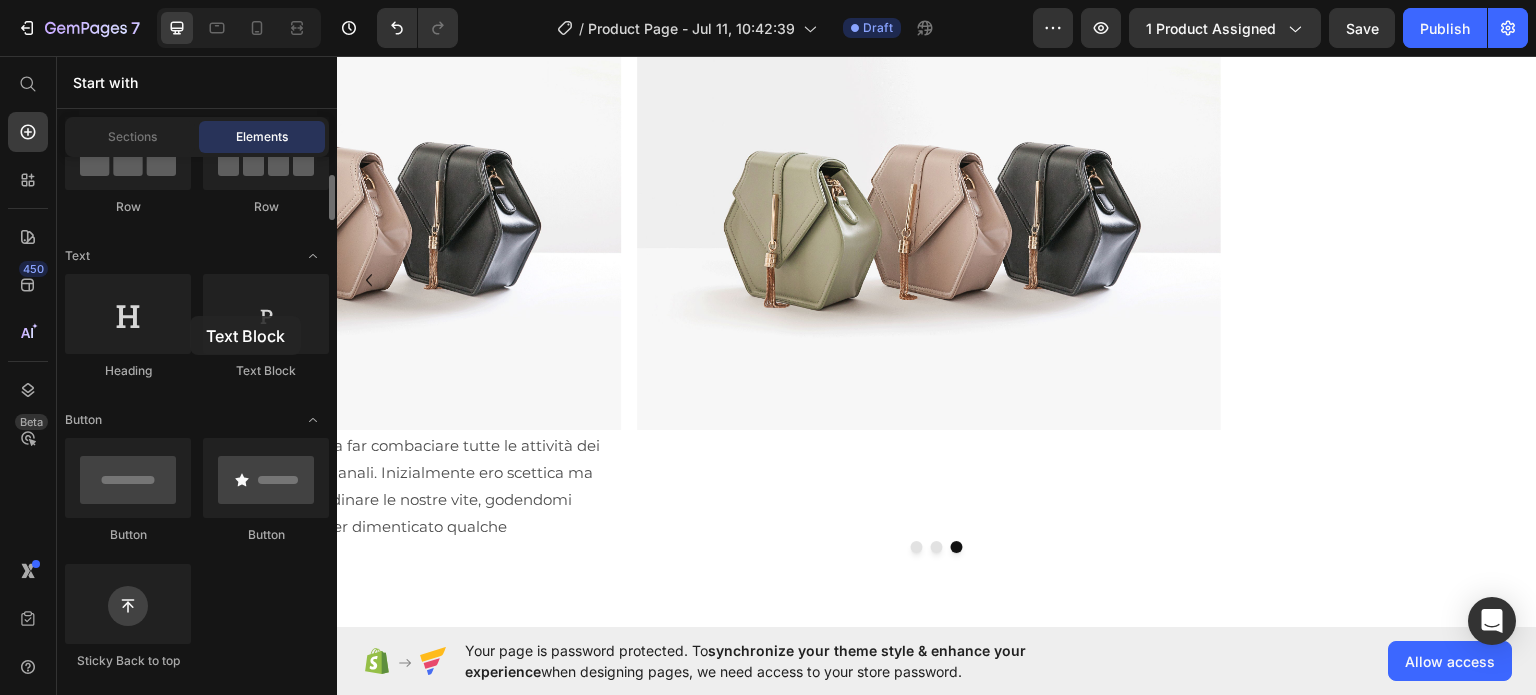 drag, startPoint x: 255, startPoint y: 329, endPoint x: 195, endPoint y: 323, distance: 60.299255 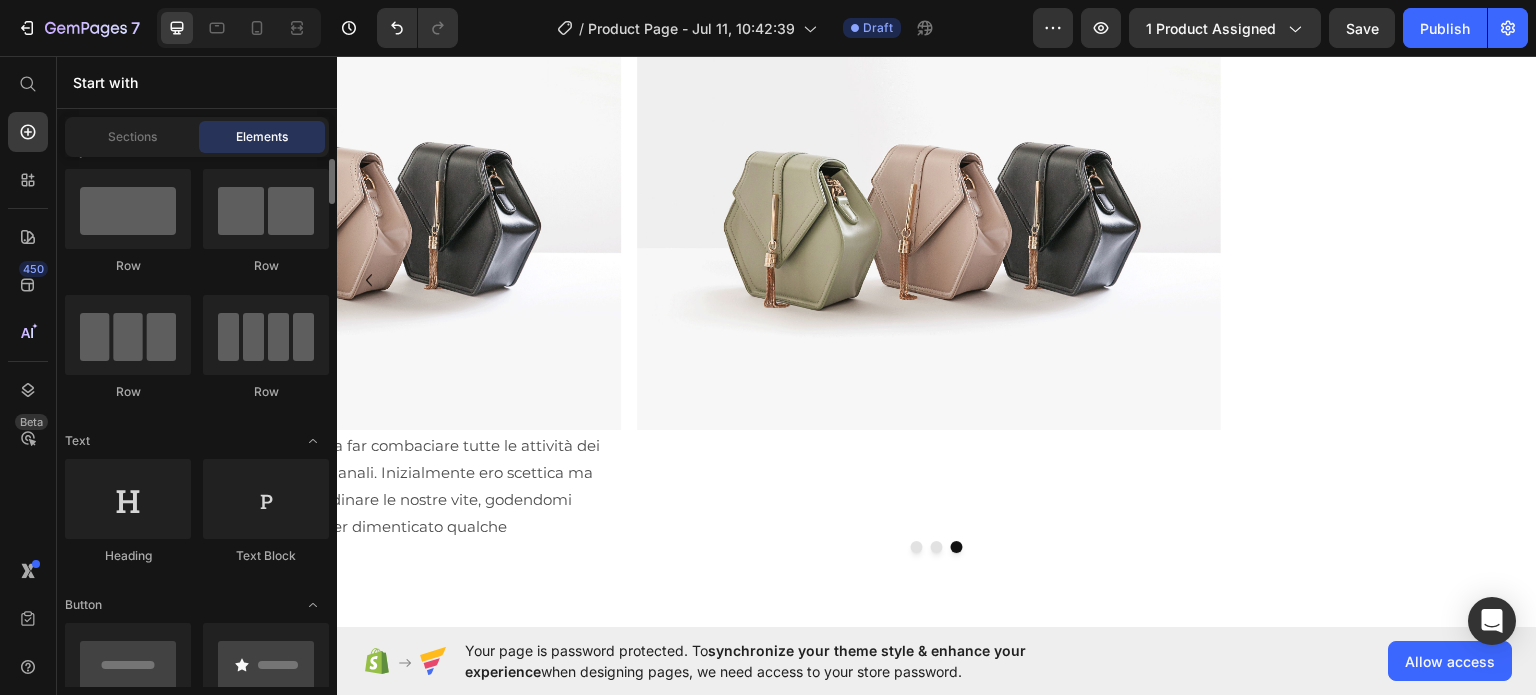 scroll, scrollTop: 33, scrollLeft: 0, axis: vertical 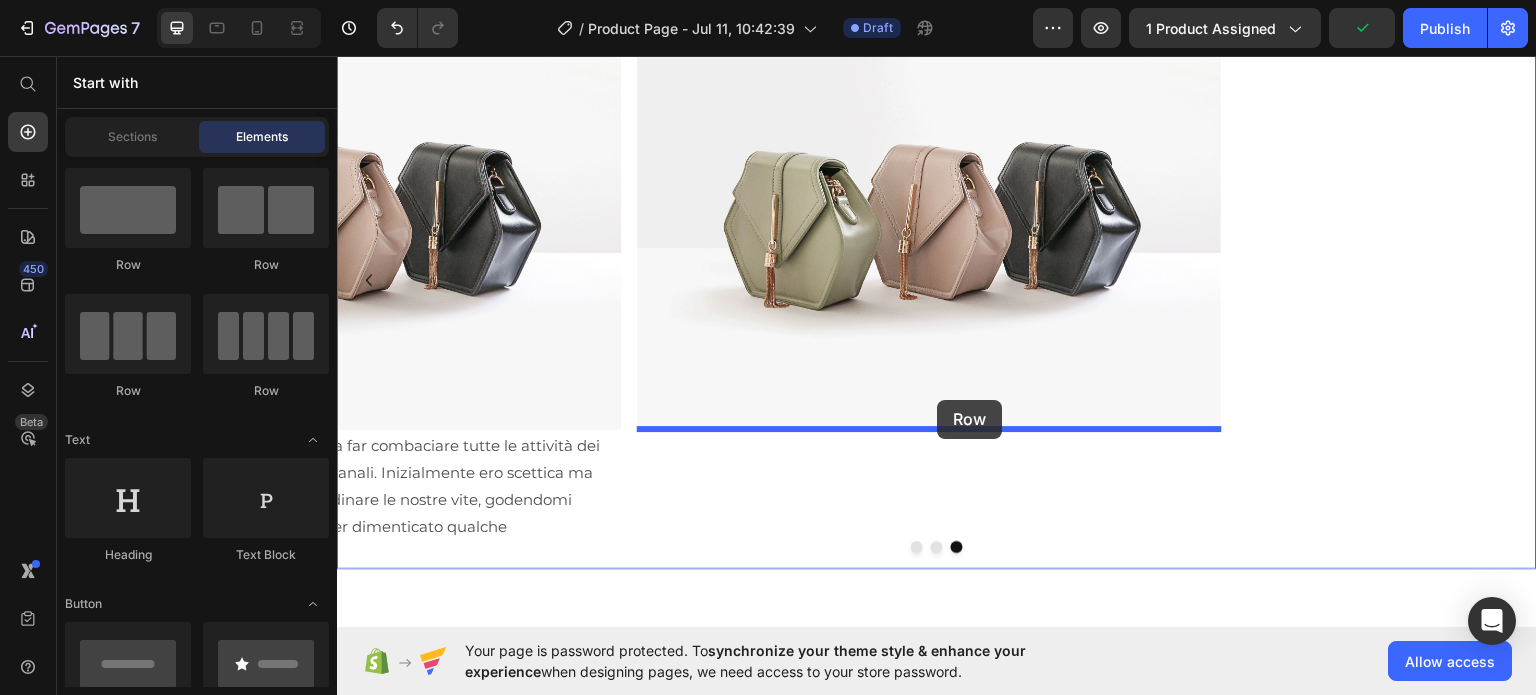 drag, startPoint x: 490, startPoint y: 278, endPoint x: 938, endPoint y: 399, distance: 464.0528 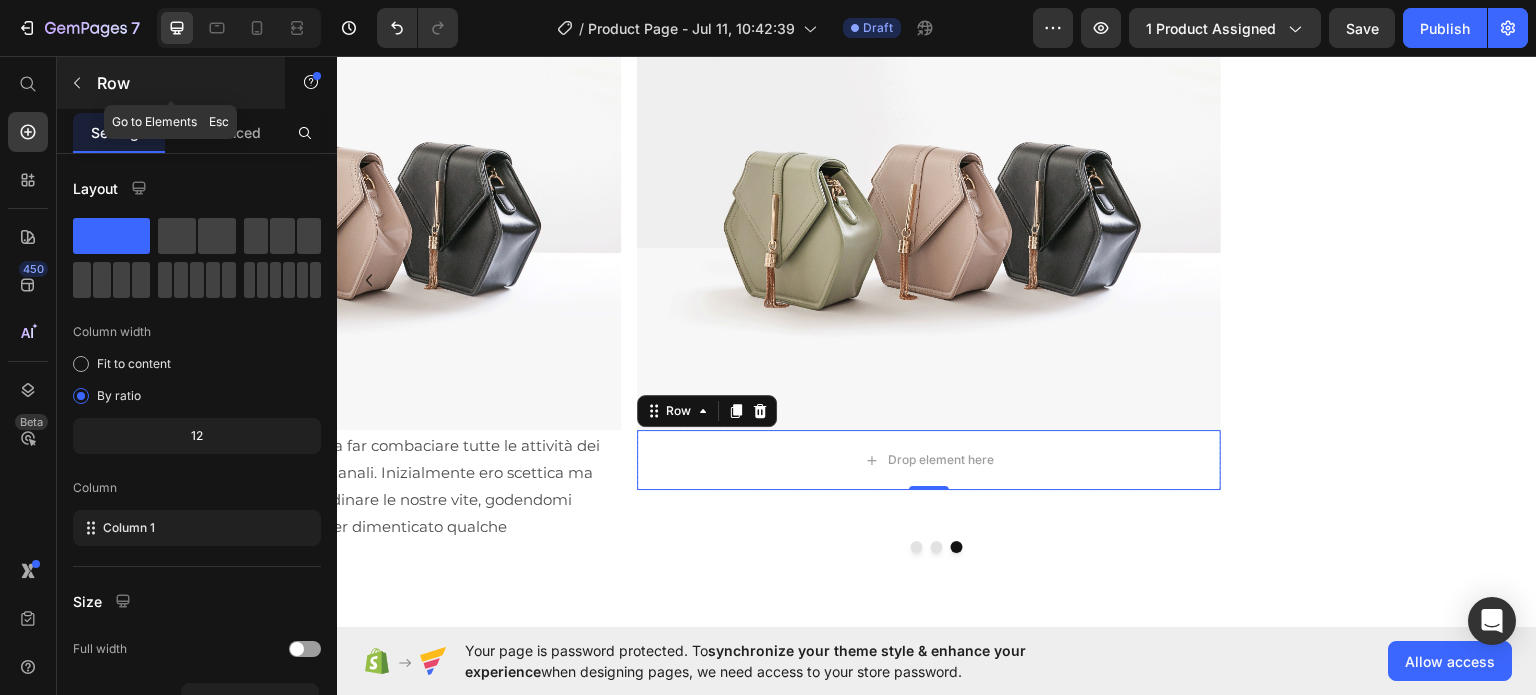 click on "Row" at bounding box center [182, 83] 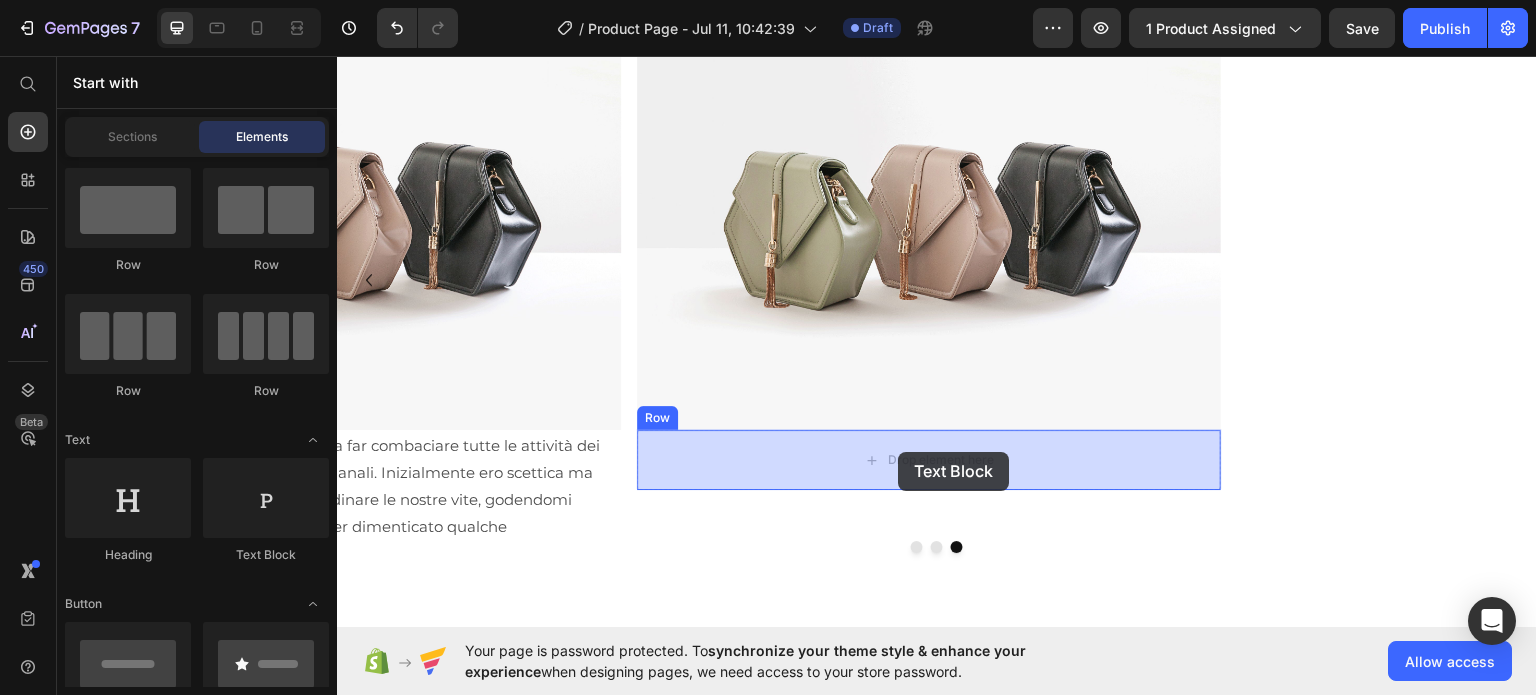 drag, startPoint x: 585, startPoint y: 539, endPoint x: 891, endPoint y: 450, distance: 318.68008 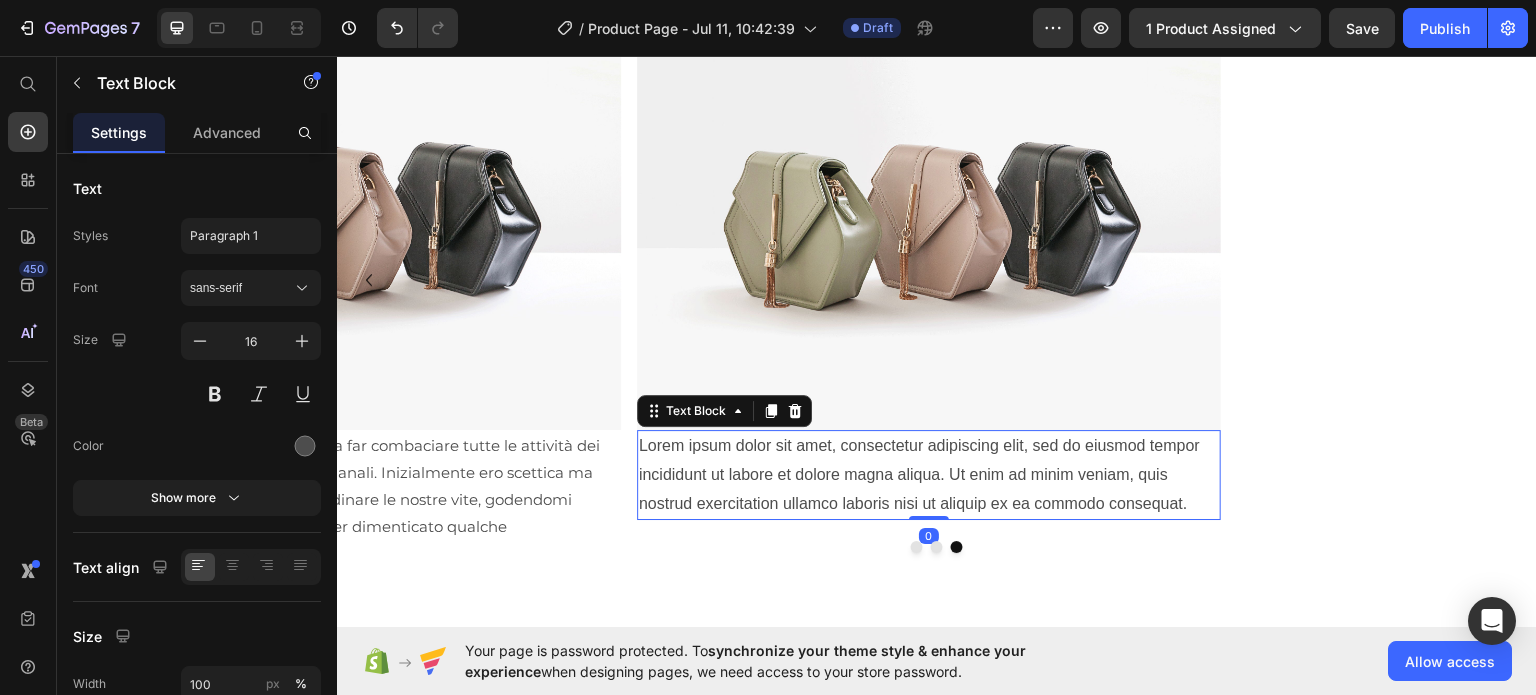click on "Lorem ipsum dolor sit amet, consectetur adipiscing elit, sed do eiusmod tempor incididunt ut labore et dolore magna aliqua. Ut enim ad minim veniam, quis nostrud exercitation ullamco laboris nisi ut aliquip ex ea commodo consequat." at bounding box center [929, 474] 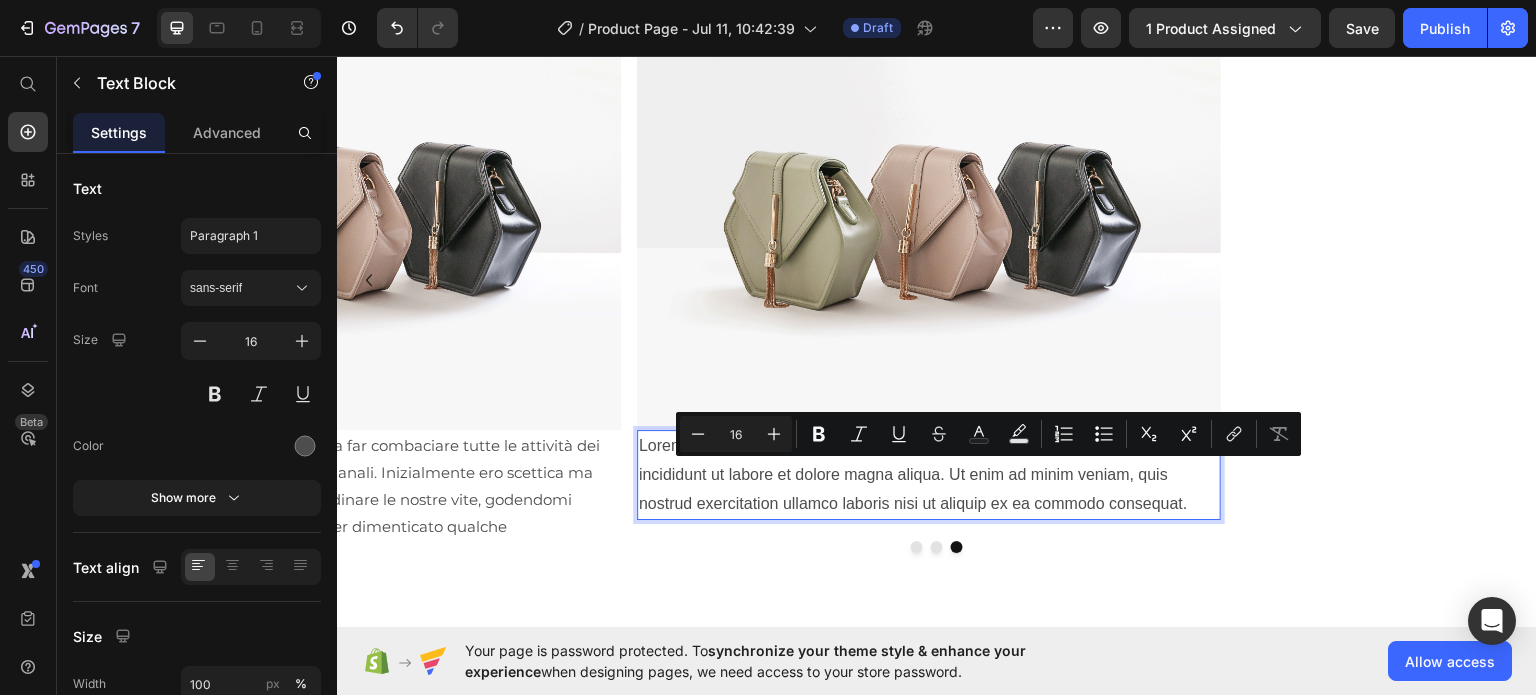 click on "Lorem ipsum dolor sit amet, consectetur adipiscing elit, sed do eiusmod tempor incididunt ut labore et dolore magna aliqua. Ut enim ad minim veniam, quis nostrud exercitation ullamco laboris nisi ut aliquip ex ea commodo consequat." at bounding box center (929, 474) 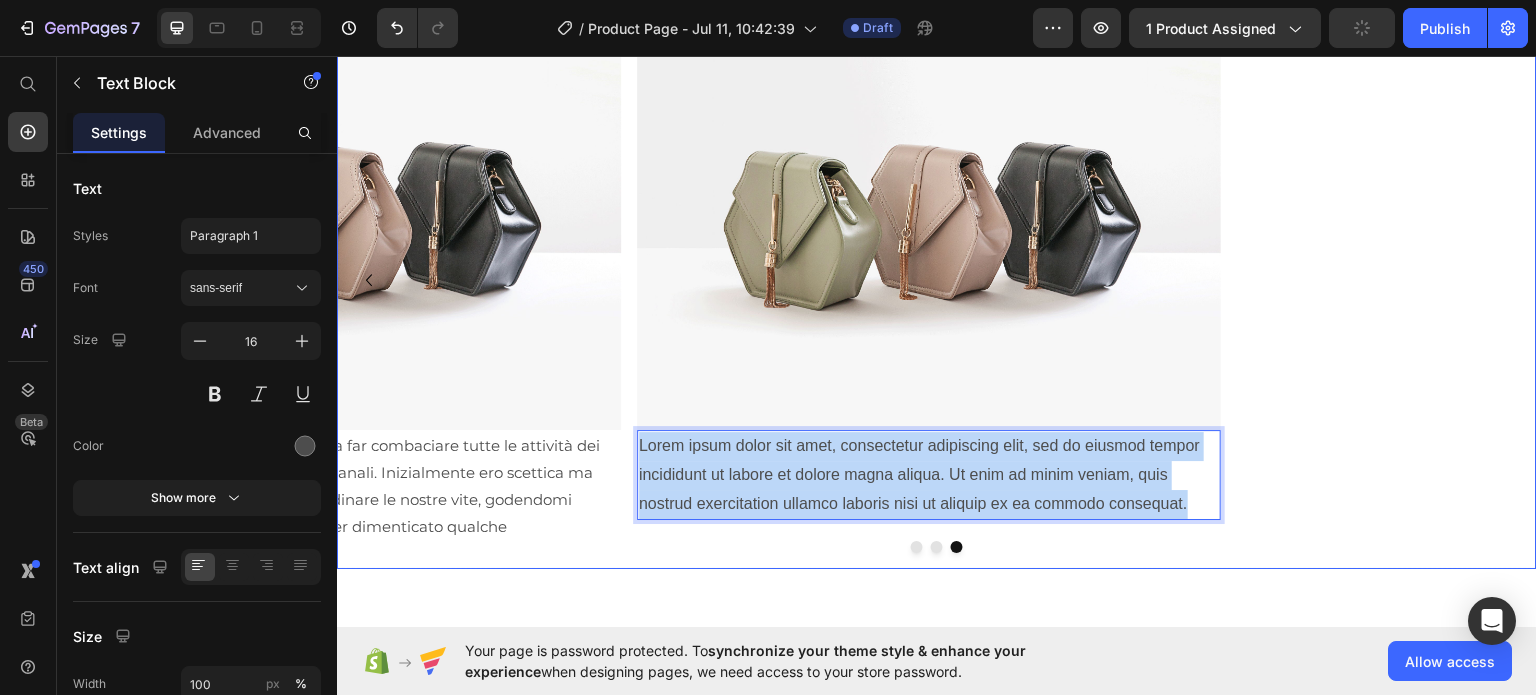 drag, startPoint x: 1190, startPoint y: 501, endPoint x: 635, endPoint y: 436, distance: 558.79333 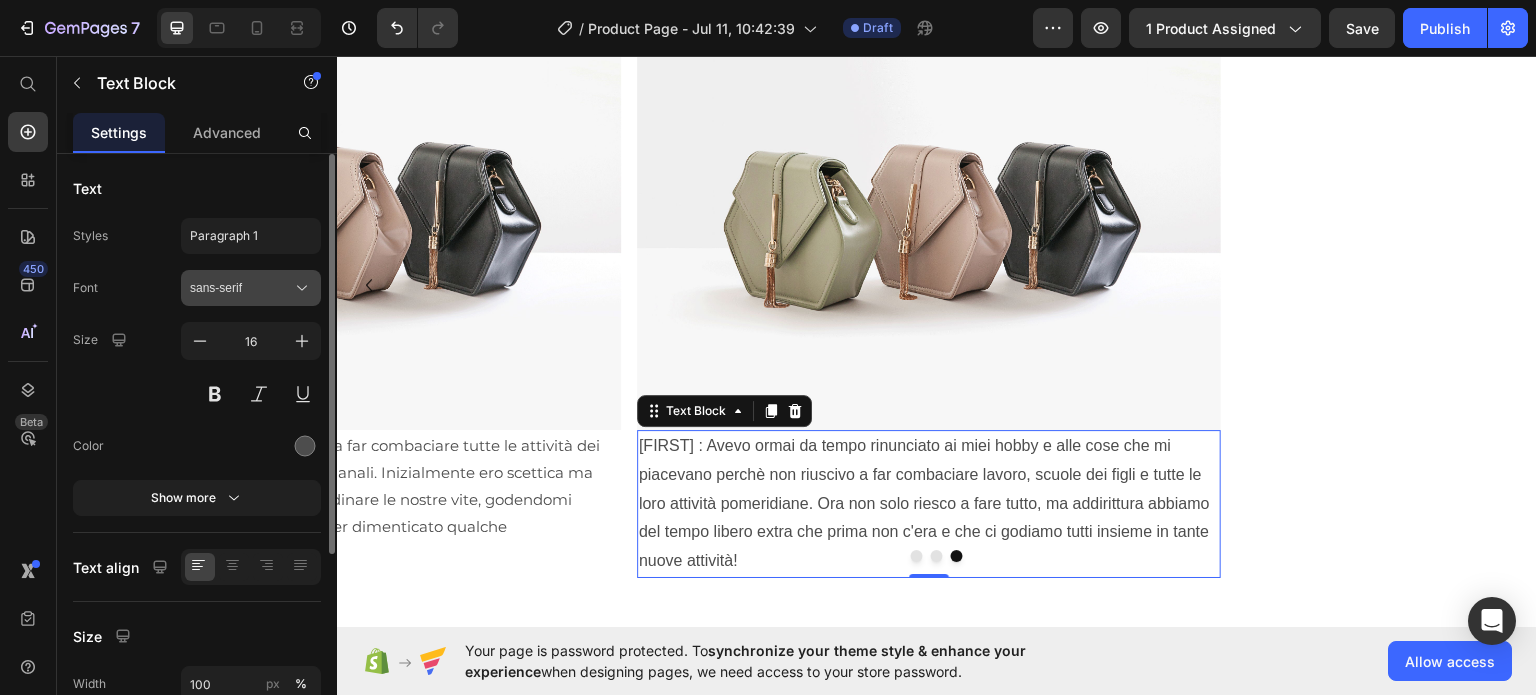 click 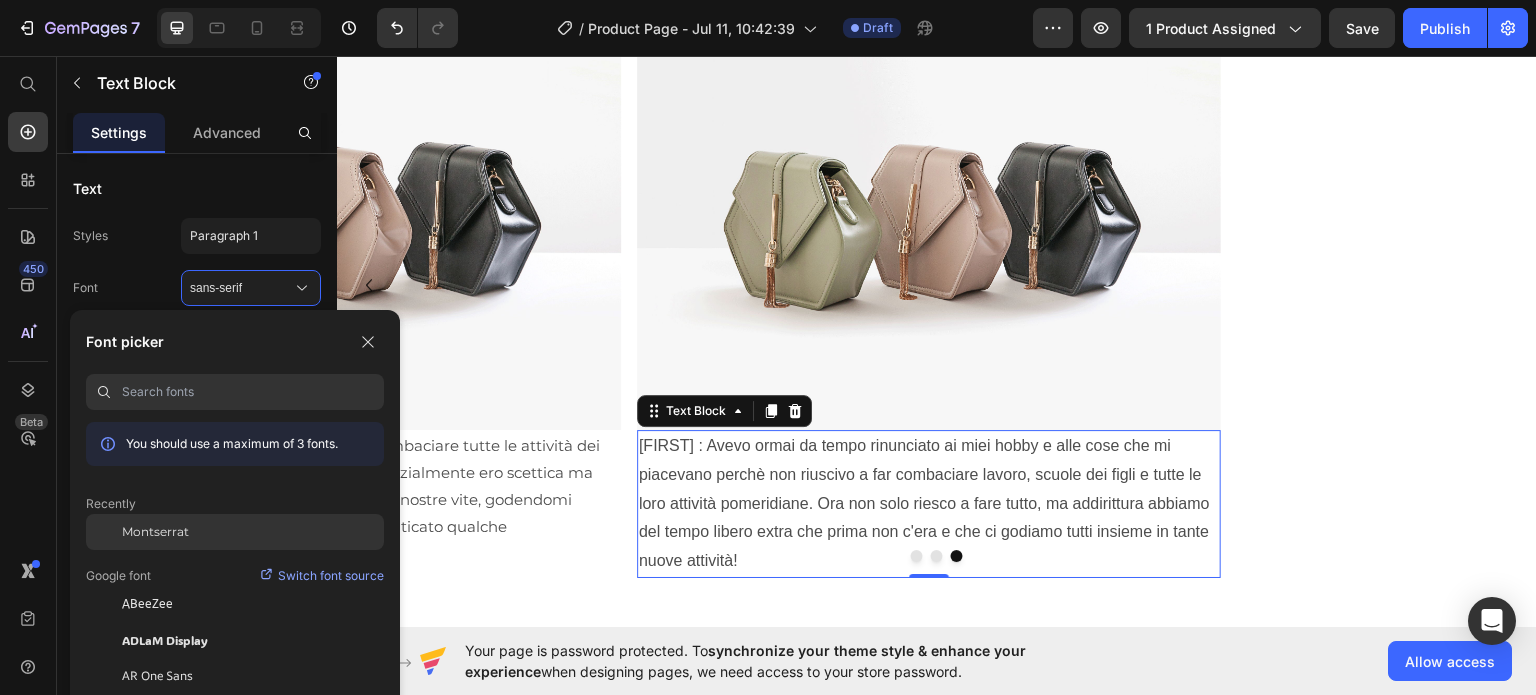 click on "Montserrat" 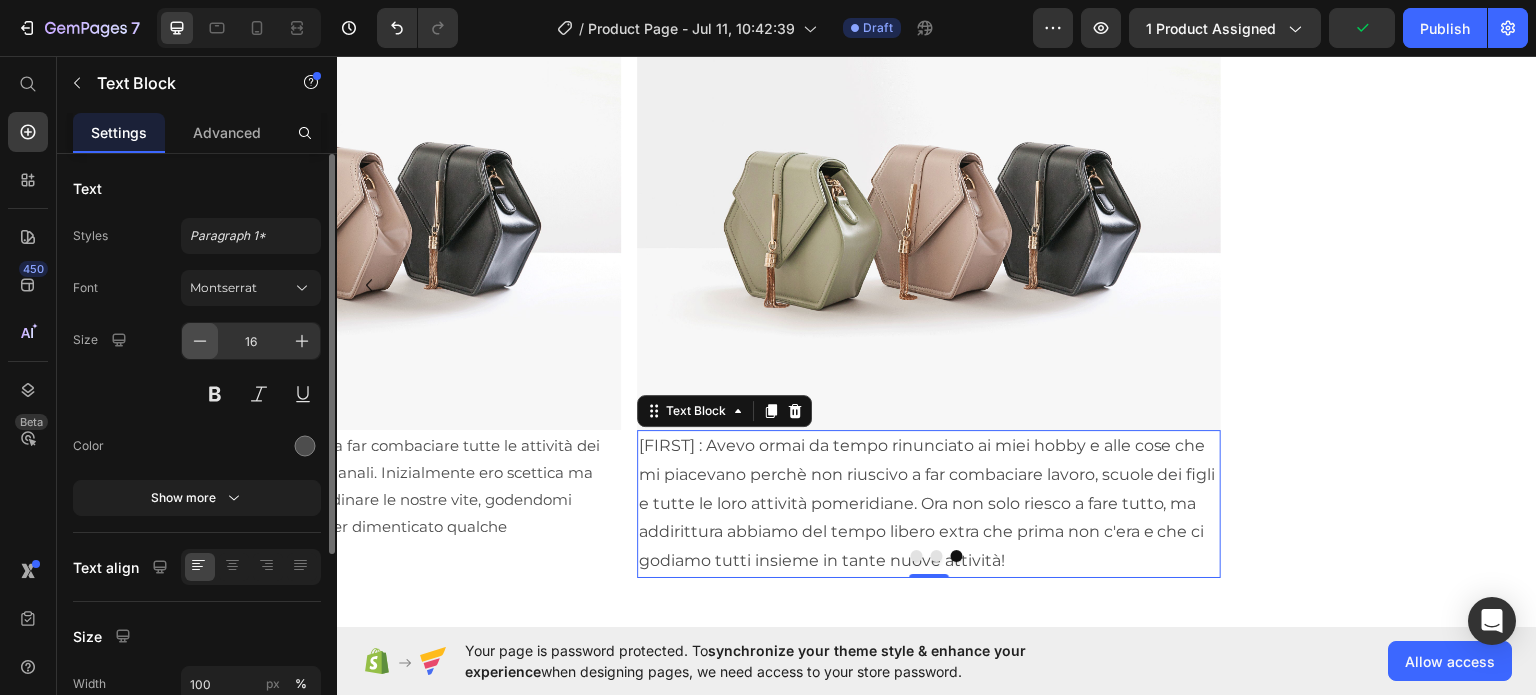 click 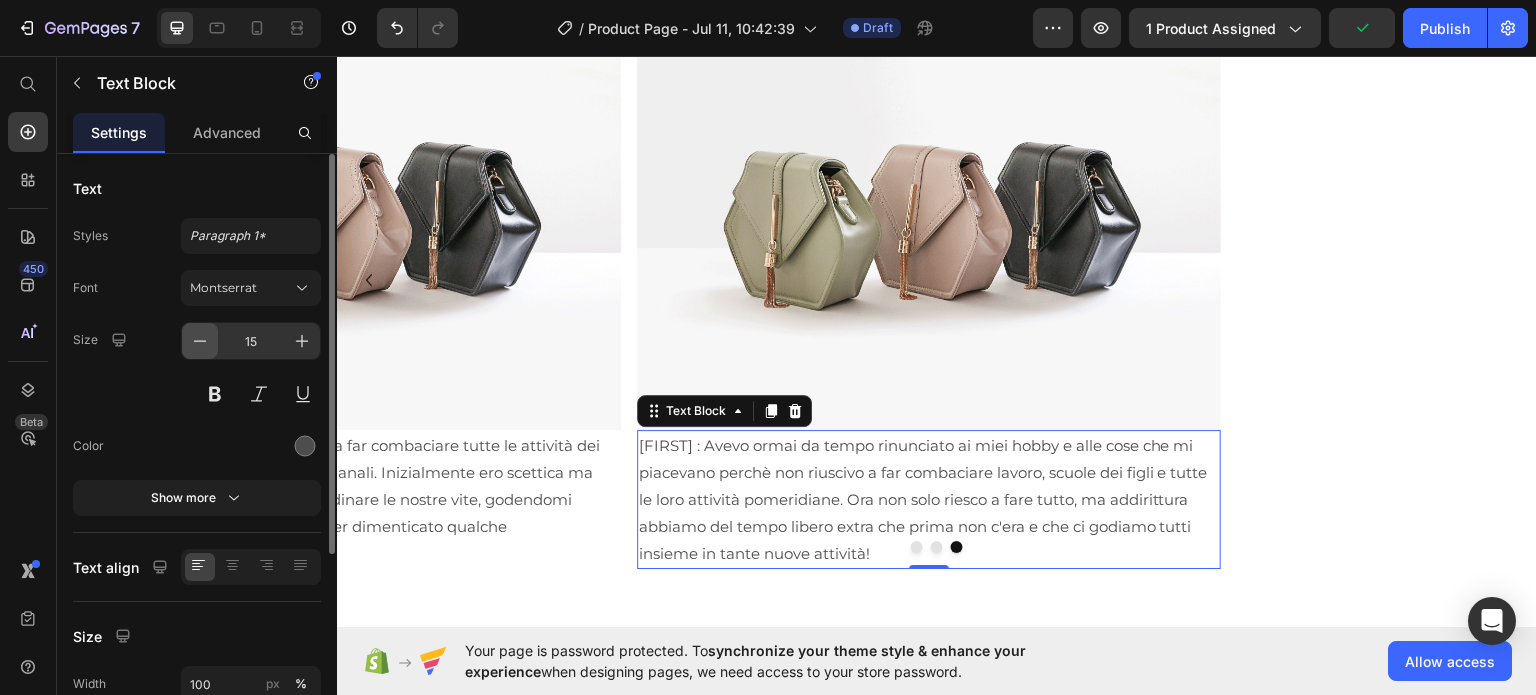 scroll, scrollTop: 1901, scrollLeft: 0, axis: vertical 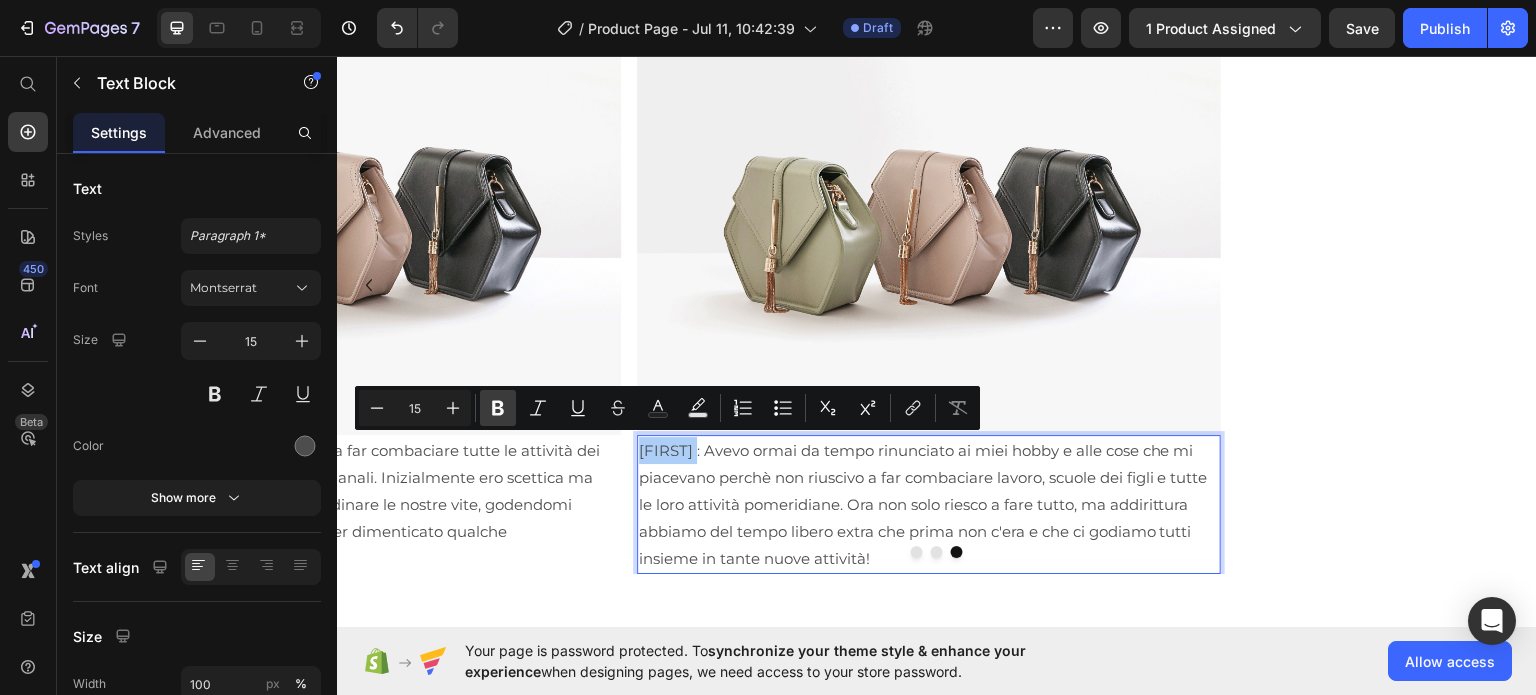 click 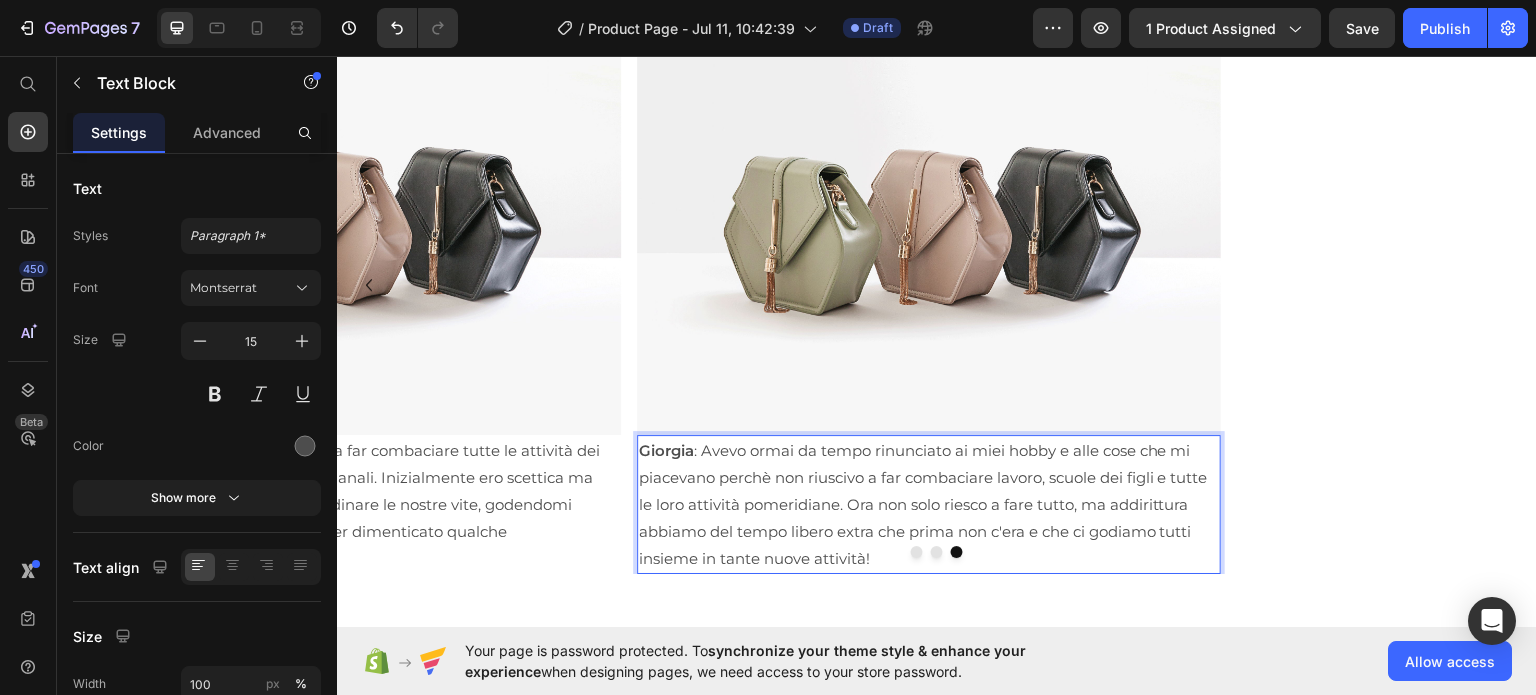 click on "[FIRST]  : Avevo ormai da tempo rinunciato ai miei hobby e alle cose che mi piacevano perchè non riuscivo a far combaciare lavoro, scuole dei figli e tutte le loro attività pomeridiane. Ora non solo riesco a fare tutto, ma addirittura abbiamo del tempo libero extra che prima non c'era e che ci godiamo tutti insieme in tante nuove attività!" at bounding box center [929, 503] 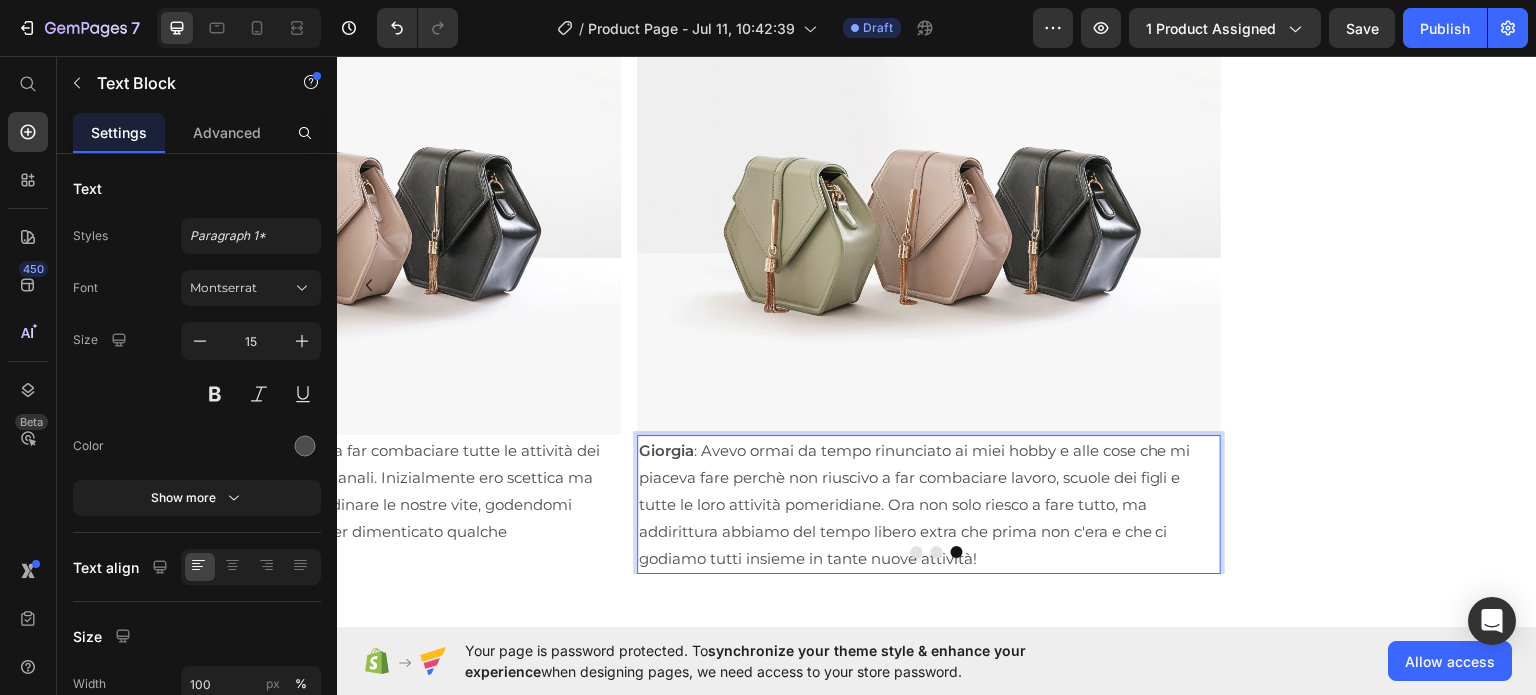 click on "[FIRST]  : Avevo ormai da tempo rinunciato ai miei hobby e alle cose che mi piaceva fare perchè non riuscivo a far combaciare lavoro, scuole dei figli e tutte le loro attività pomeridiane. Ora non solo riesco a fare tutto, ma addirittura abbiamo del tempo libero extra che prima non c'era e che ci godiamo tutti insieme in tante nuove attività!" at bounding box center [929, 503] 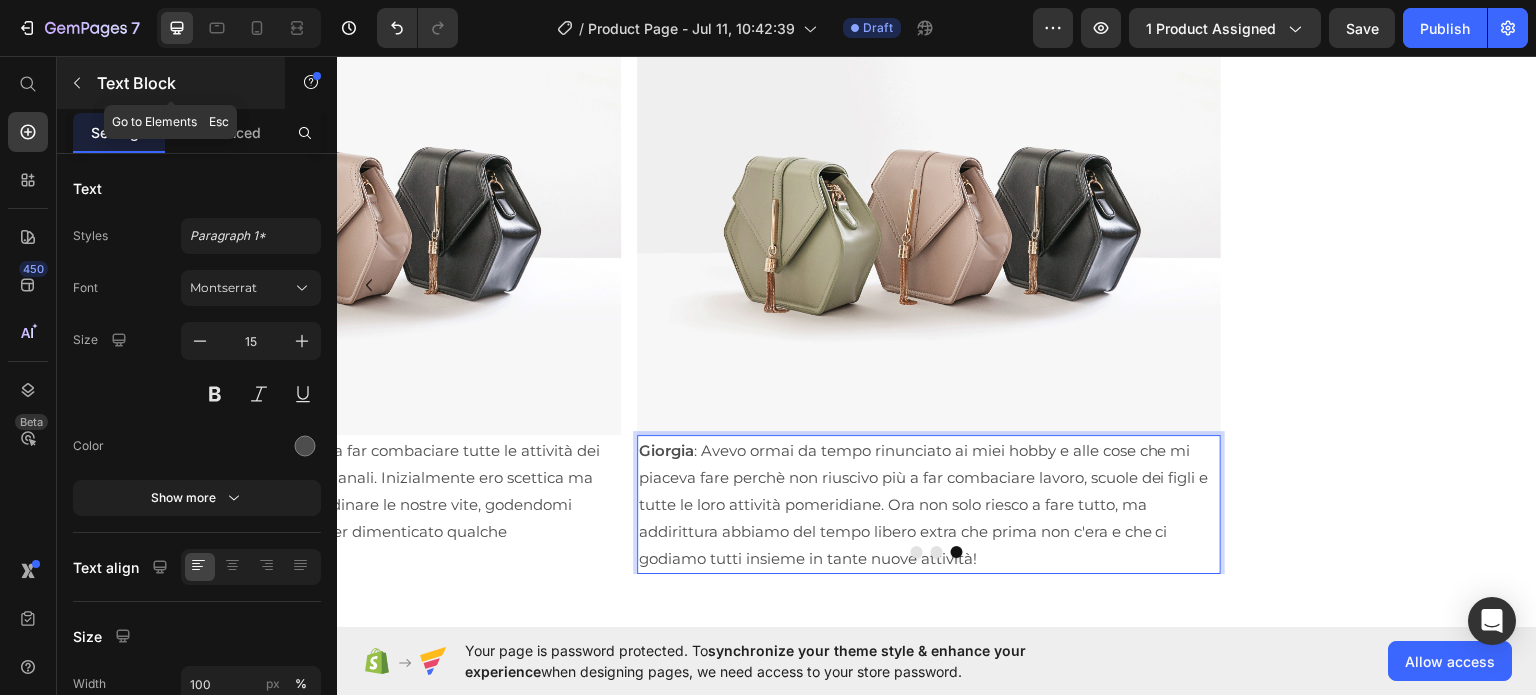 click 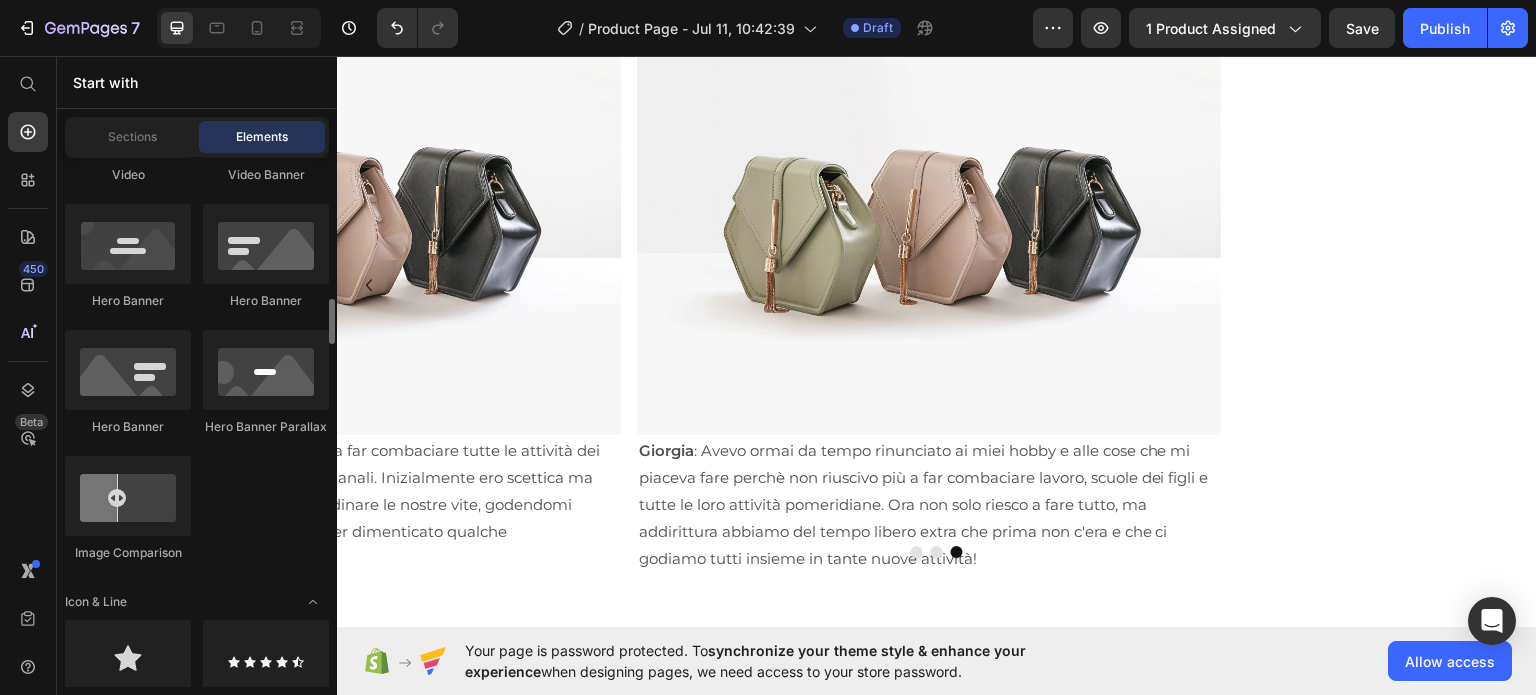scroll, scrollTop: 1216, scrollLeft: 0, axis: vertical 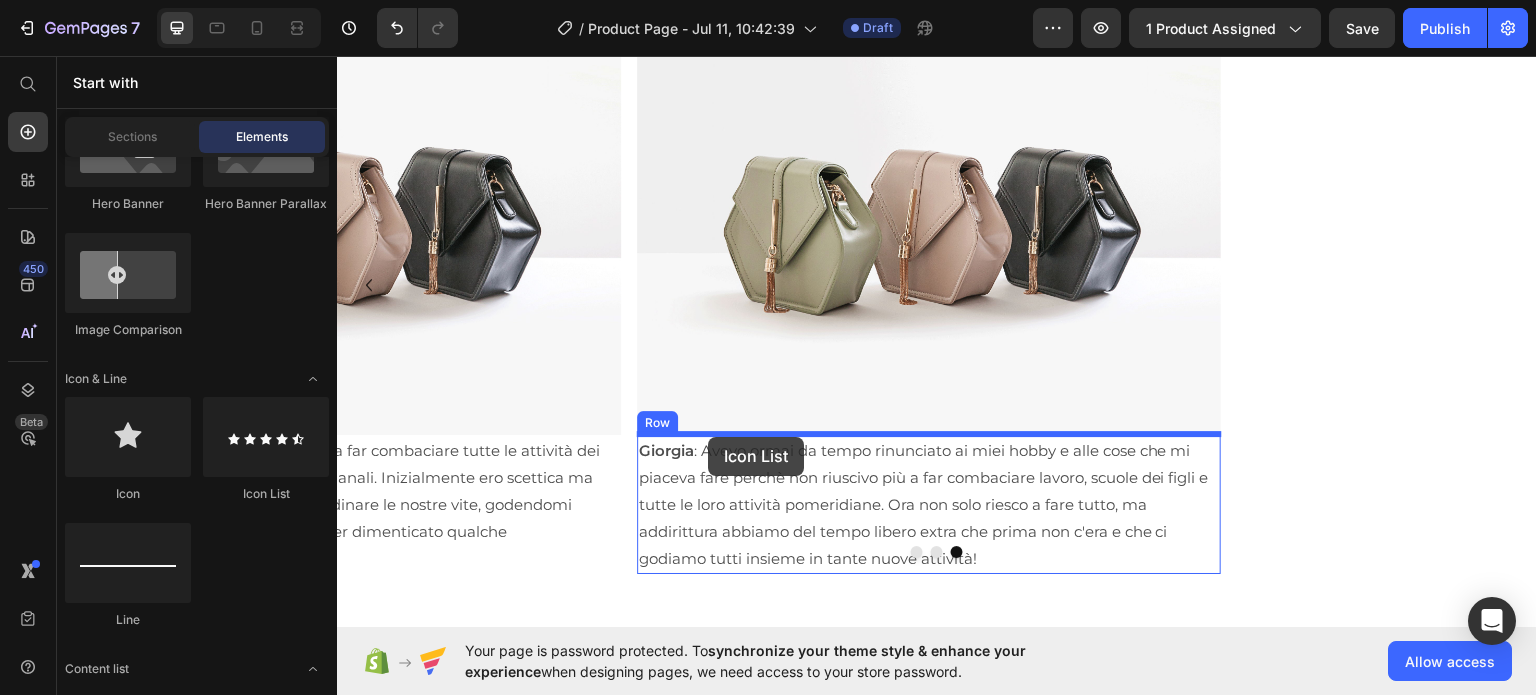 drag, startPoint x: 564, startPoint y: 459, endPoint x: 708, endPoint y: 436, distance: 145.82524 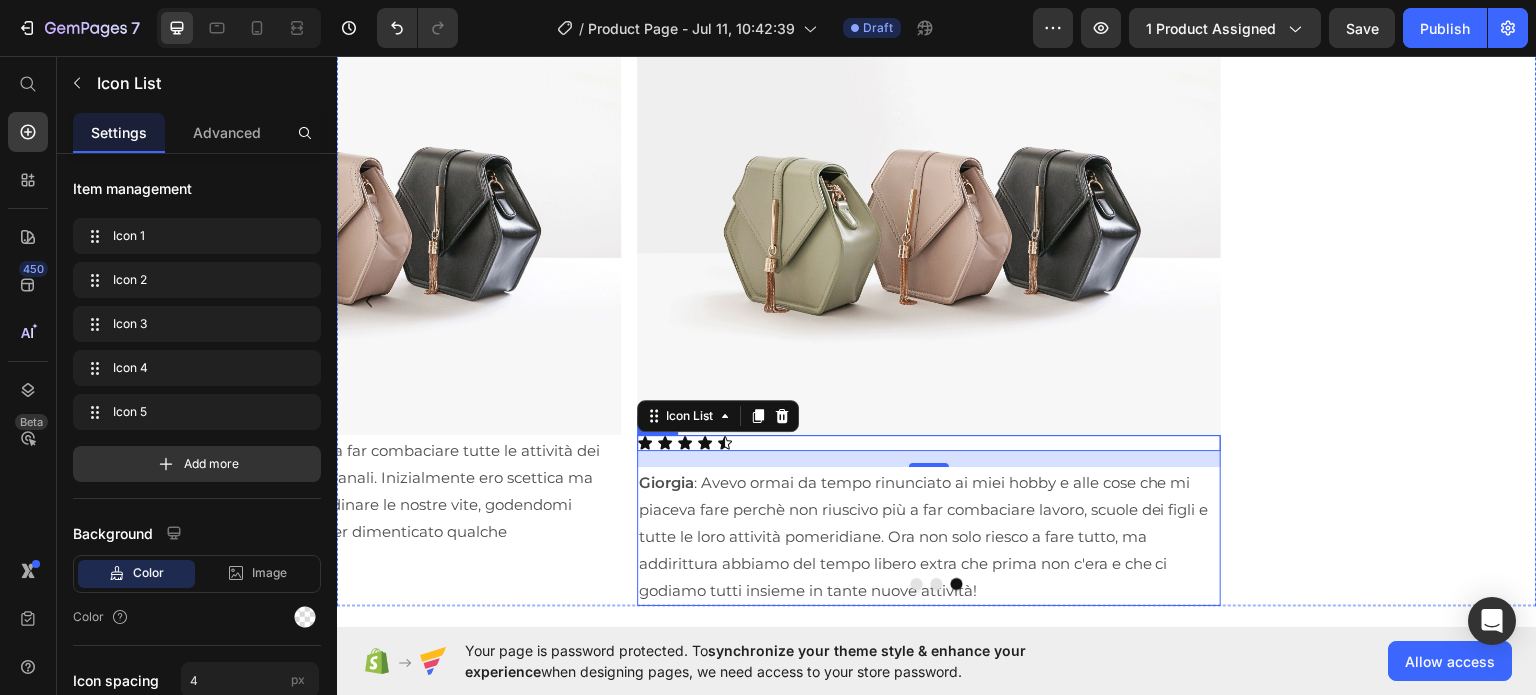 scroll, scrollTop: 1917, scrollLeft: 0, axis: vertical 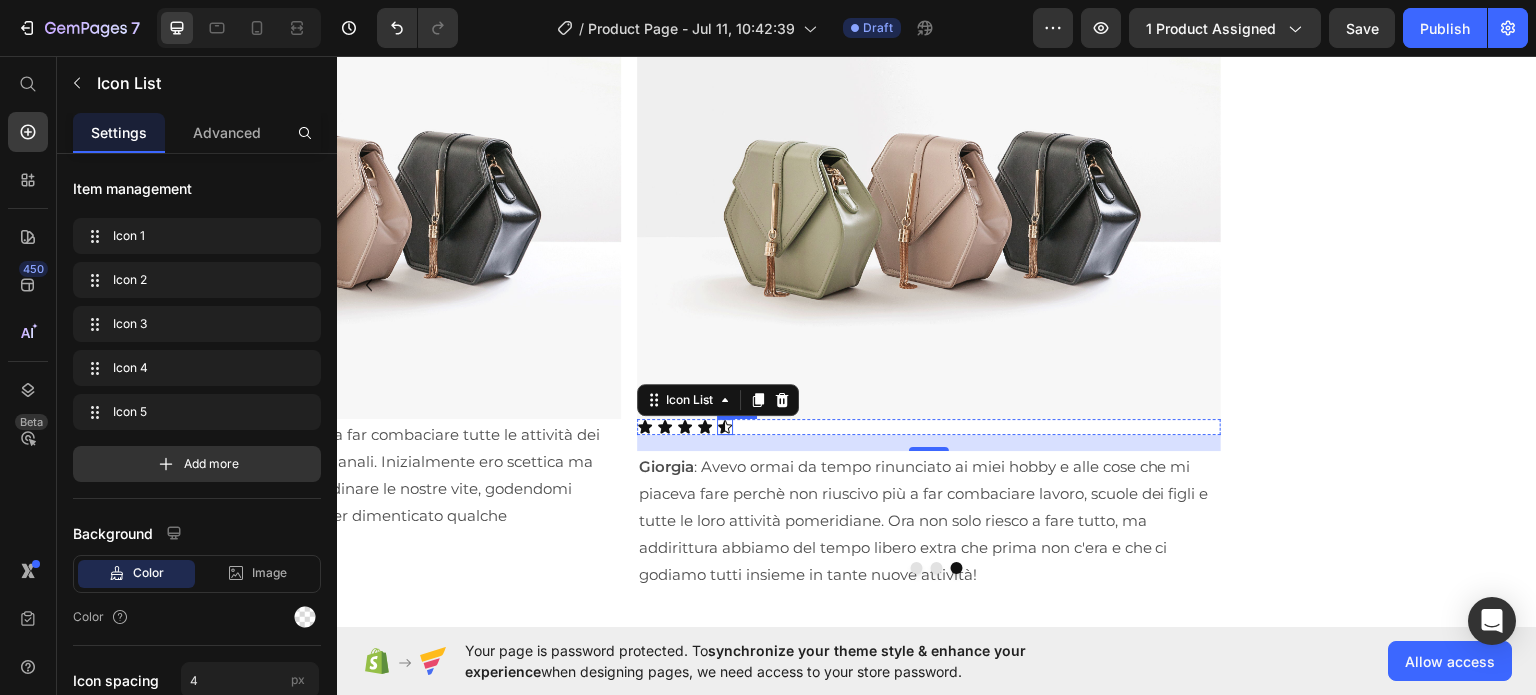 click 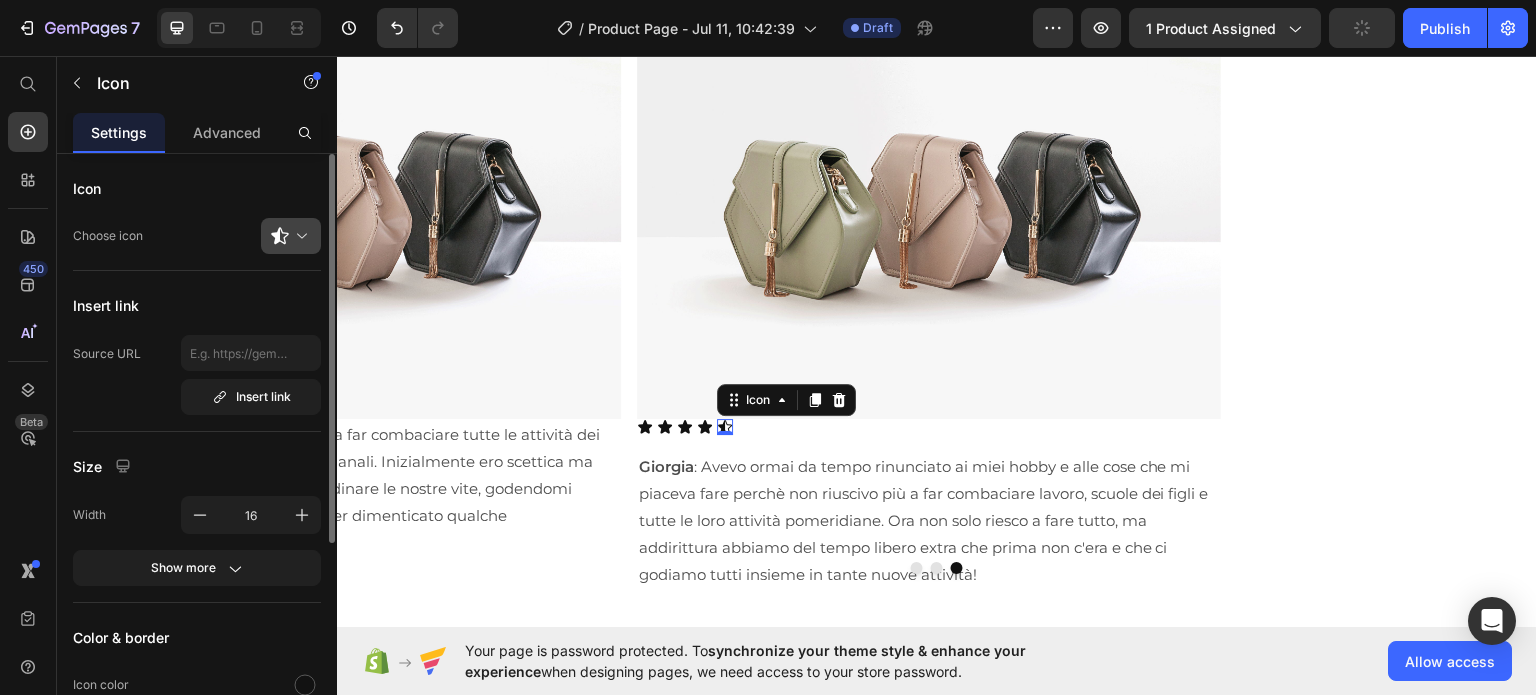click at bounding box center [299, 236] 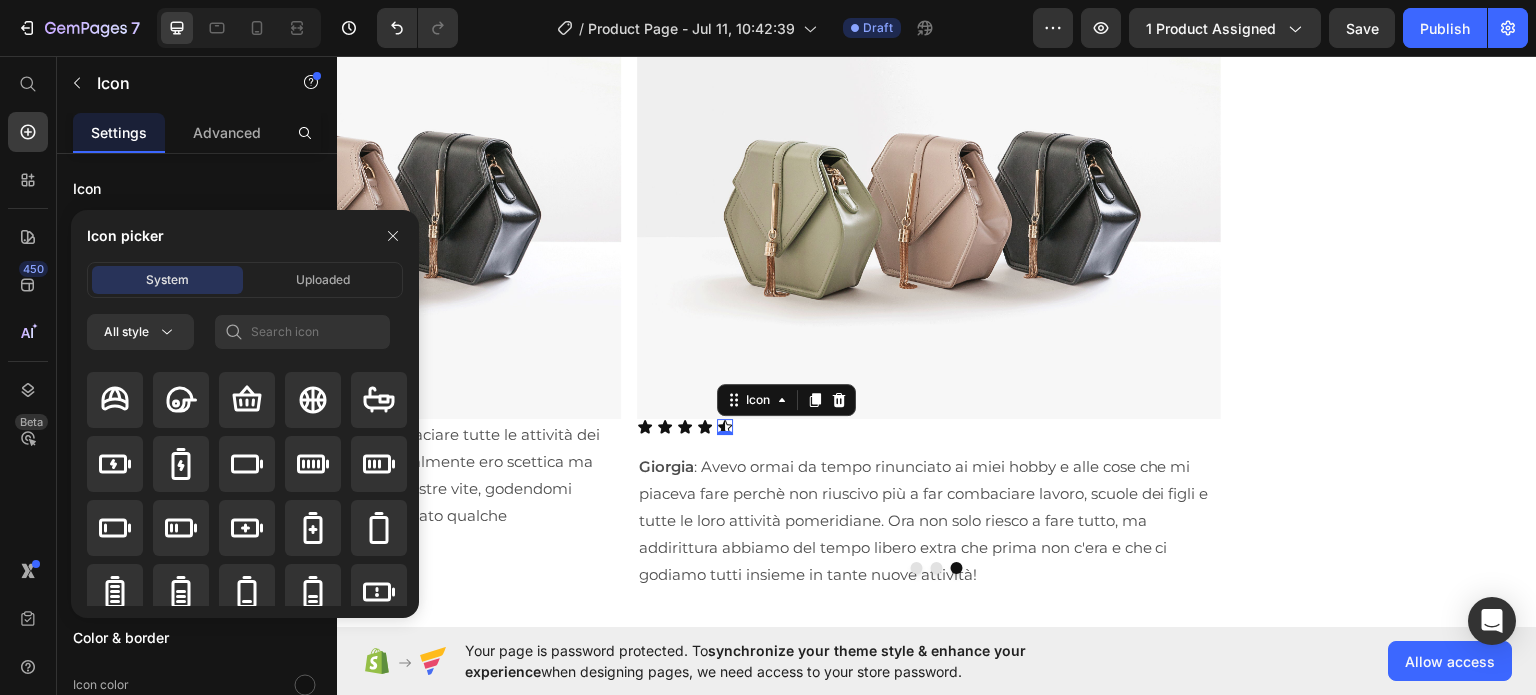 scroll, scrollTop: 1815, scrollLeft: 0, axis: vertical 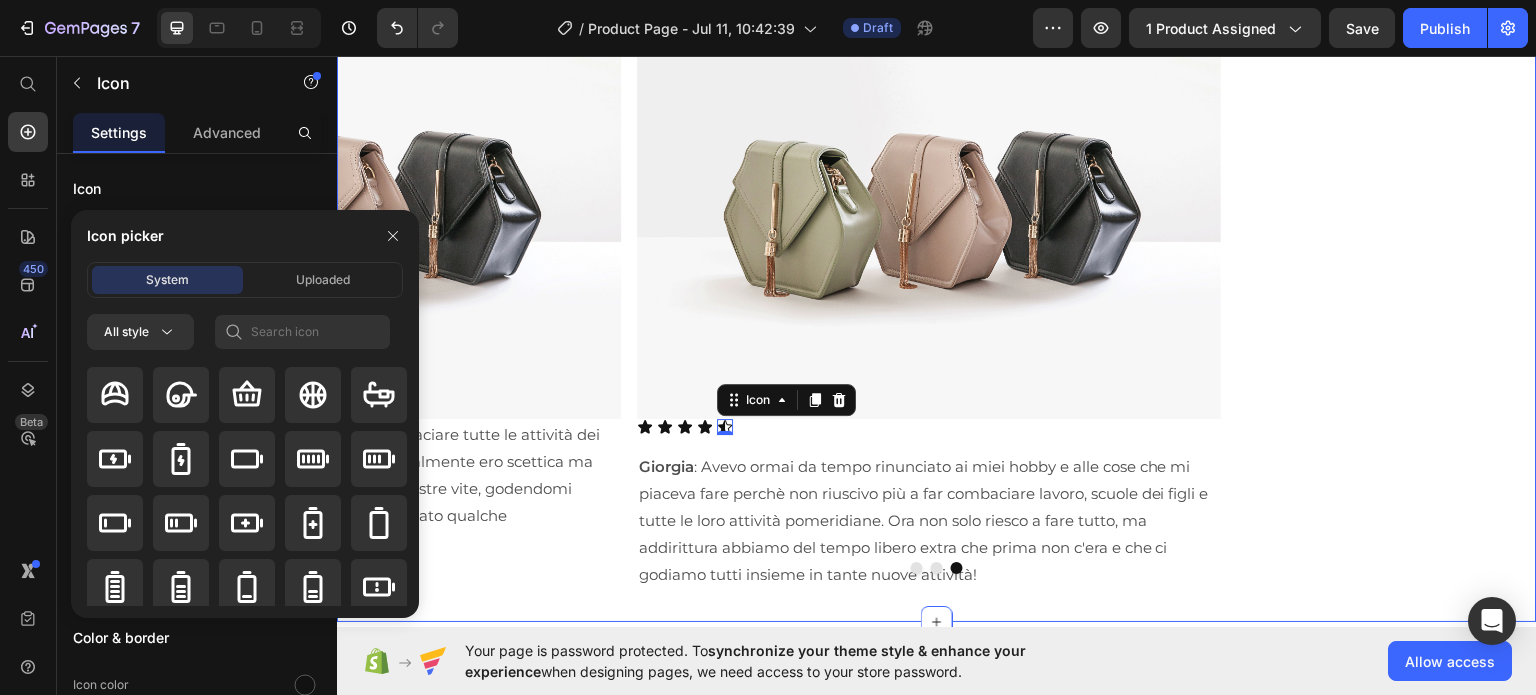 click on "Pochi minuti al giorno ti permetteranno di gestire al meglio la giungla quotidiana di impegni e appuntamenti per poterti finalmente godere i tuoi figli e i tuoi spazi personali senza sensi di colpa. Heading
Image [FIRST]  : con due figlie ero sempre di corsa e in cerca di un senso logico alle nostre giornate. Grazie a questo libro, sono riuscita a riorganizzare tutti gli impegni e addirittura a ricavarmi del tempo per le mie passioni!! Grazie!!! Text Block Row Row Image [FIRST]  : Lavoro su turni e non riuscivo più a far combaciare tutte le attività dei miei figli con i vari appuntamenti settimanali. Inizialmente ero scettica ma applicandomi un pò, sono riuscita a riordinare le nostre vite, godendomi finalmente i miei figli senza l'ansia di aver dimenticato qualche appuntamento! Text Block Row Image Icon Icon Icon Icon Icon   0 Icon List [FIRST]  Text Block Row
Carousel Row Section 4" at bounding box center (937, 256) 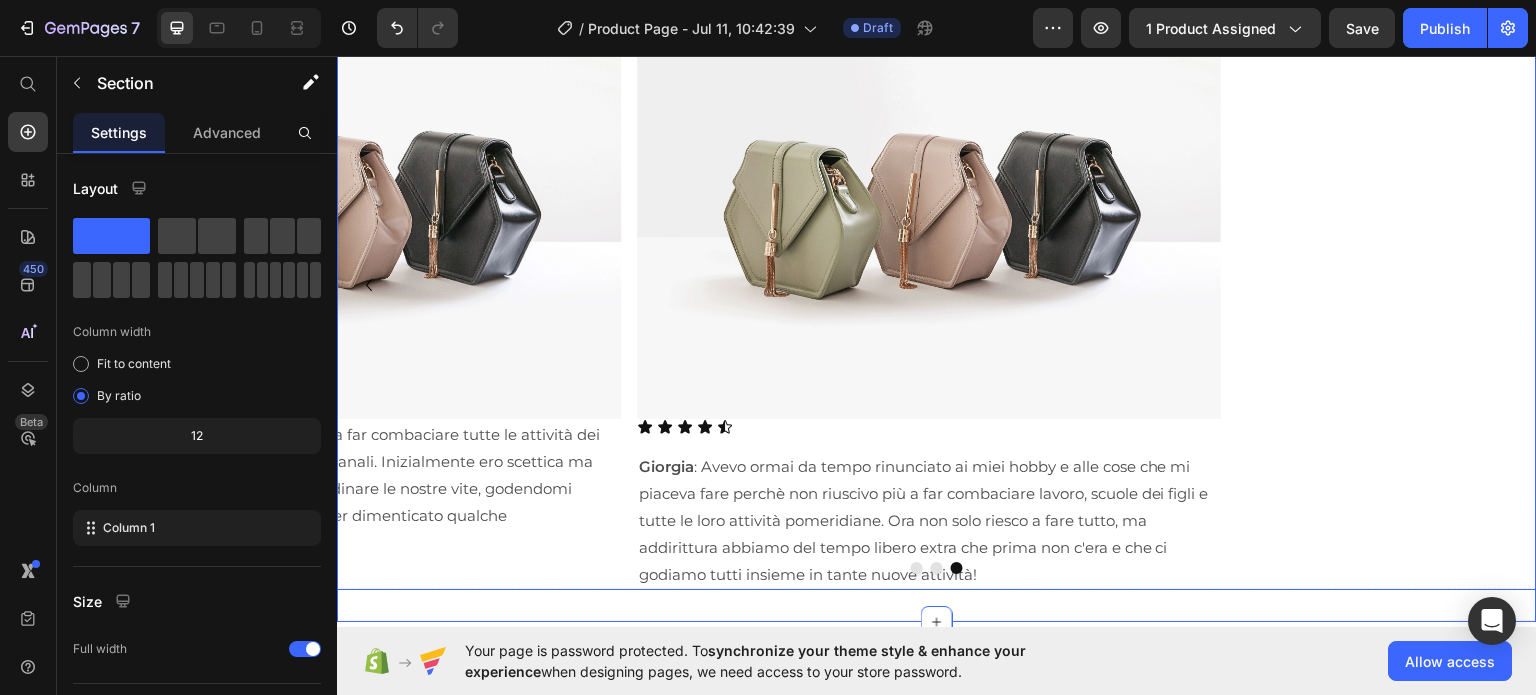 click 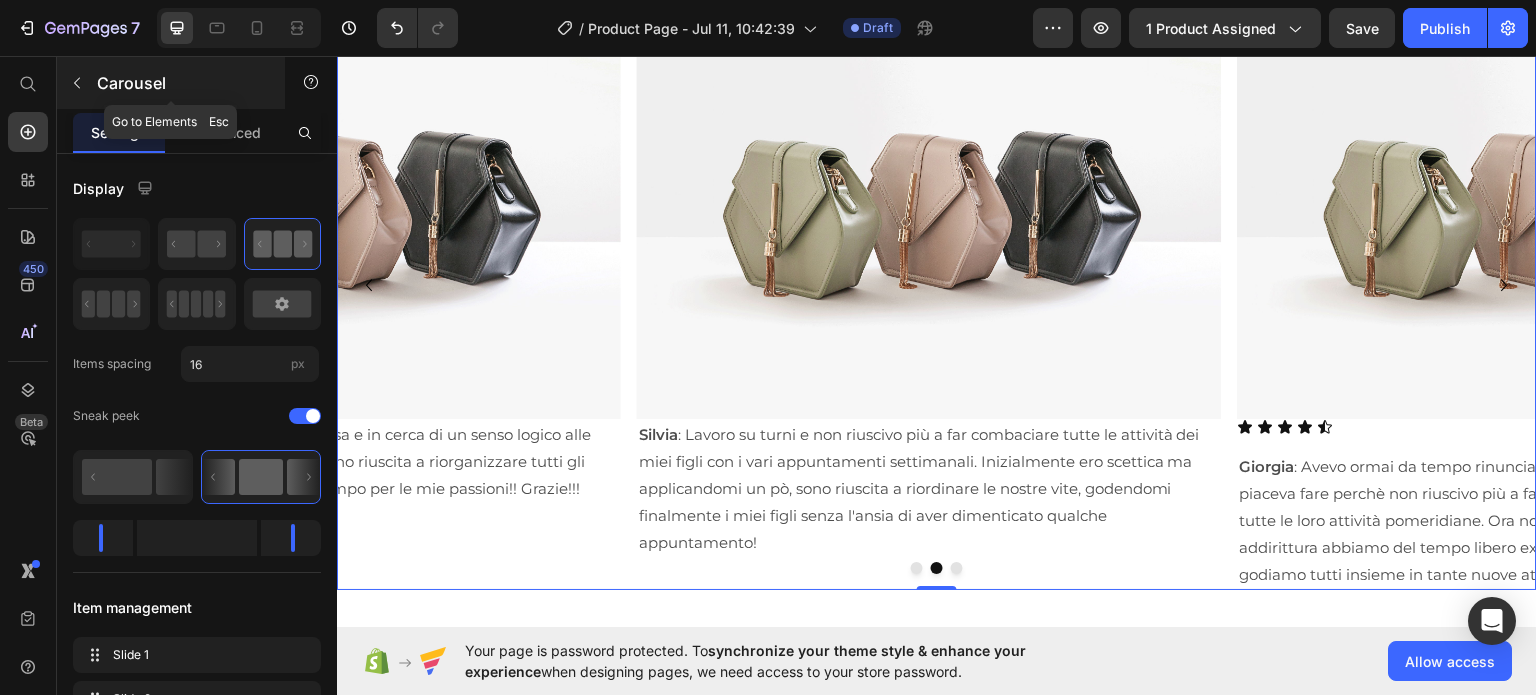 click 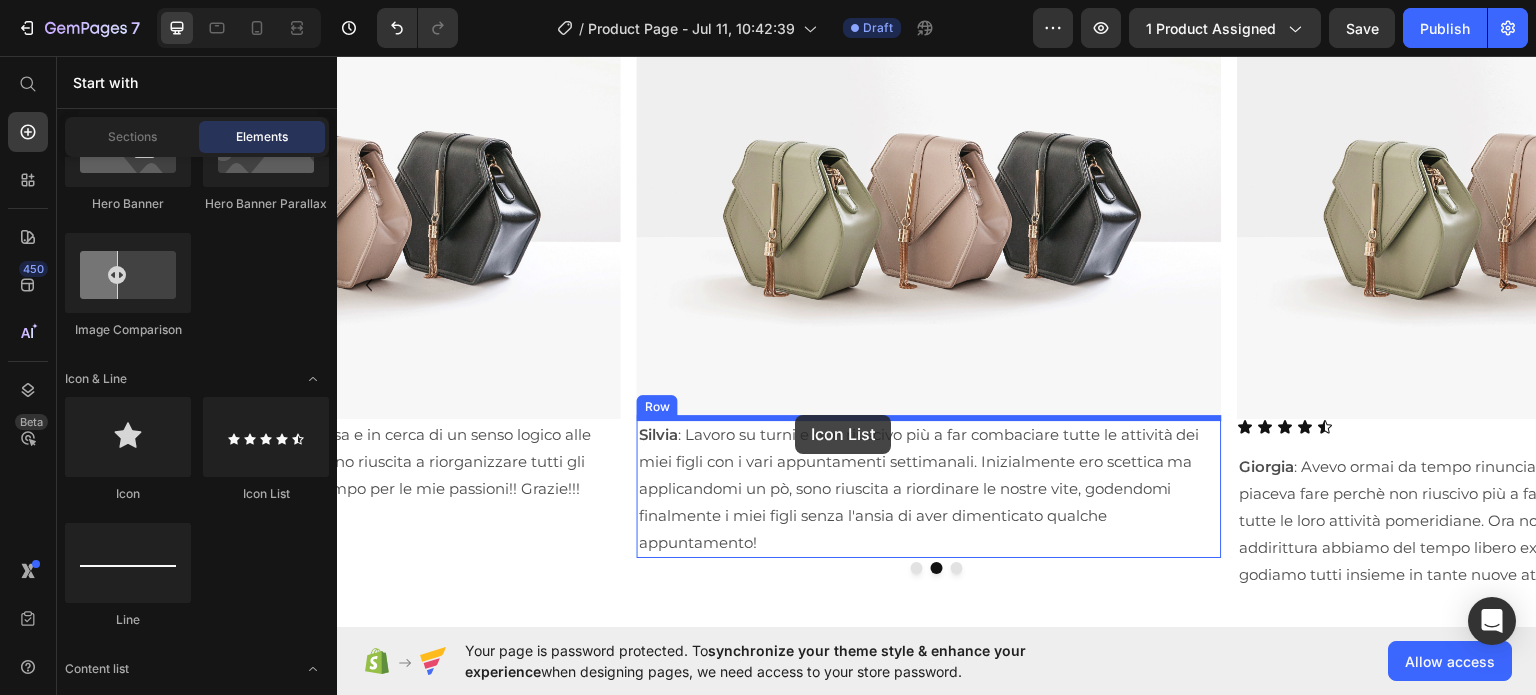 drag, startPoint x: 596, startPoint y: 488, endPoint x: 795, endPoint y: 414, distance: 212.31345 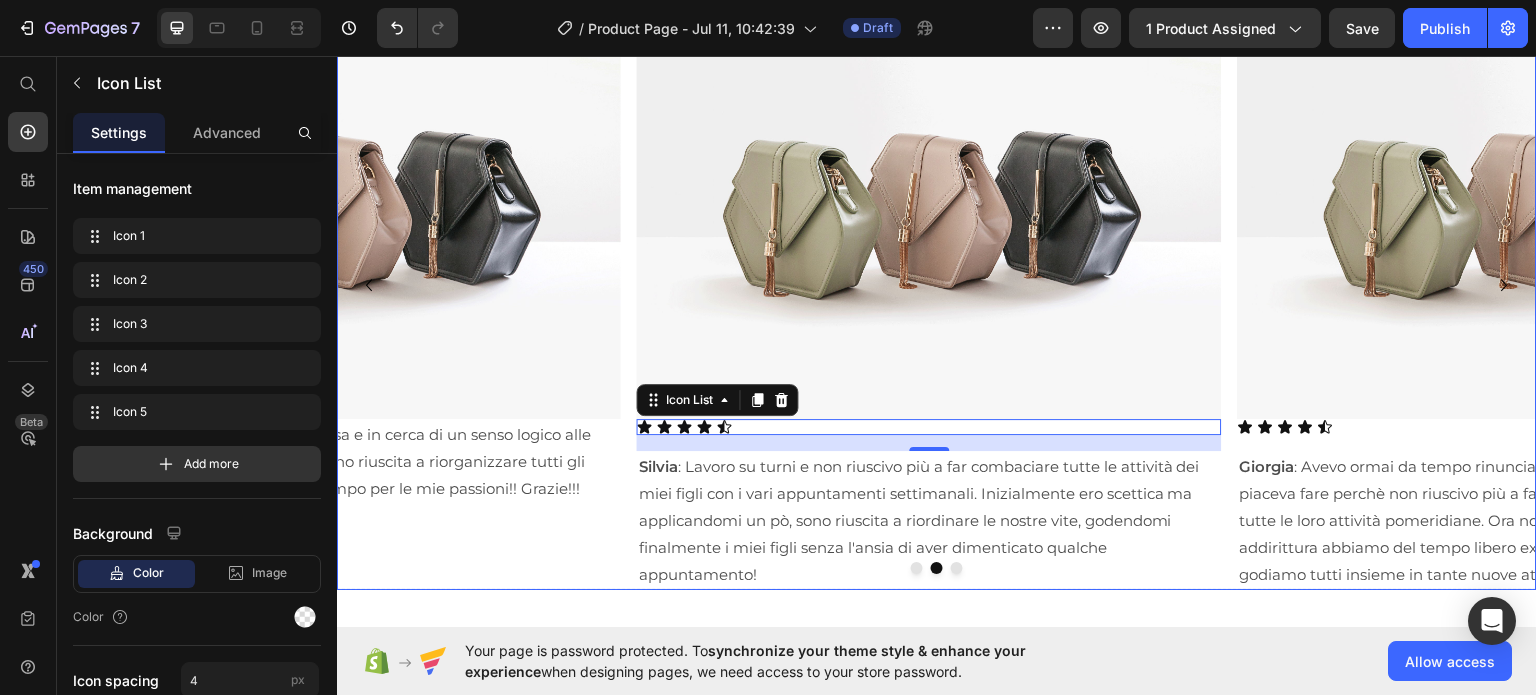 click 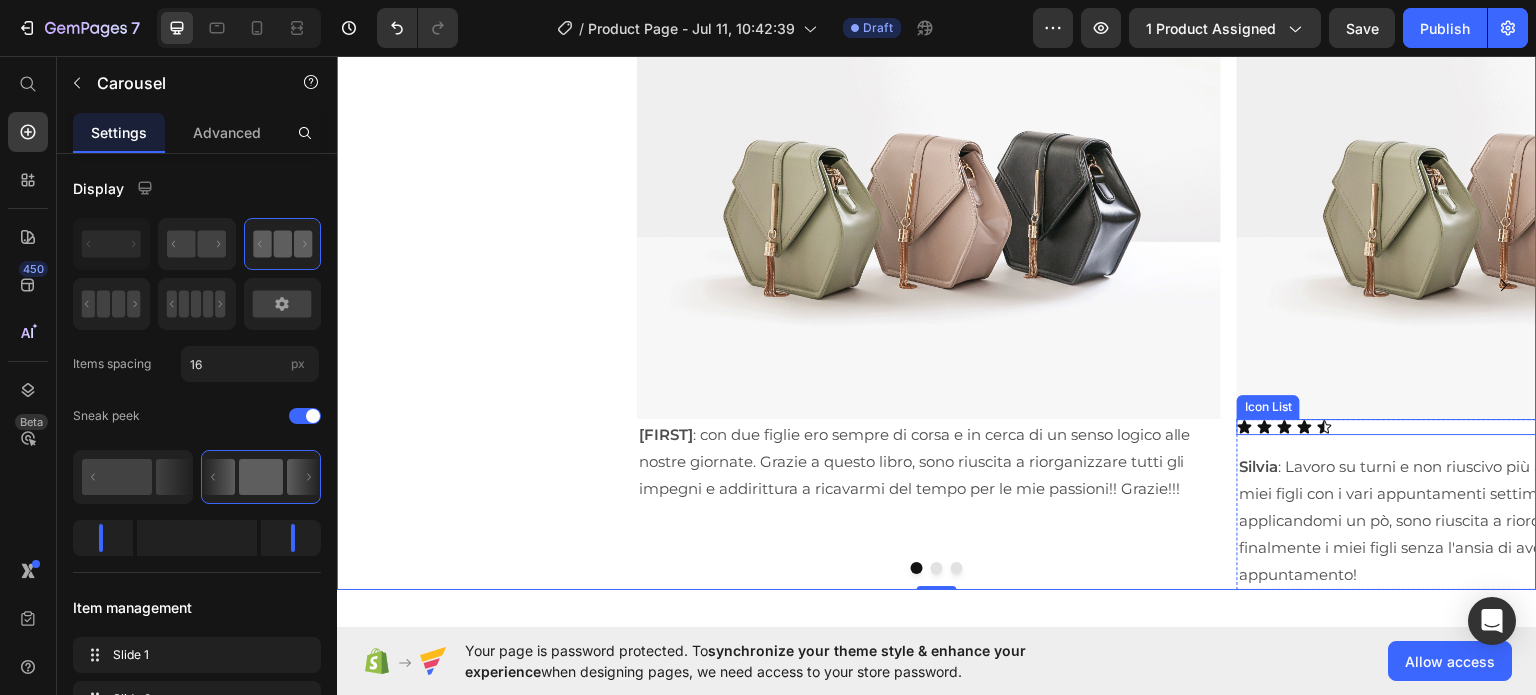 click on "Icon Icon Icon Icon Icon" at bounding box center [1530, 426] 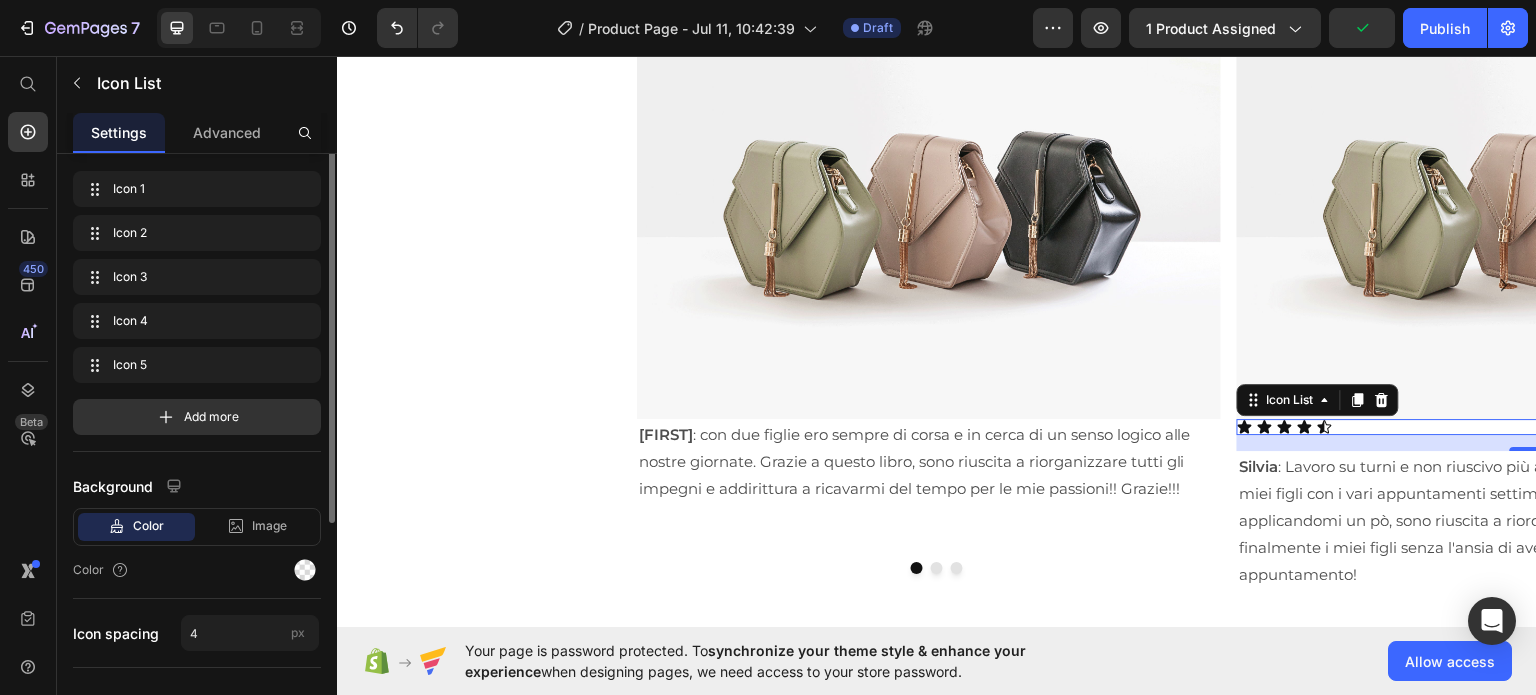 scroll, scrollTop: 0, scrollLeft: 0, axis: both 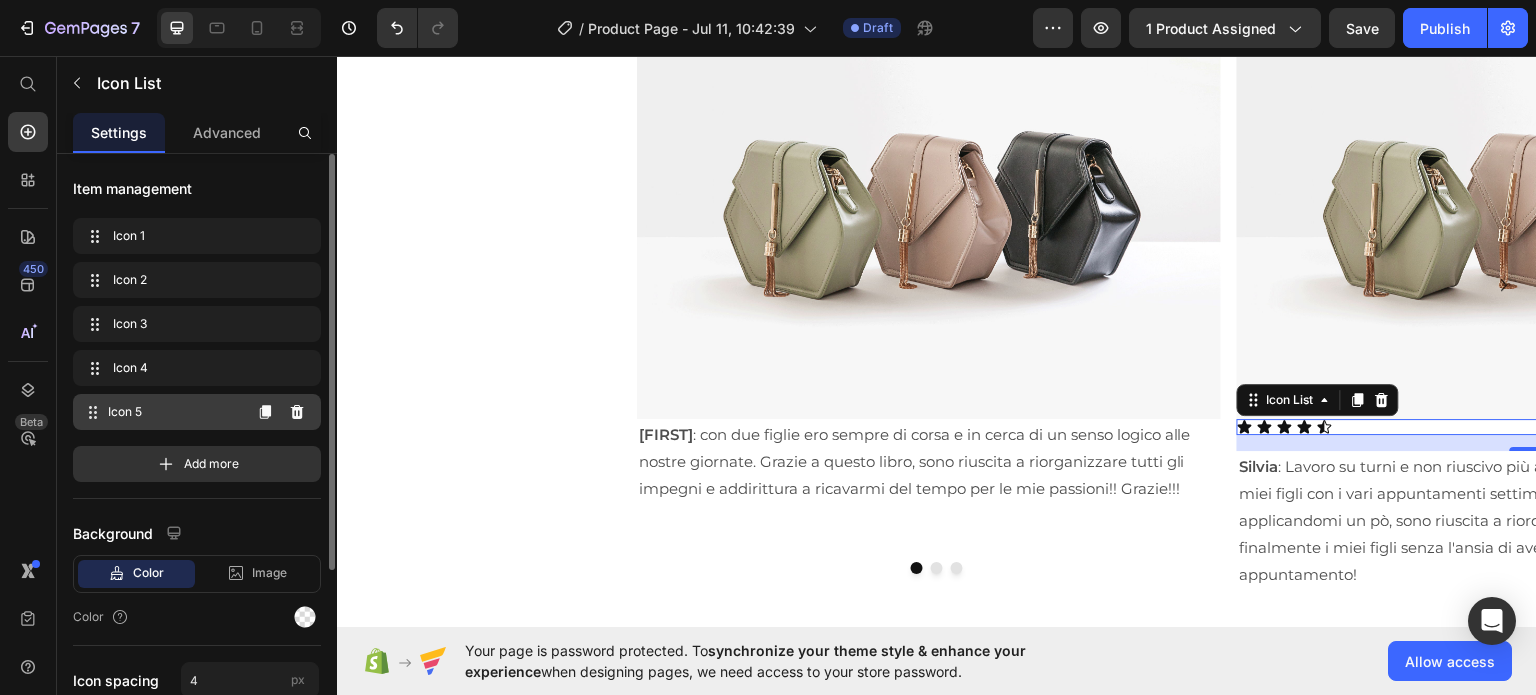 click on "Icon 5" at bounding box center (174, 412) 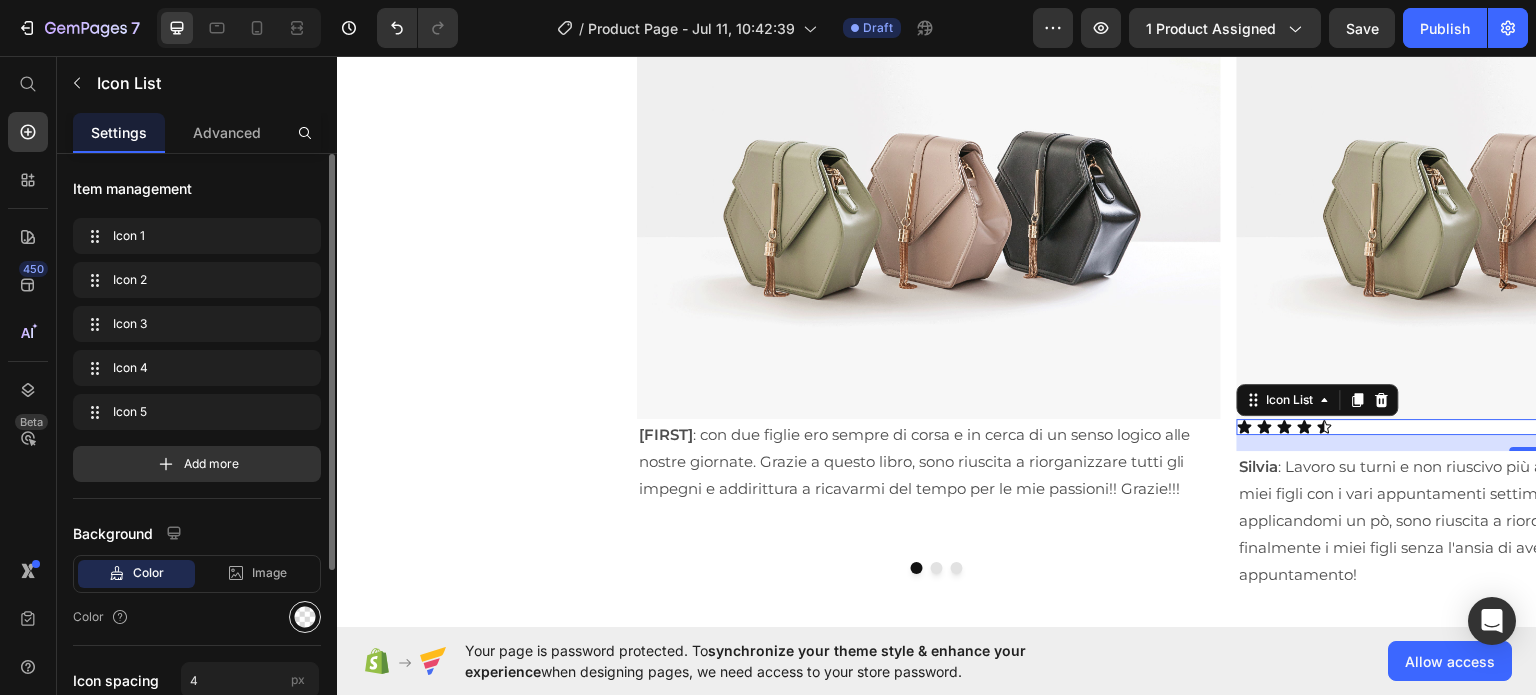 click at bounding box center (305, 617) 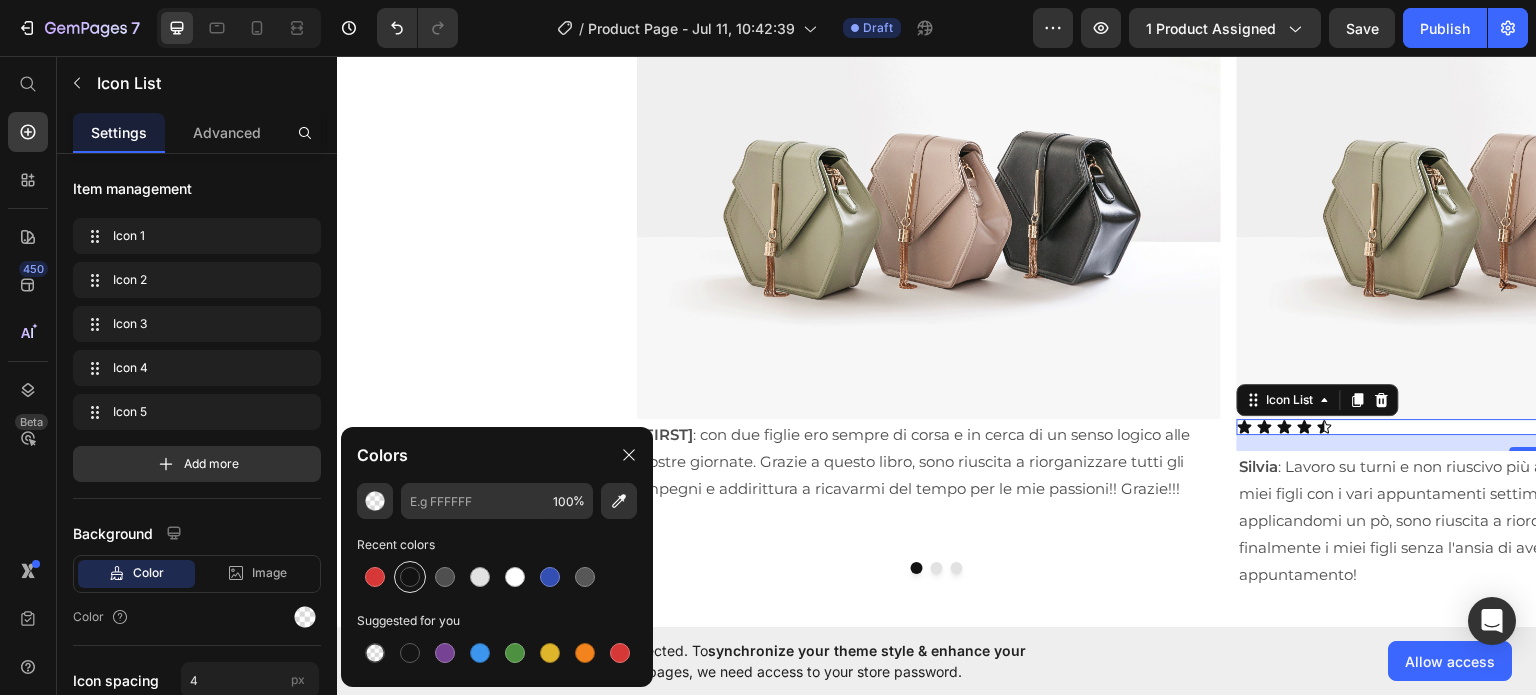 click at bounding box center [410, 577] 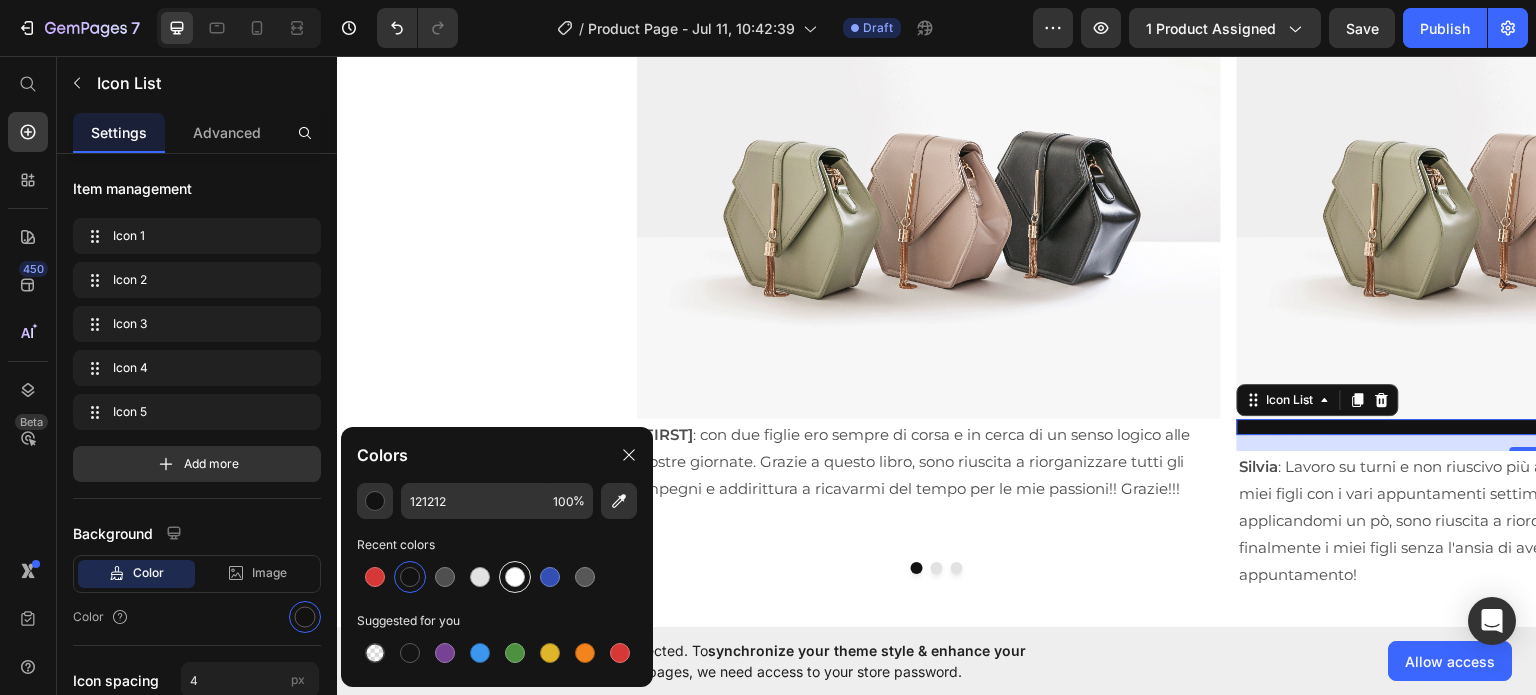 click at bounding box center [515, 577] 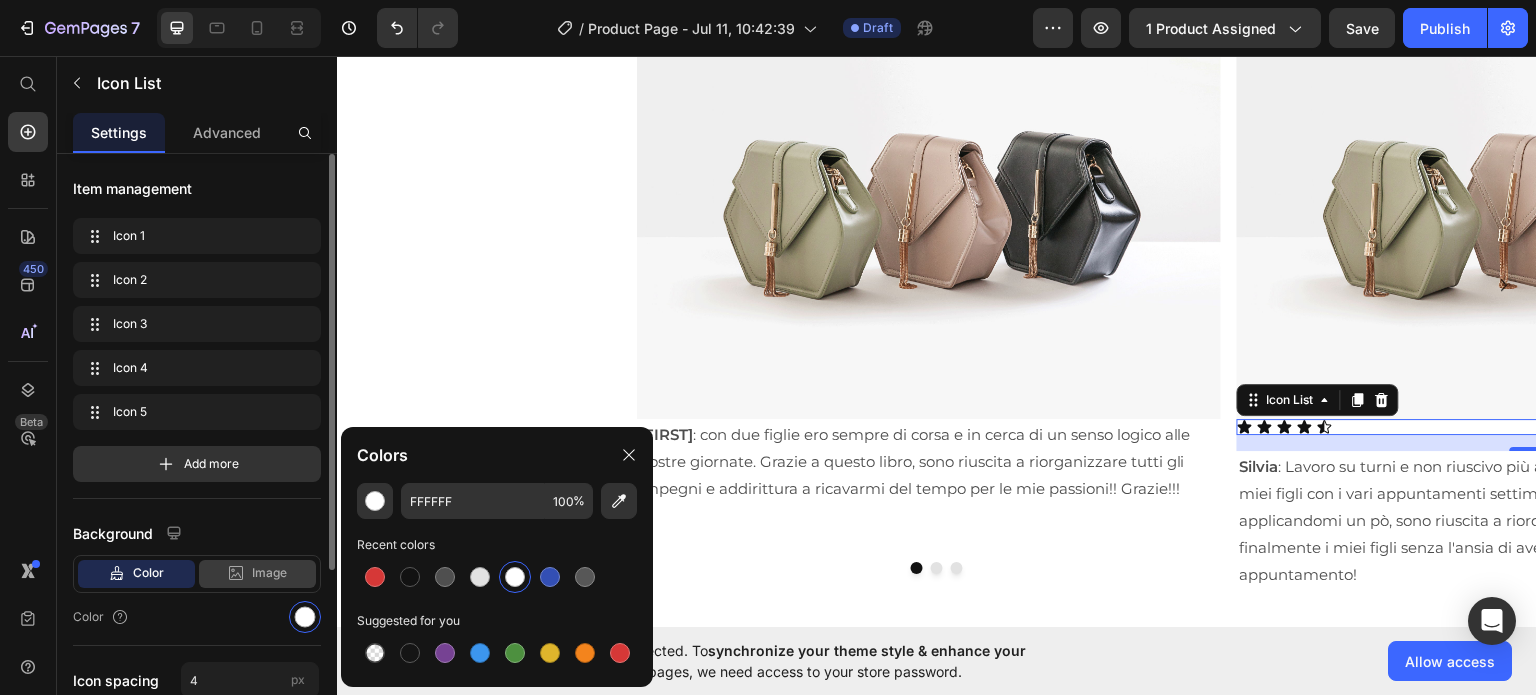click on "Image" 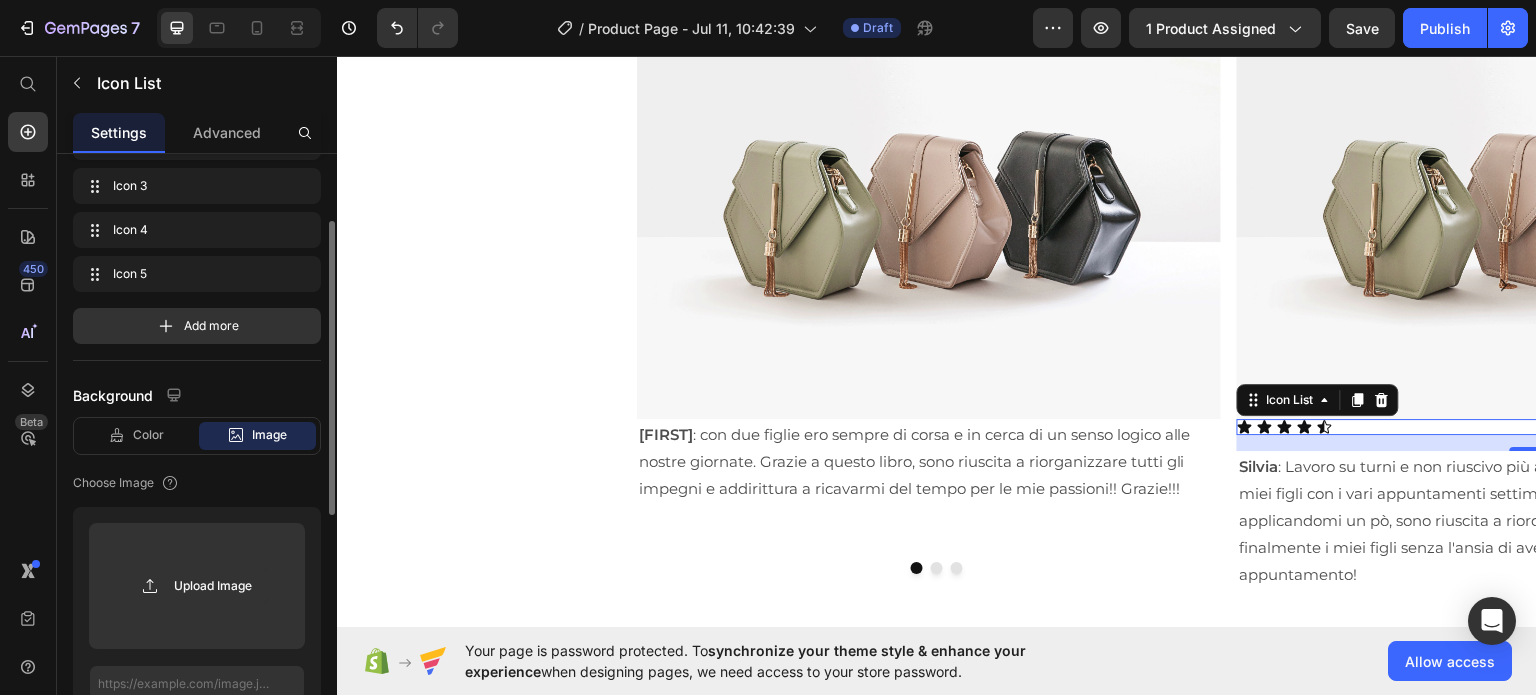scroll, scrollTop: 137, scrollLeft: 0, axis: vertical 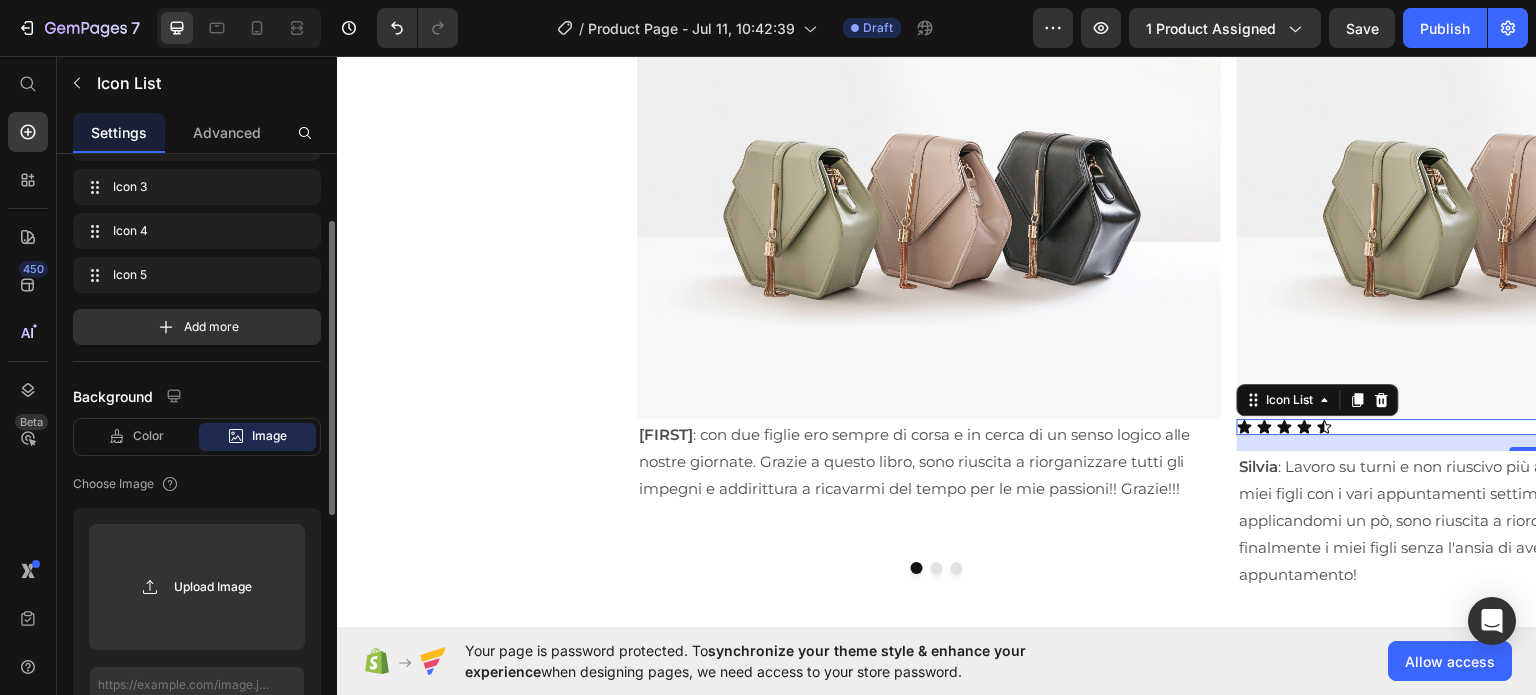 click on "Upload Image" at bounding box center [197, 587] 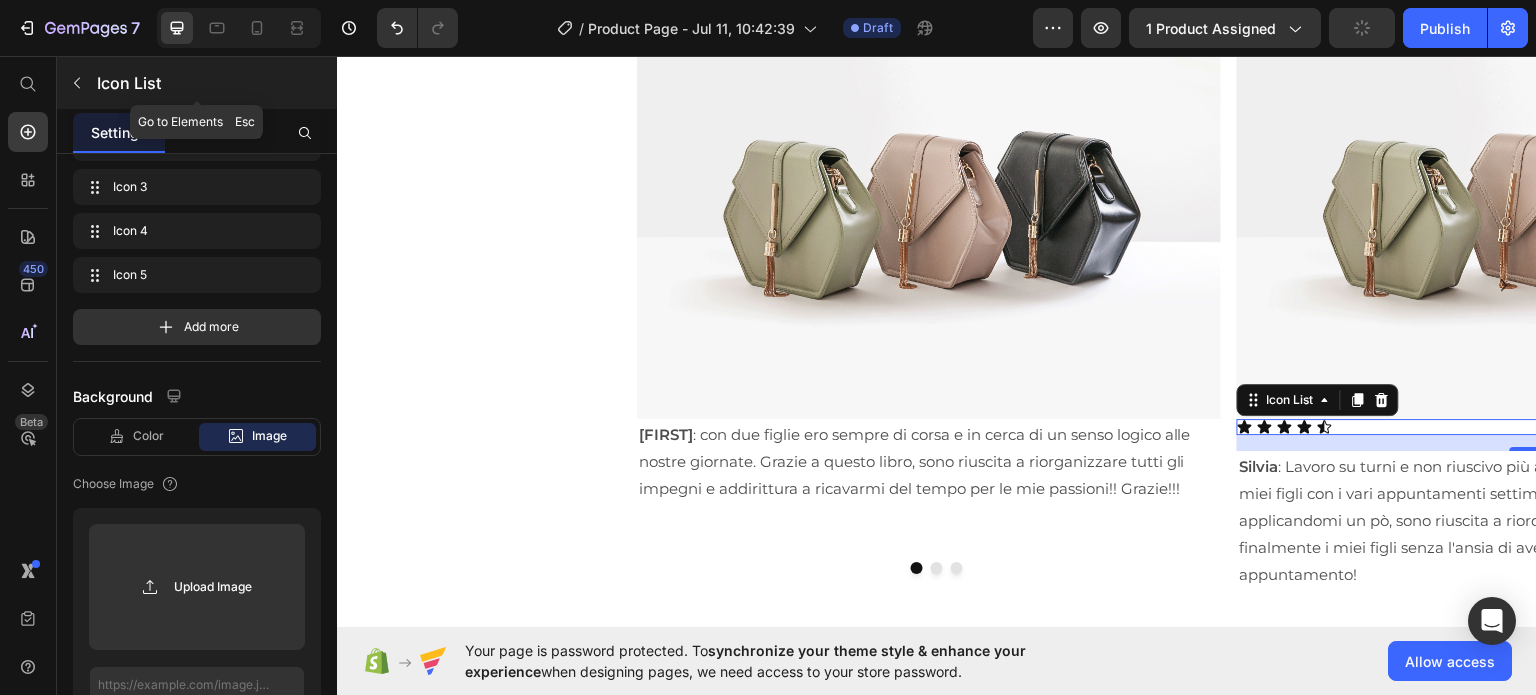 click at bounding box center (77, 83) 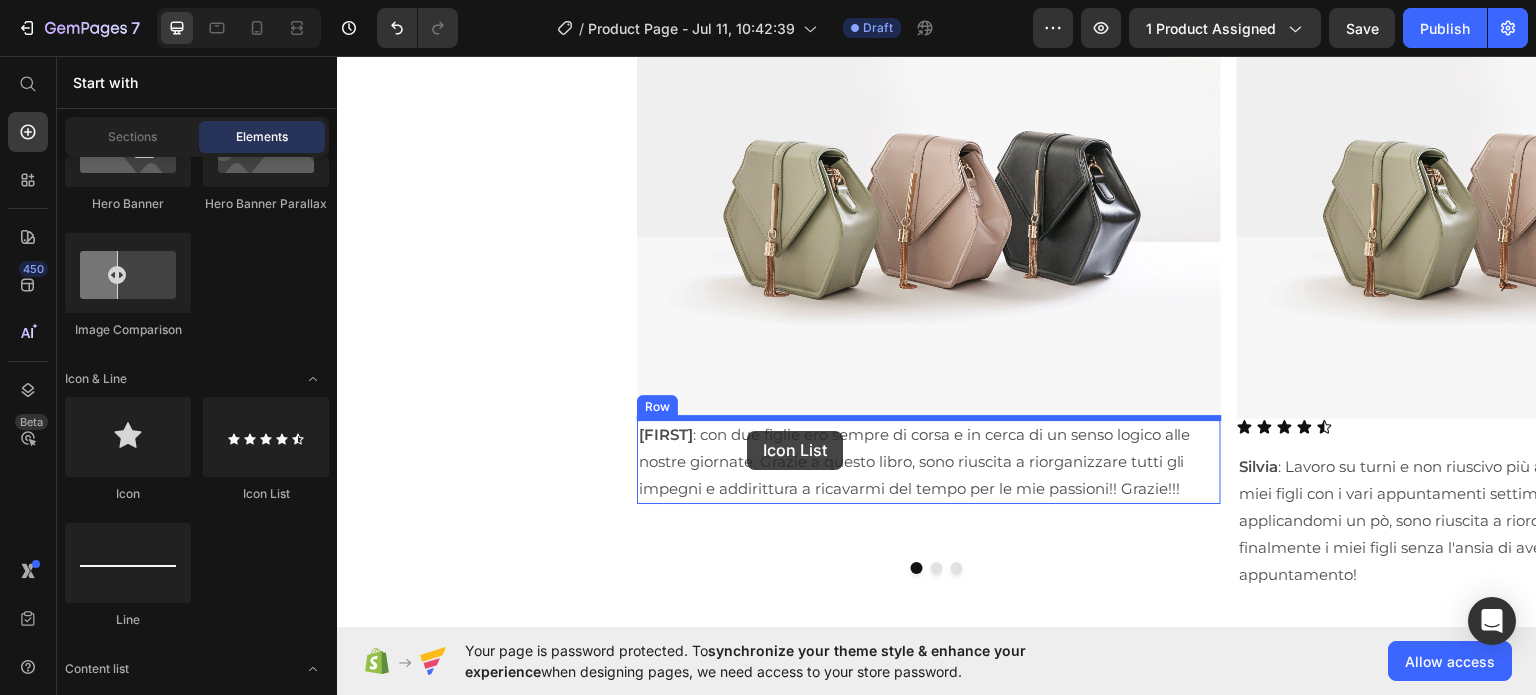 drag, startPoint x: 601, startPoint y: 483, endPoint x: 747, endPoint y: 430, distance: 155.32225 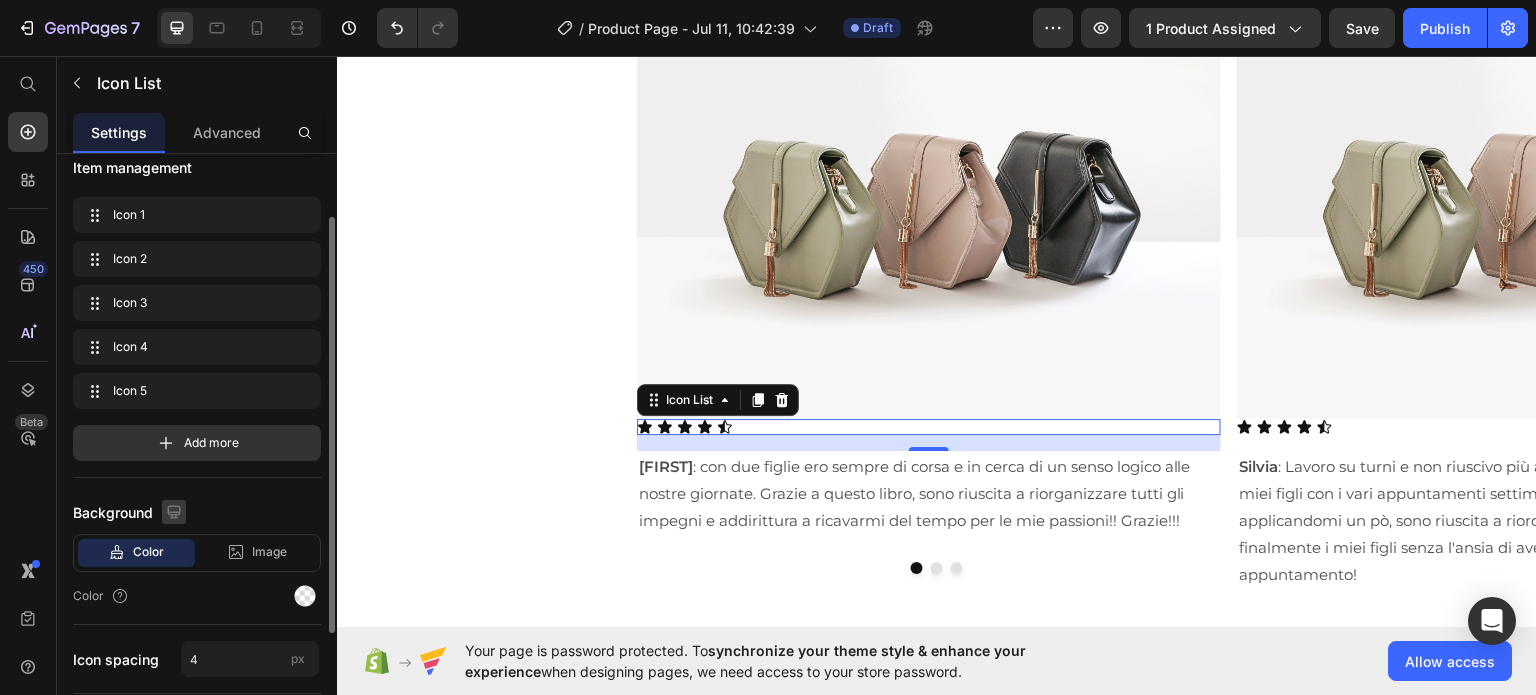 scroll, scrollTop: 0, scrollLeft: 0, axis: both 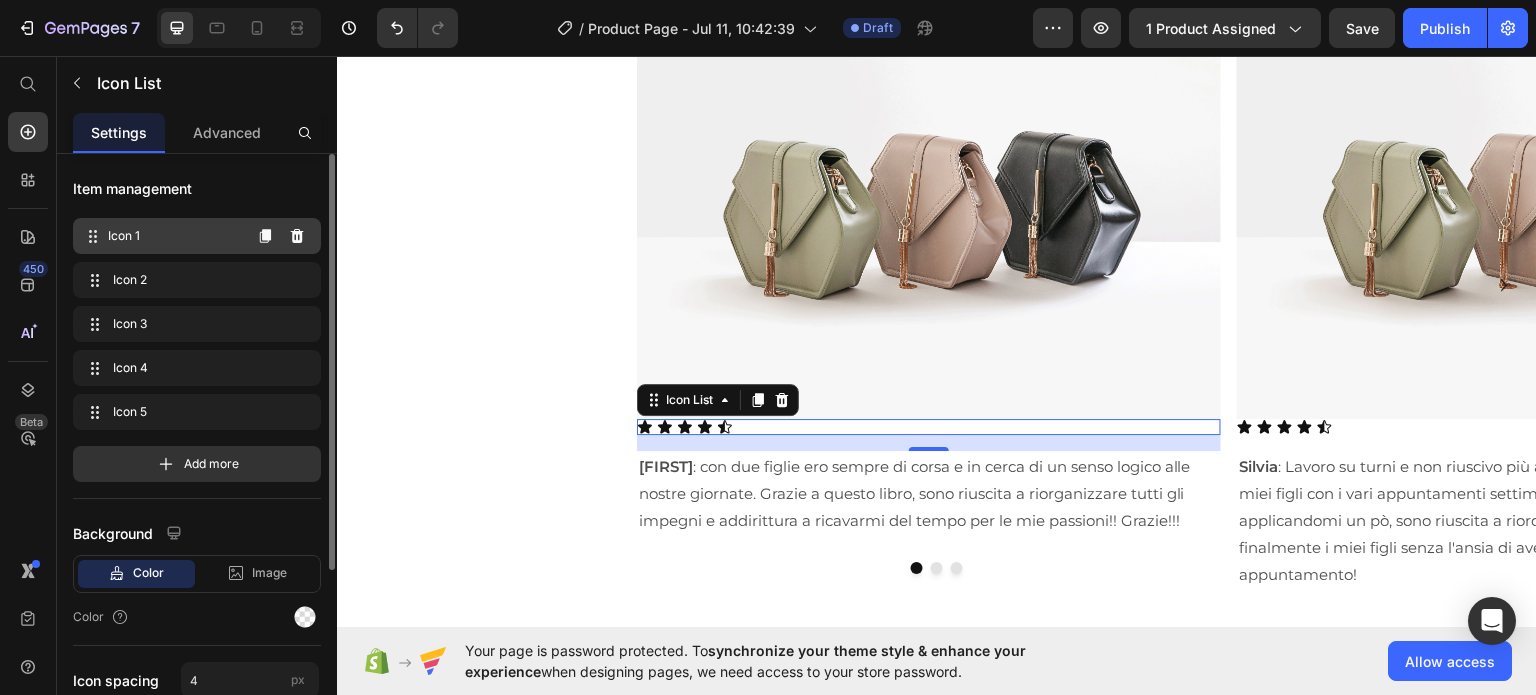 click on "Icon 1" at bounding box center (174, 236) 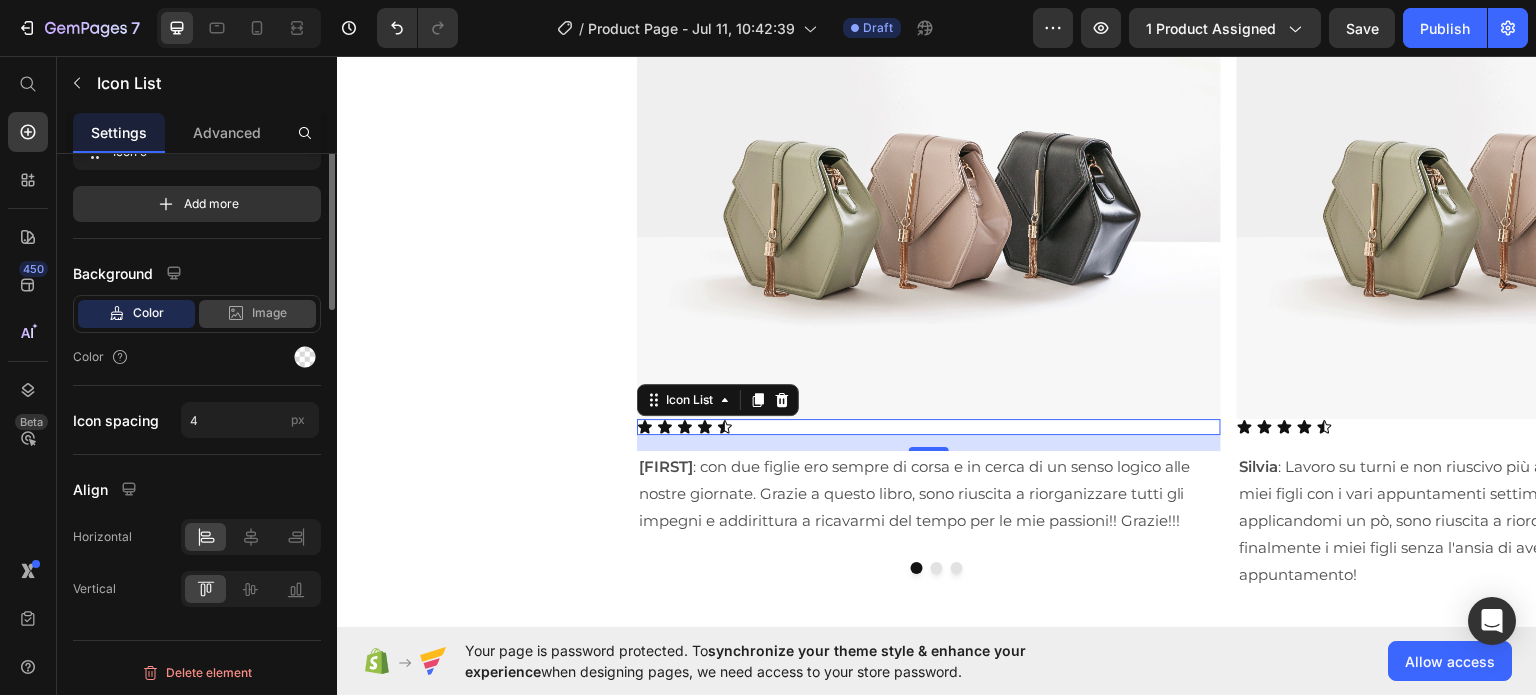 scroll, scrollTop: 0, scrollLeft: 0, axis: both 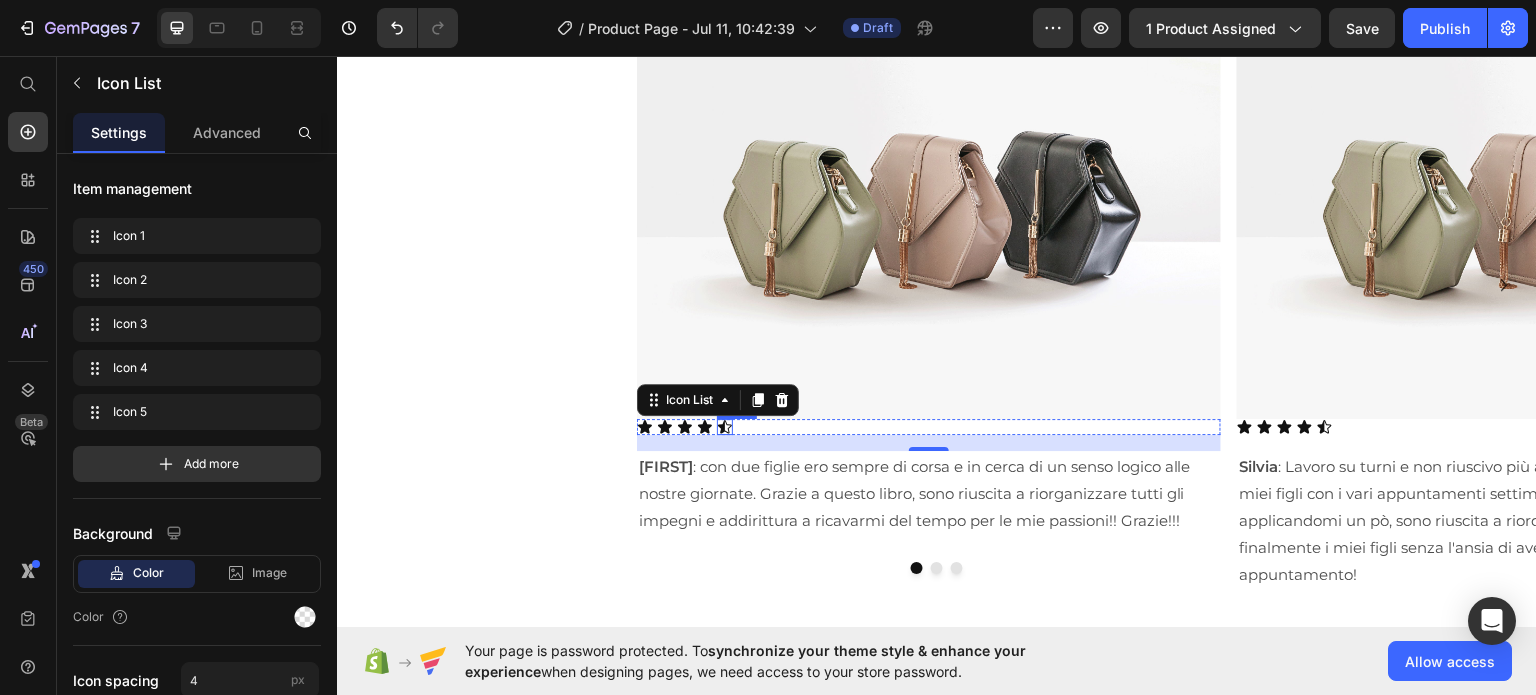 click 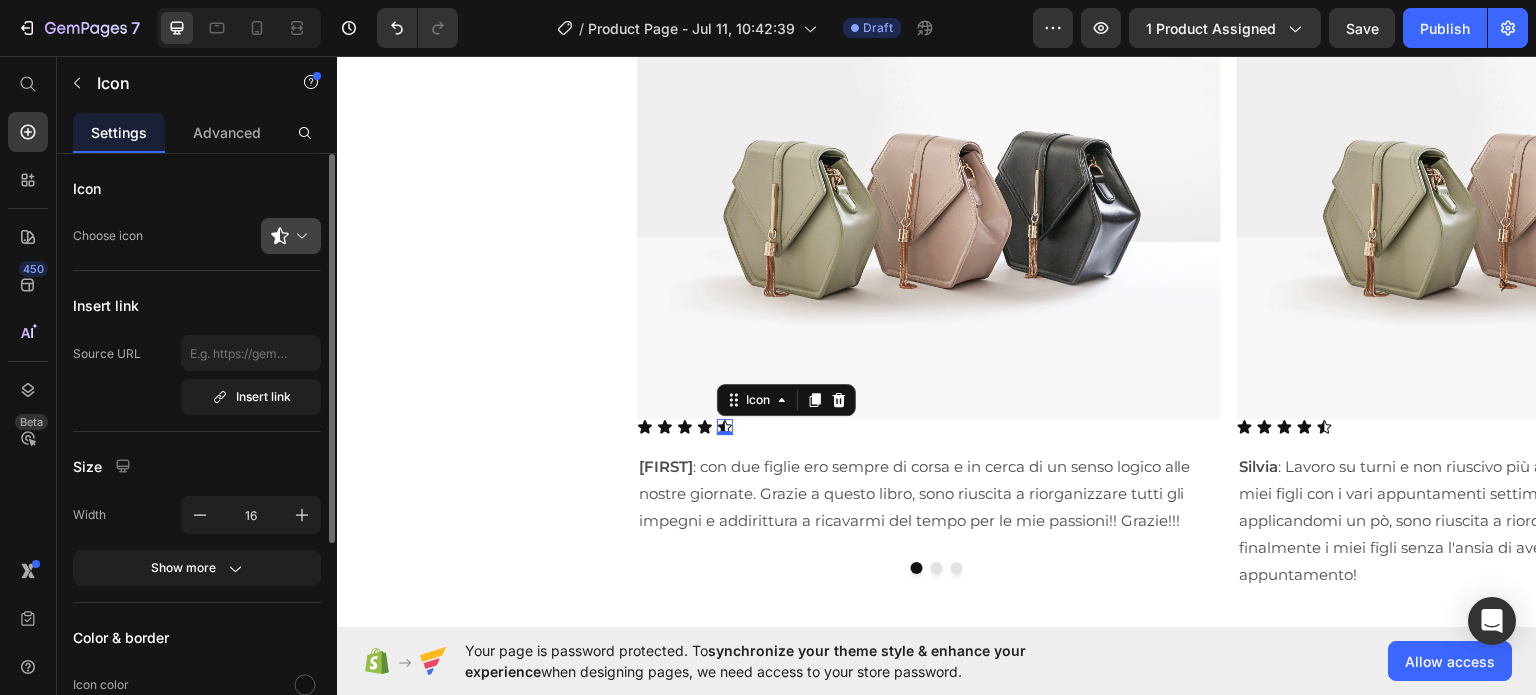 click at bounding box center [299, 236] 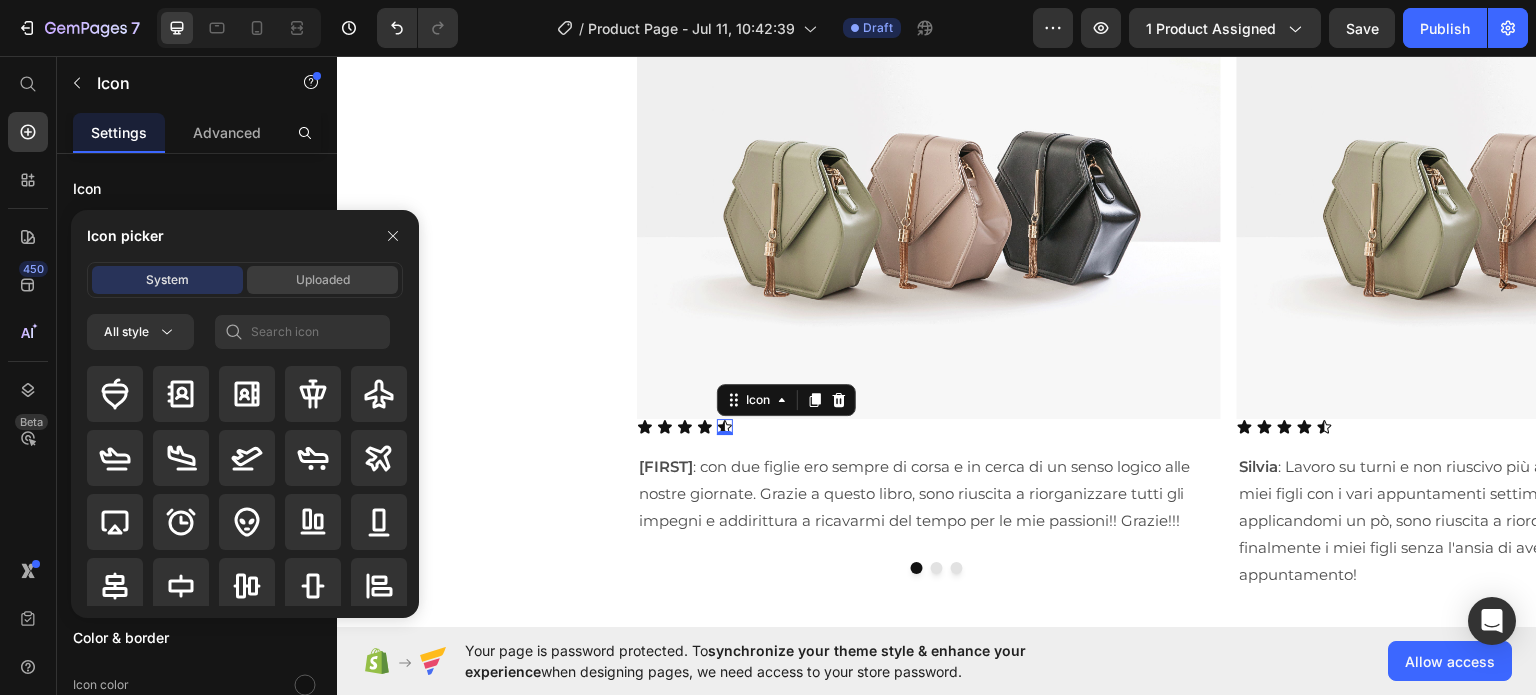 click on "Uploaded" at bounding box center [322, 280] 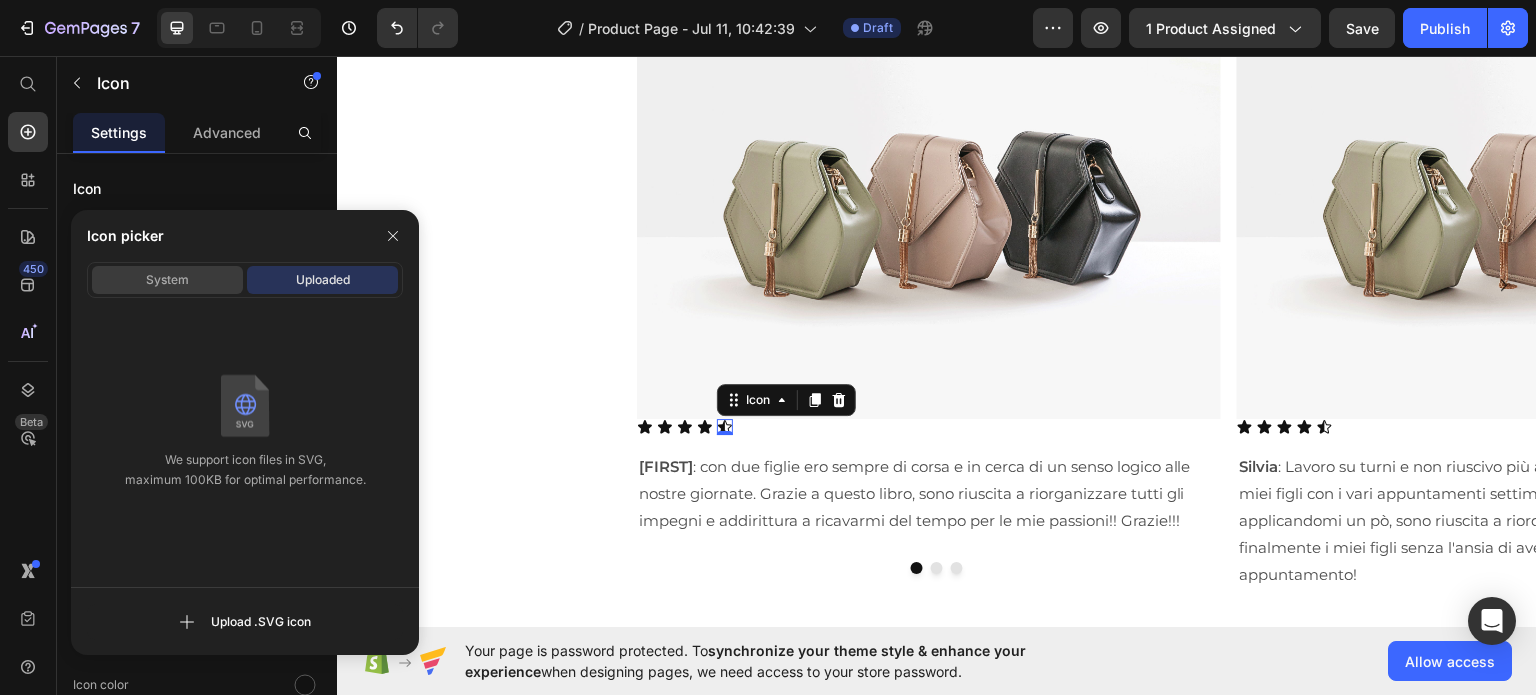 click on "System" at bounding box center (167, 280) 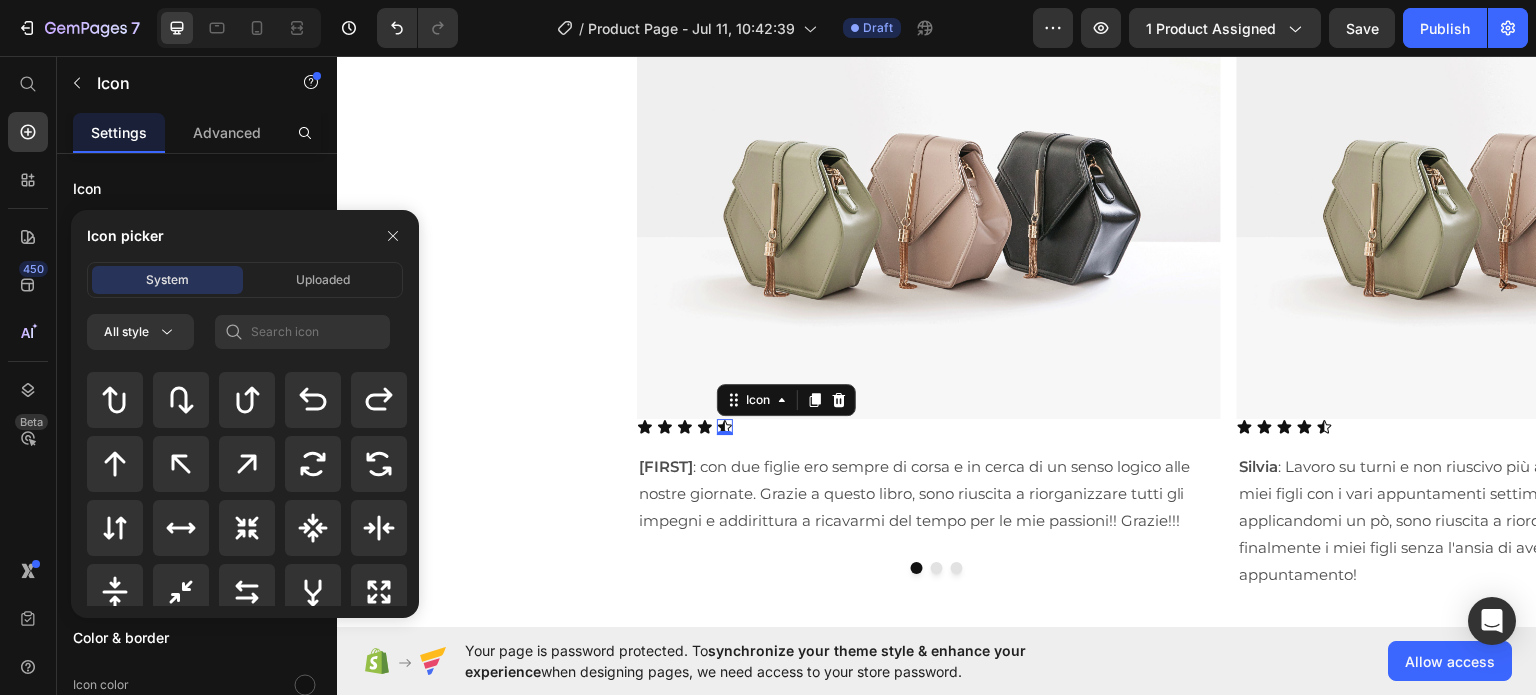 scroll, scrollTop: 1348, scrollLeft: 0, axis: vertical 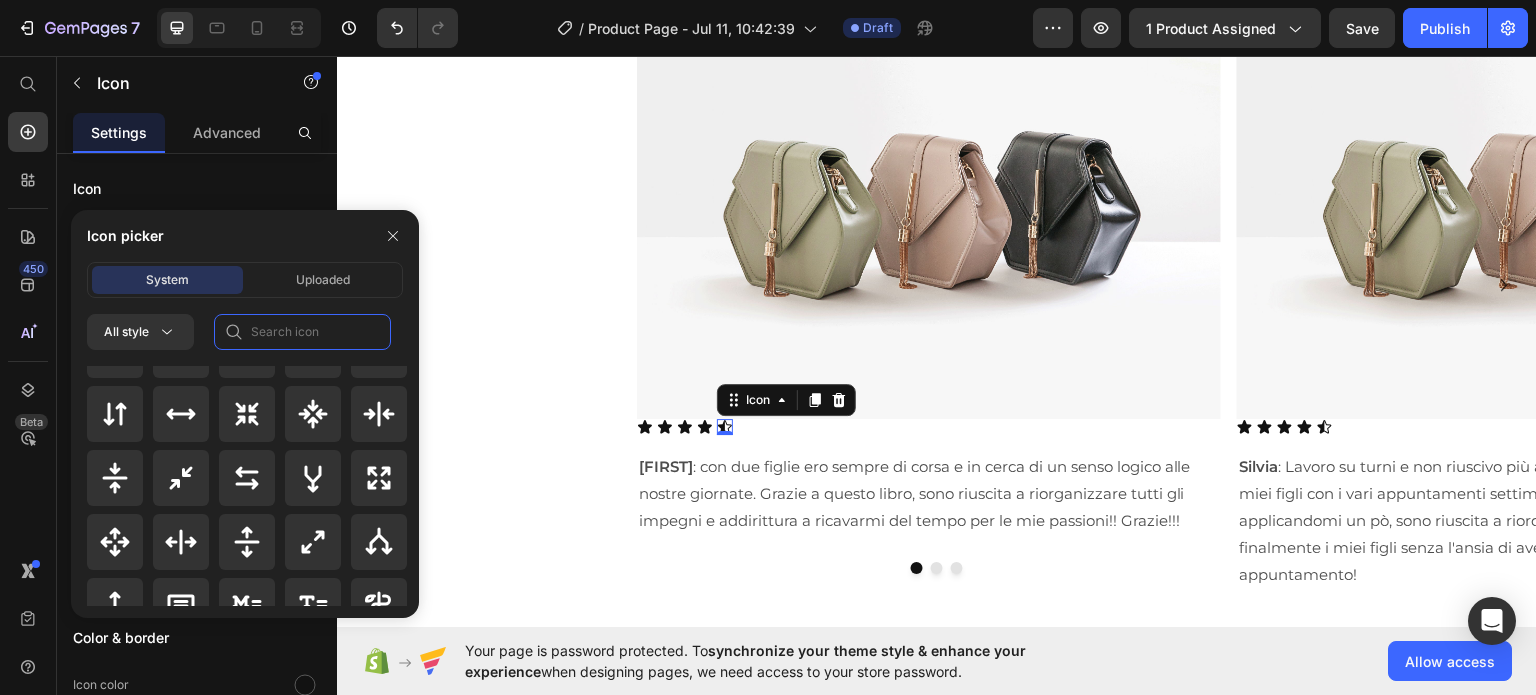 click 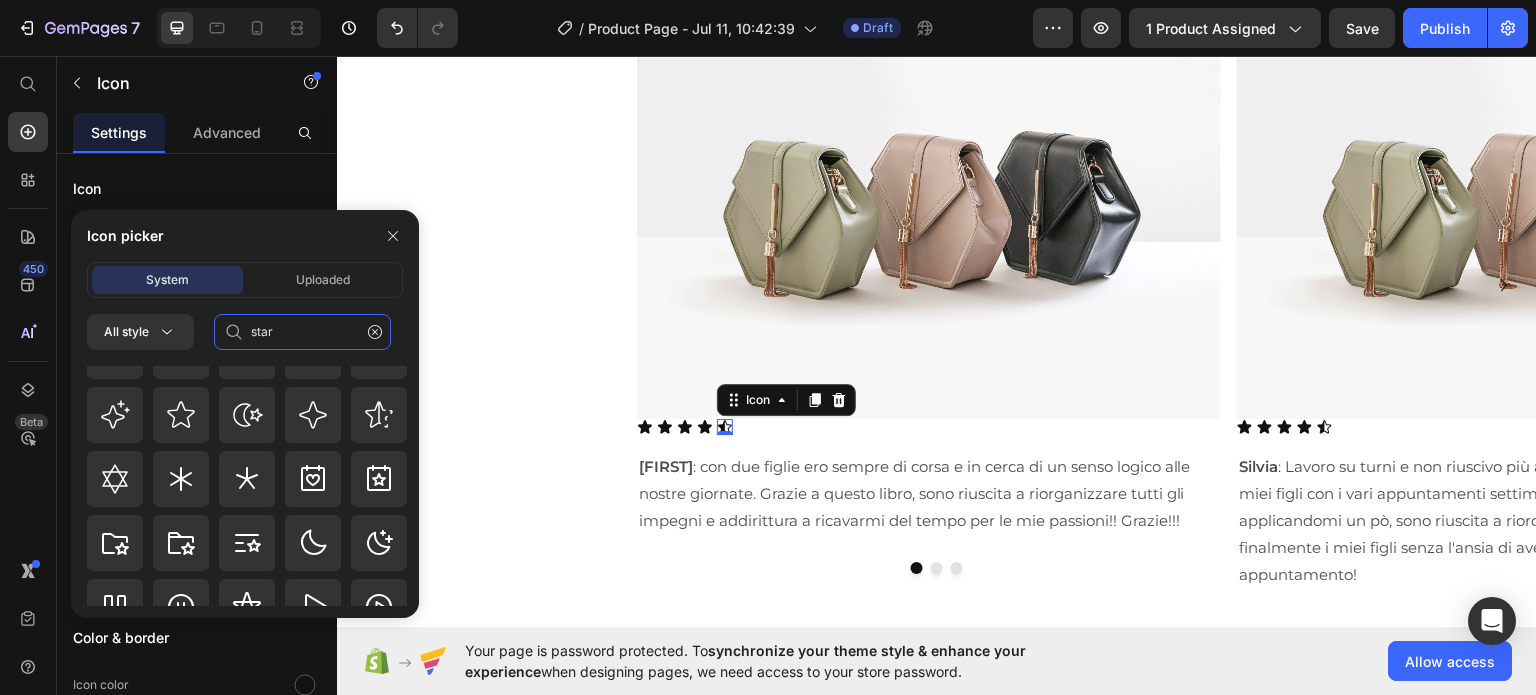 scroll, scrollTop: 460, scrollLeft: 0, axis: vertical 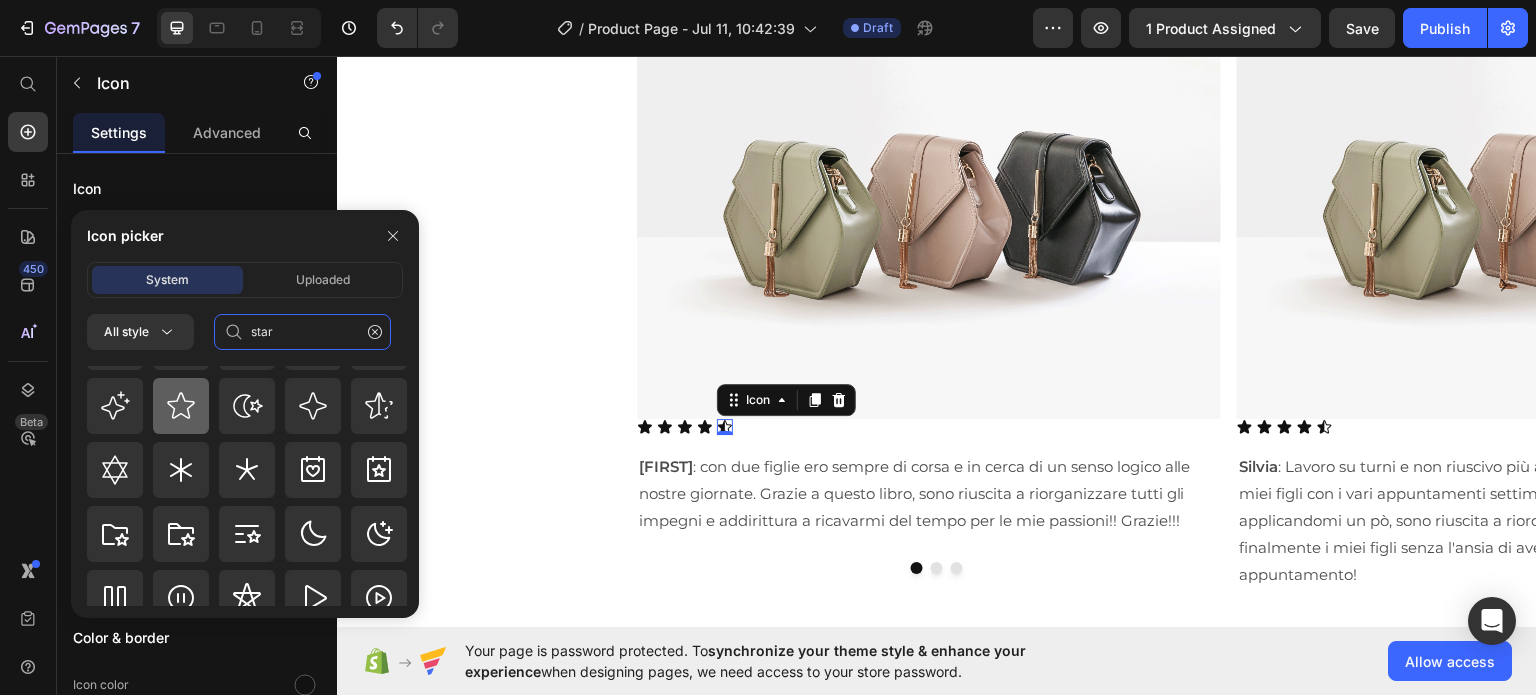 type on "star" 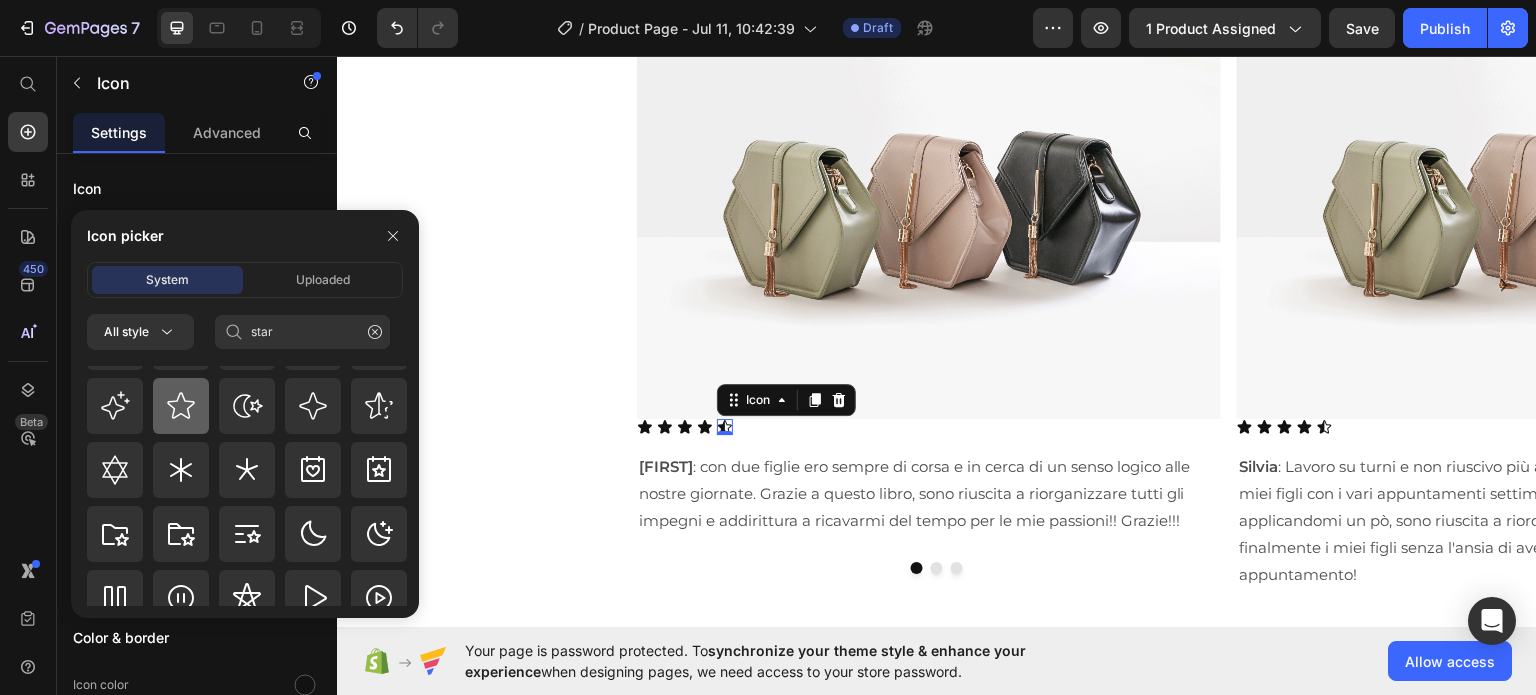 click 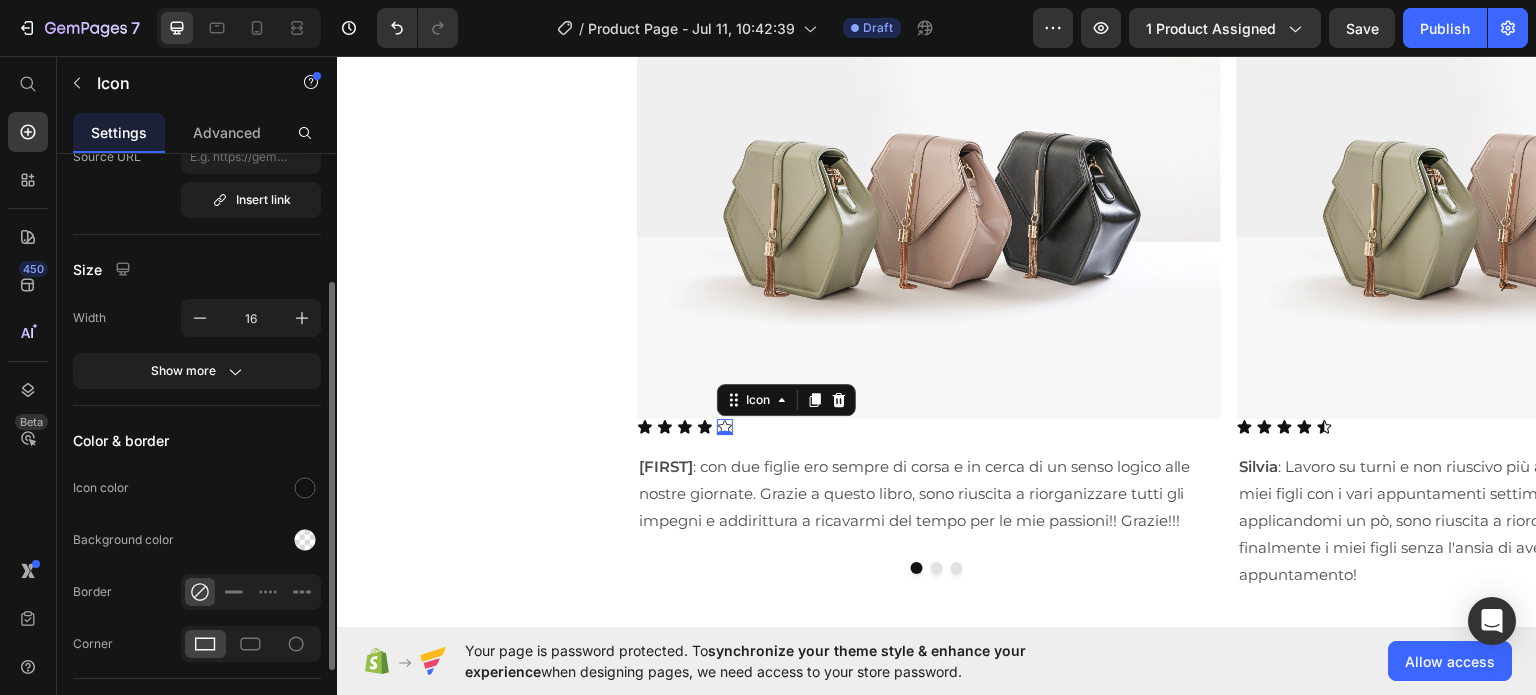 scroll, scrollTop: 198, scrollLeft: 0, axis: vertical 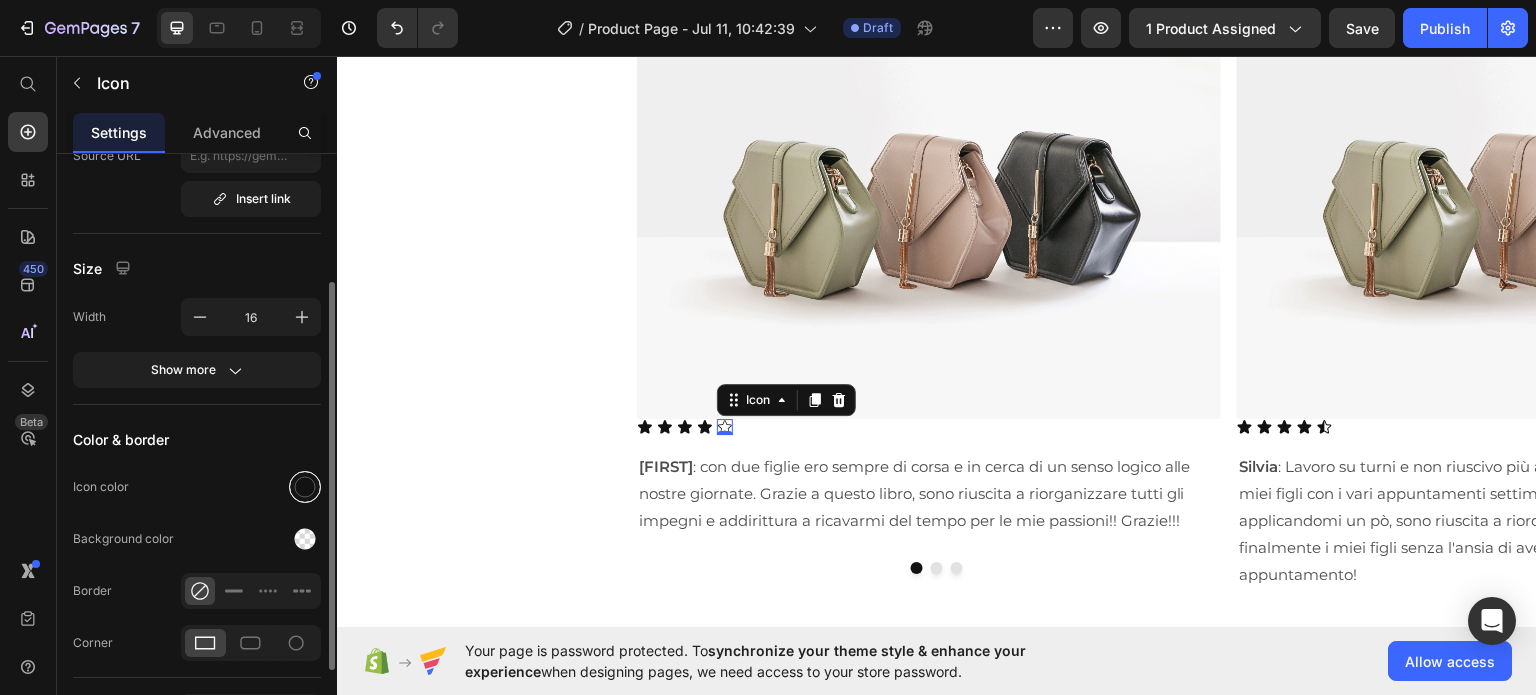 click at bounding box center (305, 487) 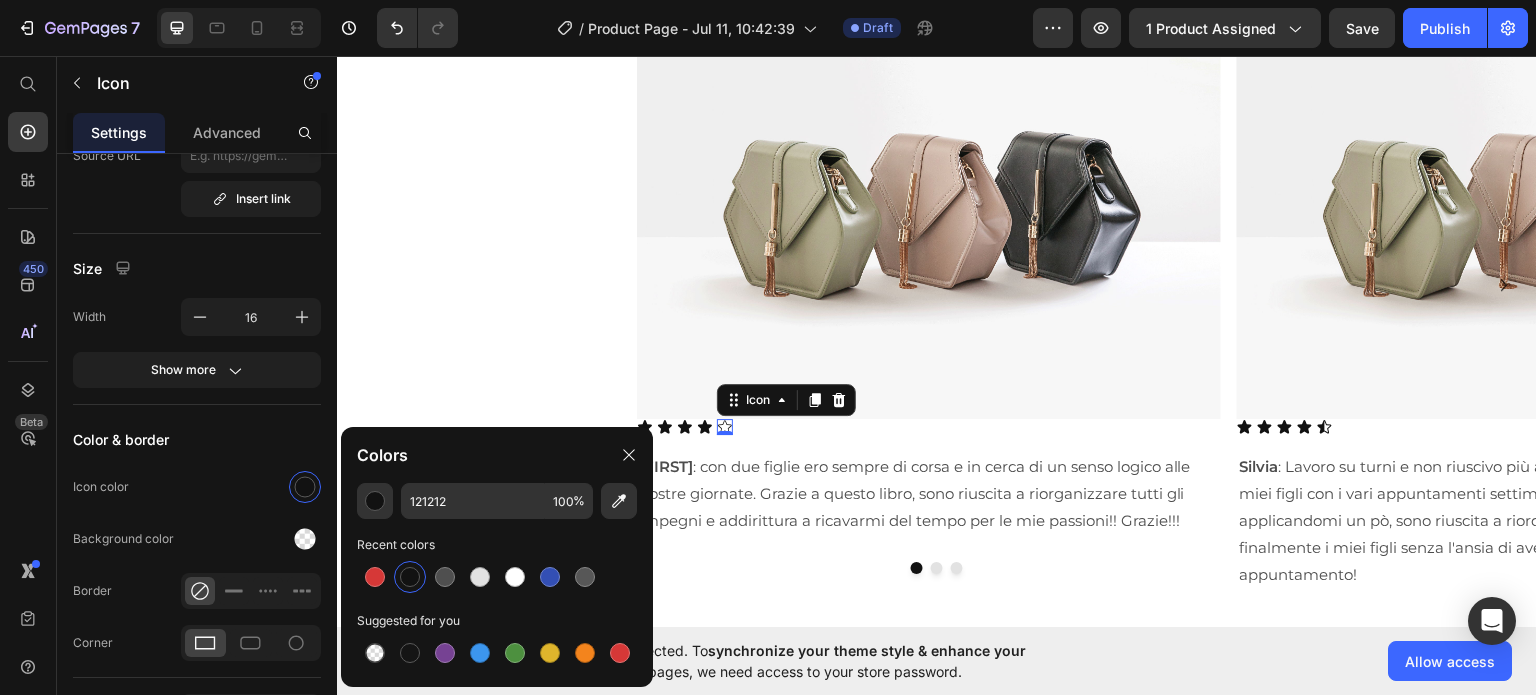 click at bounding box center [410, 577] 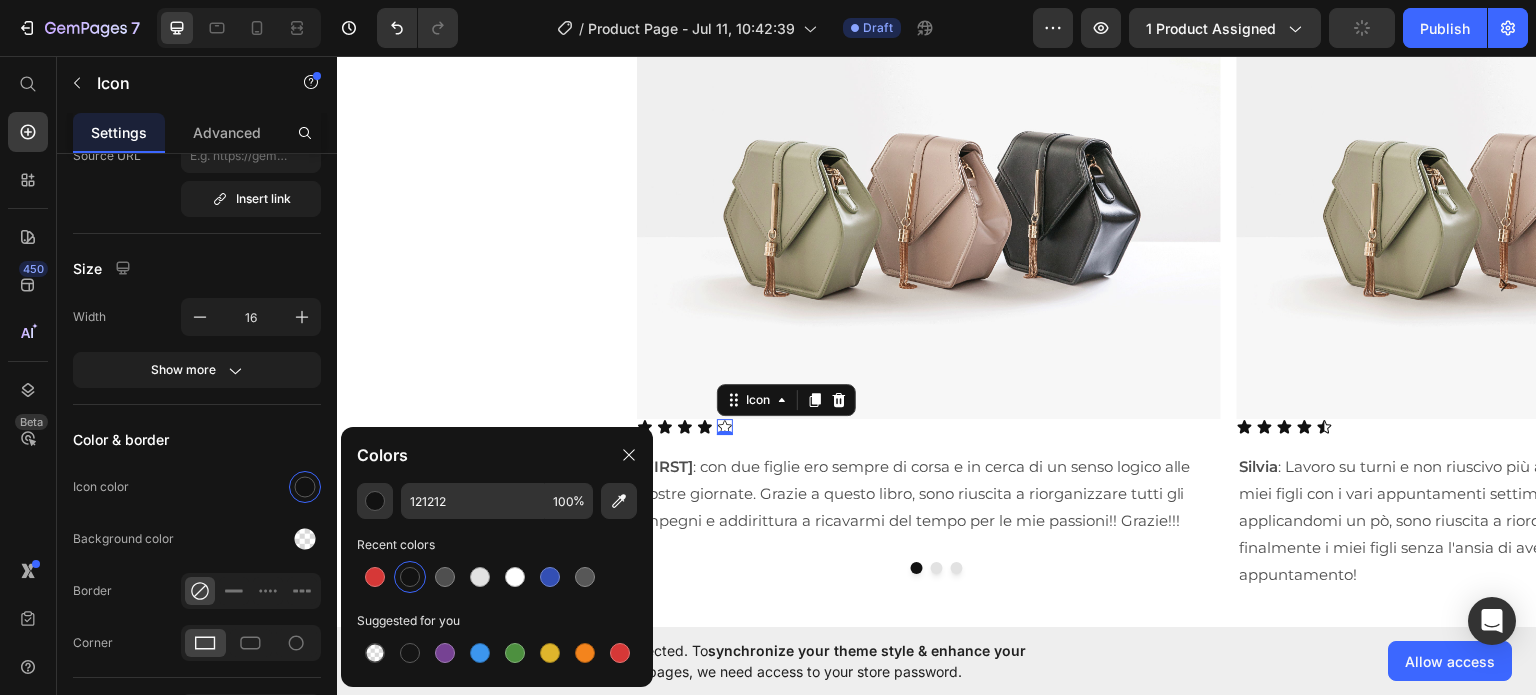 click at bounding box center (410, 577) 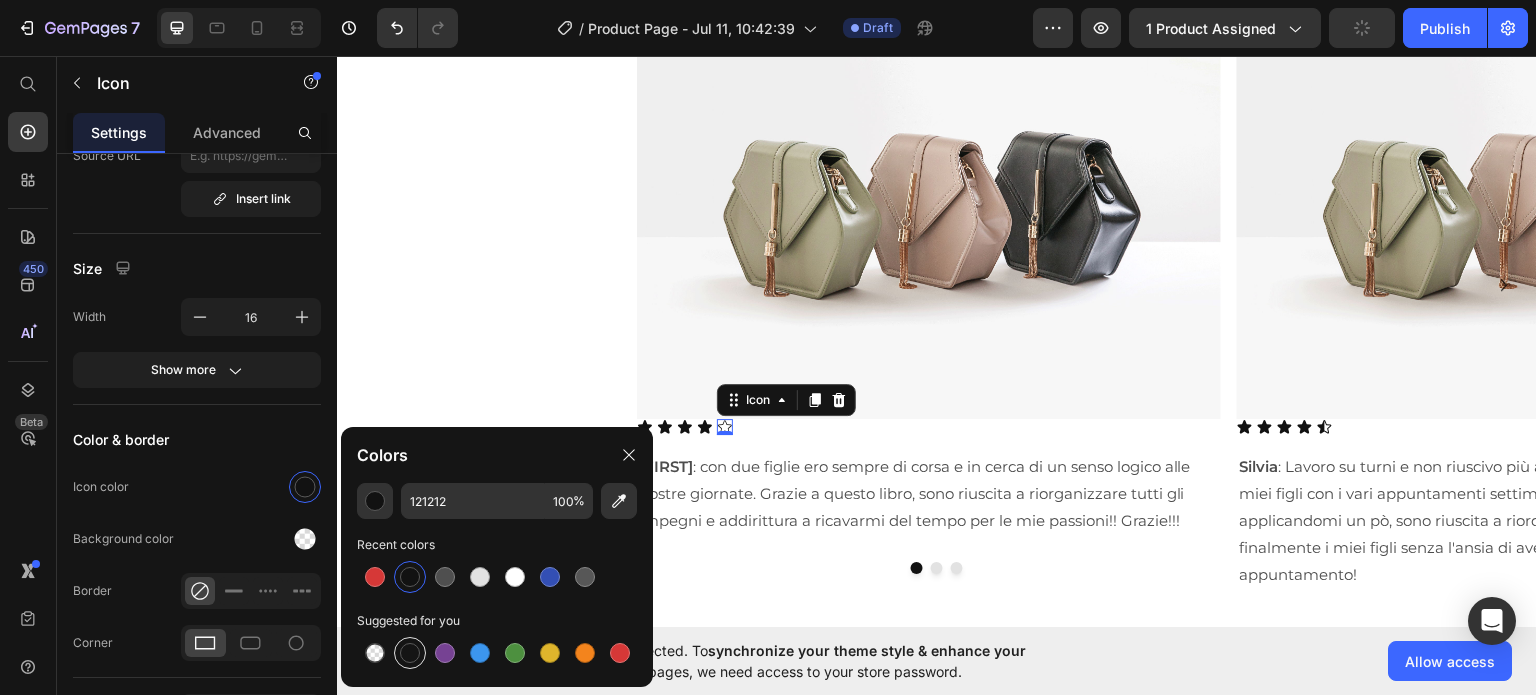 click at bounding box center [410, 653] 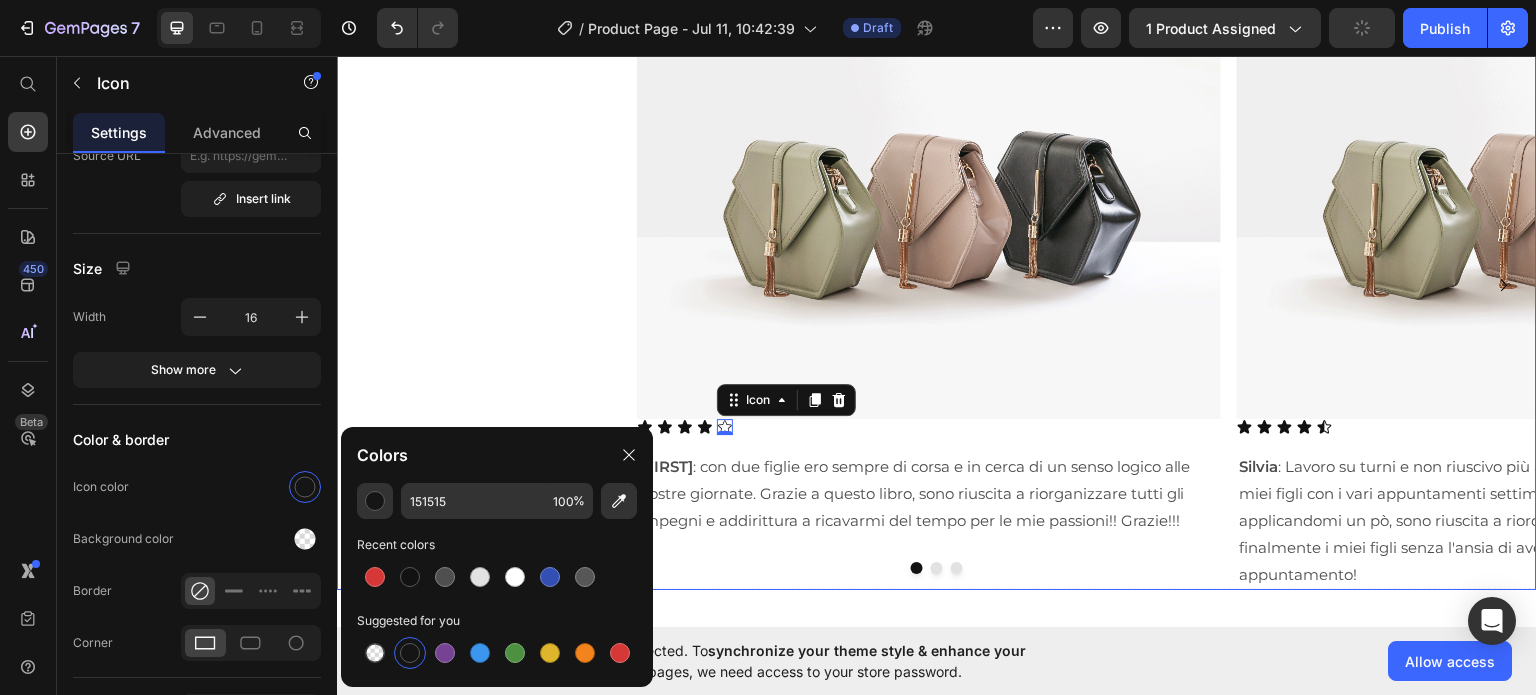 click on "Image Icon Icon Icon Icon
Icon   0 Icon List [FIRST]  : con due figlie ero sempre di corsa e in cerca di un senso logico alle nostre giornate. Grazie a questo libro, sono riuscita a riorganizzare tutti gli impegni e addirittura a ricavarmi del tempo per le mie passioni!! Grazie!!! Text Block Row Row Image Icon Icon Icon Icon Icon Icon List [FIRST]  : Lavoro su turni e non riuscivo più a far combaciare tutte le attività dei miei figli con i vari appuntamenti settimanali. Inizialmente ero scettica ma applicandomi un pò, sono riuscita a riordinare le nostre vite, godendomi finalmente i miei figli senza l'ansia di aver dimenticato qualche appuntamento! Text Block Row Image Icon Icon Icon Icon Icon Icon List [FIRST]  Text Block Row" at bounding box center (937, 284) 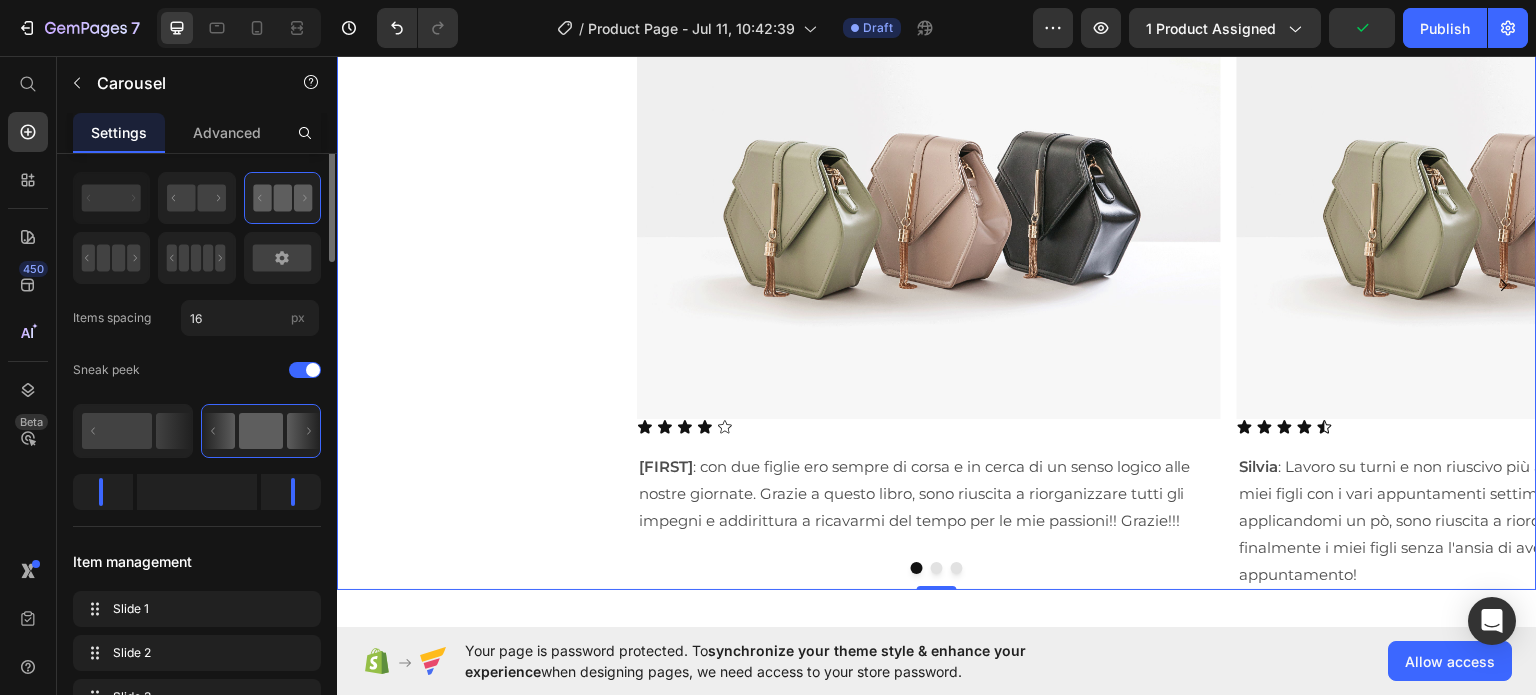 scroll, scrollTop: 0, scrollLeft: 0, axis: both 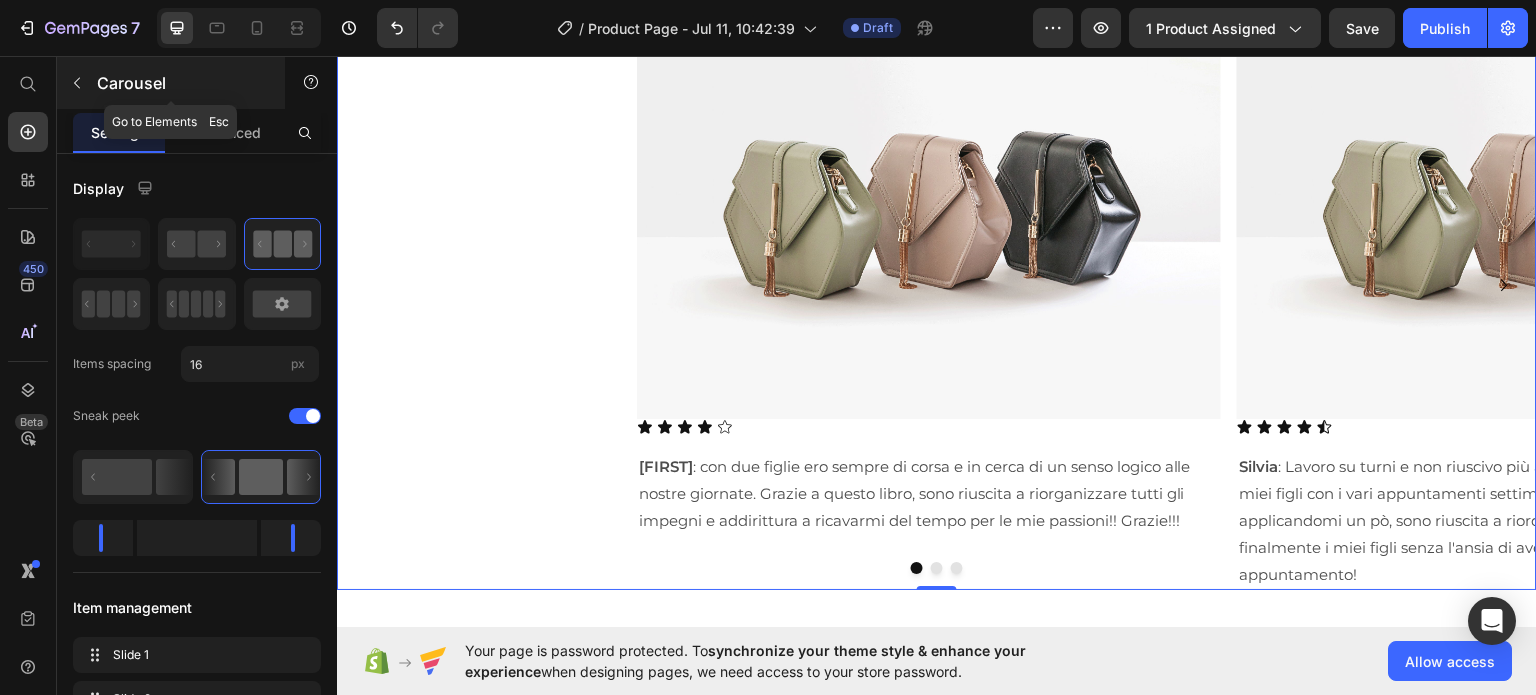 click 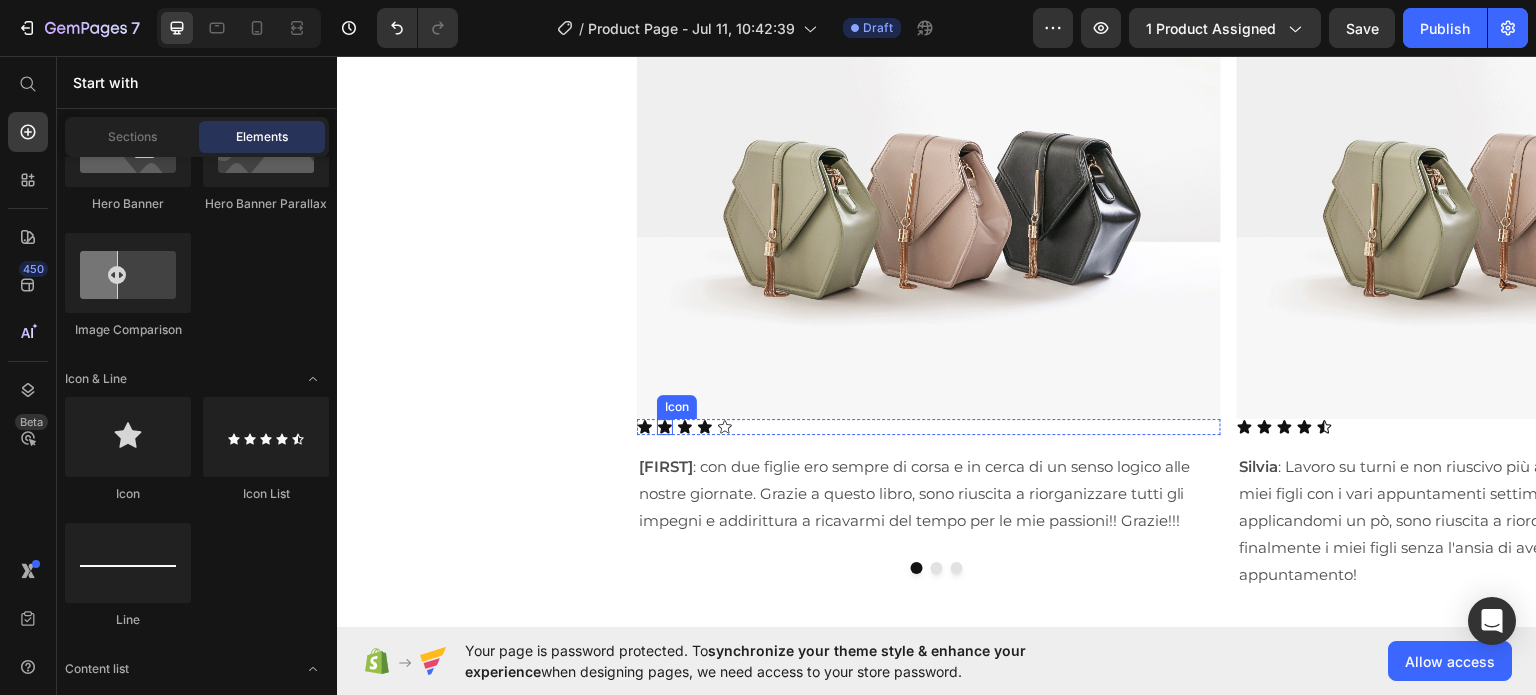 click 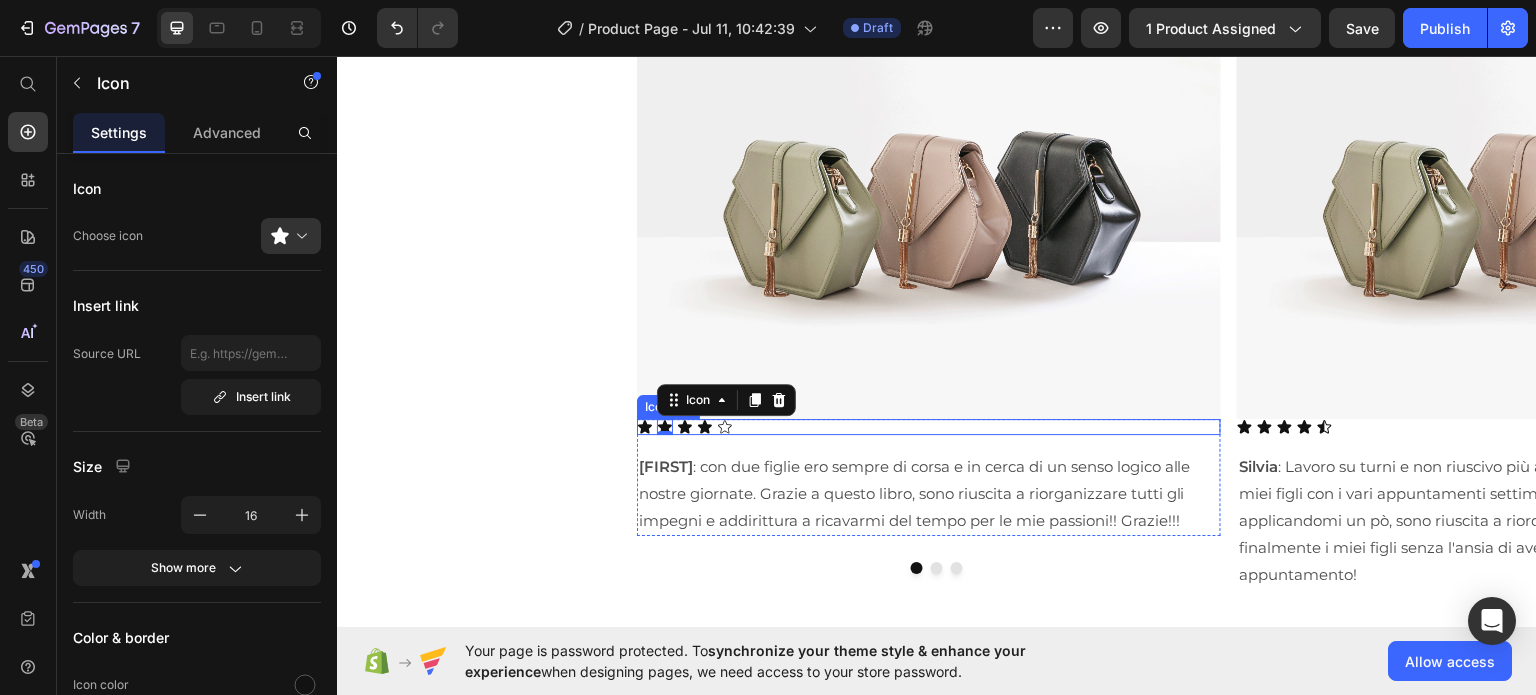 click on "Icon Icon   0 Icon Icon
Icon" at bounding box center [929, 426] 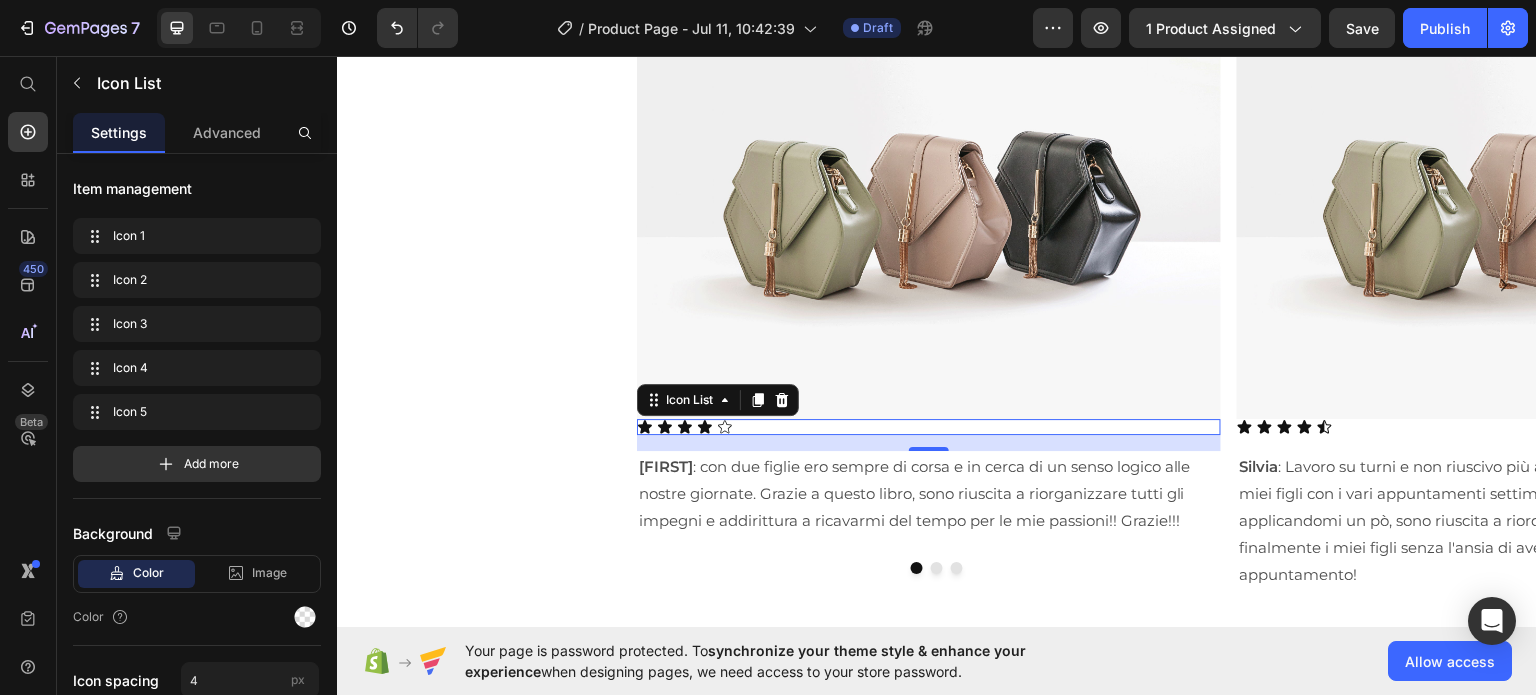 click on "Icon Icon Icon Icon
Icon" at bounding box center (929, 426) 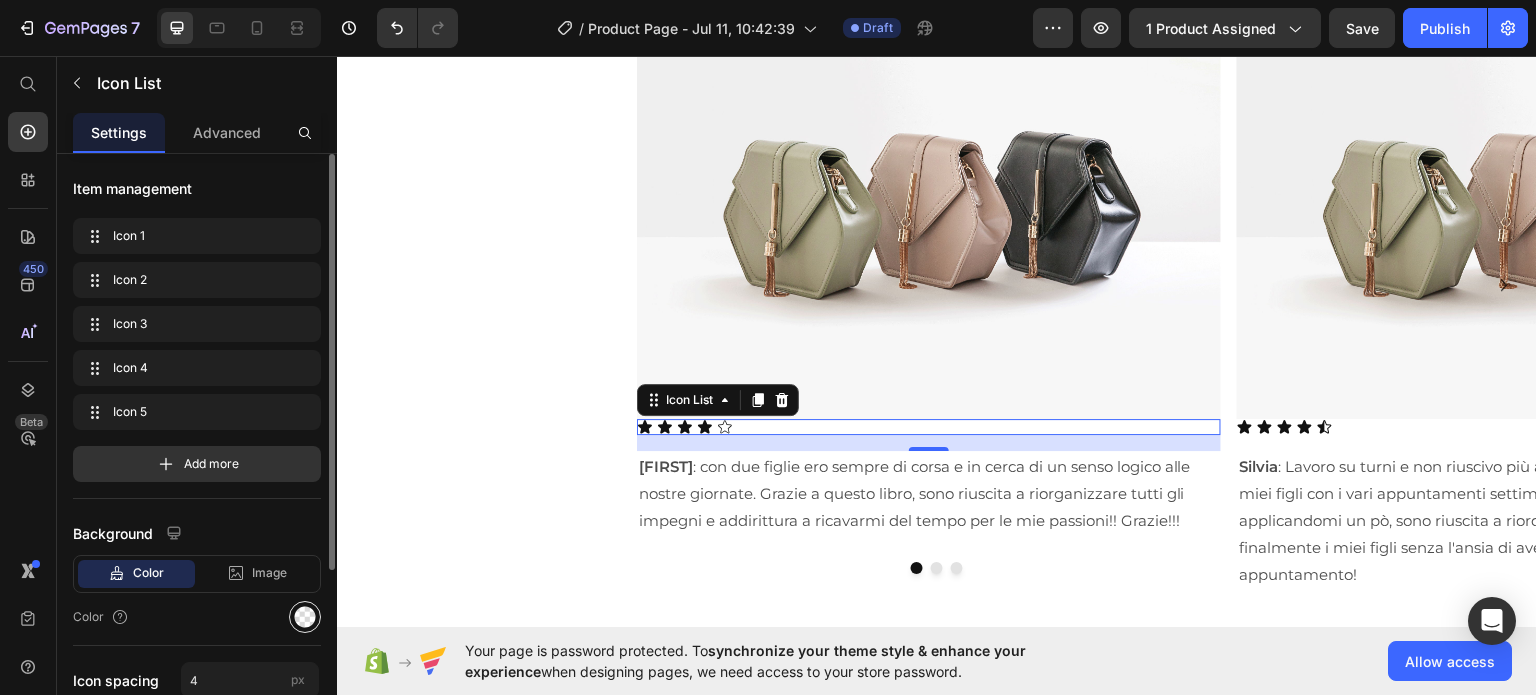 click at bounding box center [305, 617] 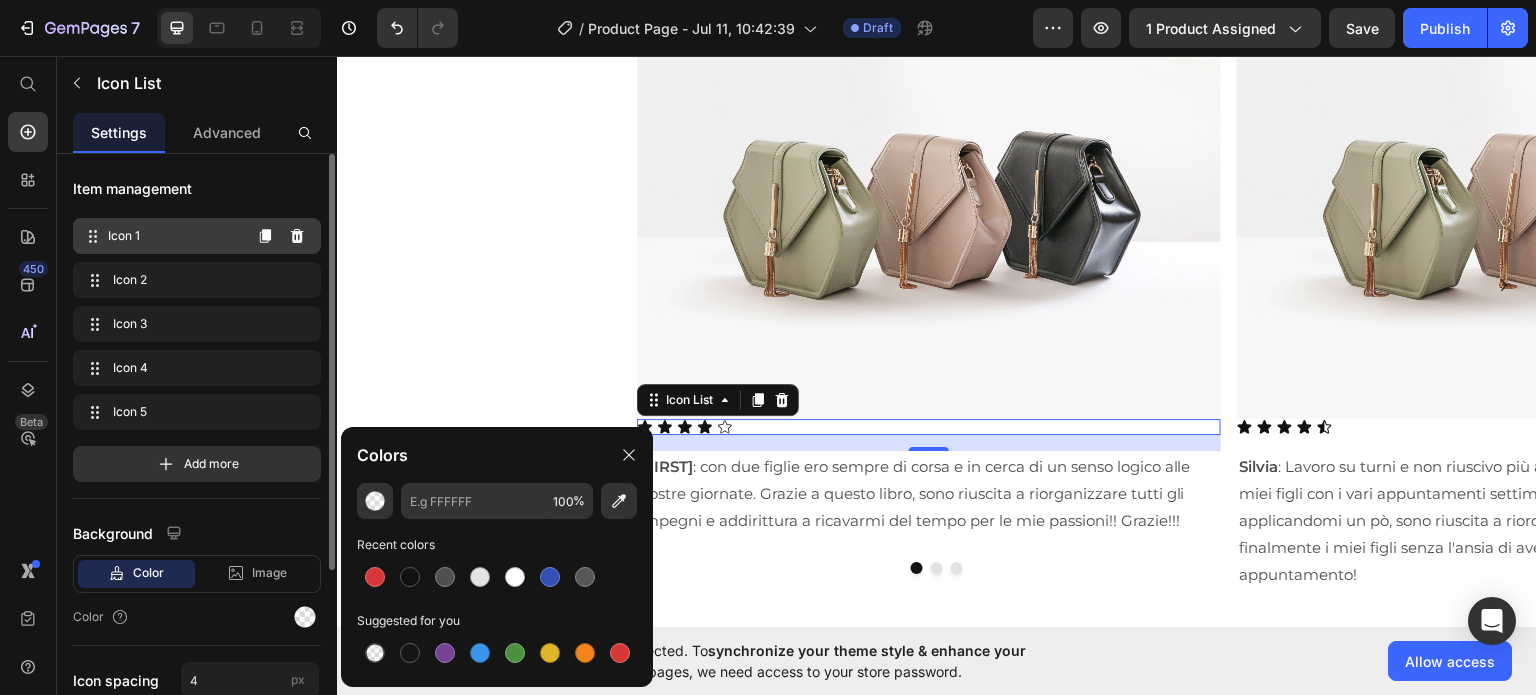 click on "Icon 1 Icon 1" at bounding box center (161, 236) 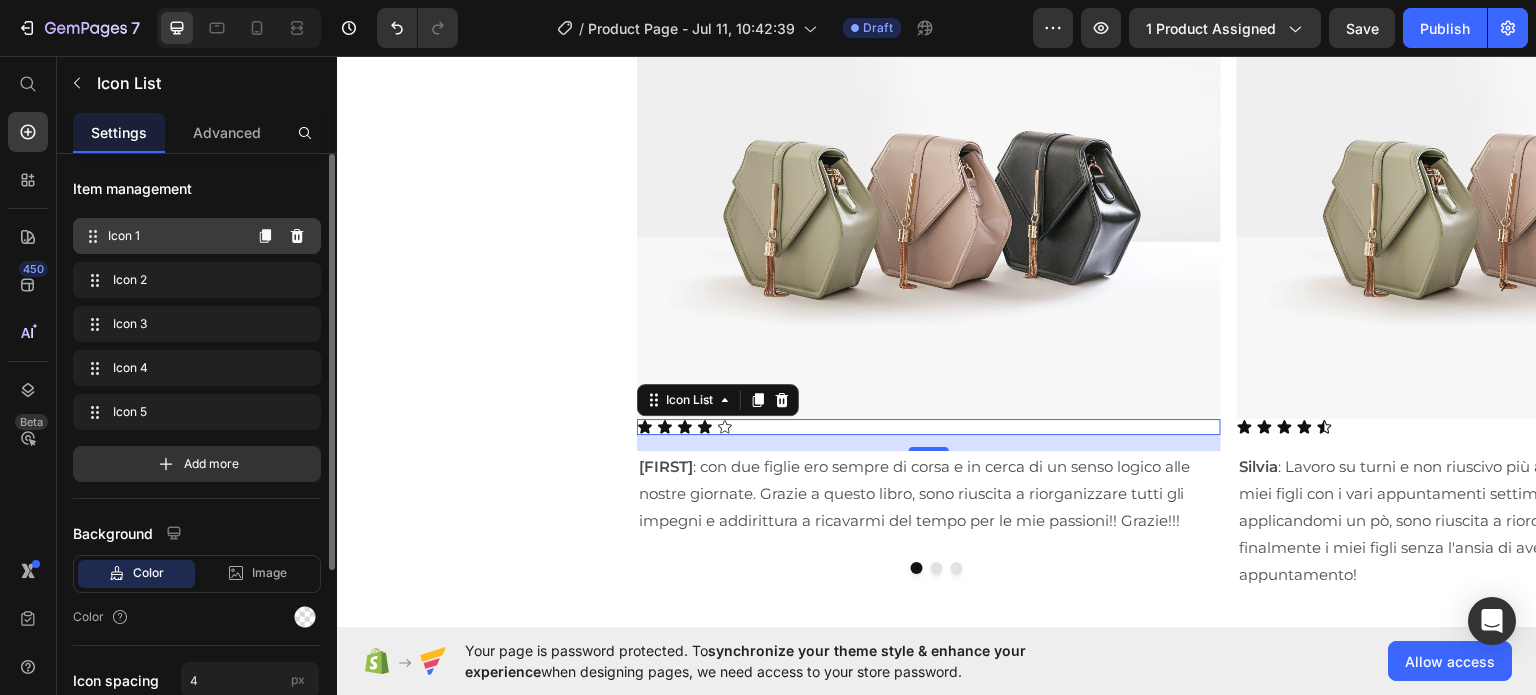 click on "Icon 1" at bounding box center (174, 236) 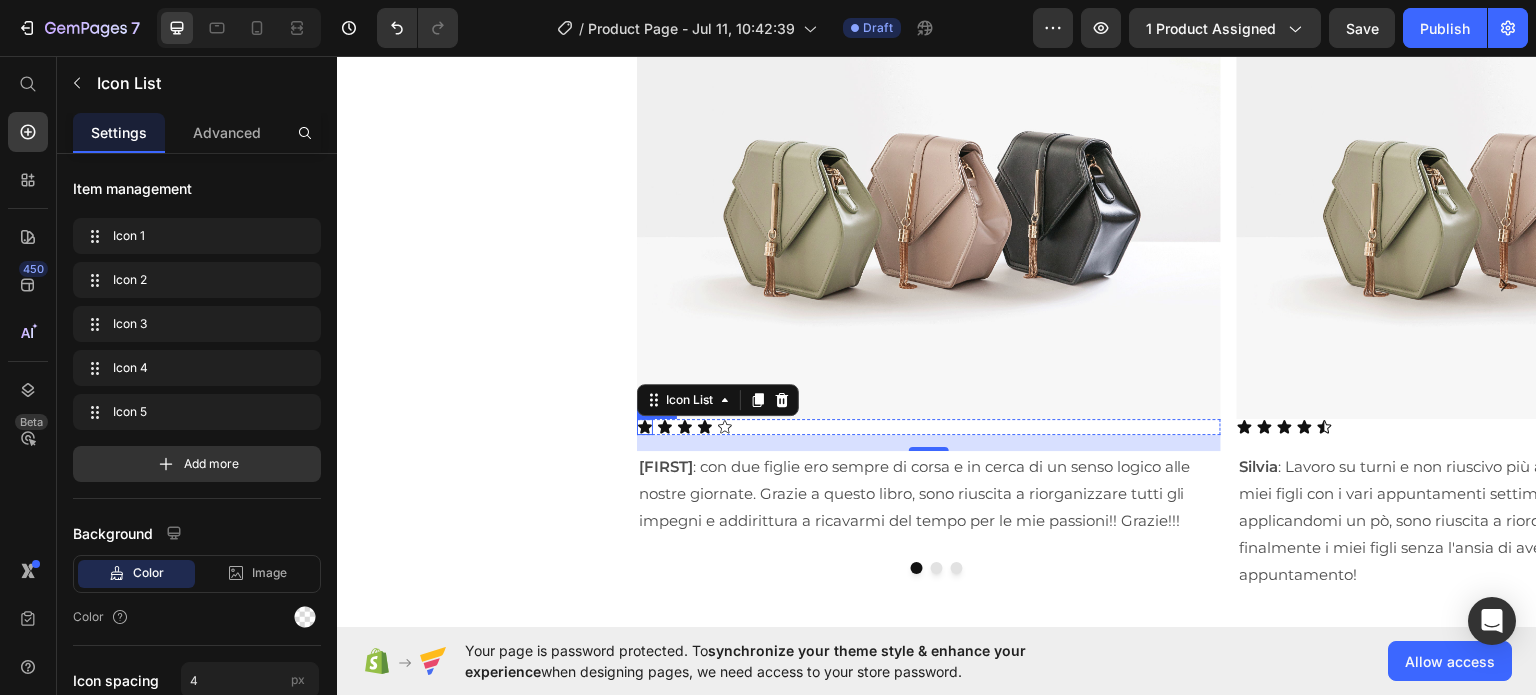 click 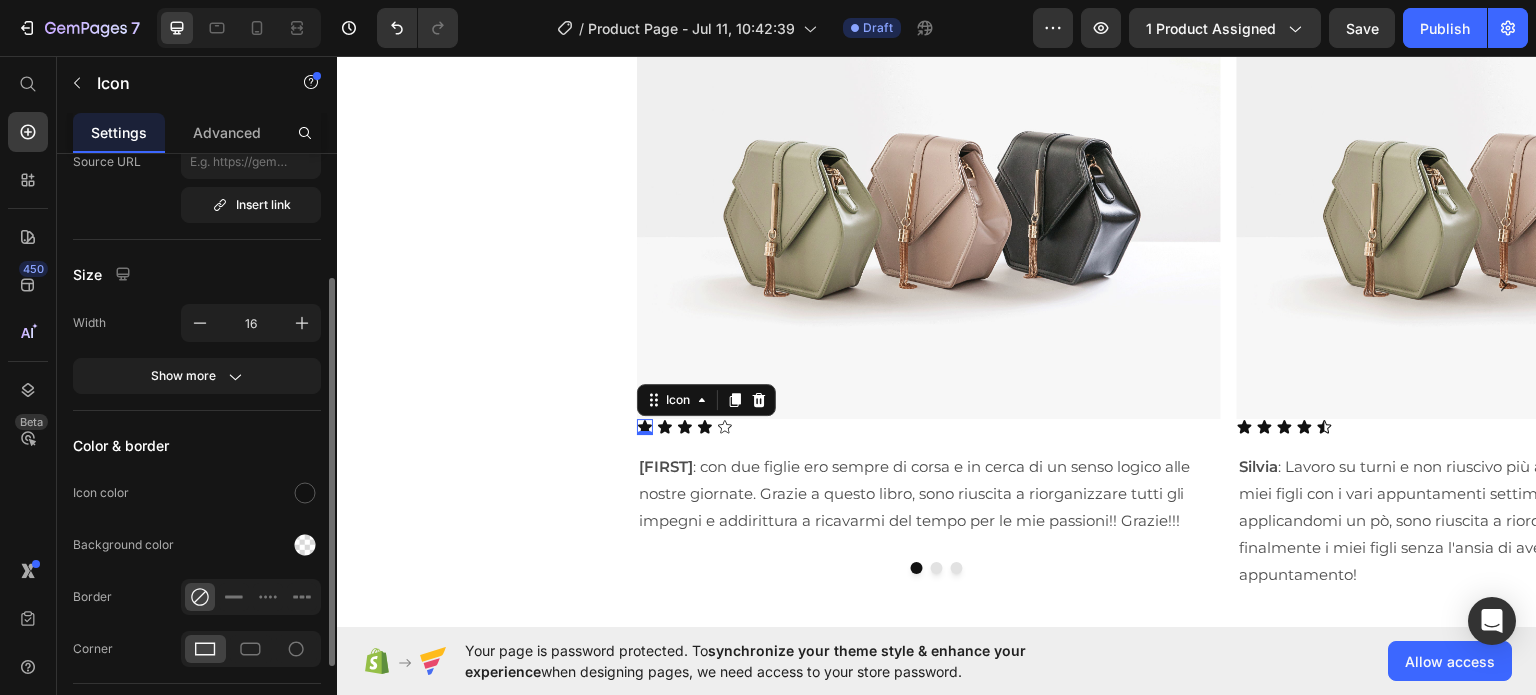 scroll, scrollTop: 192, scrollLeft: 0, axis: vertical 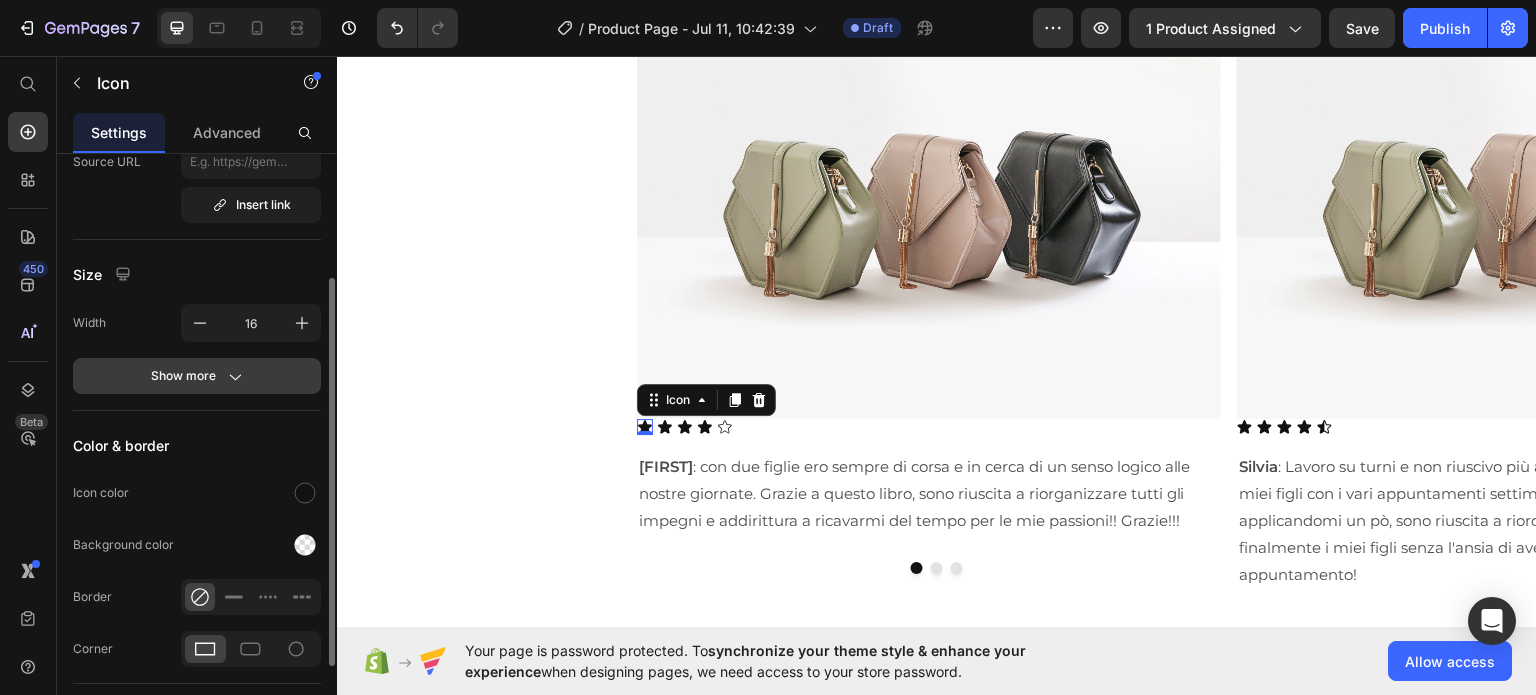 click on "Show more" 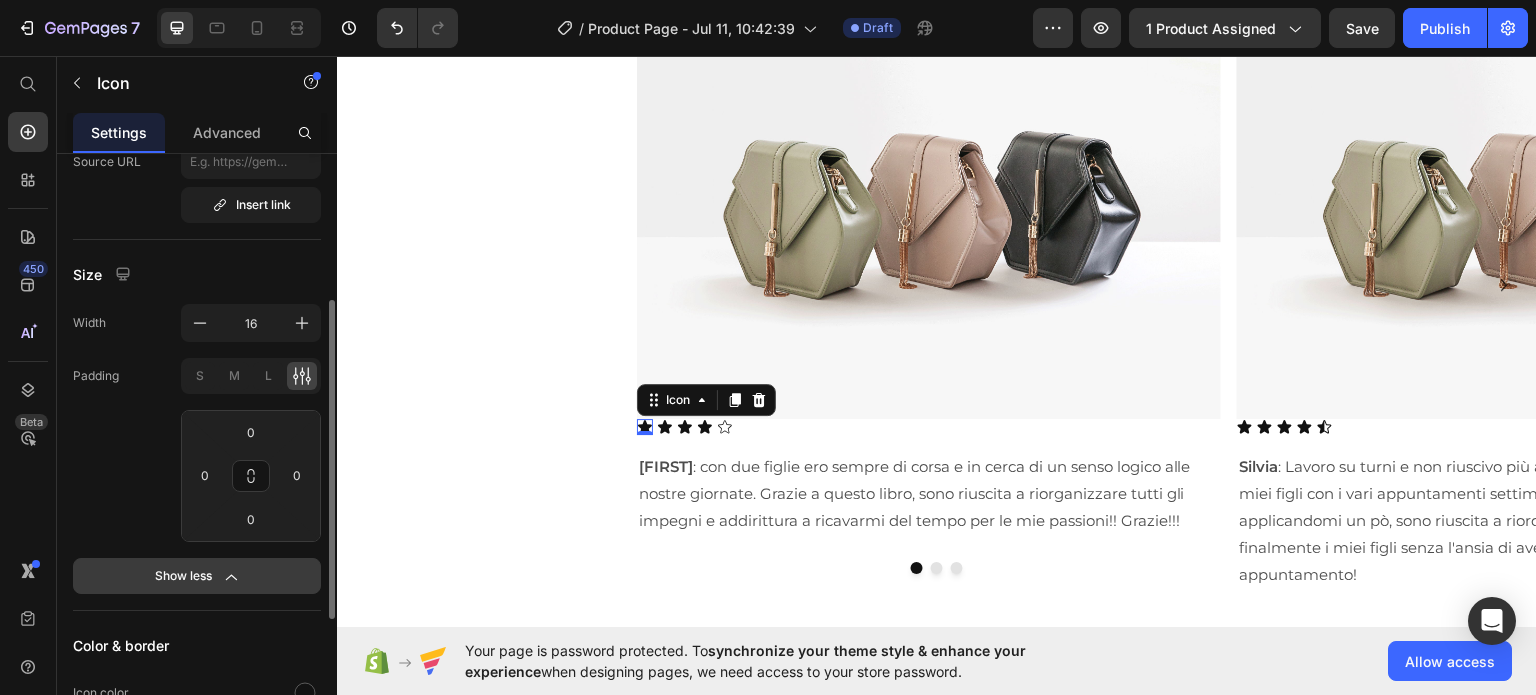 scroll, scrollTop: 522, scrollLeft: 0, axis: vertical 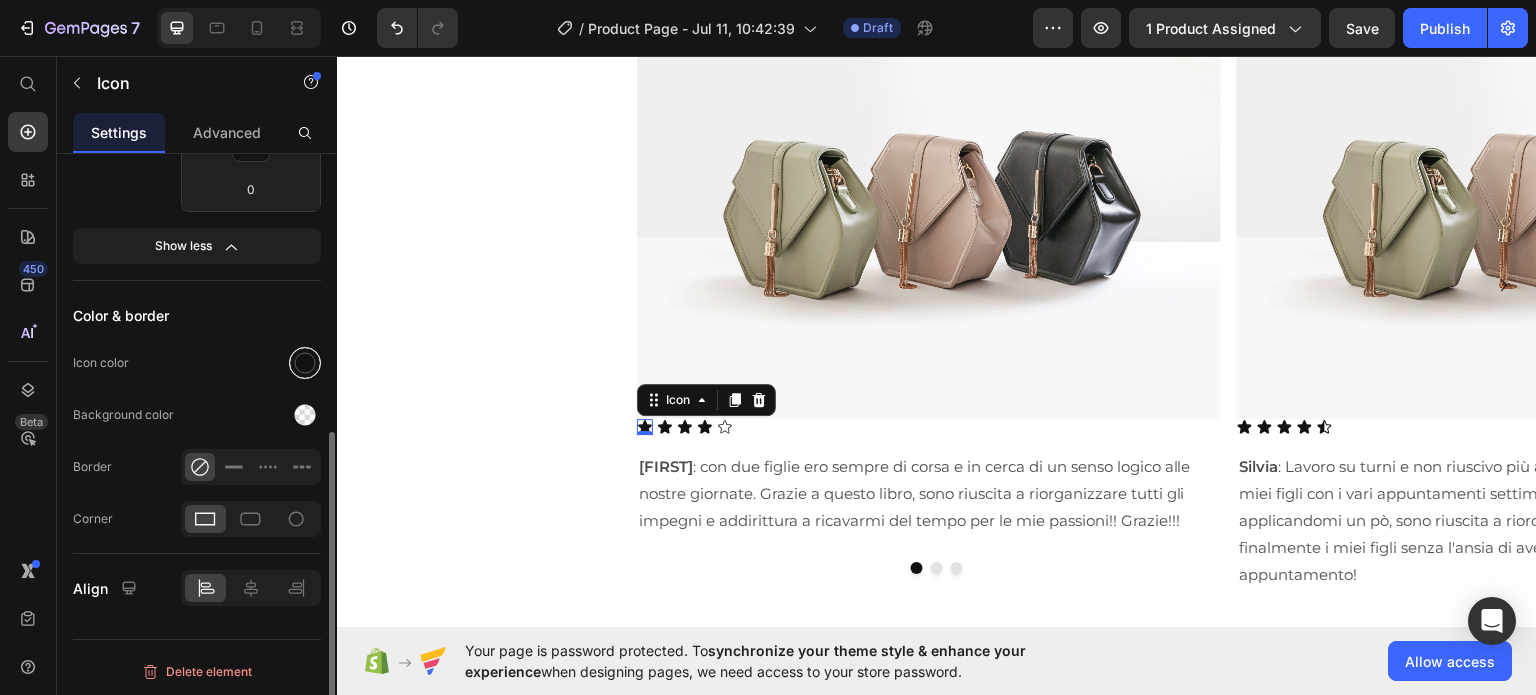 click at bounding box center (305, 363) 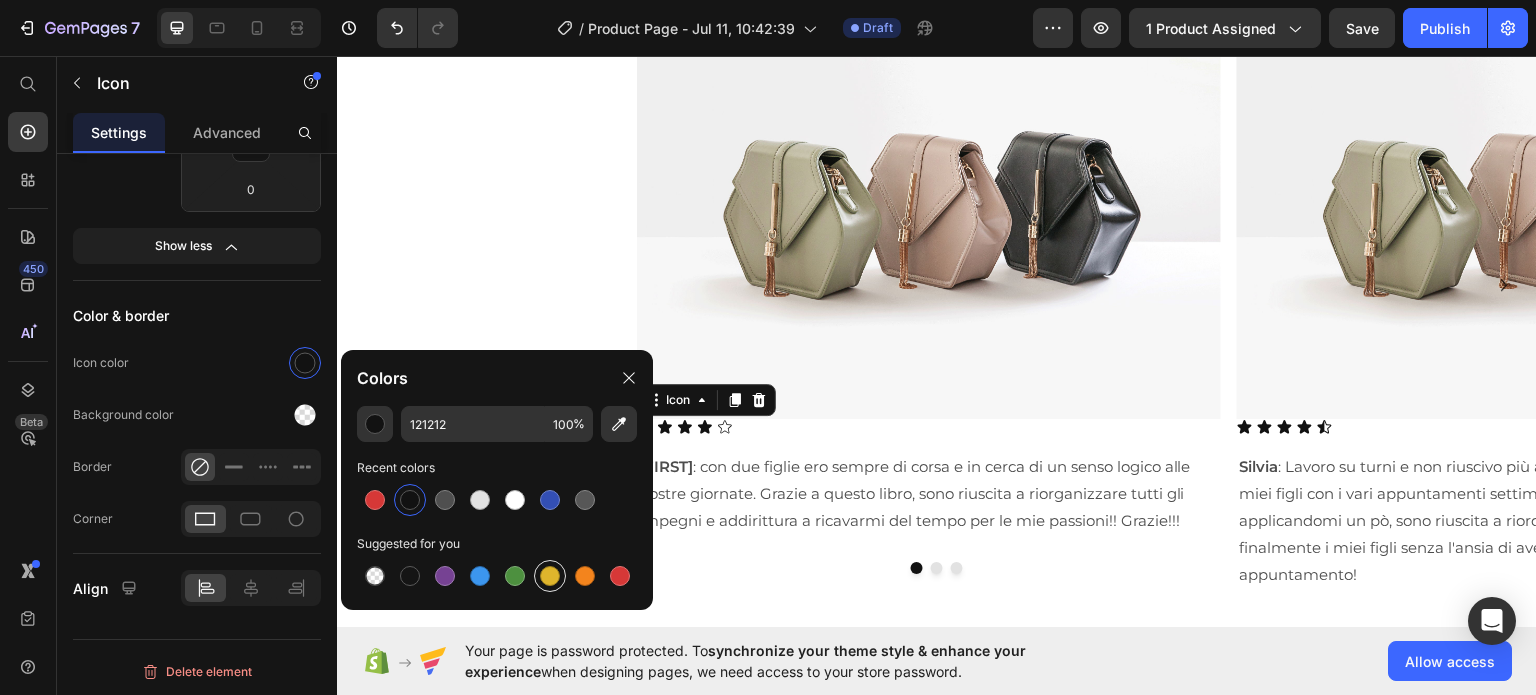 click at bounding box center (550, 576) 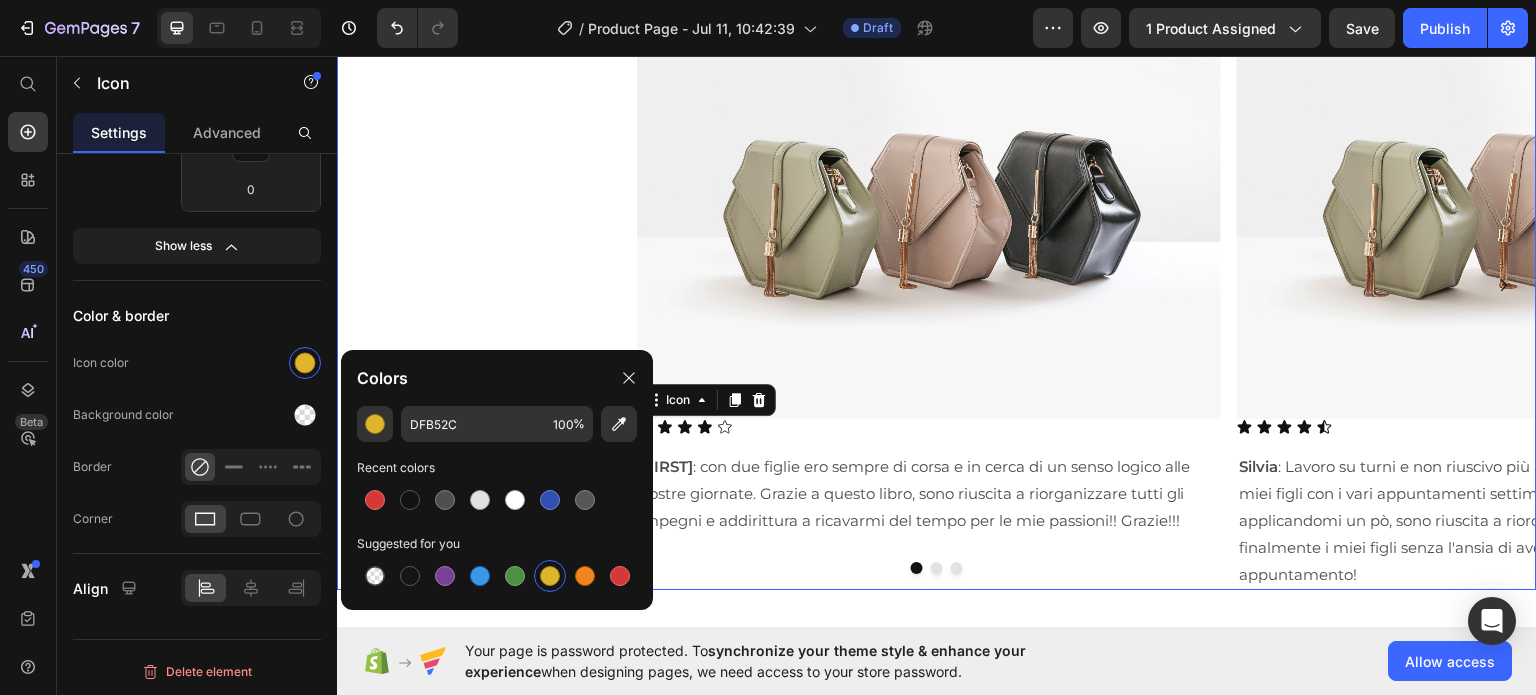 click on "Image Icon   0 Icon Icon Icon
Icon Icon List [FIRST]  : con due figlie ero sempre di corsa e in cerca di un senso logico alle nostre giornate. Grazie a questo libro, sono riuscita a riorganizzare tutti gli impegni e addirittura a ricavarmi del tempo per le mie passioni!! Grazie!!! Text Block Row Row Image Icon Icon Icon Icon Icon Icon List [FIRST]  : Lavoro su turni e non riuscivo più a far combaciare tutte le attività dei miei figli con i vari appuntamenti settimanali. Inizialmente ero scettica ma applicandomi un pò, sono riuscita a riordinare le nostre vite, godendomi finalmente i miei figli senza l'ansia di aver dimenticato qualche appuntamento! Text Block Row Image Icon Icon Icon Icon Icon Icon List [FIRST]  Text Block Row" at bounding box center [937, 284] 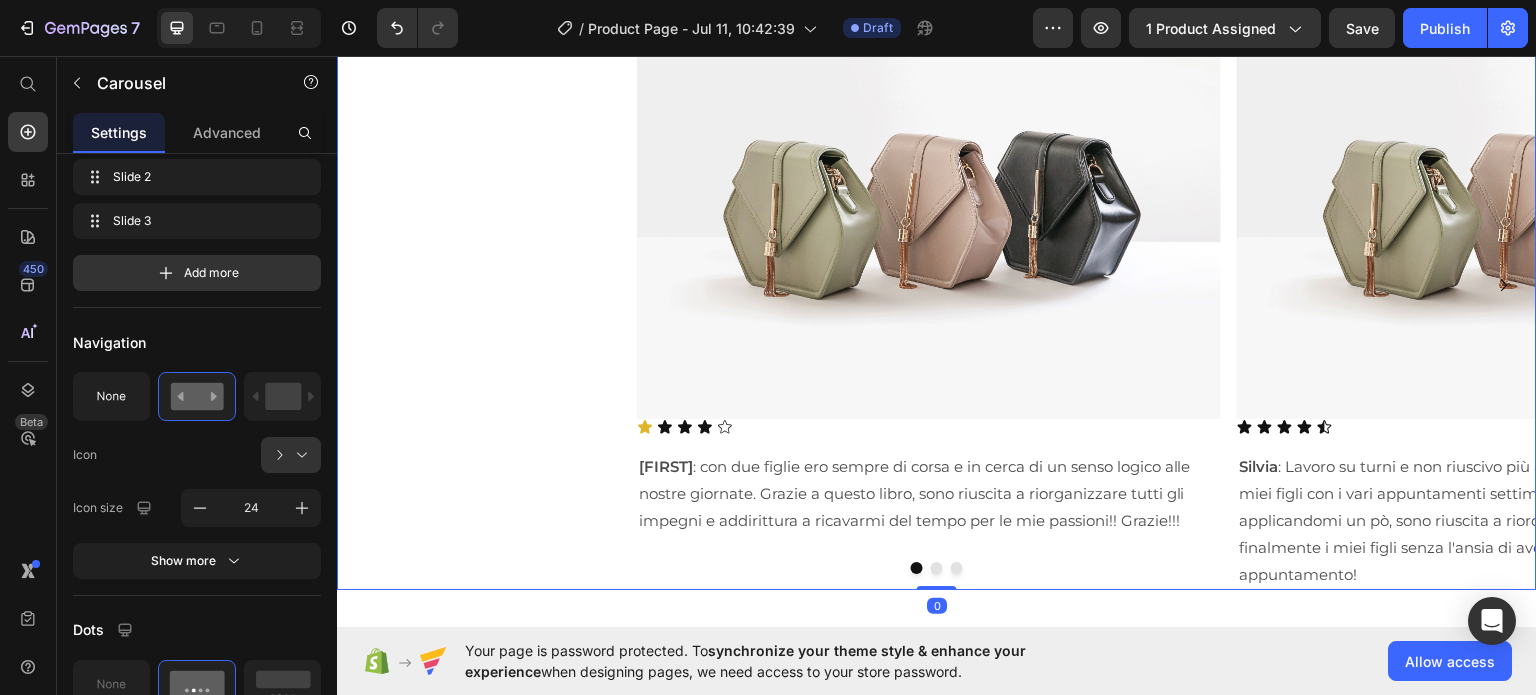 scroll, scrollTop: 0, scrollLeft: 0, axis: both 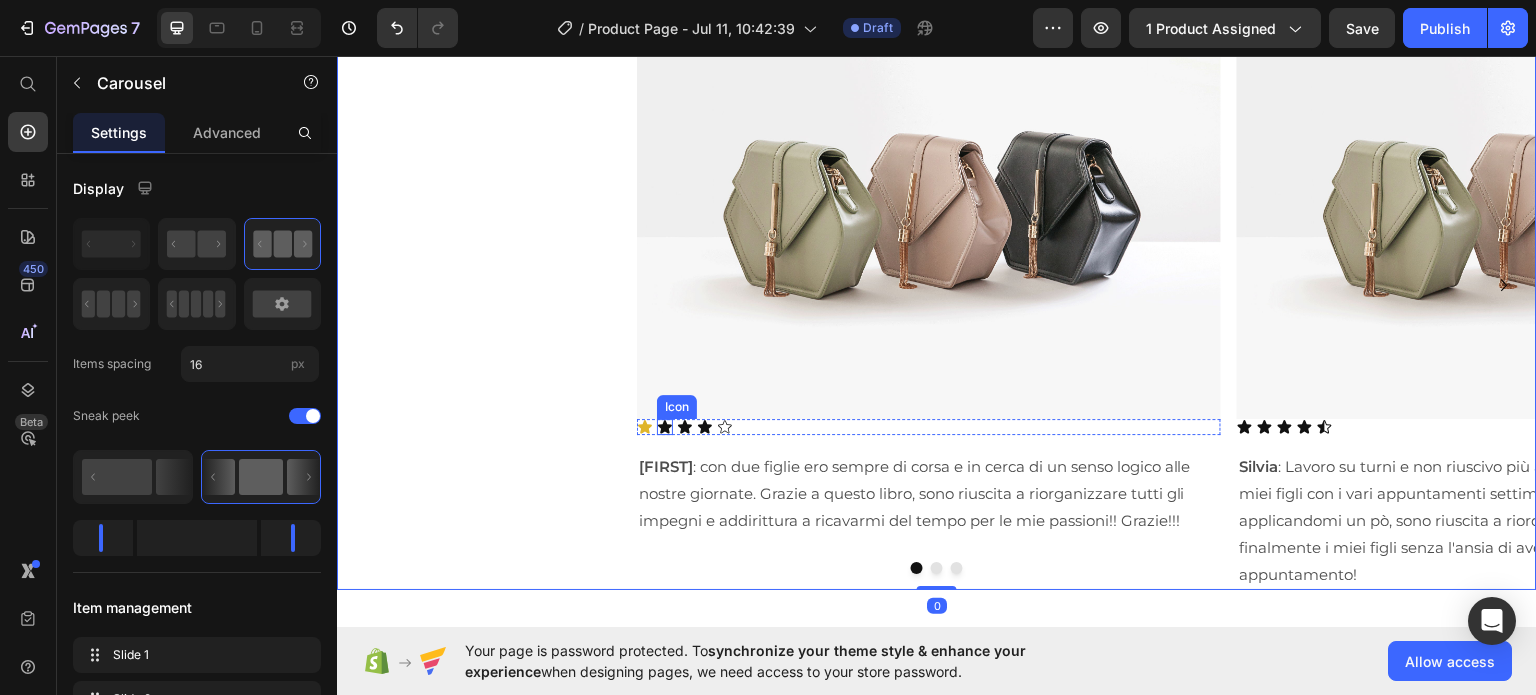 click 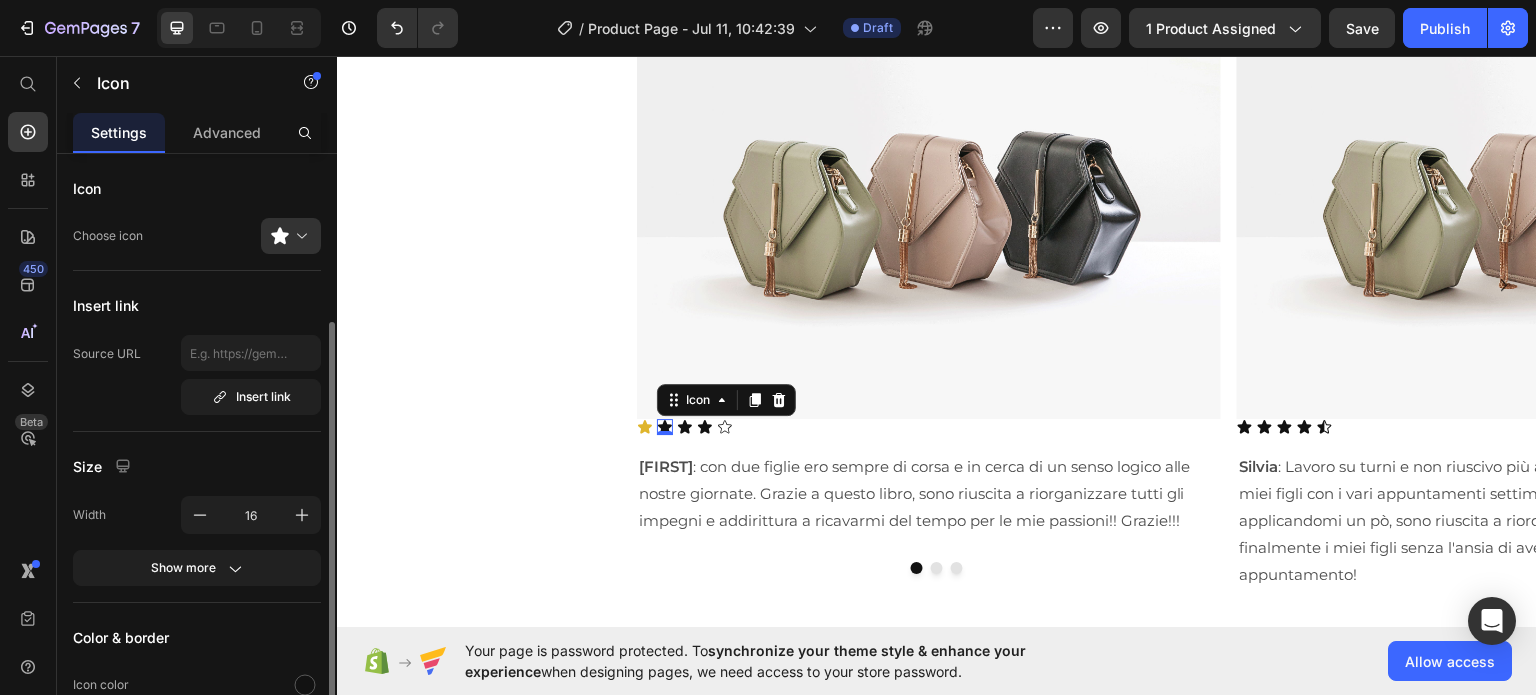 scroll, scrollTop: 102, scrollLeft: 0, axis: vertical 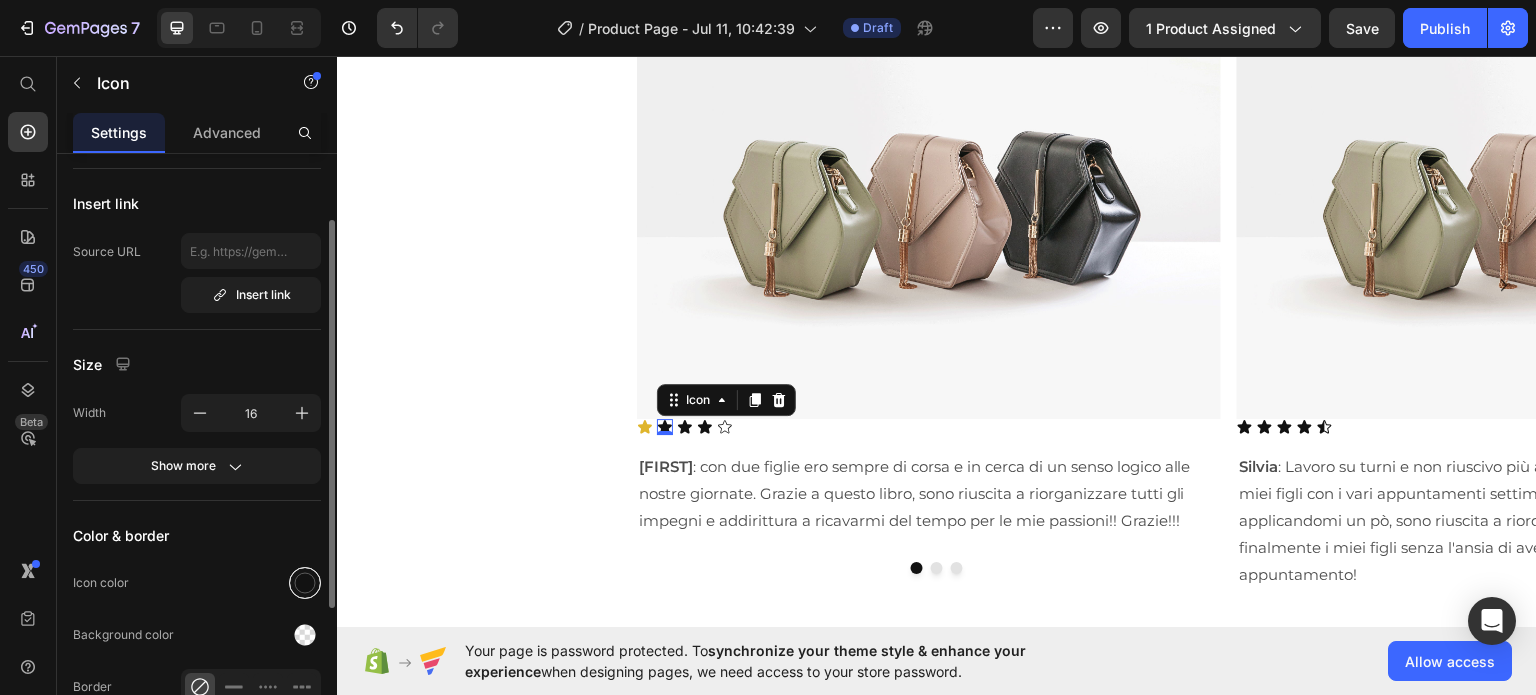 click at bounding box center (305, 583) 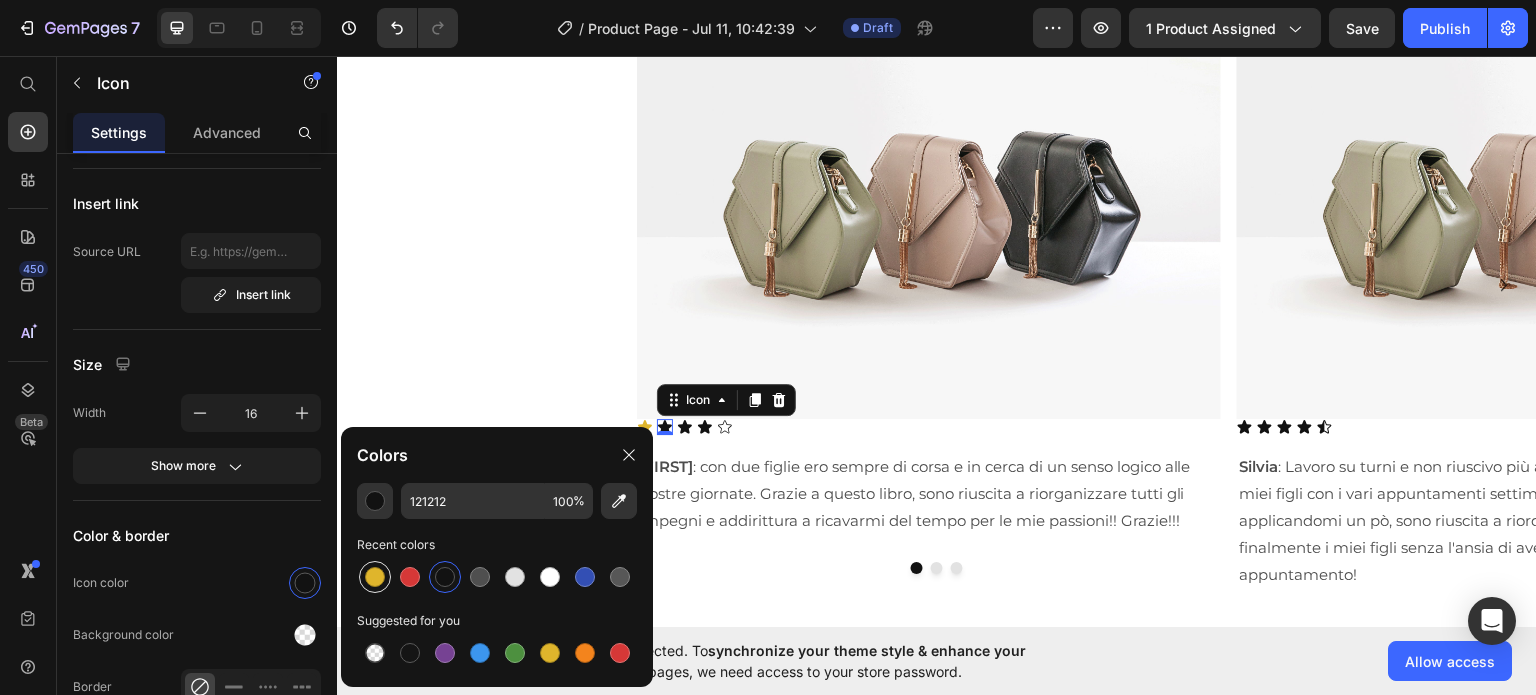 click at bounding box center [375, 577] 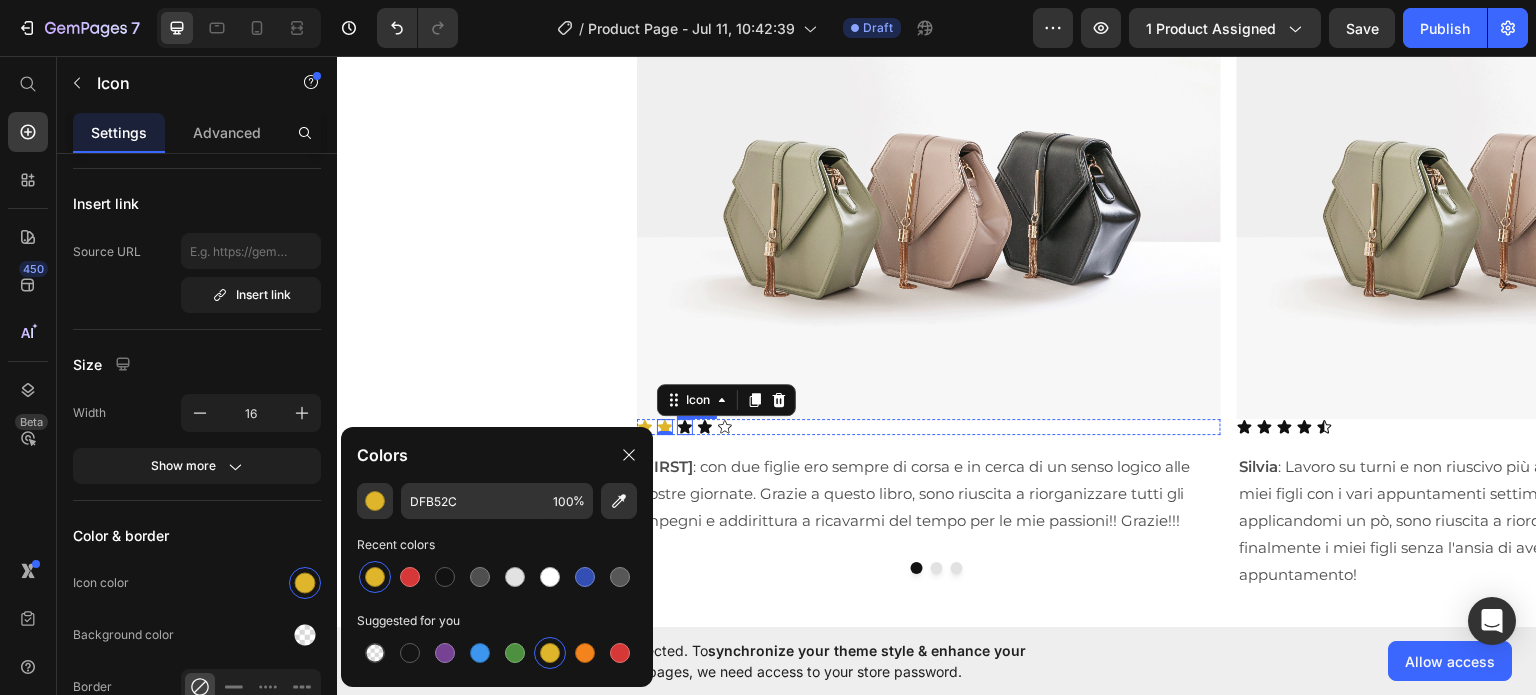 click 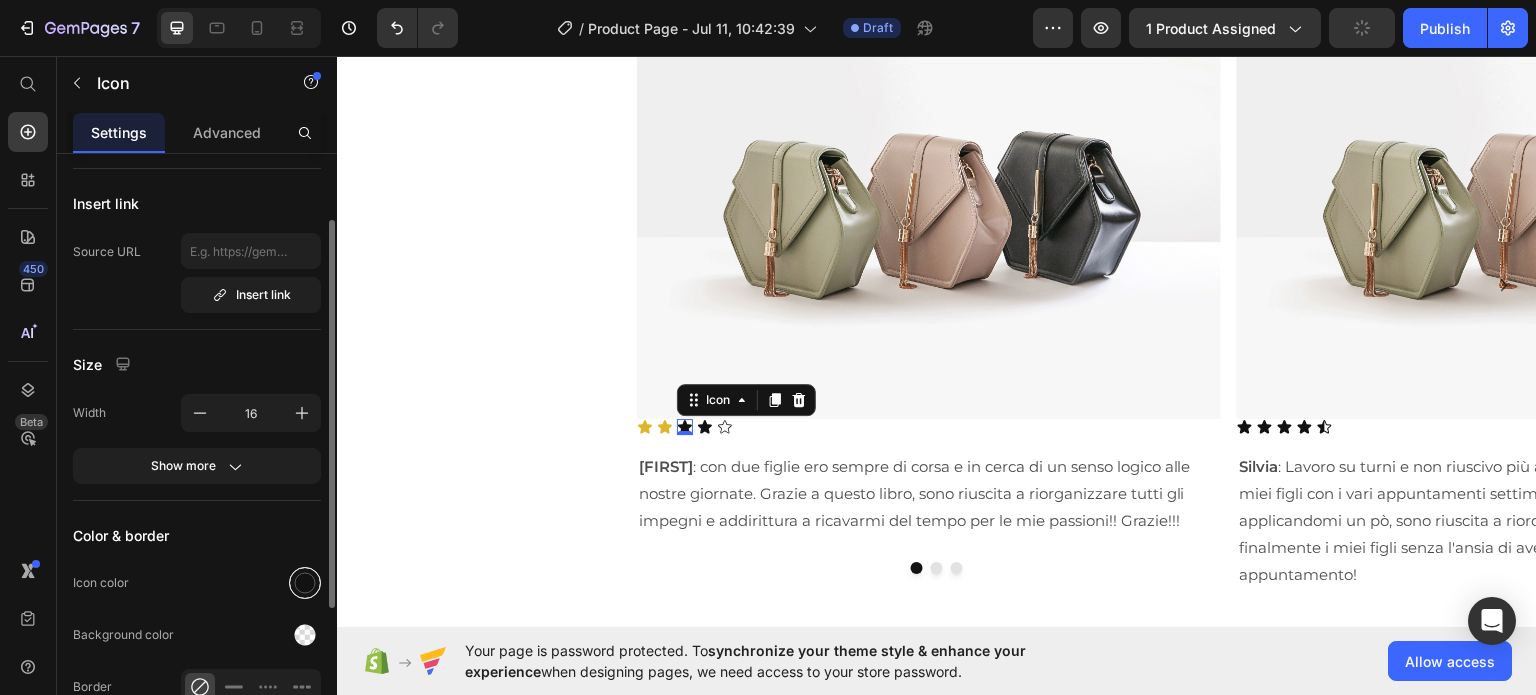 click at bounding box center (305, 583) 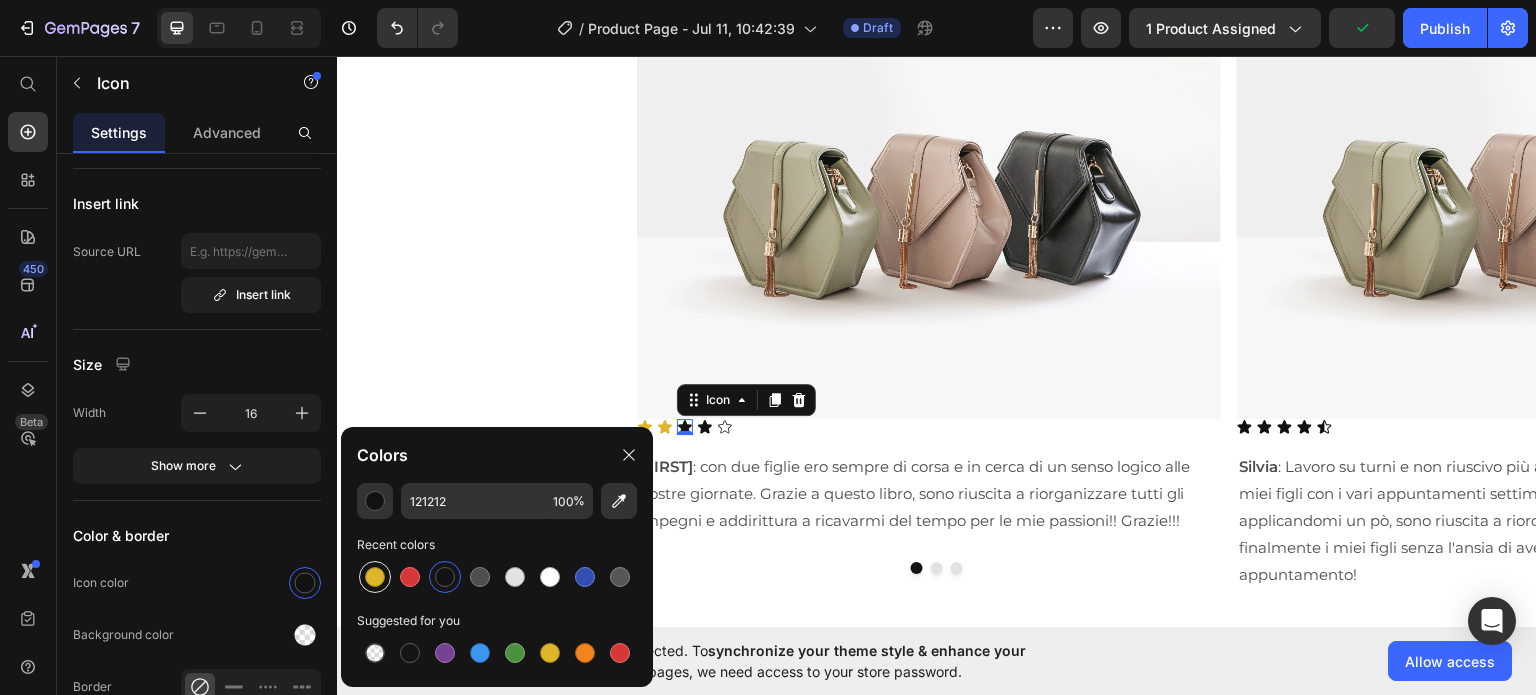 click at bounding box center (375, 577) 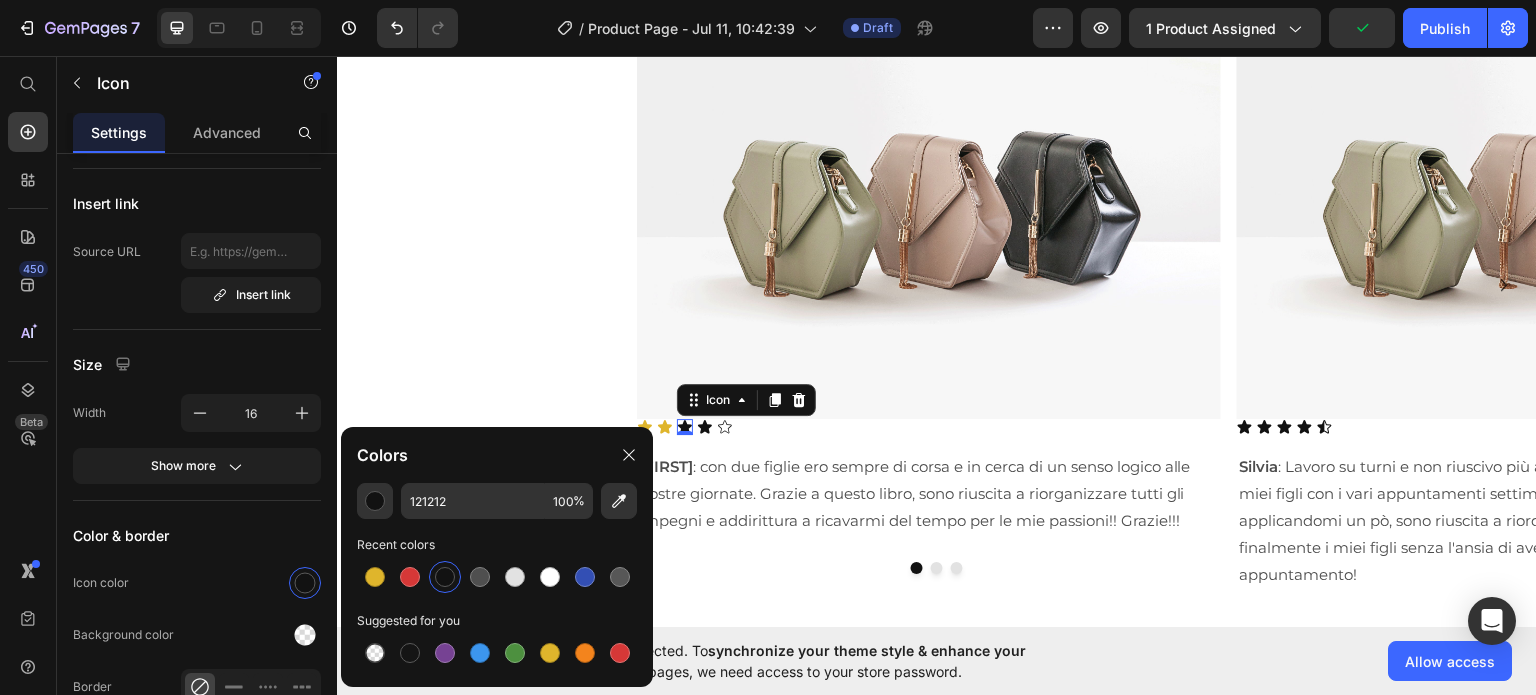 type on "DFB52C" 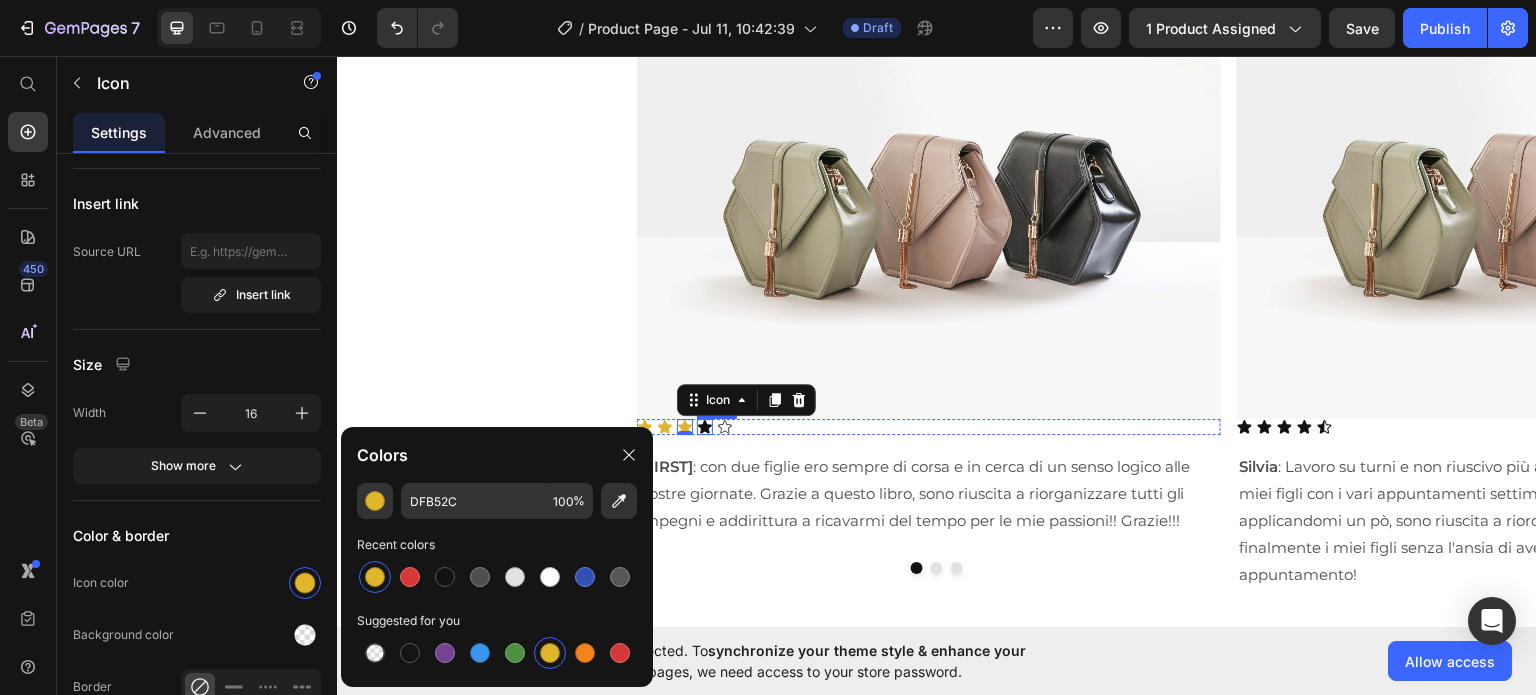 click 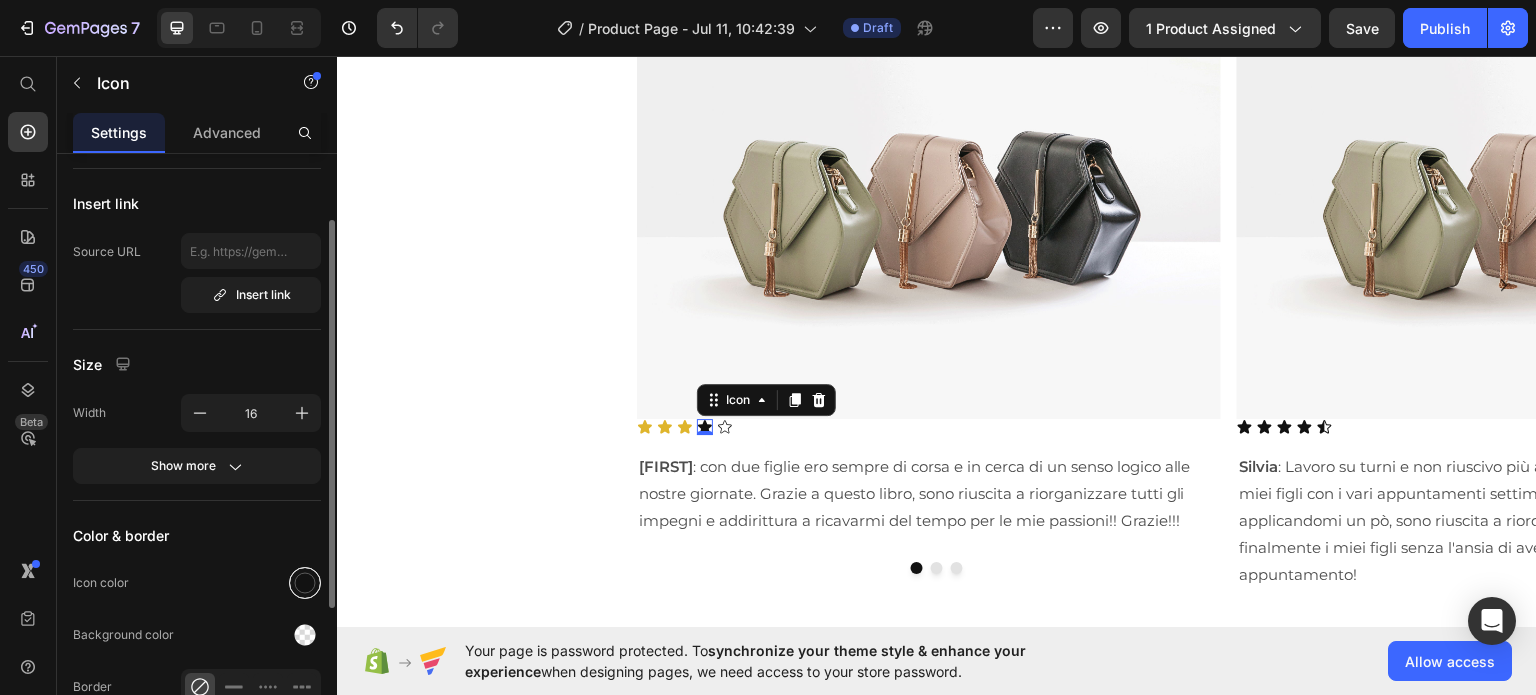 click at bounding box center [305, 583] 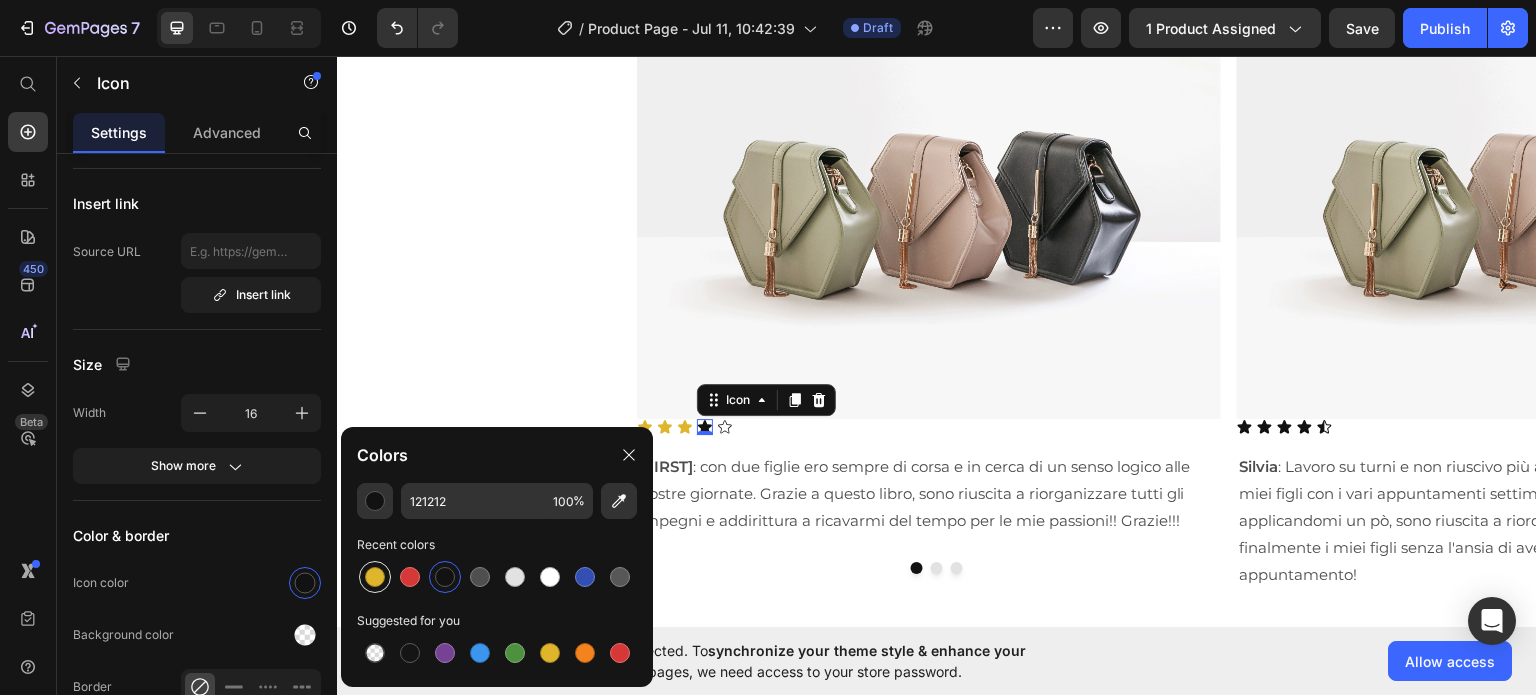 click at bounding box center [375, 577] 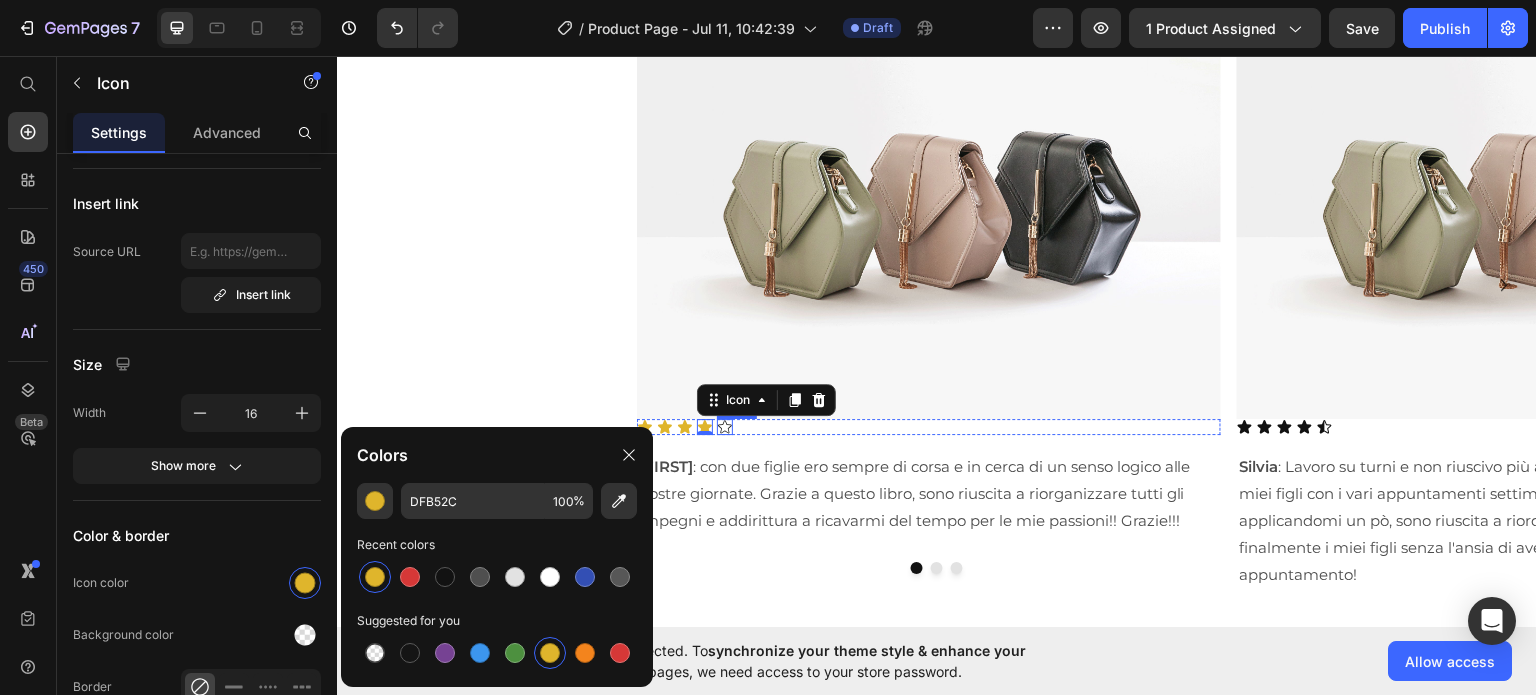 click 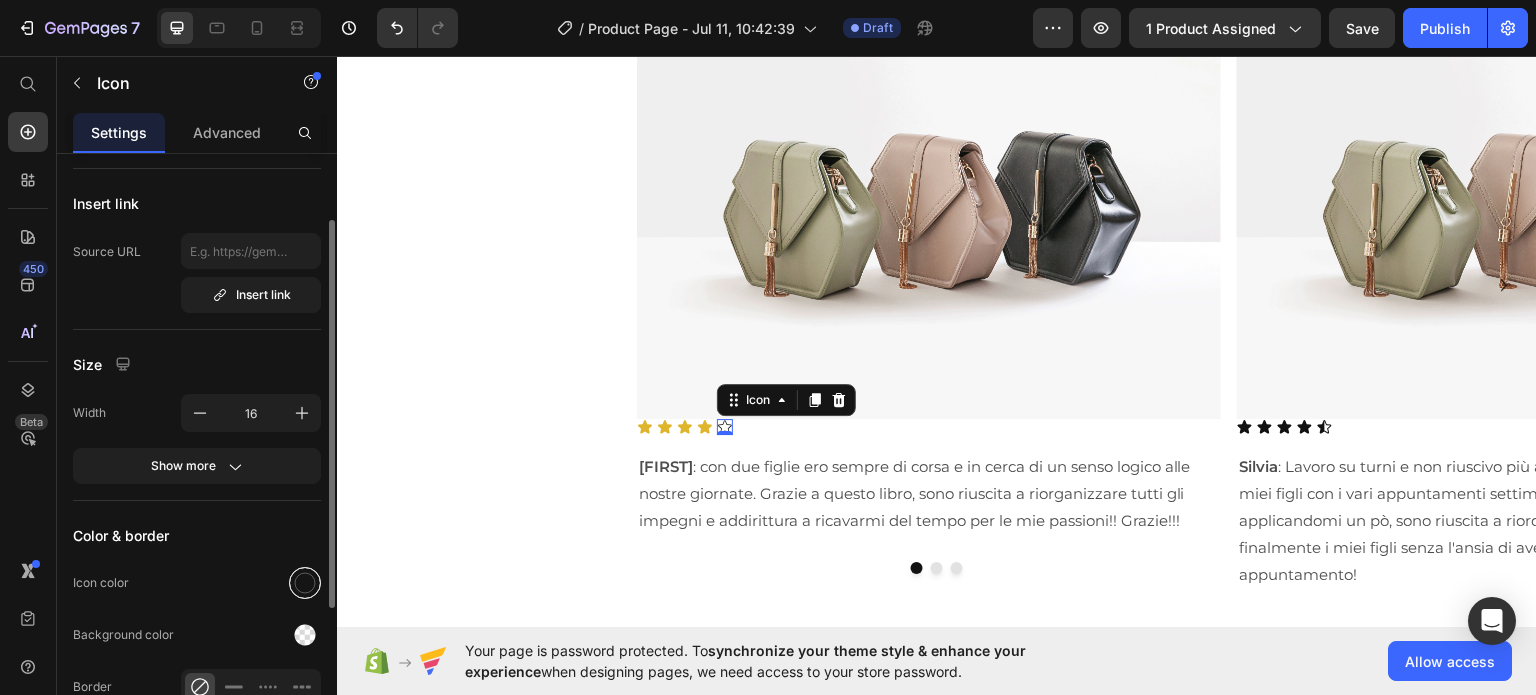 click at bounding box center (305, 583) 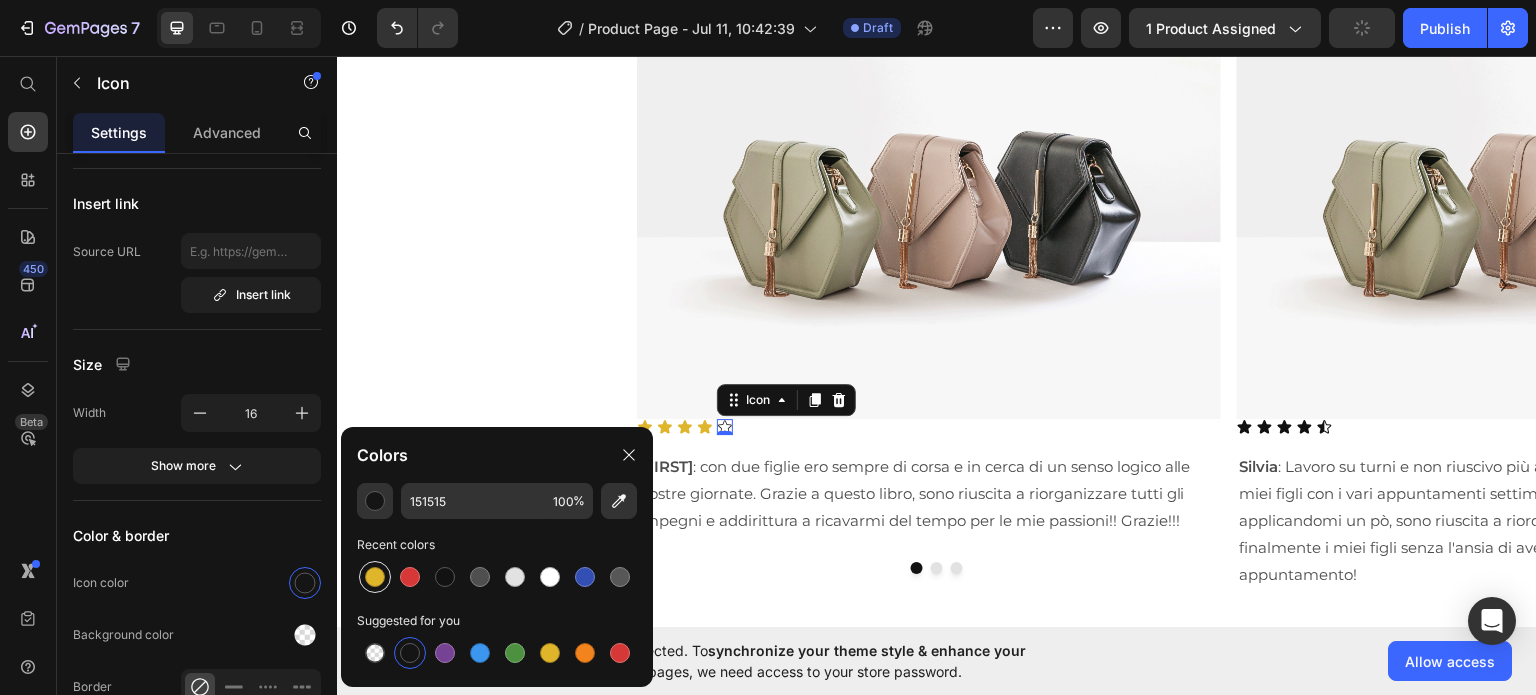 click at bounding box center (375, 577) 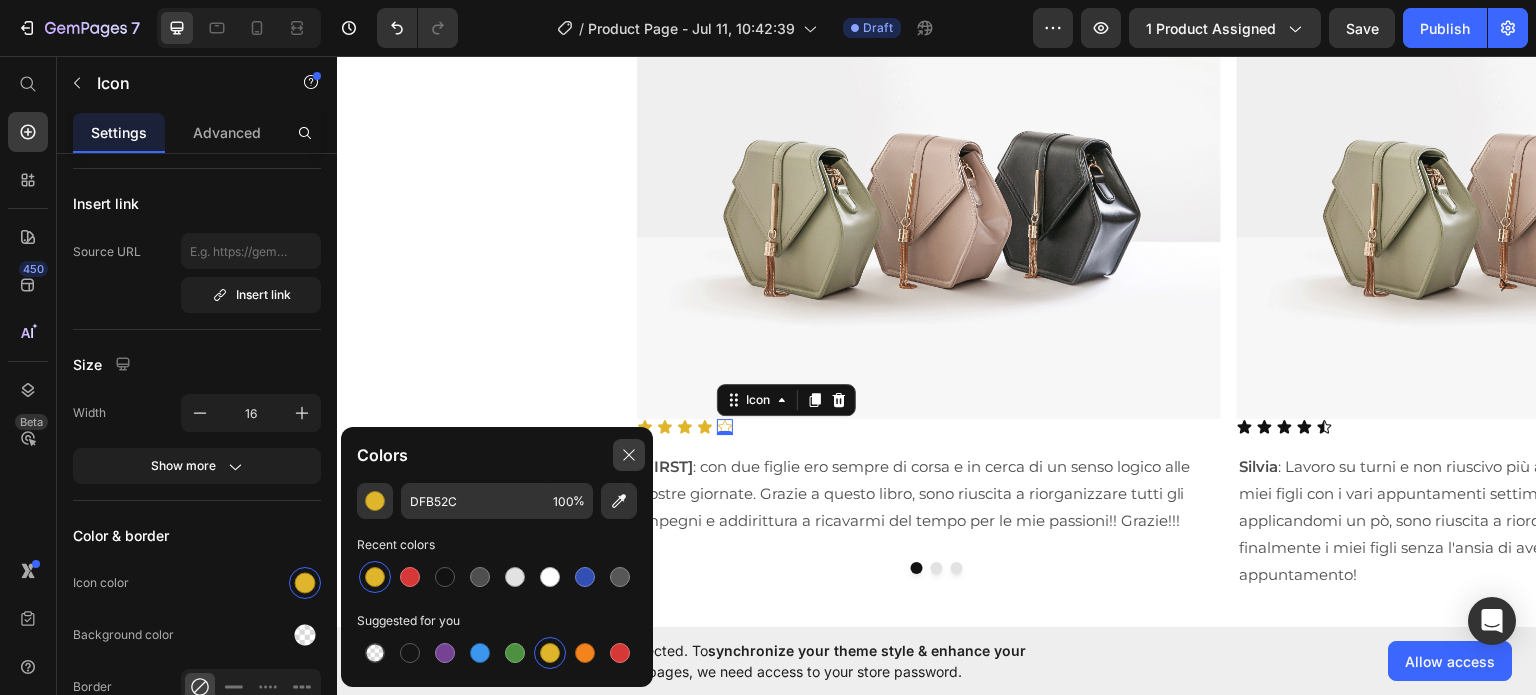 click 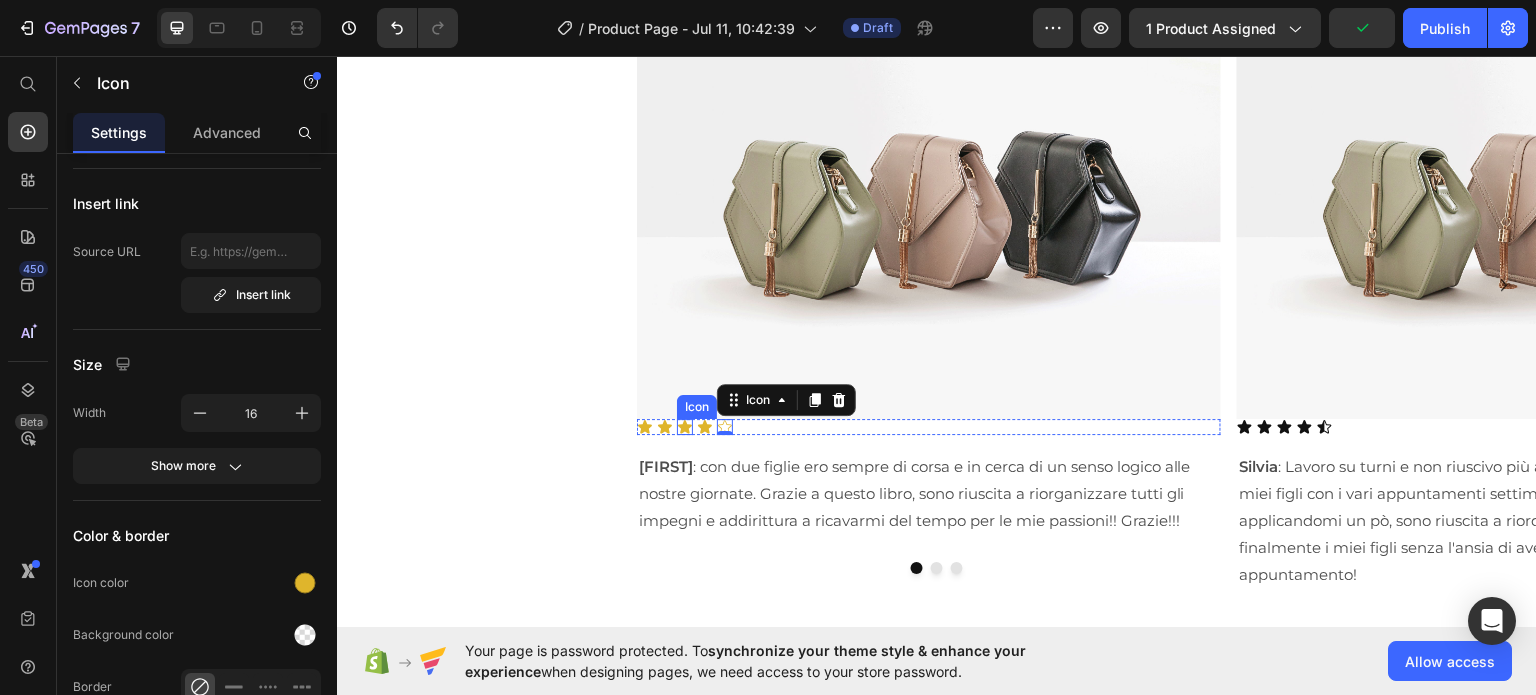 click 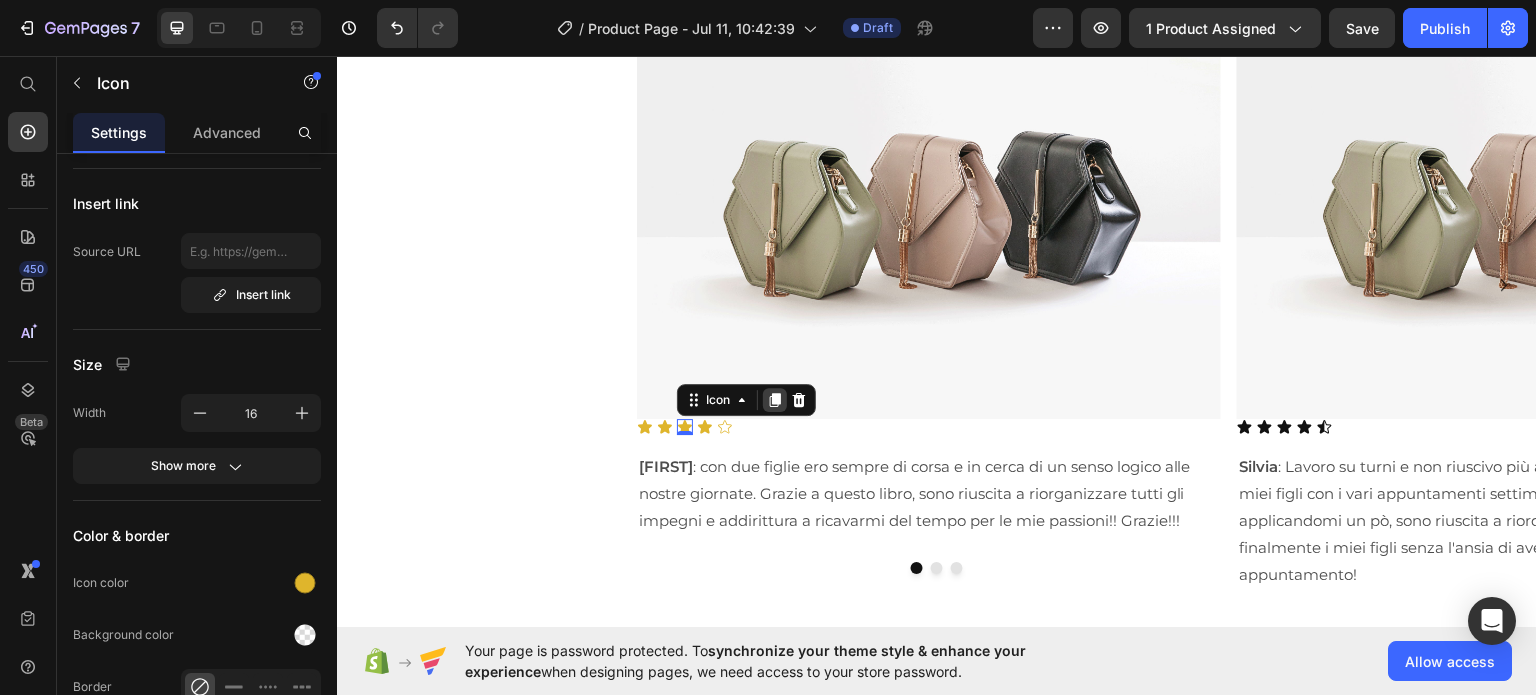 click 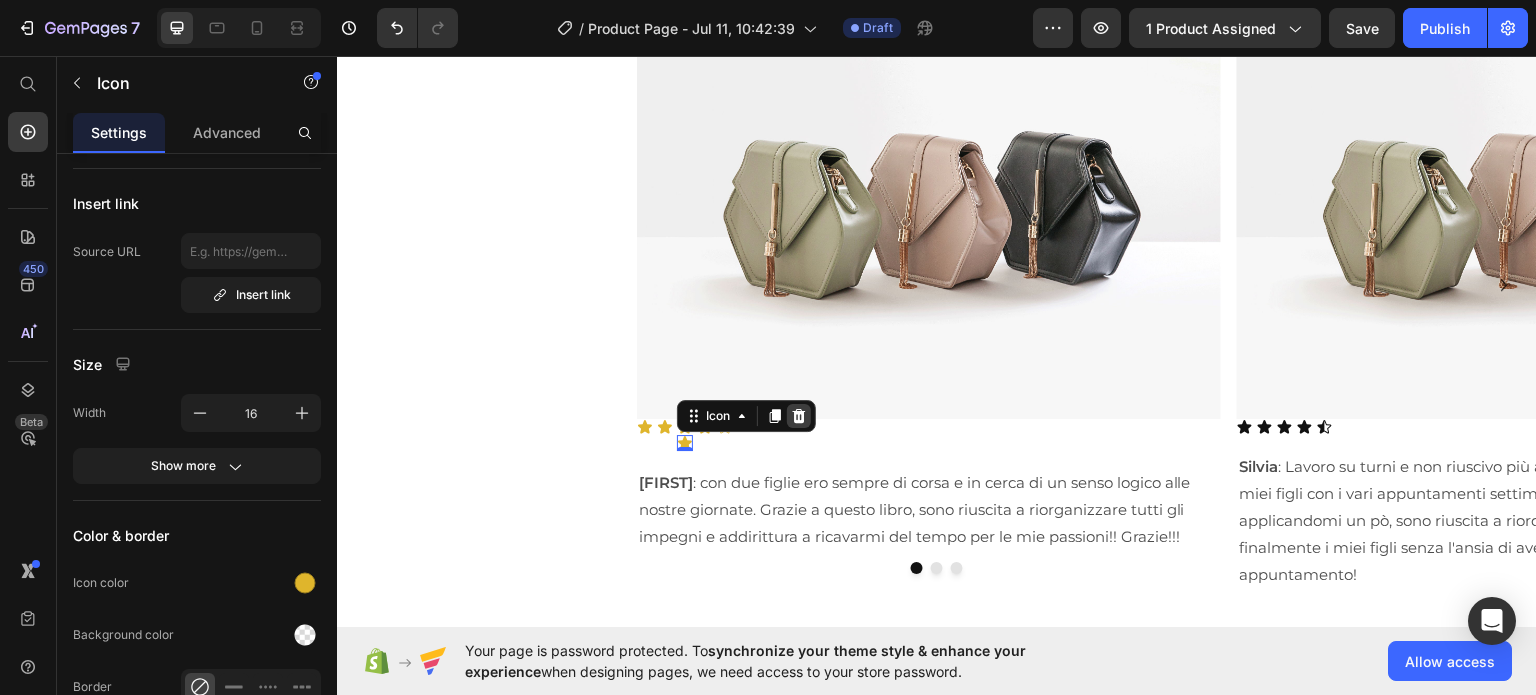 click 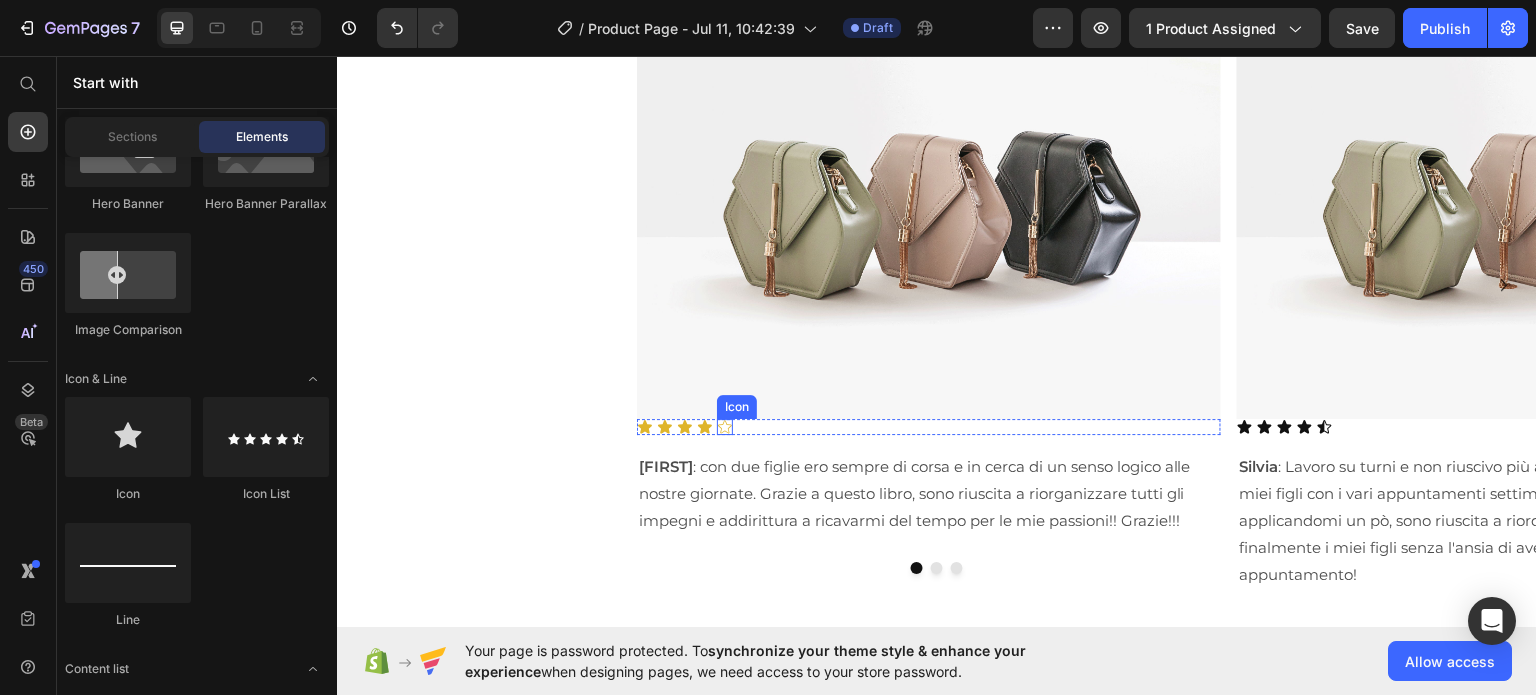 click 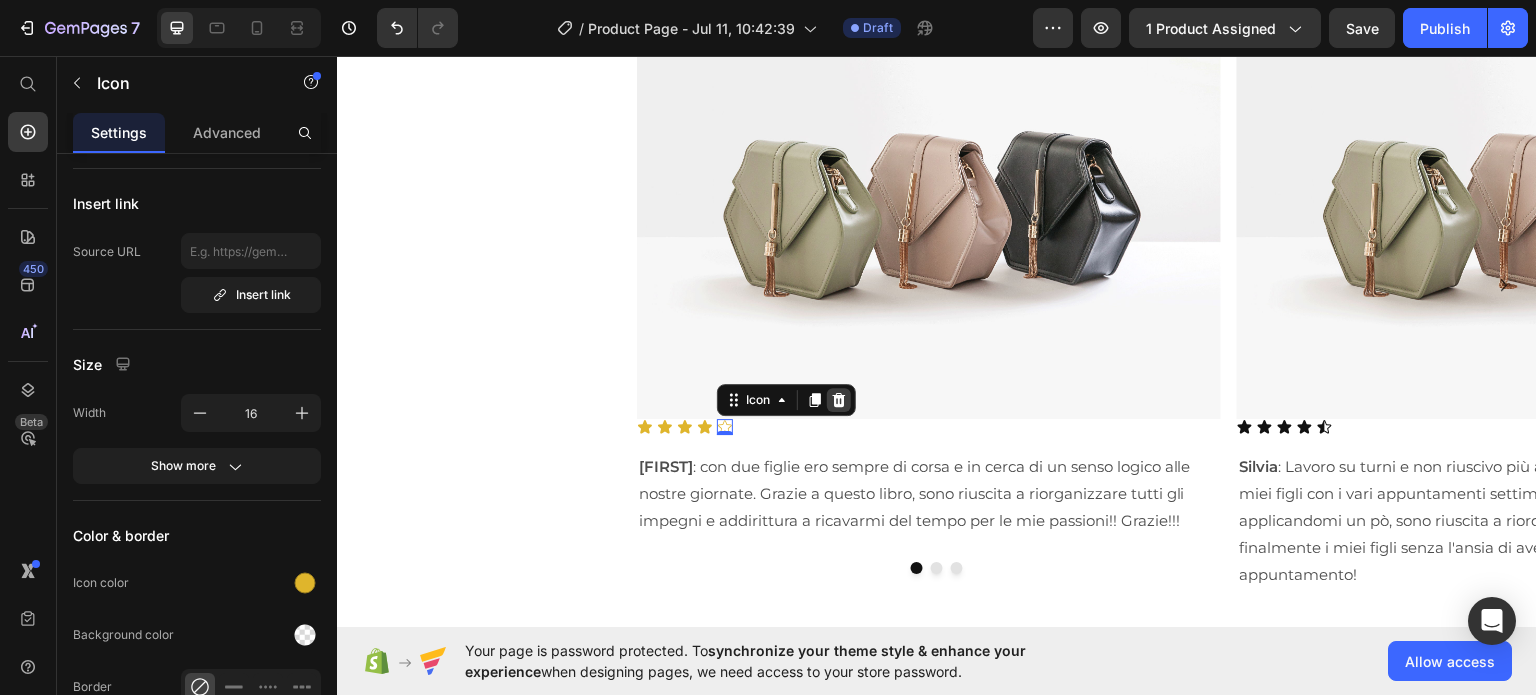 click 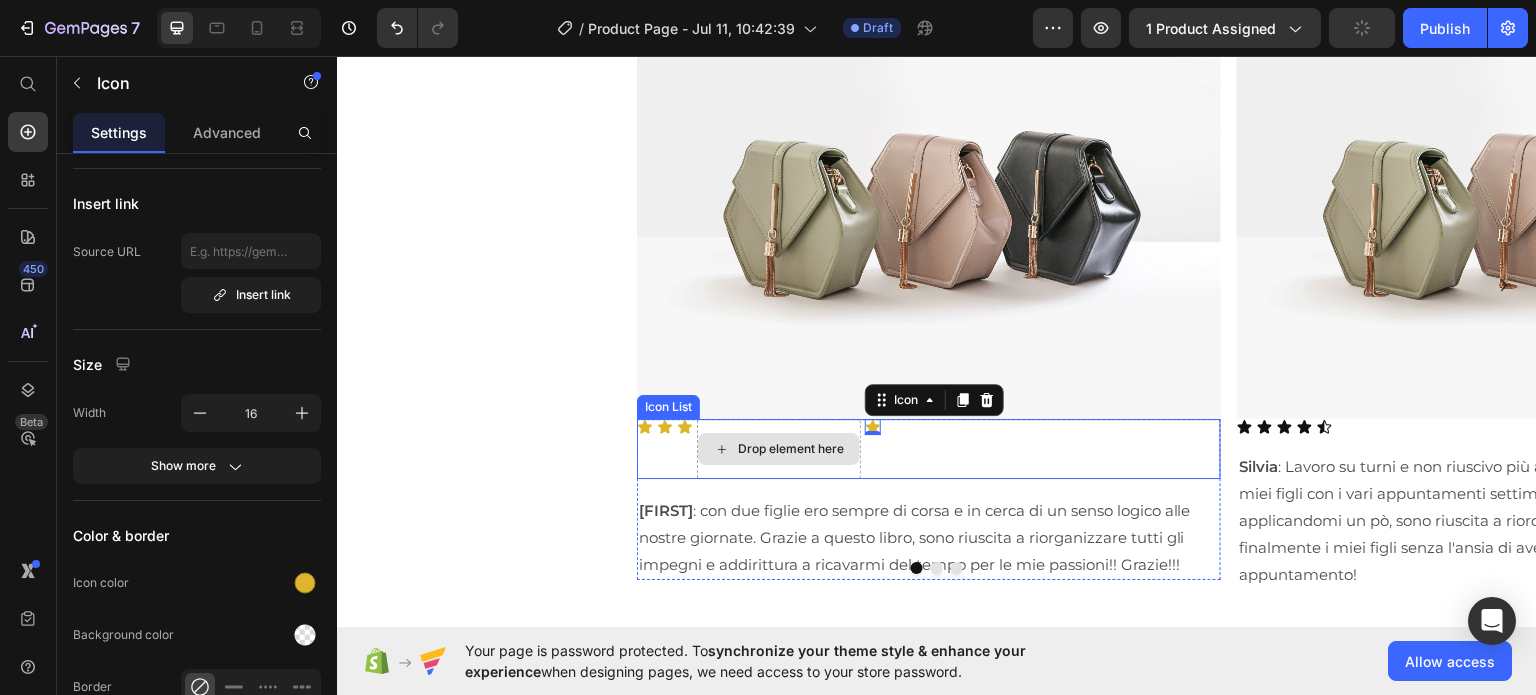click on "Drop element here" at bounding box center [791, 448] 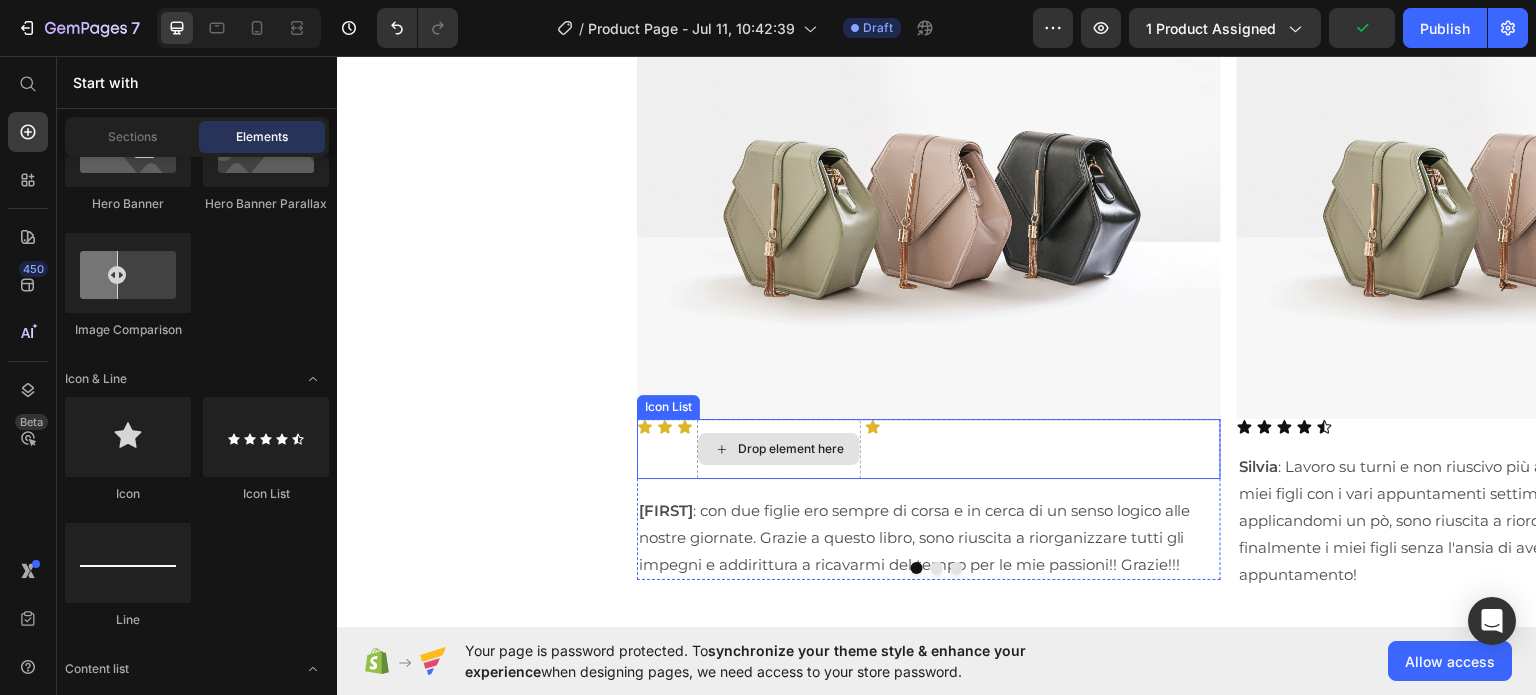 click on "Drop element here" at bounding box center [791, 448] 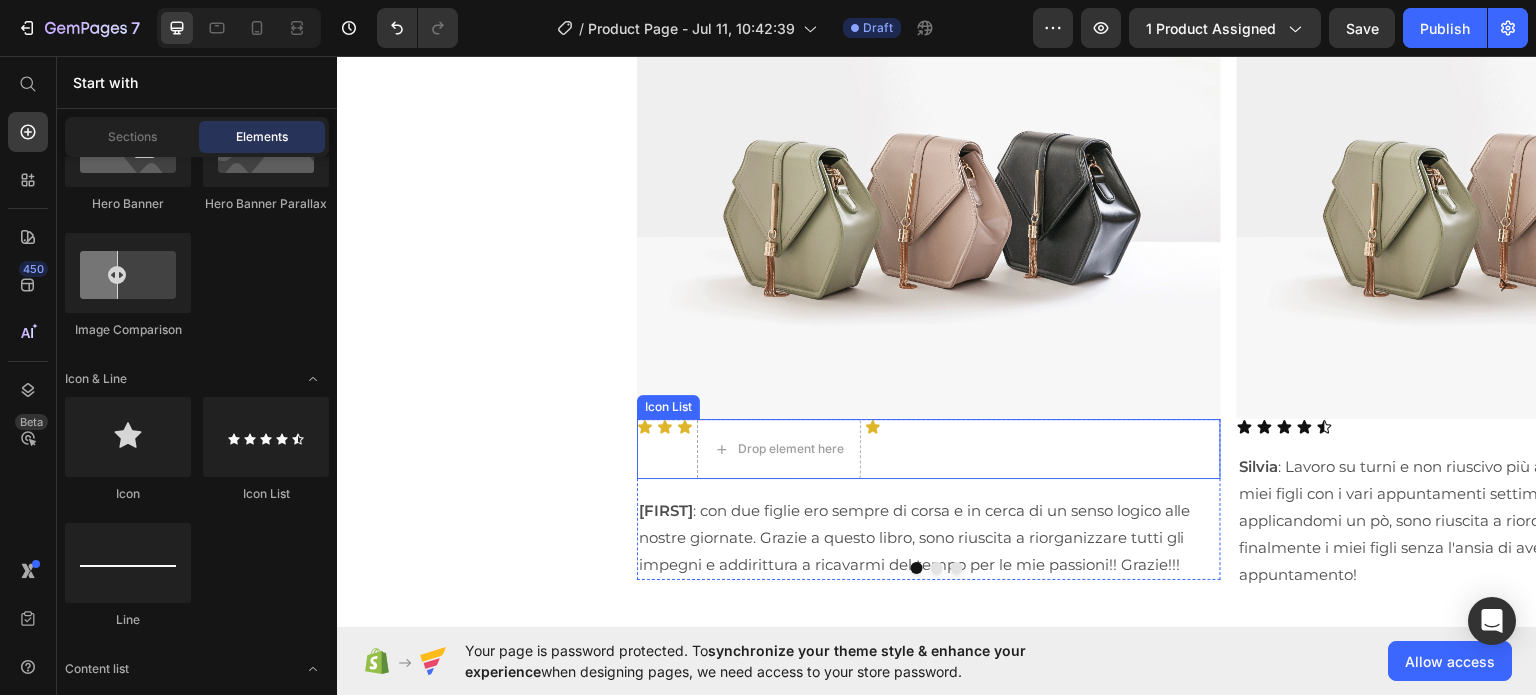 click on "Icon Icon Icon
Drop element here Icon" at bounding box center [929, 448] 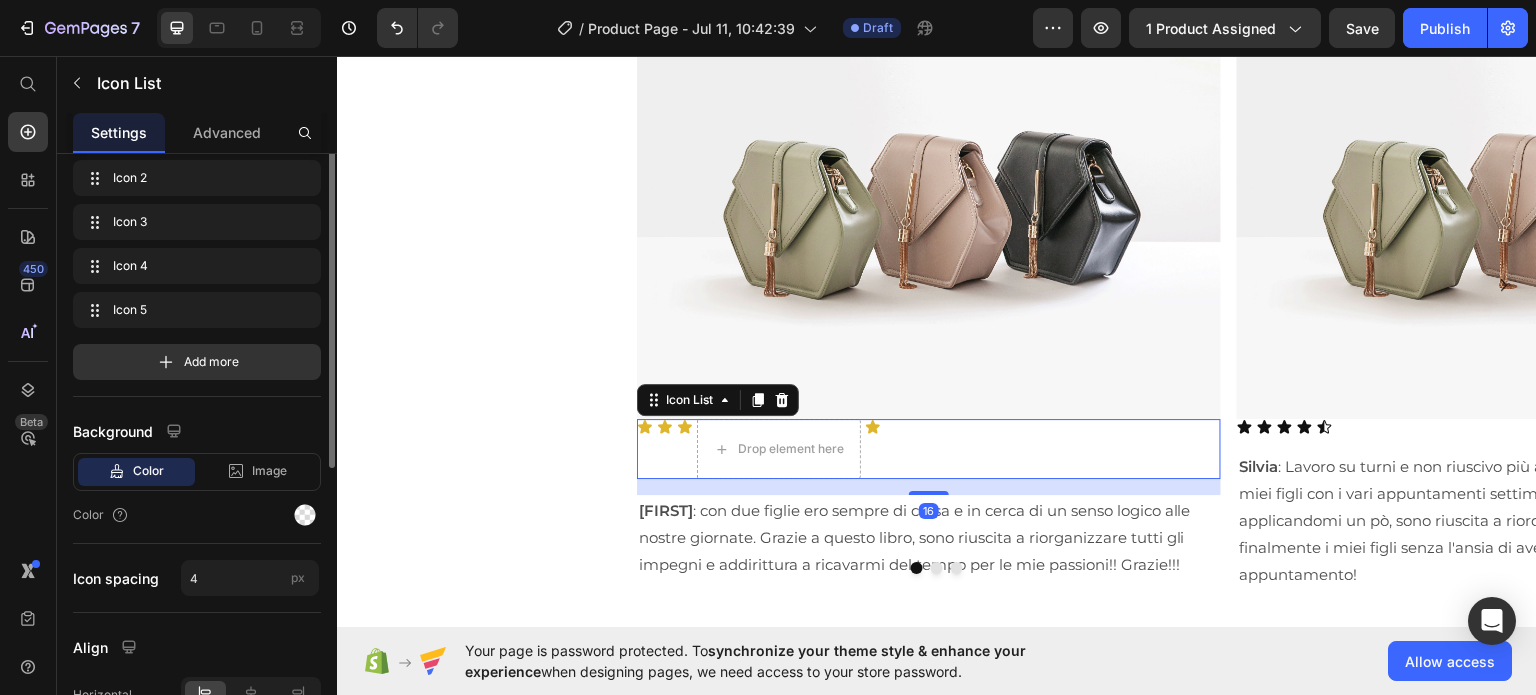 scroll, scrollTop: 0, scrollLeft: 0, axis: both 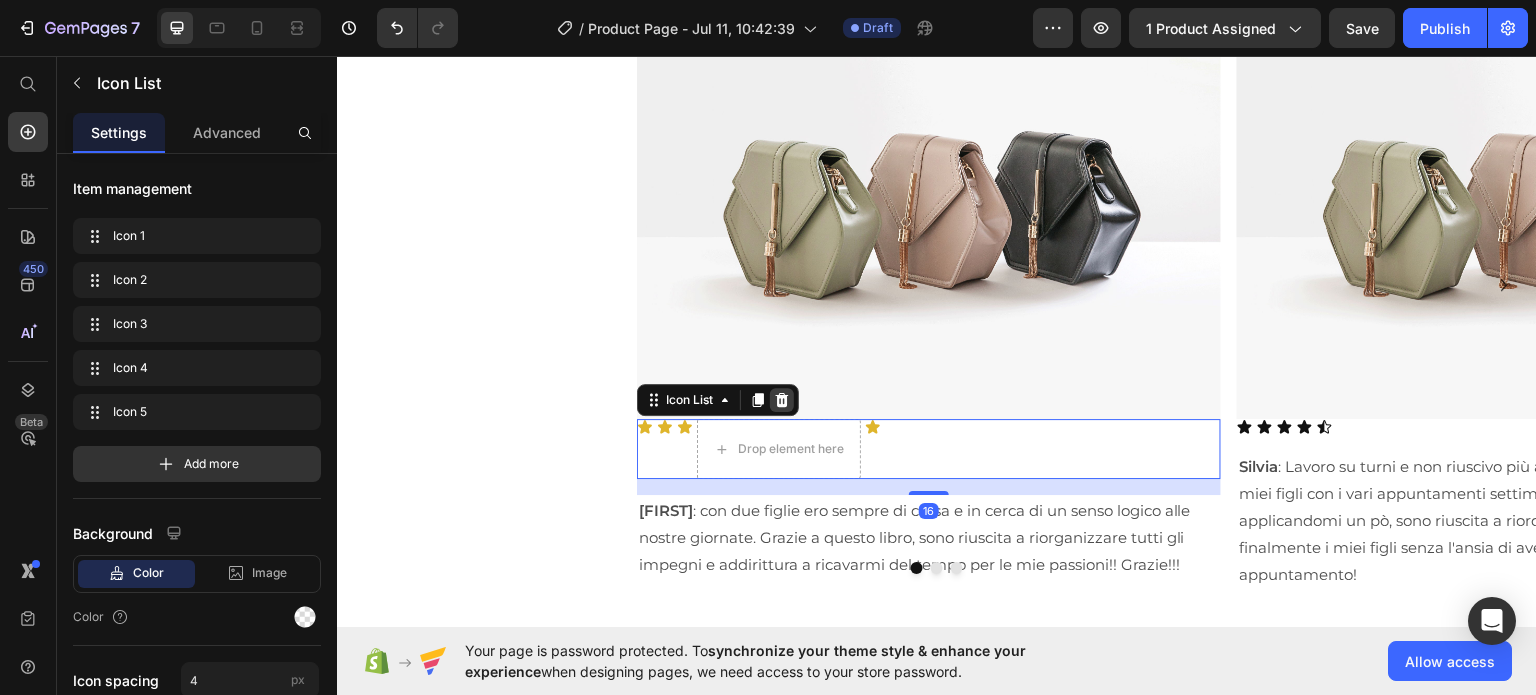 click at bounding box center (782, 399) 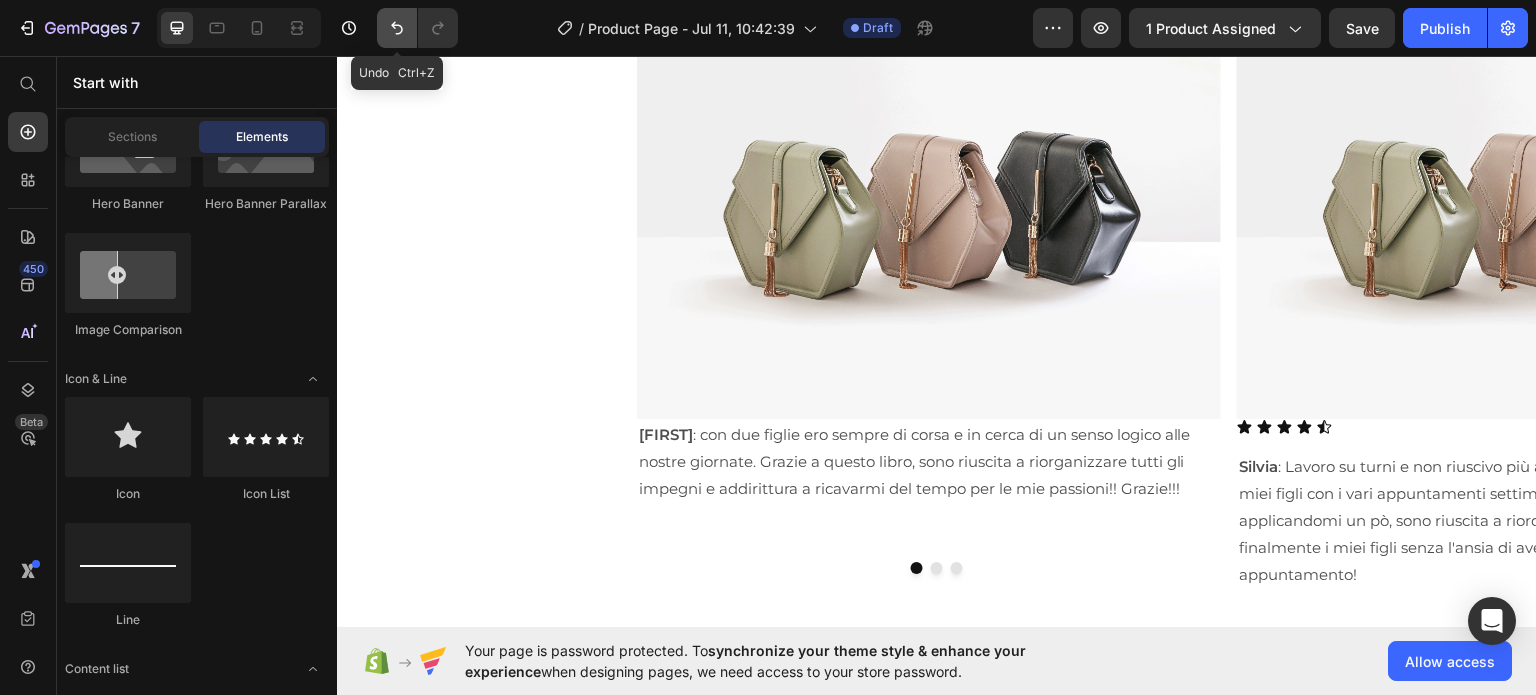 click 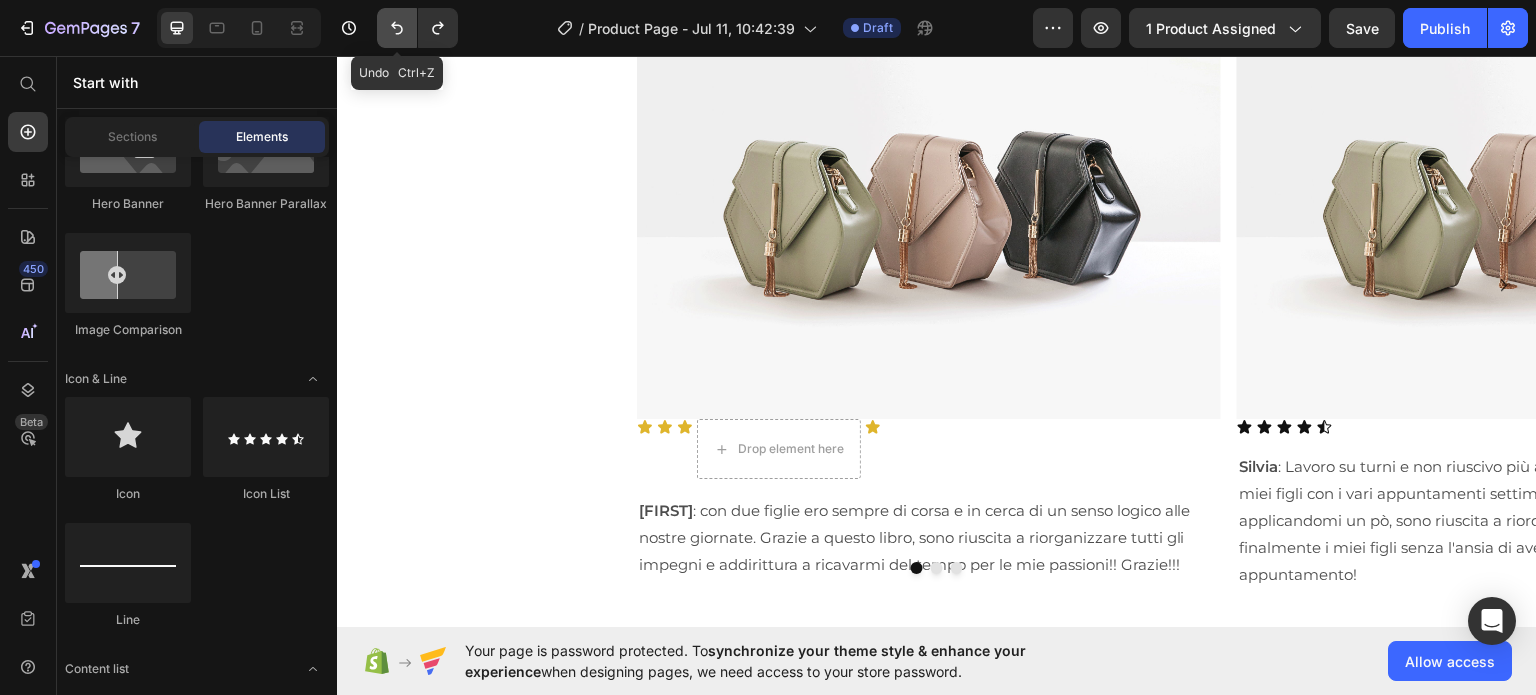 click 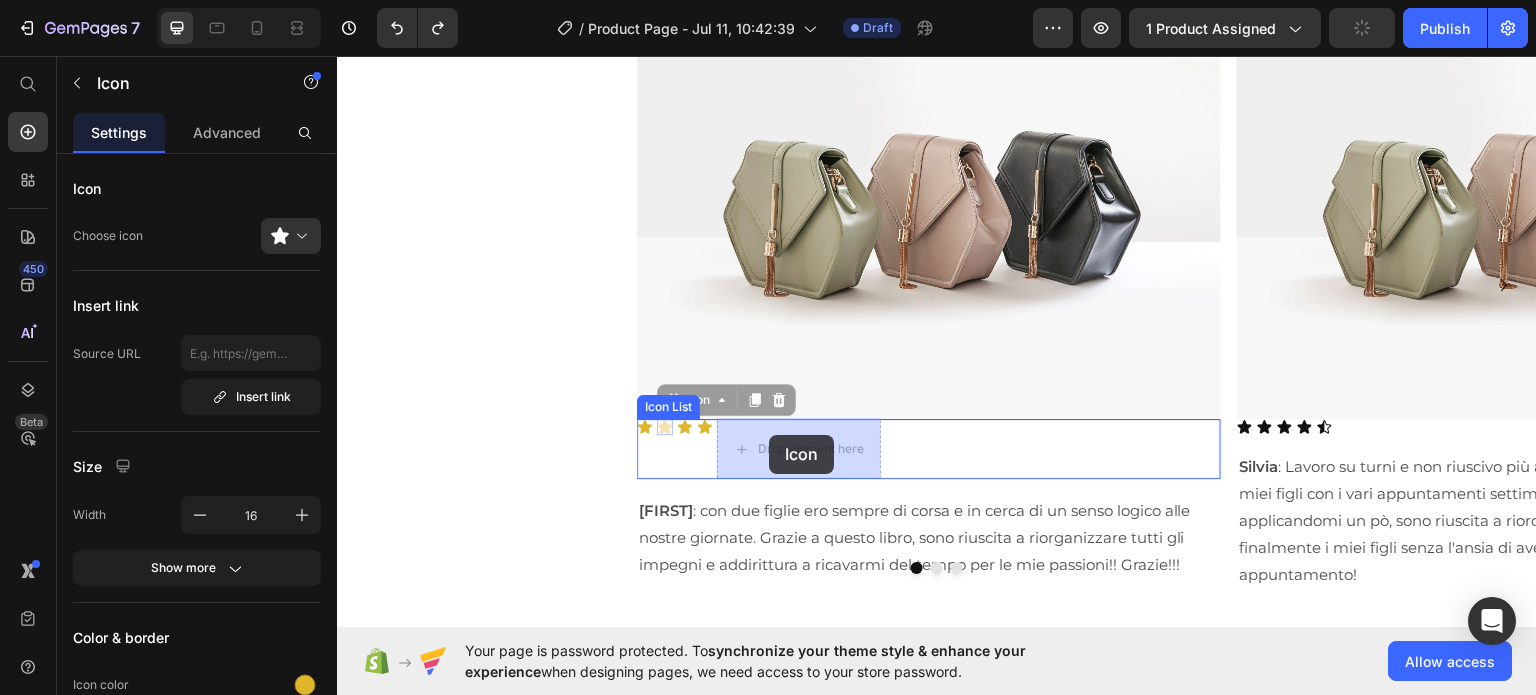 drag, startPoint x: 657, startPoint y: 422, endPoint x: 769, endPoint y: 434, distance: 112.64102 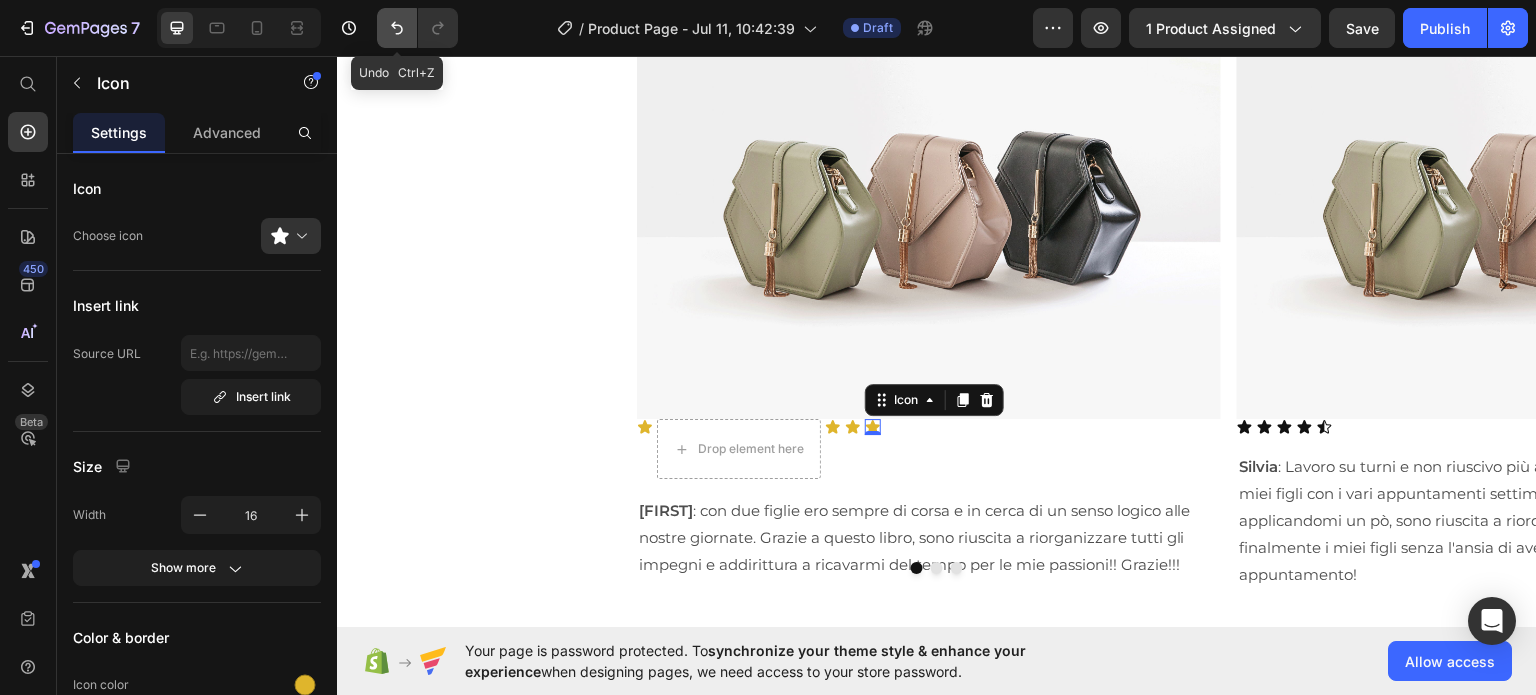 click 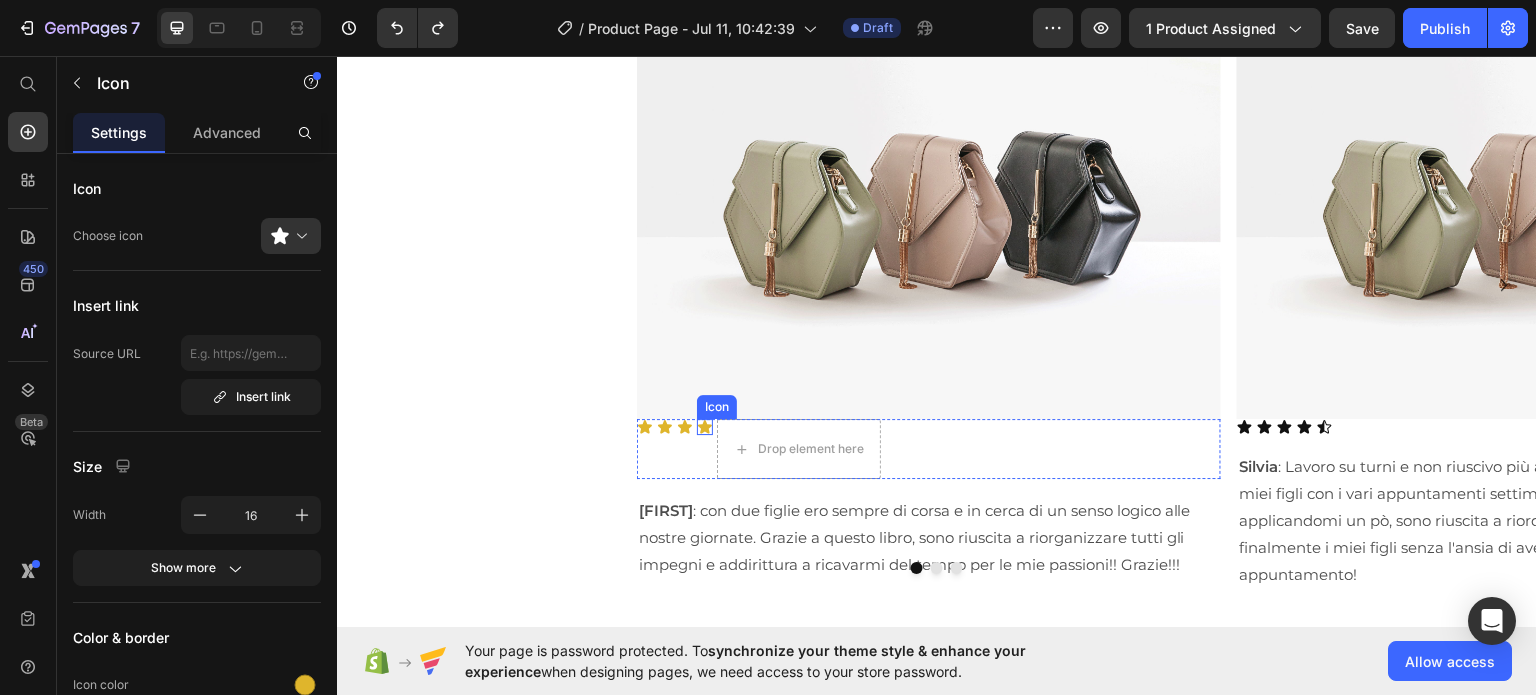 click 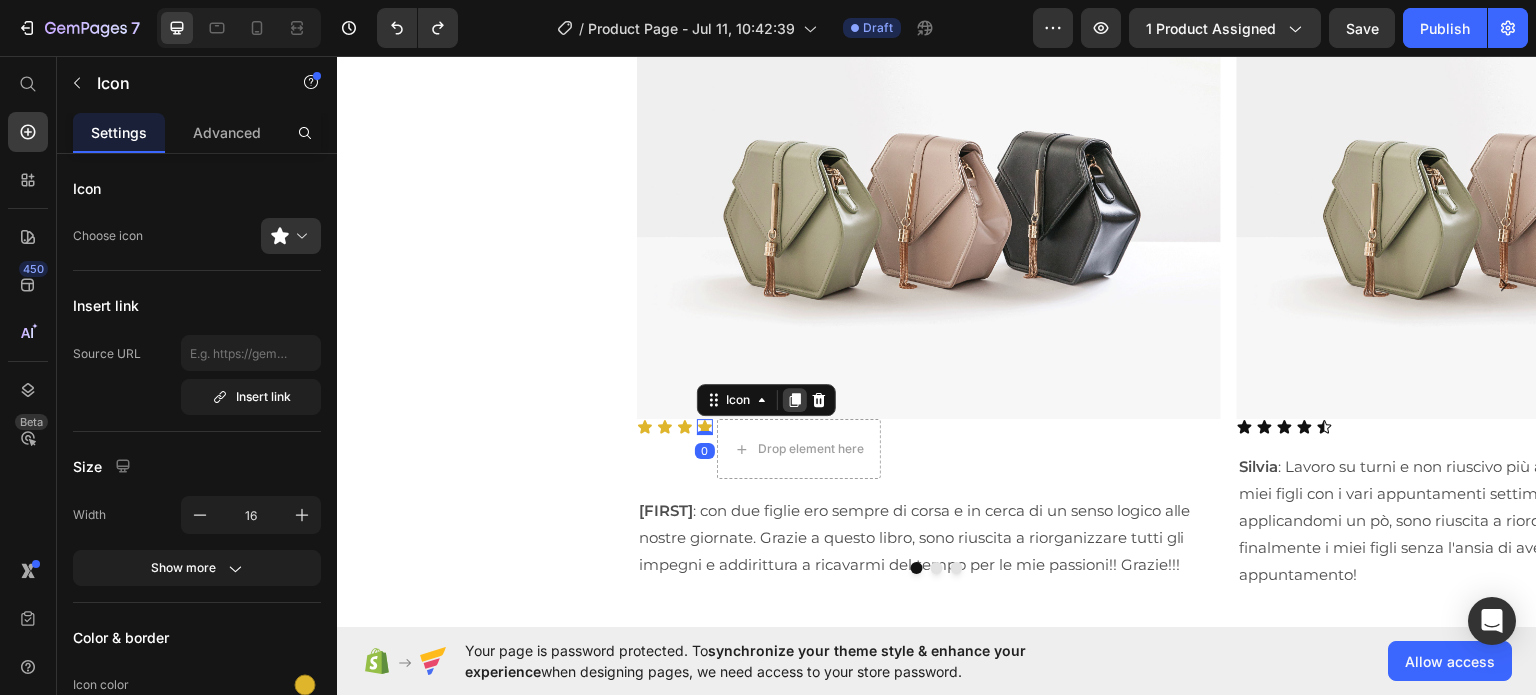 click 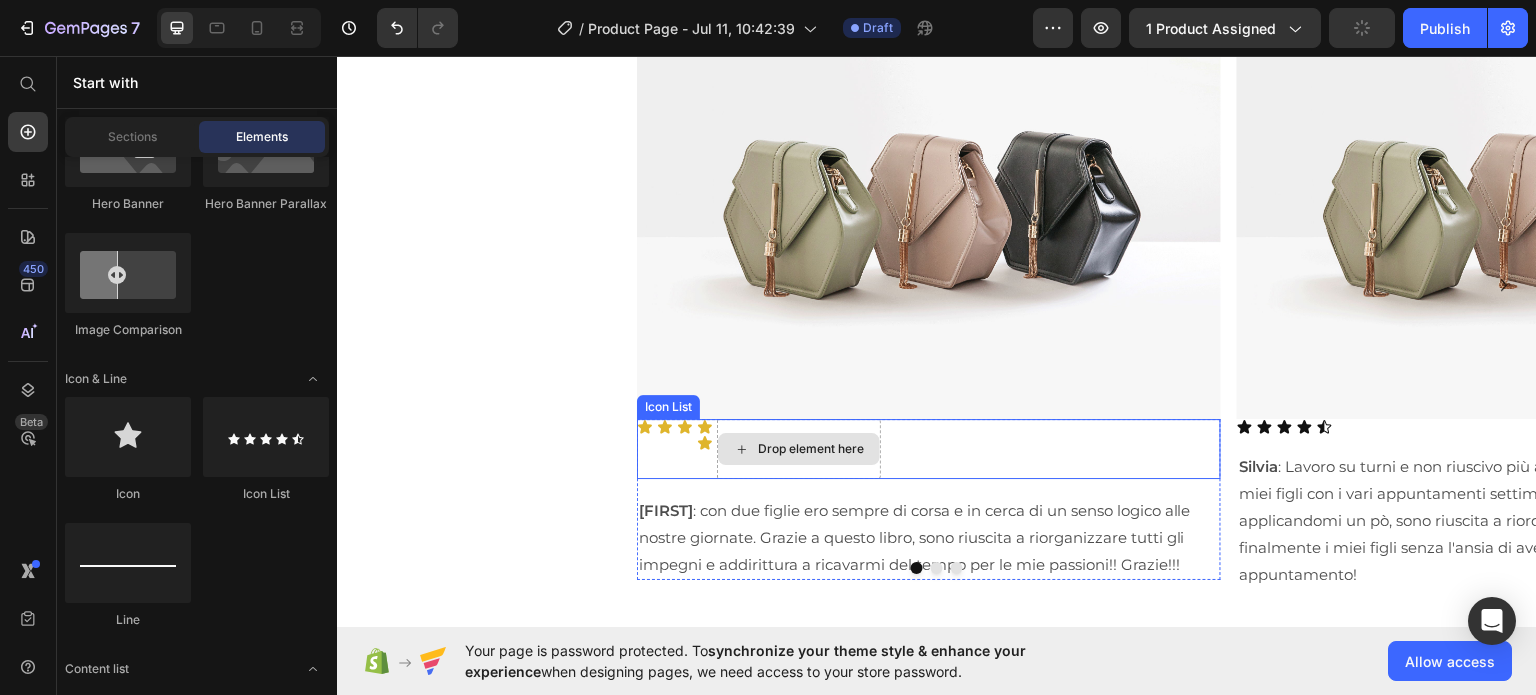 click on "Drop element here" at bounding box center [811, 448] 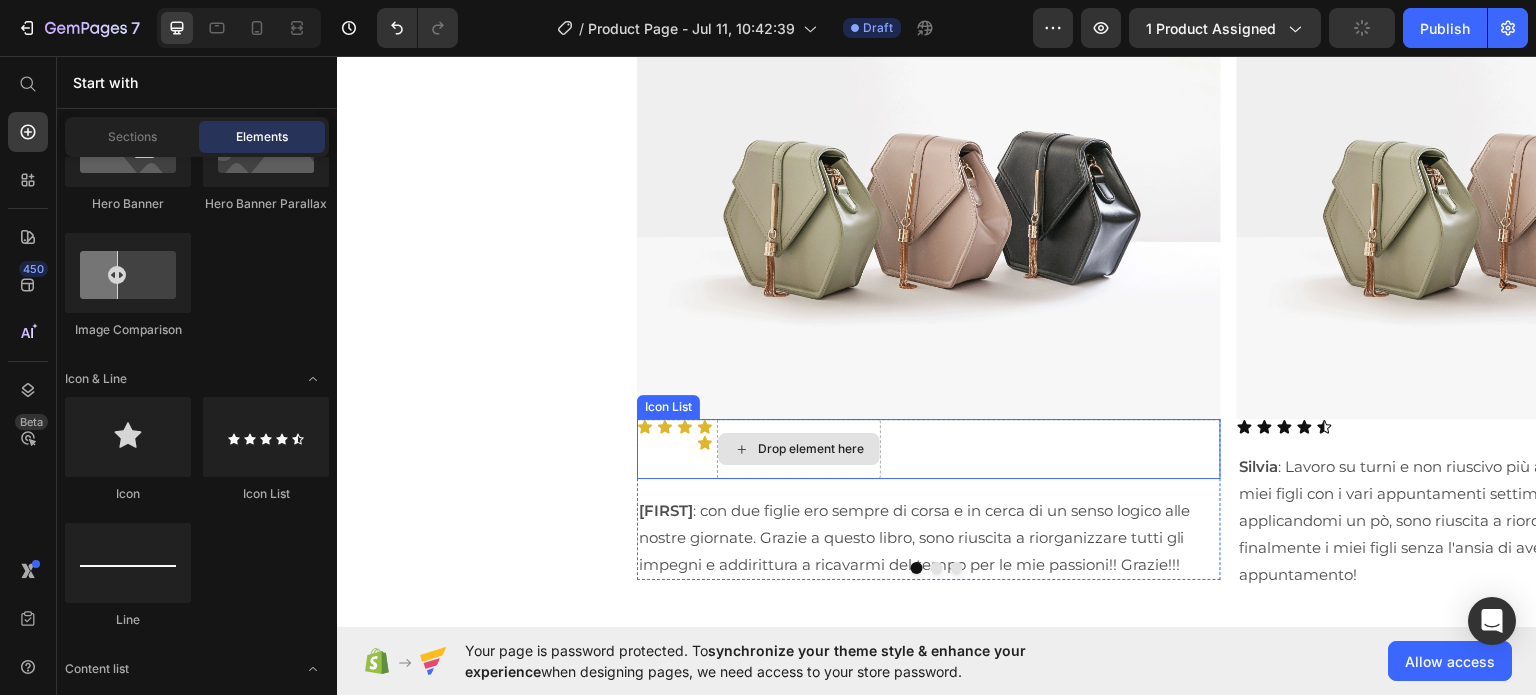 click on "Drop element here" at bounding box center (811, 448) 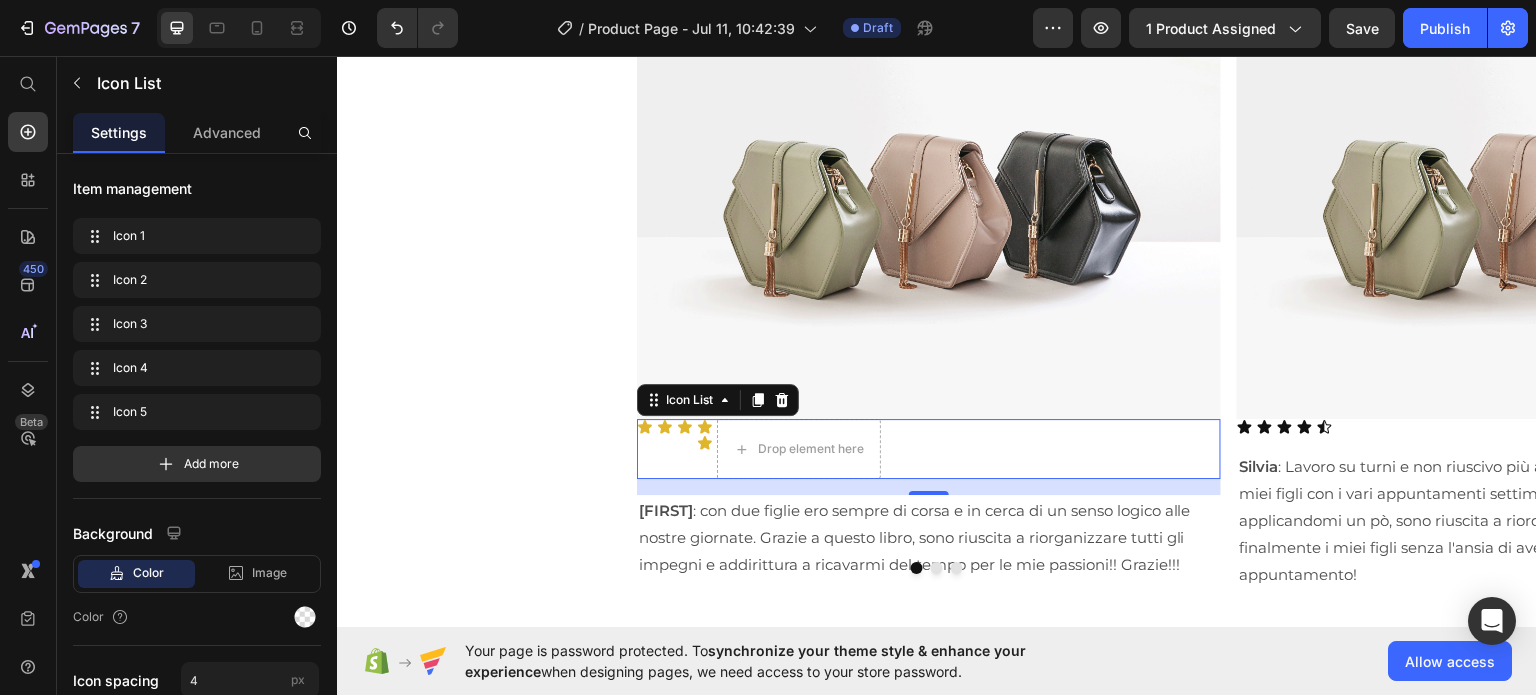 click 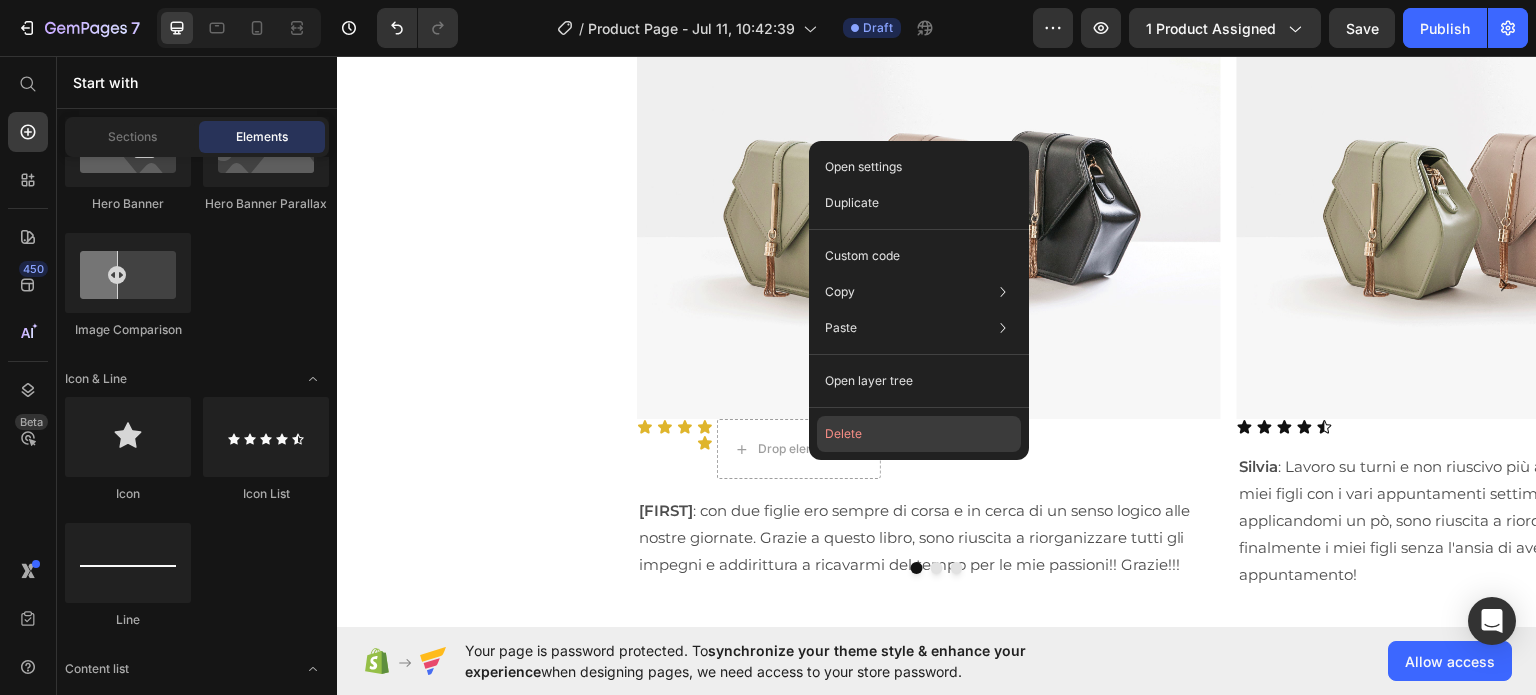 click on "Delete" 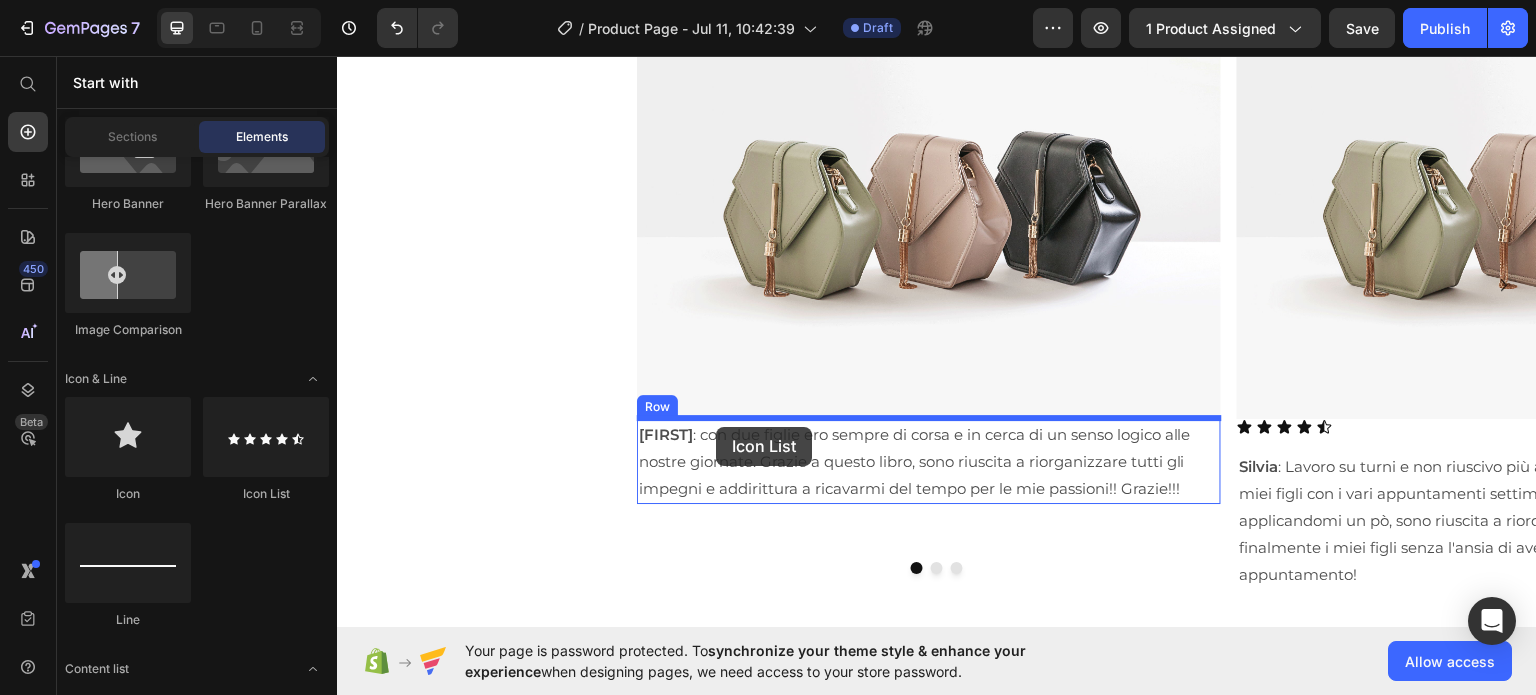 drag, startPoint x: 595, startPoint y: 499, endPoint x: 716, endPoint y: 426, distance: 141.31525 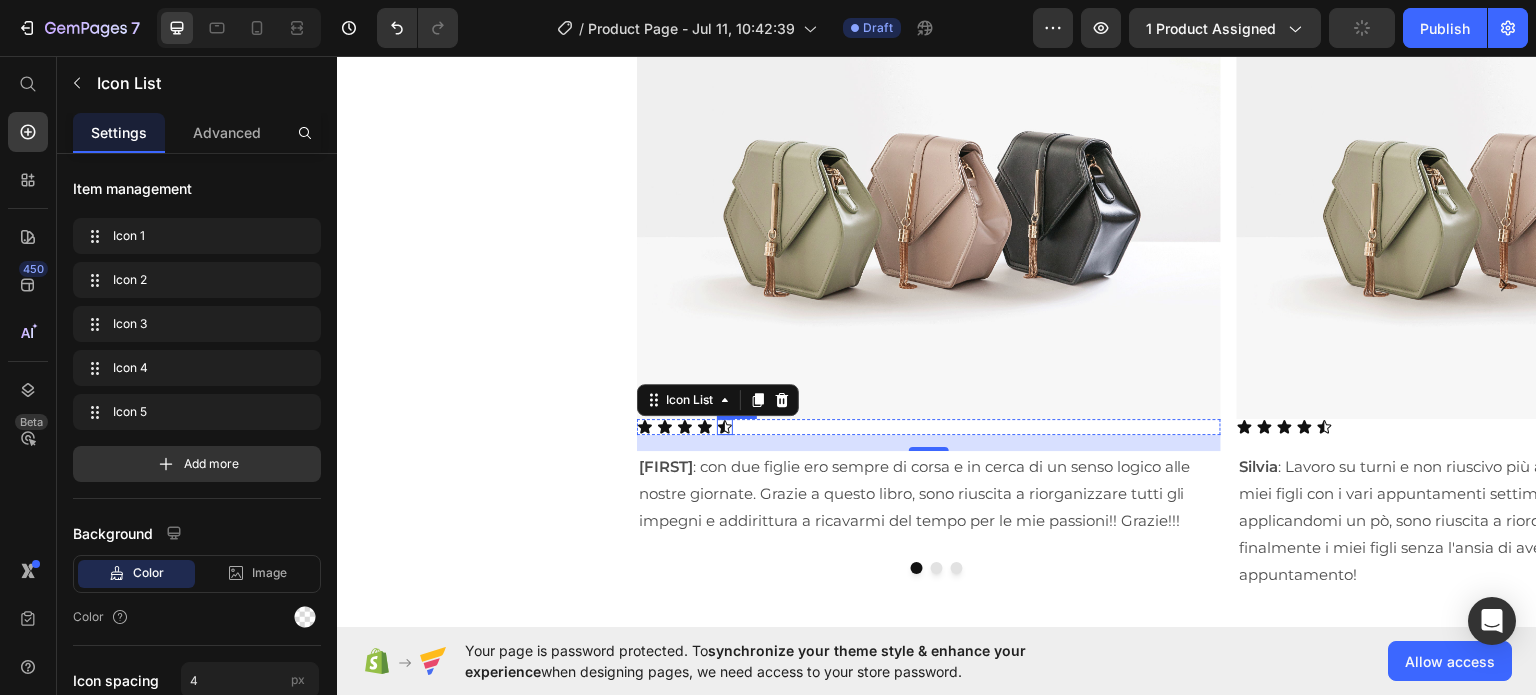 click 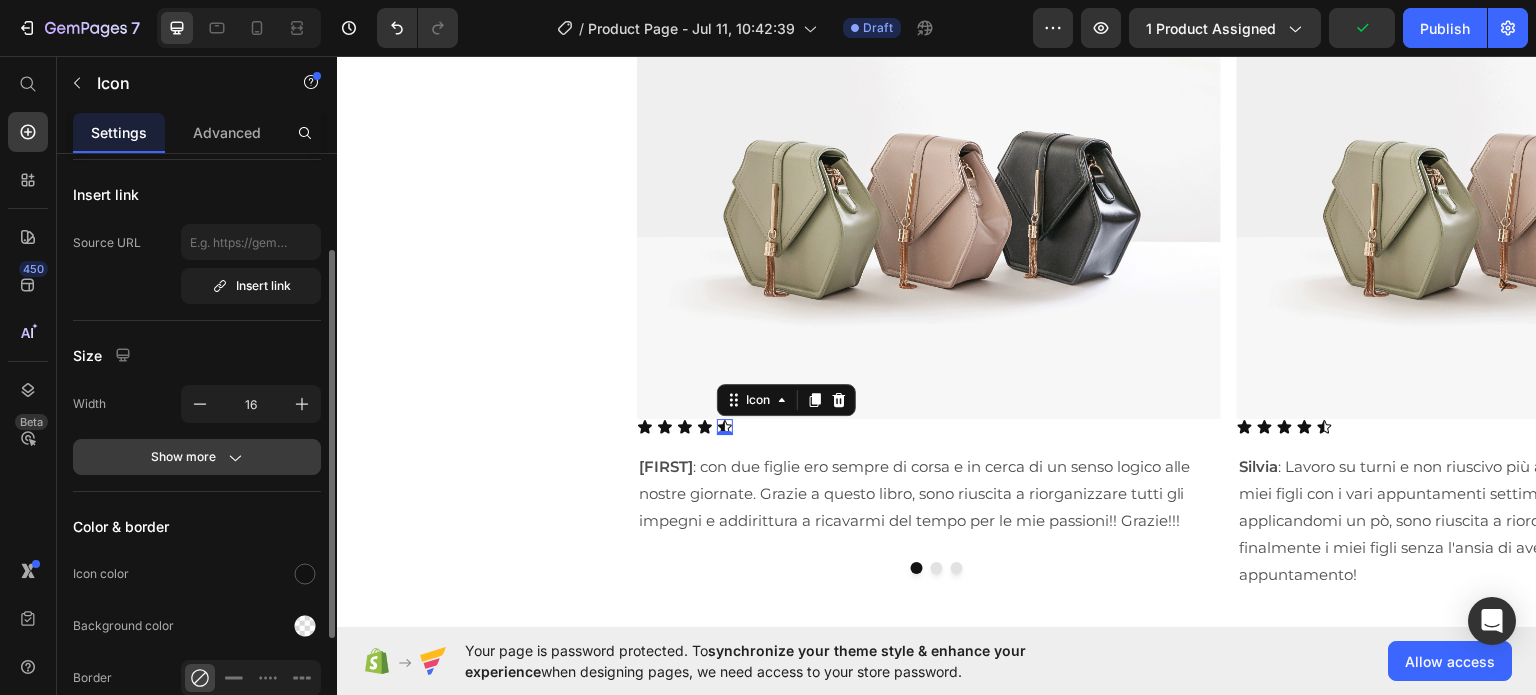 scroll, scrollTop: 132, scrollLeft: 0, axis: vertical 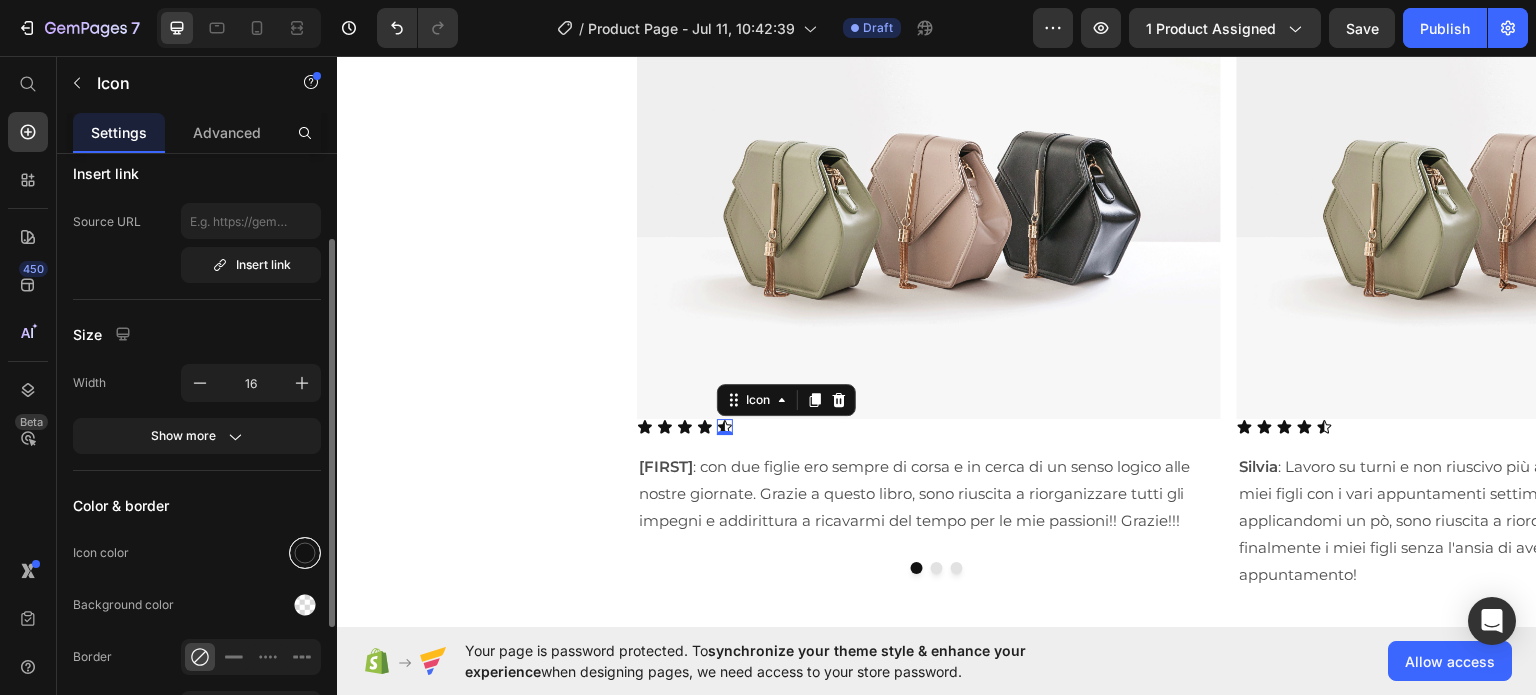 click at bounding box center [305, 553] 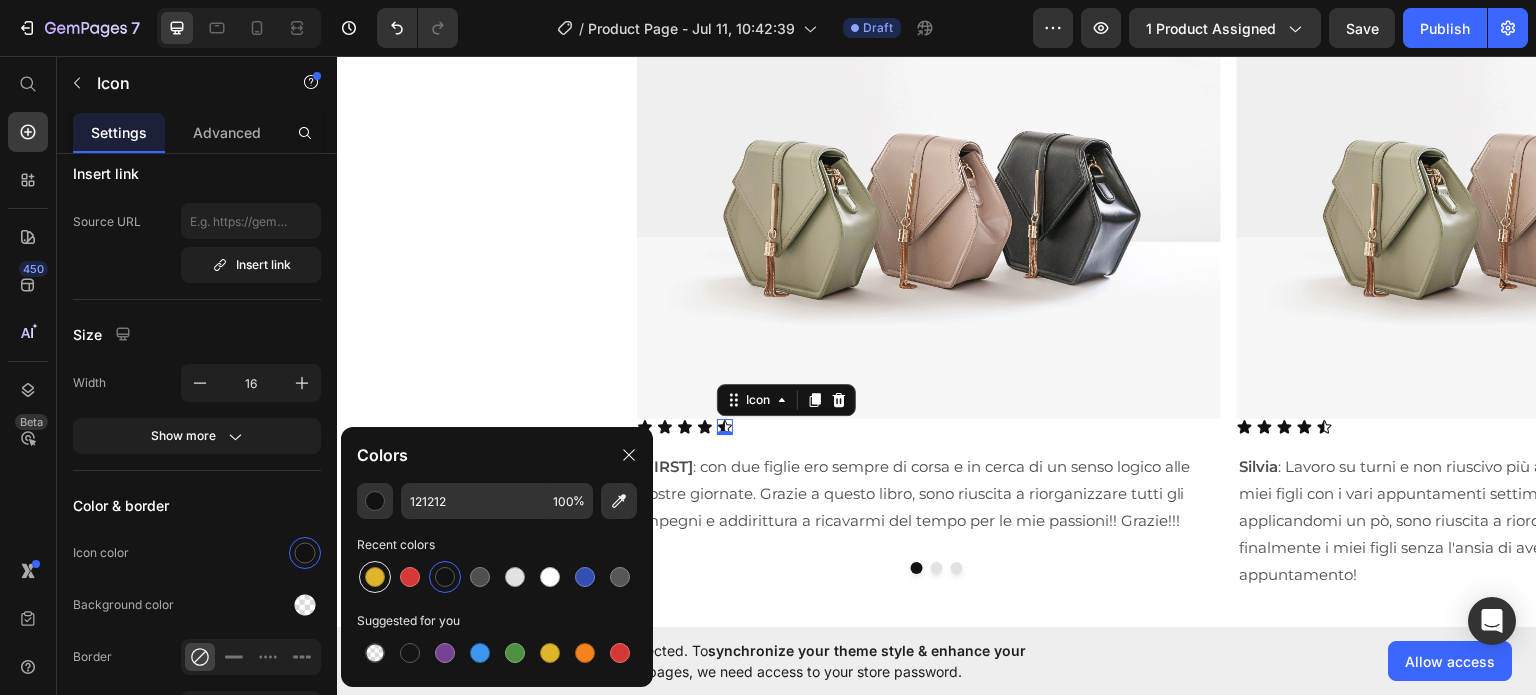 click at bounding box center [375, 577] 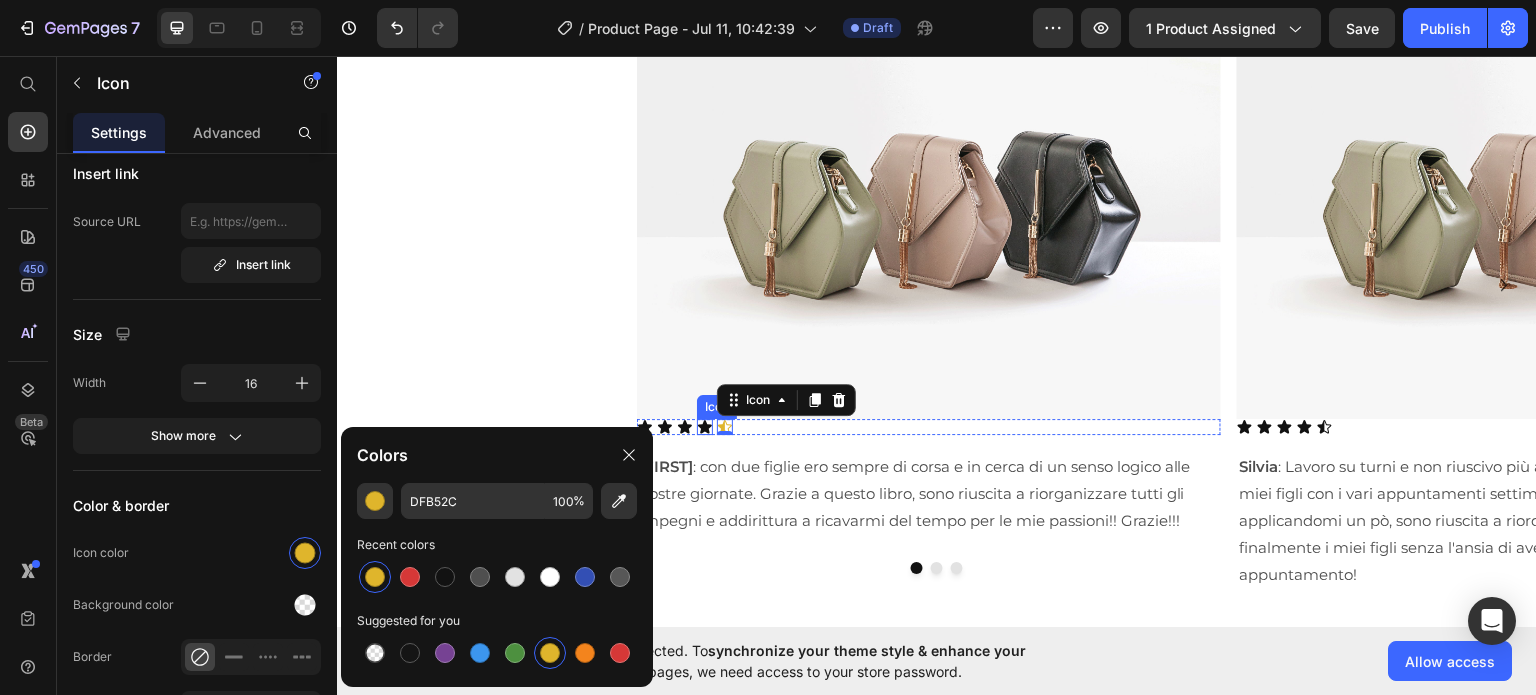 click 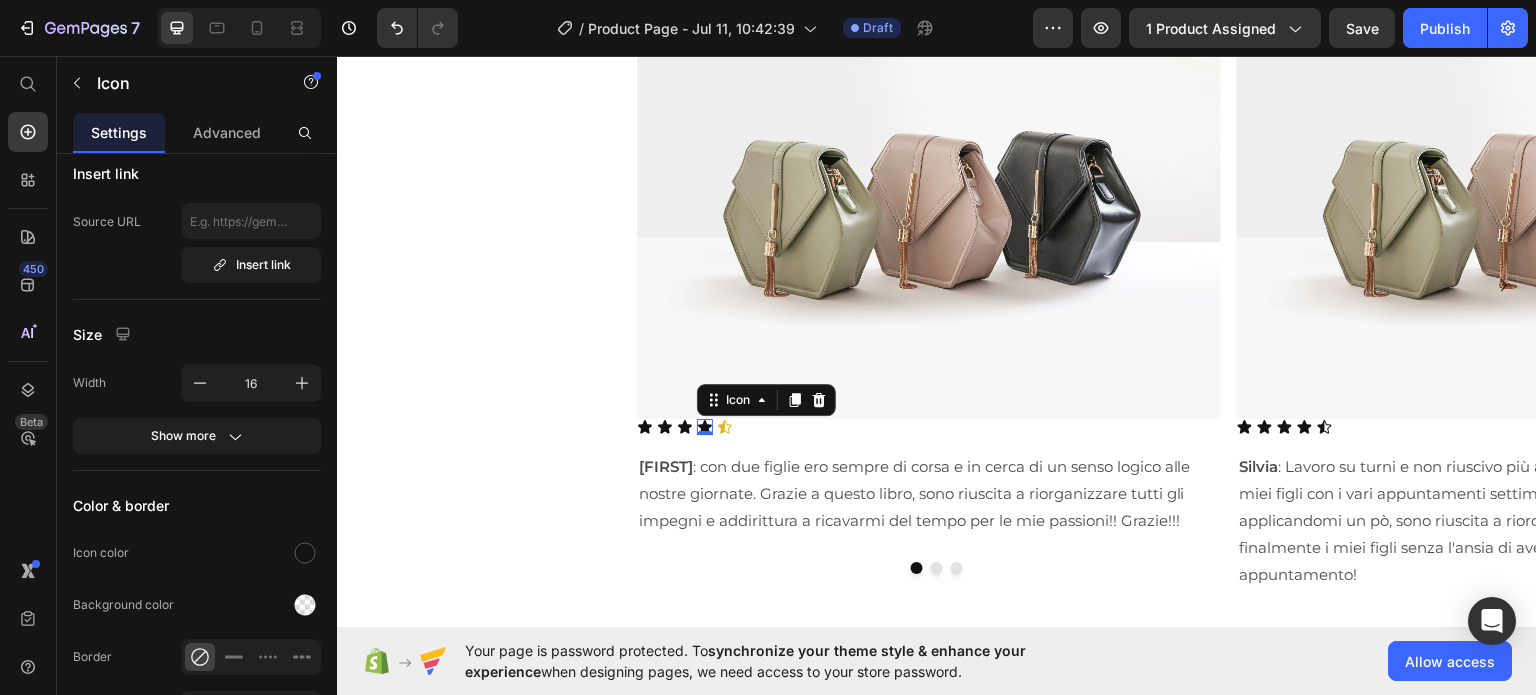 scroll, scrollTop: 132, scrollLeft: 0, axis: vertical 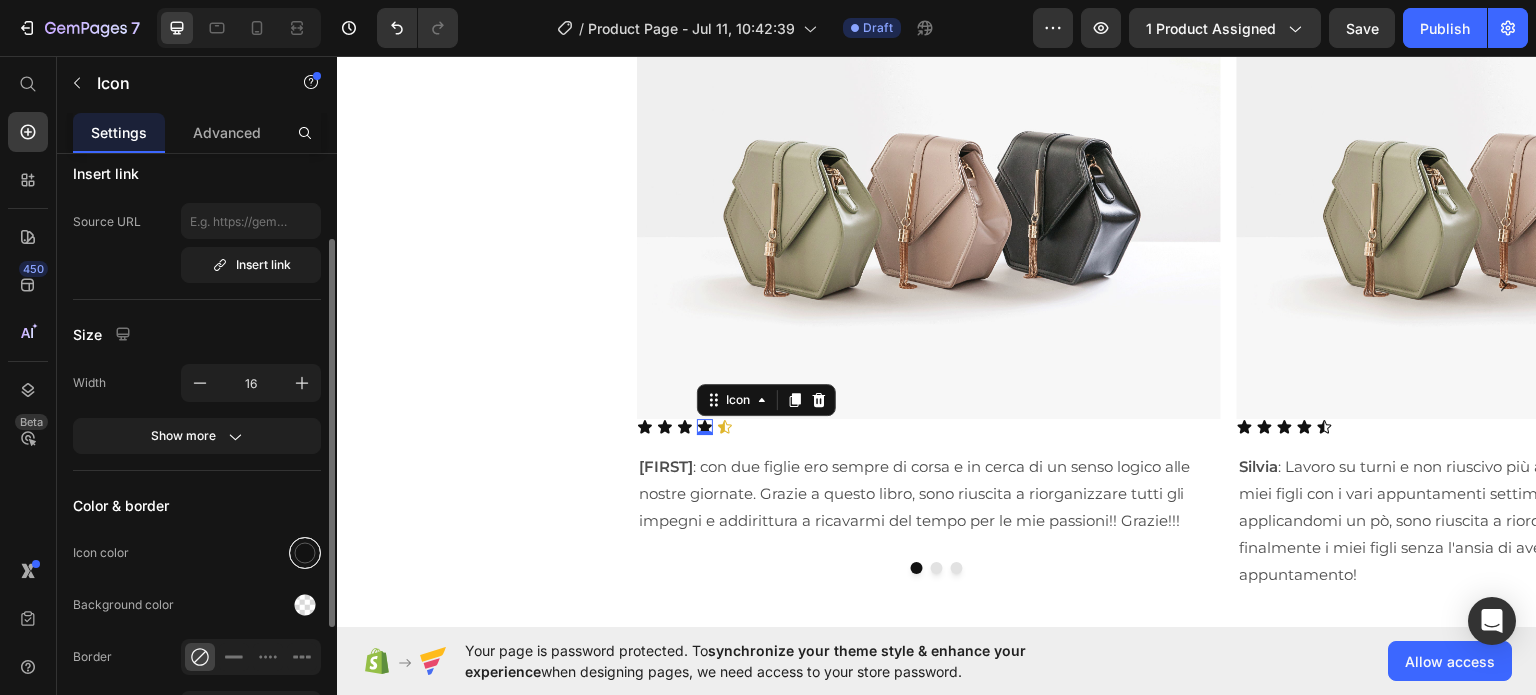 click at bounding box center (305, 553) 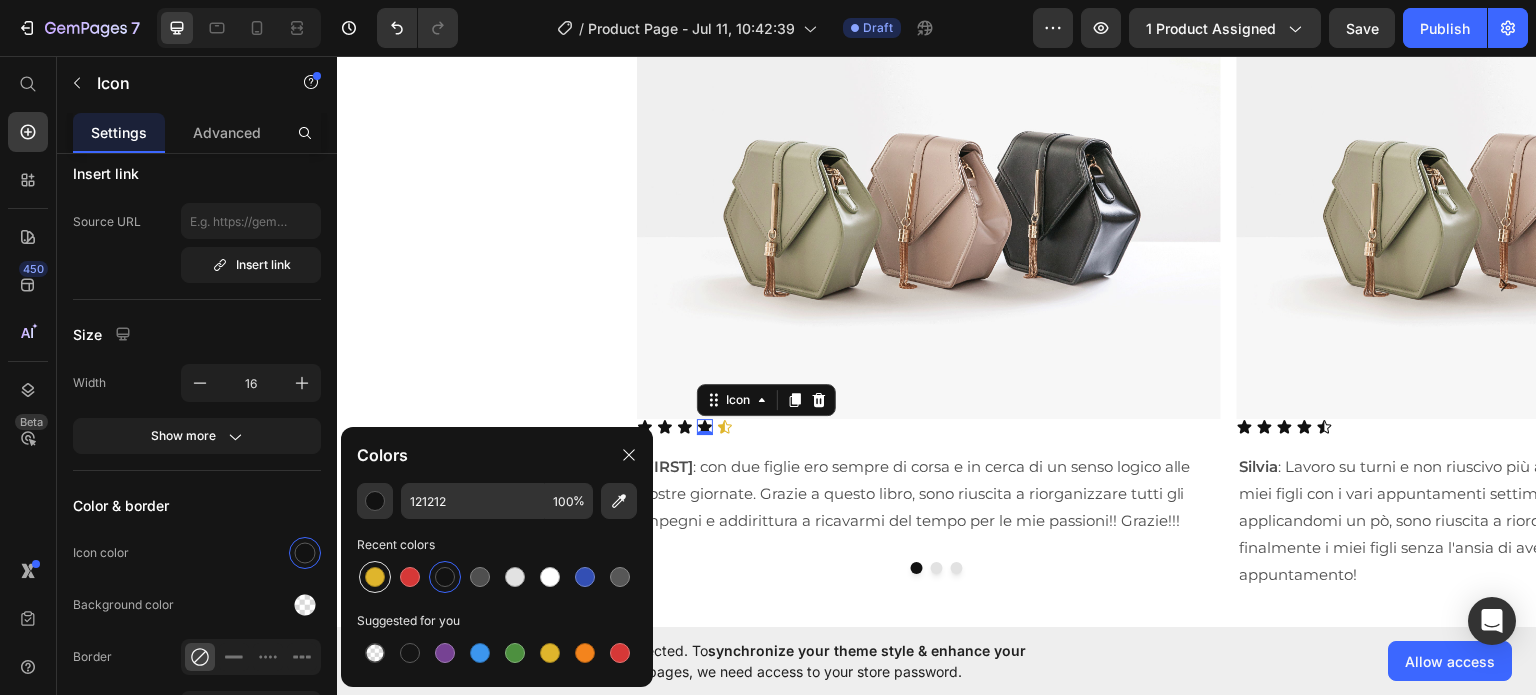 click at bounding box center [375, 577] 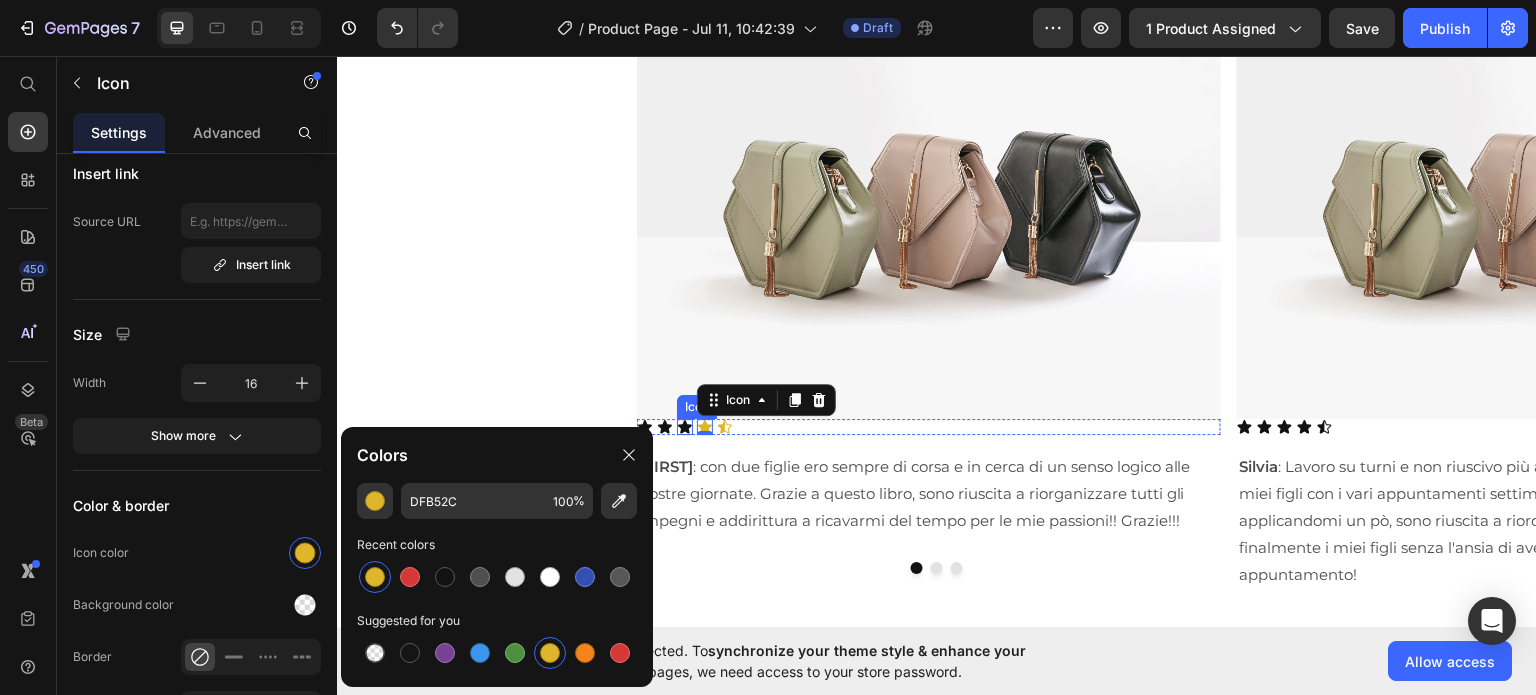 click 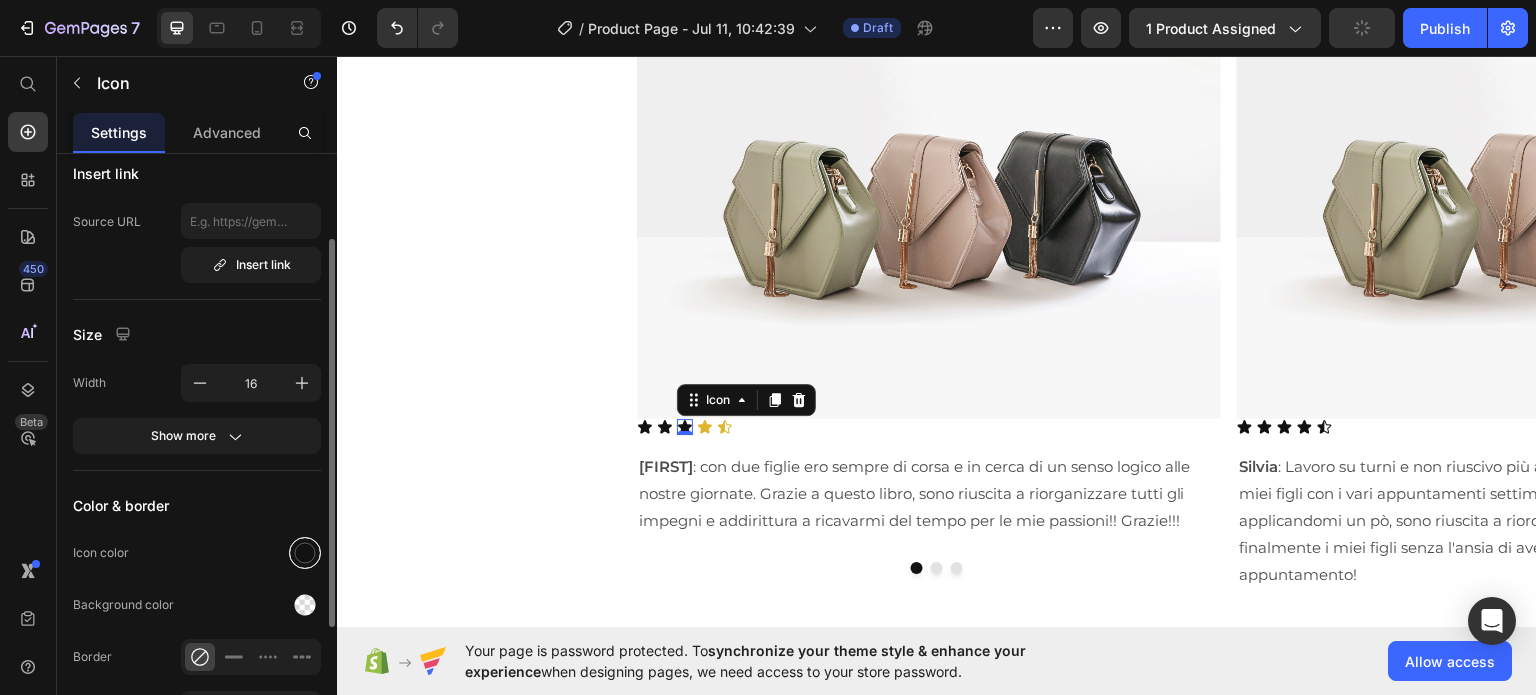click at bounding box center (305, 553) 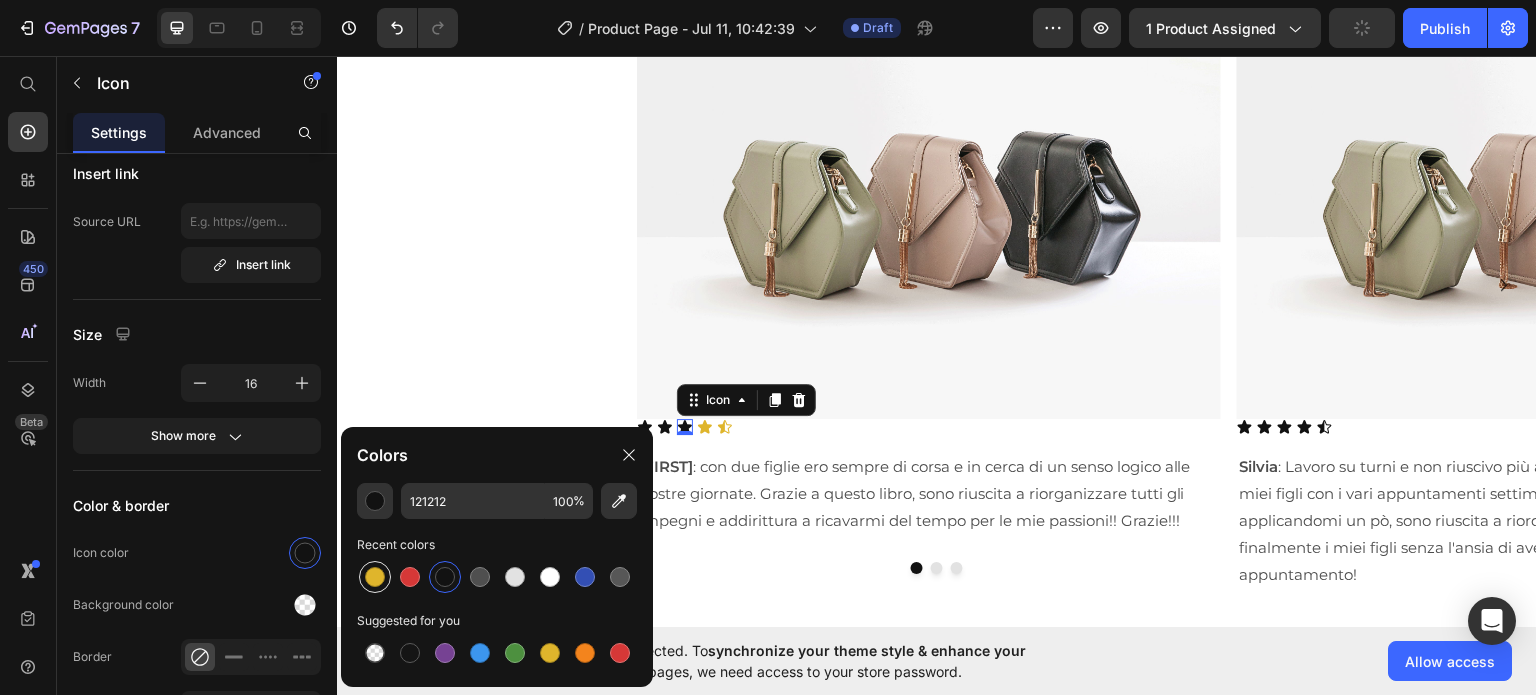 click at bounding box center [375, 577] 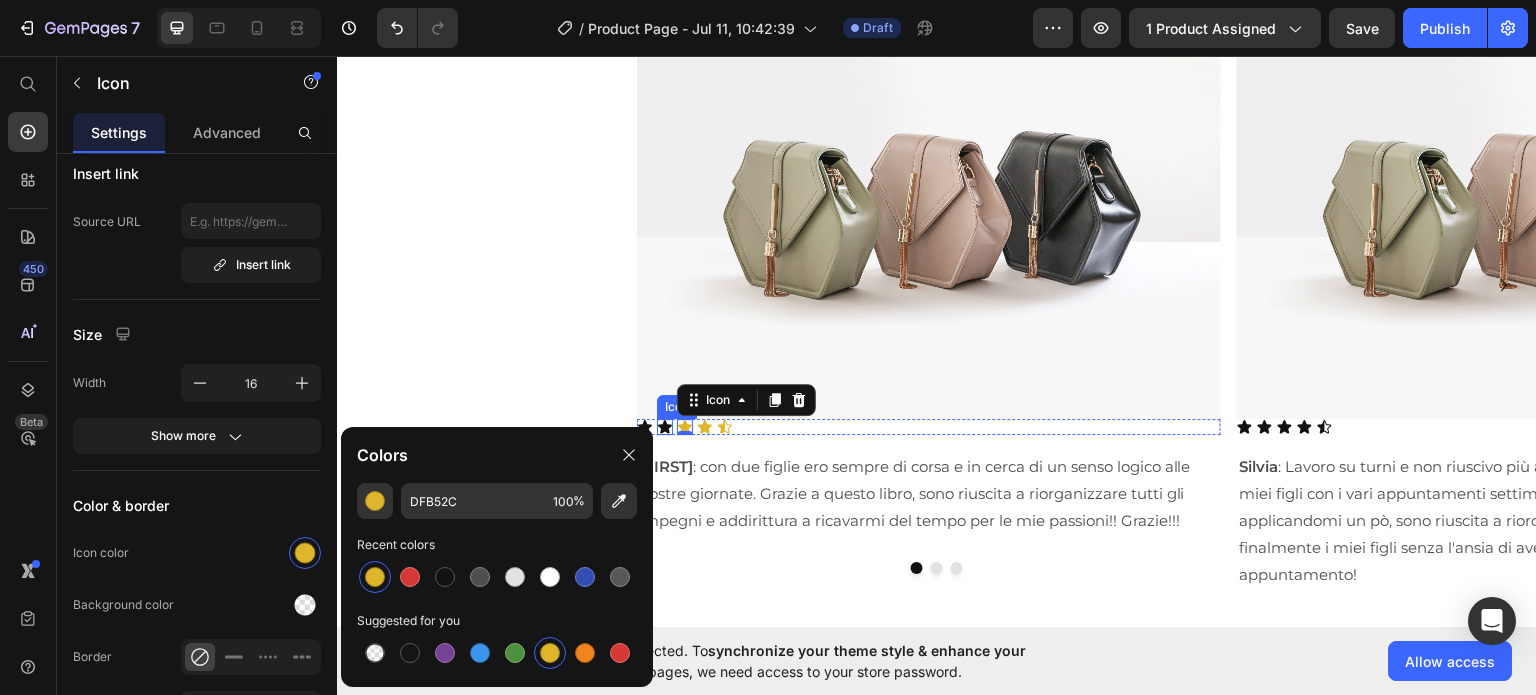 click 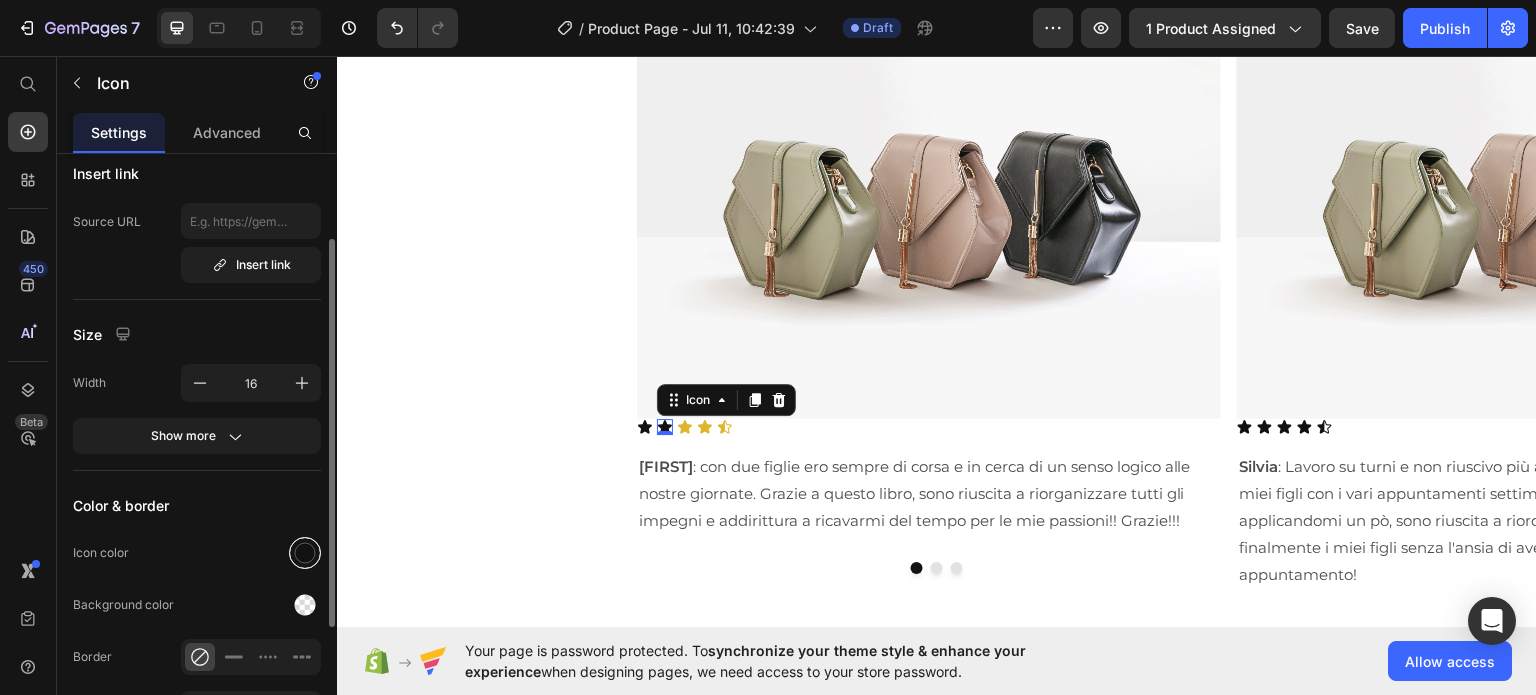 click at bounding box center [305, 553] 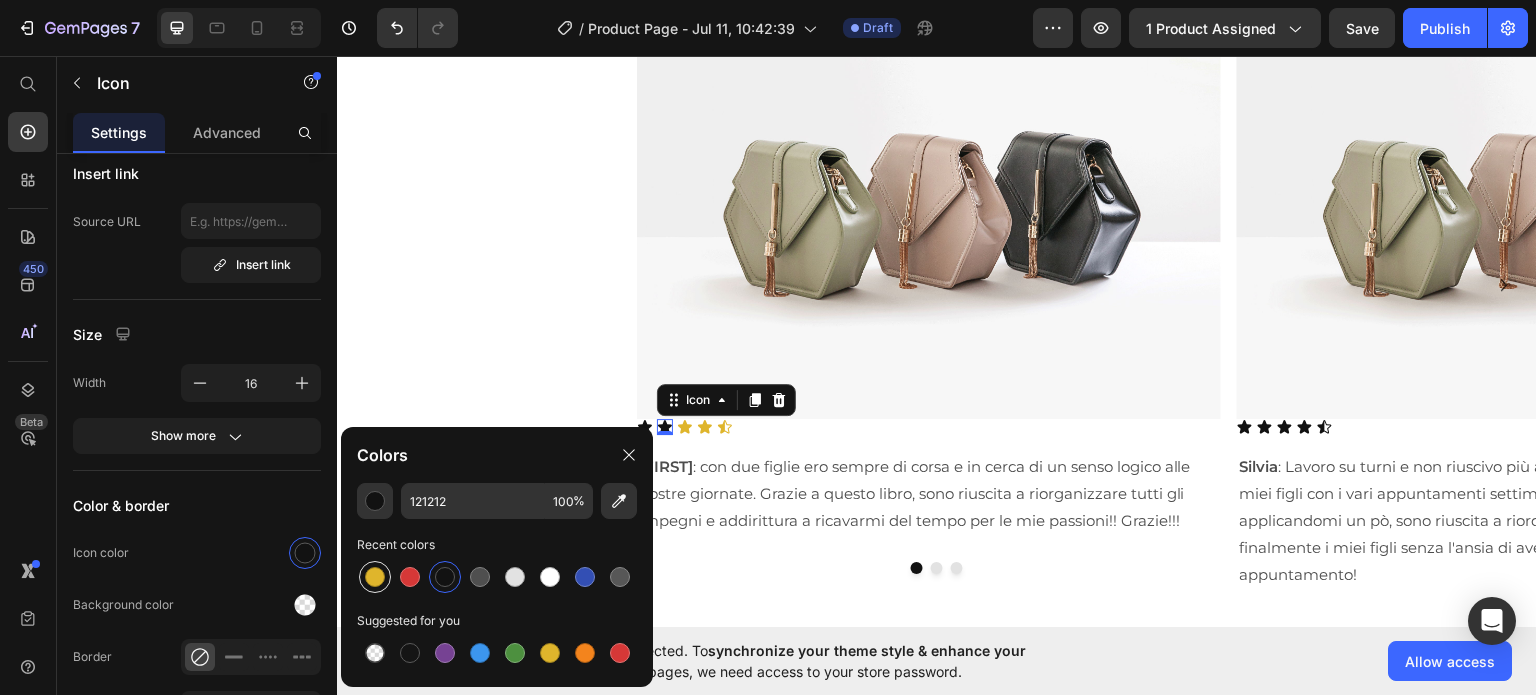 click at bounding box center [375, 577] 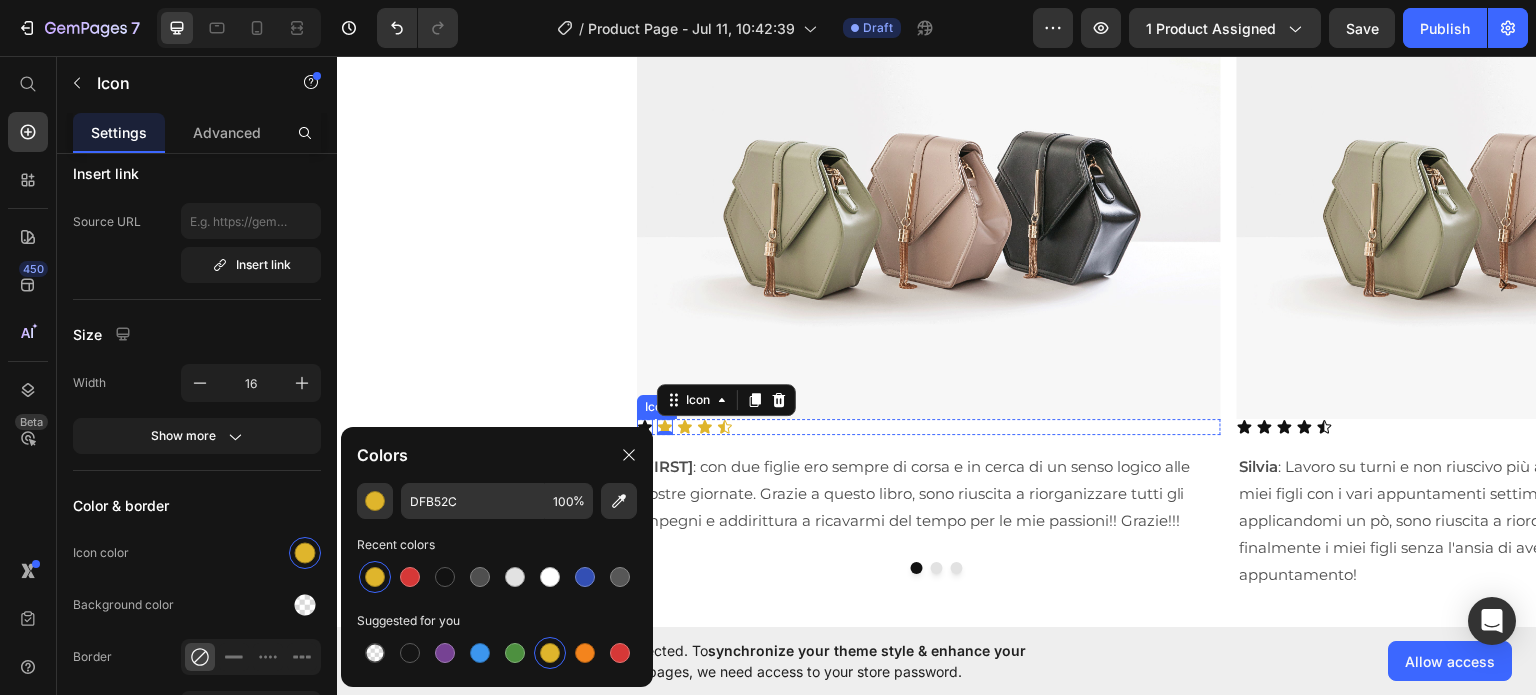 click 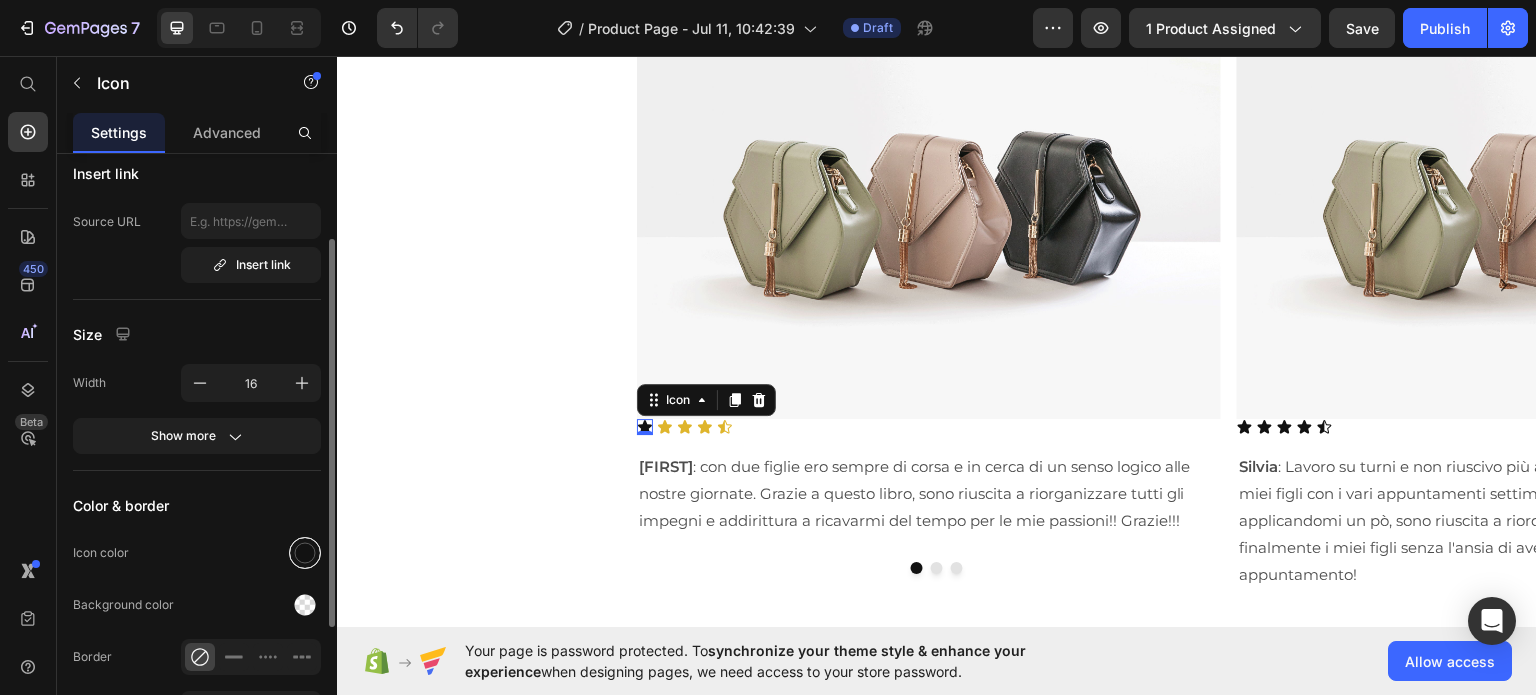 click at bounding box center (305, 553) 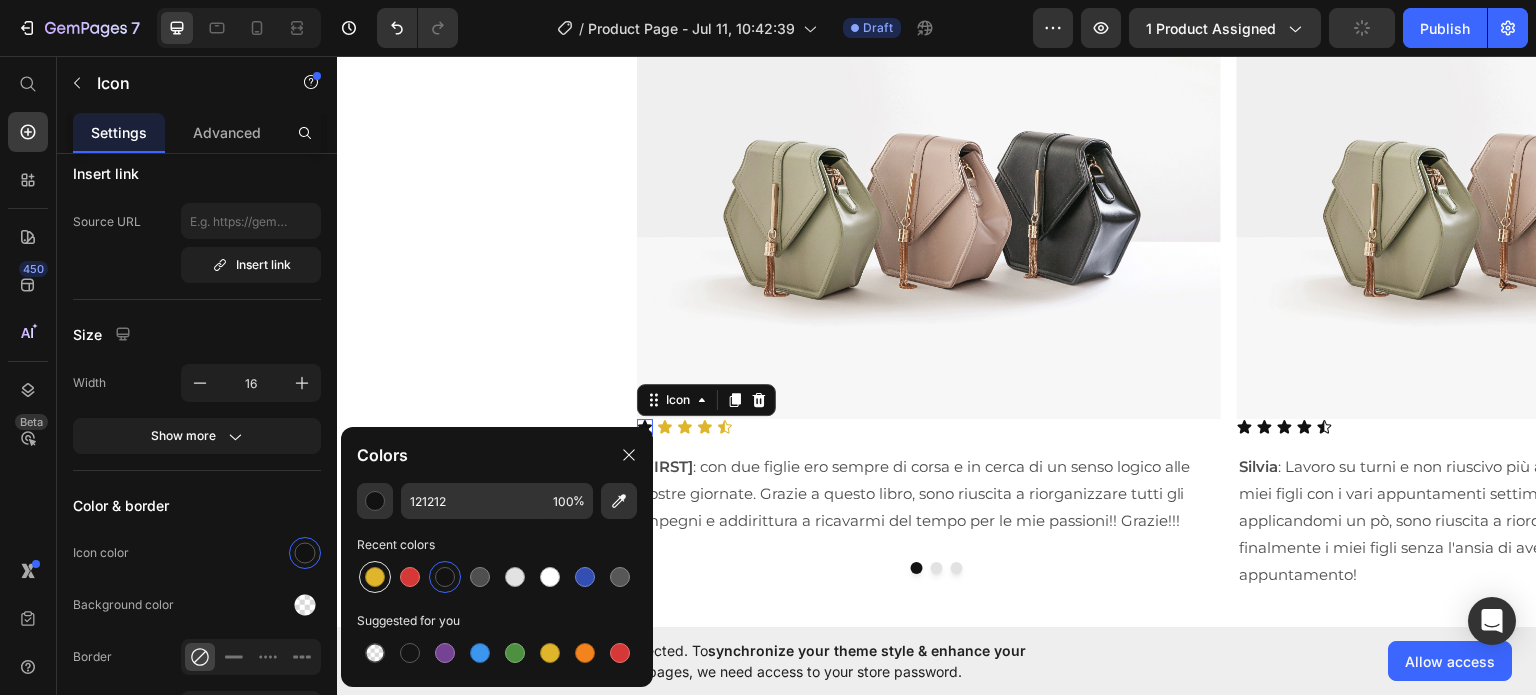 click at bounding box center [375, 577] 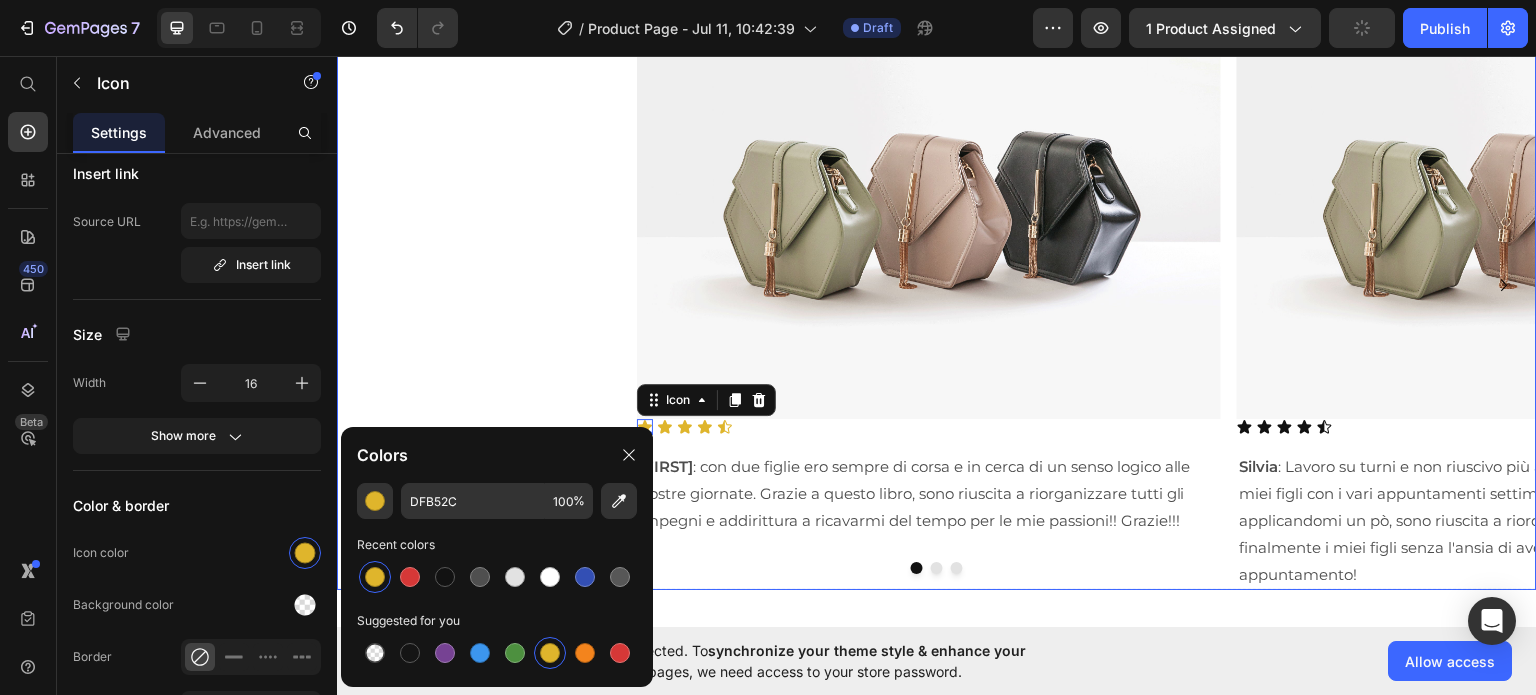 click on "Image Icon   0 Icon Icon Icon Icon Icon List [FIRST]  : con due figlie ero sempre di corsa e in cerca di un senso logico alle nostre giornate. Grazie a questo libro, sono riuscita a riorganizzare tutti gli impegni e addirittura a ricavarmi del tempo per le mie passioni!! Grazie!!! Text Block Row Row Image Icon Icon Icon Icon Icon Icon List [FIRST]  : Lavoro su turni e non riuscivo più a far combaciare tutte le attività dei miei figli con i vari appuntamenti settimanali. Inizialmente ero scettica ma applicandomi un pò, sono riuscita a riordinare le nostre vite, godendomi finalmente i miei figli senza l'ansia di aver dimenticato qualche appuntamento! Text Block Row Image Icon Icon Icon Icon Icon Icon List [FIRST]  Text Block Row" at bounding box center (937, 284) 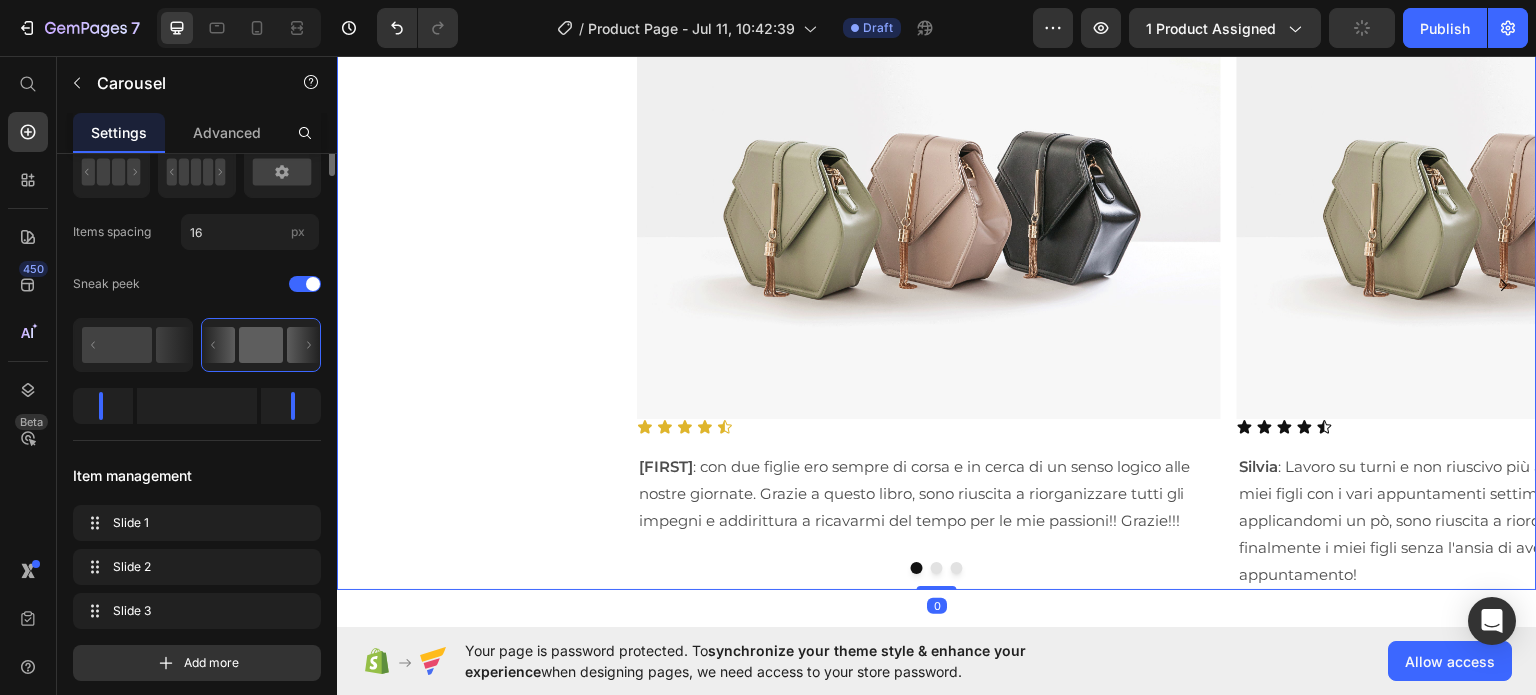 scroll, scrollTop: 0, scrollLeft: 0, axis: both 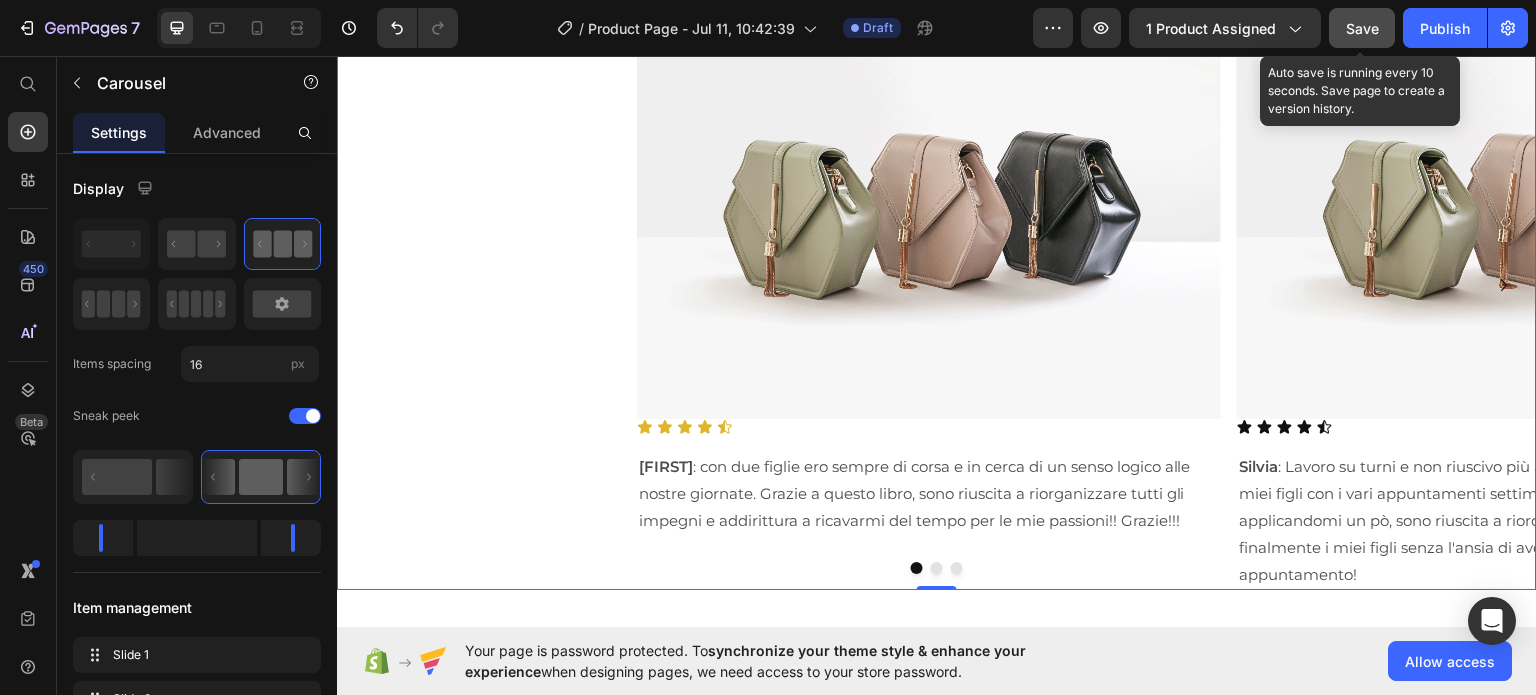 click on "Save" at bounding box center [1362, 28] 